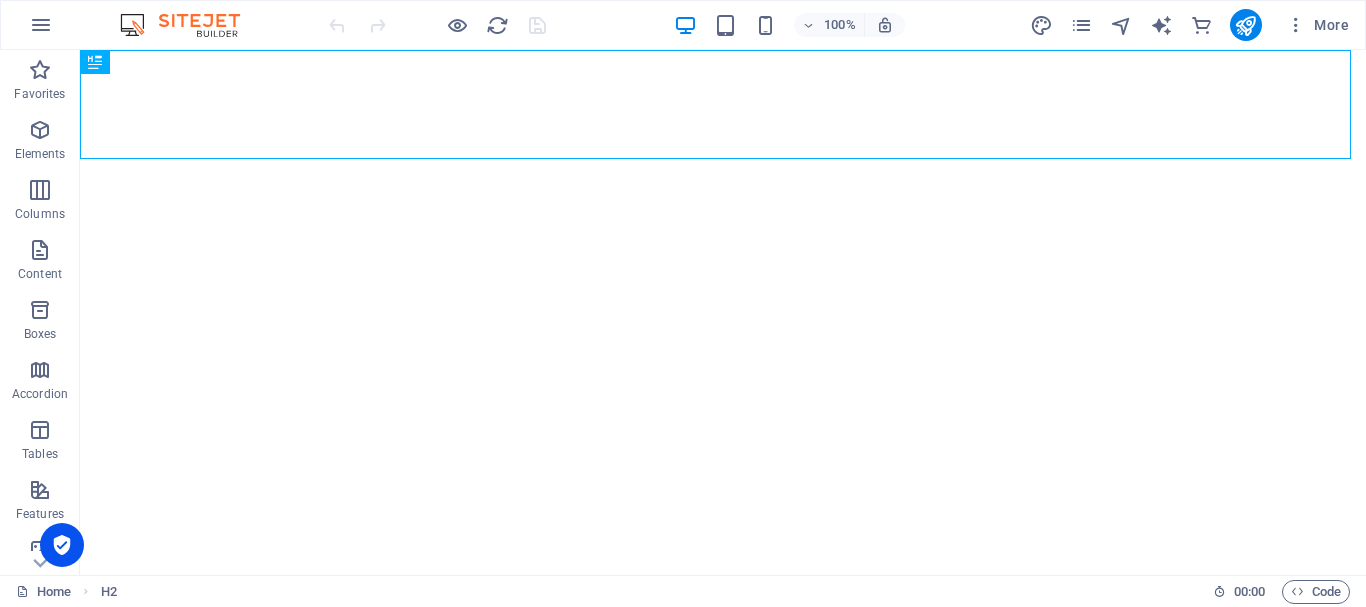 scroll, scrollTop: 0, scrollLeft: 0, axis: both 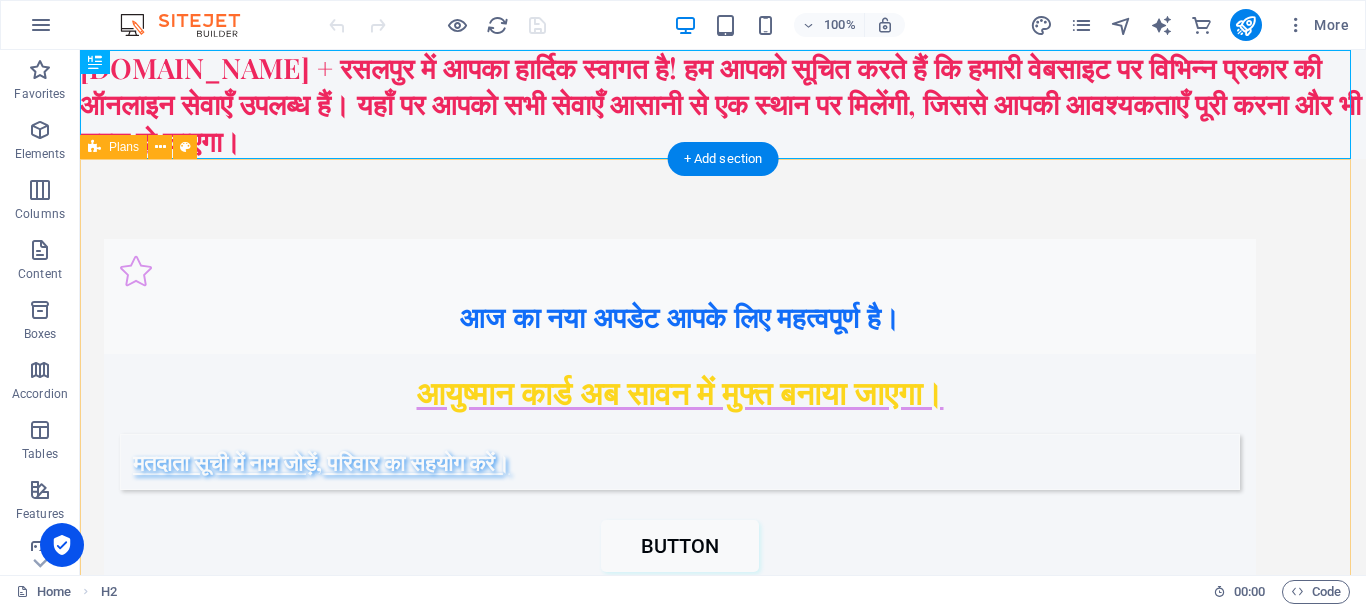 click on "आज का नया अपडेट आपके लिए महत्वपूर्ण है। आयुष्मान कार्ड अब सावन में मुफ्त बनाया जाएगा। मतदाता सूची में नाम जोड़ें, परिवार का सहयोग करें। BUTTON दर्जनों रोजगार अवसर, मजबूती से करें आवेदन। ICG ONLINE STARTED [GEOGRAPHIC_DATA] में 10%  संपन्नता पर ध्यान दें। यह व्यवसायों के लिए नए अवसरों को प्रस्तुत करता है, जो विकास और समृद्धि का मार्ग प्रशस्त करेगा। BUTTON नया सेवा आधार सेवा जल्द आ रहा है। BUTTON" at bounding box center (723, 837) 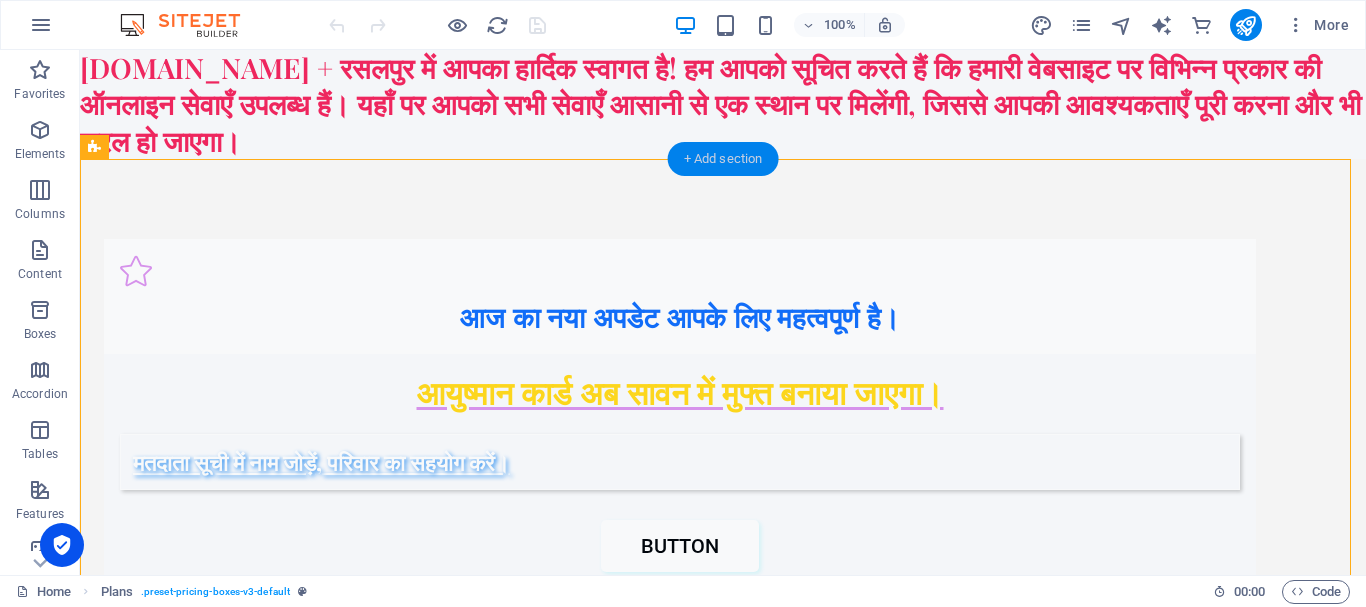 click on "+ Add section" at bounding box center [723, 159] 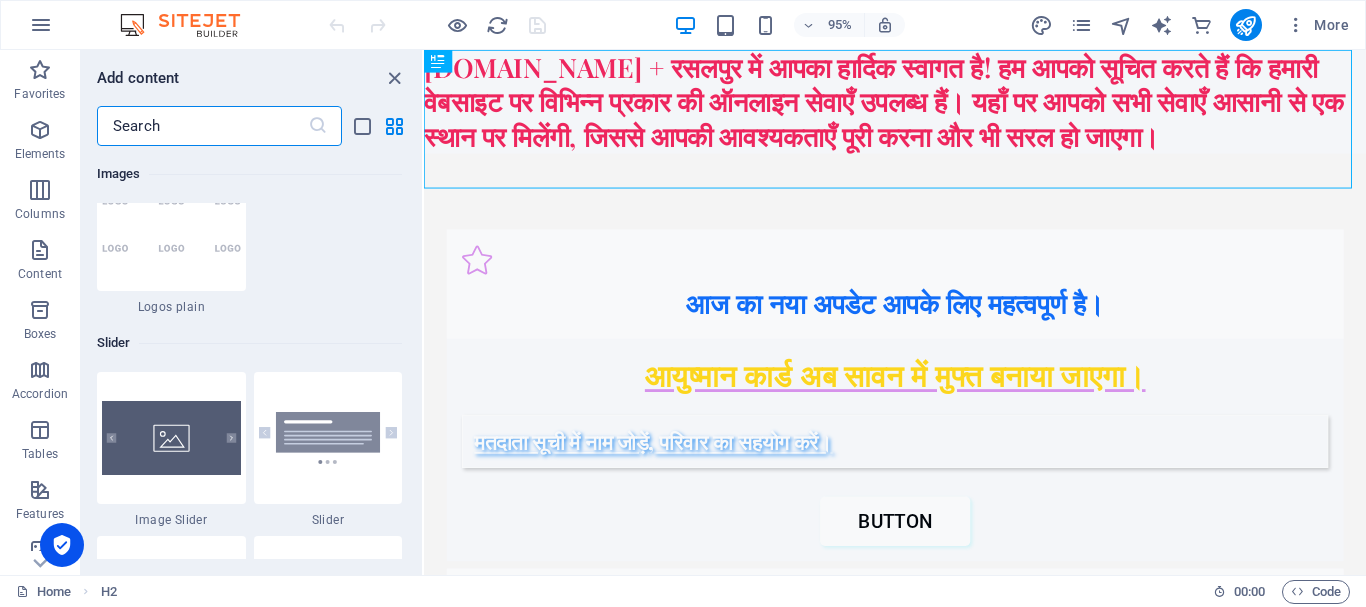 scroll, scrollTop: 10999, scrollLeft: 0, axis: vertical 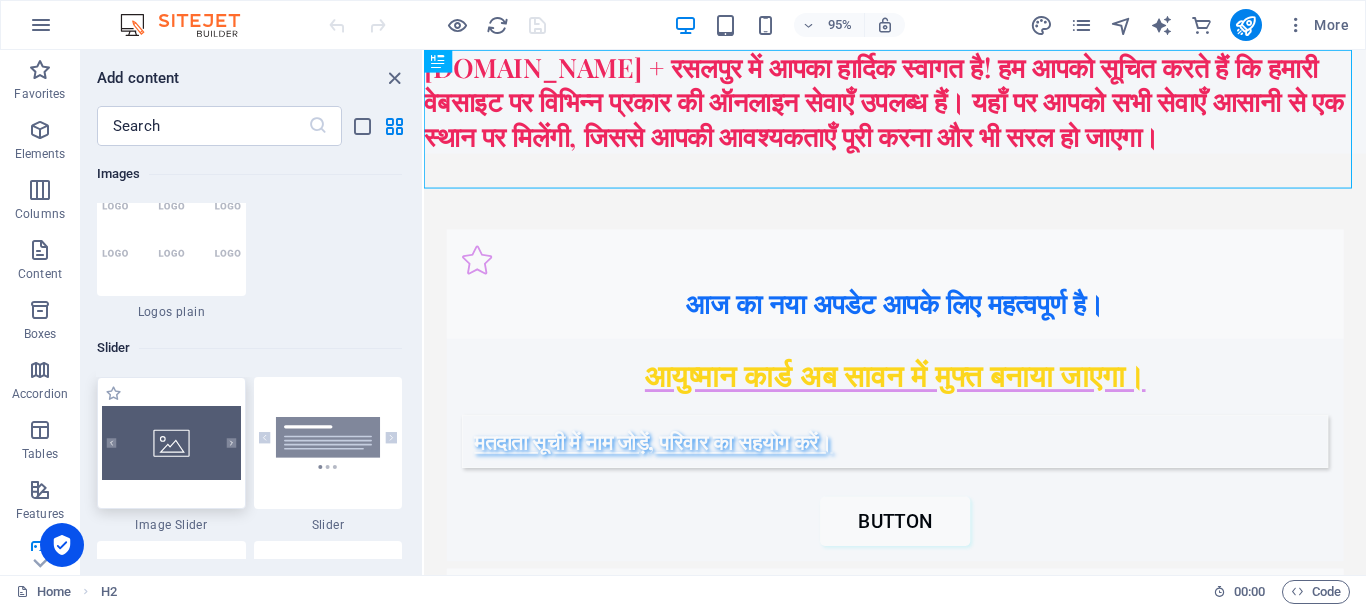 click at bounding box center [171, 443] 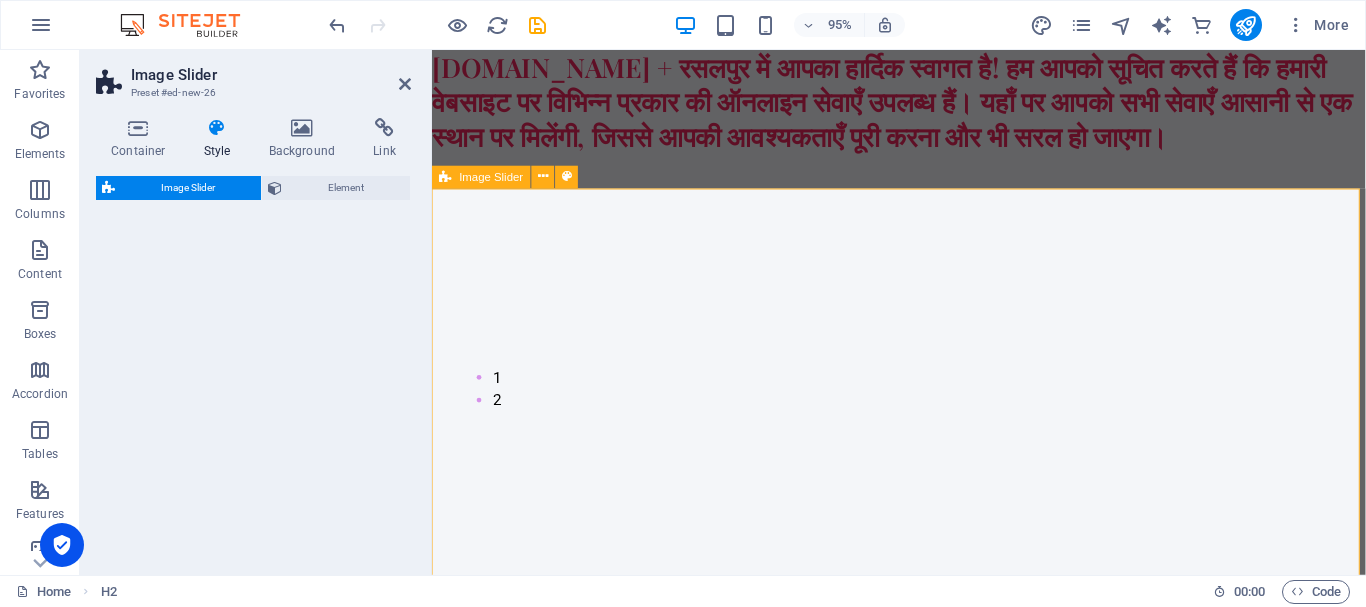drag, startPoint x: 1131, startPoint y: 228, endPoint x: 842, endPoint y: 216, distance: 289.24902 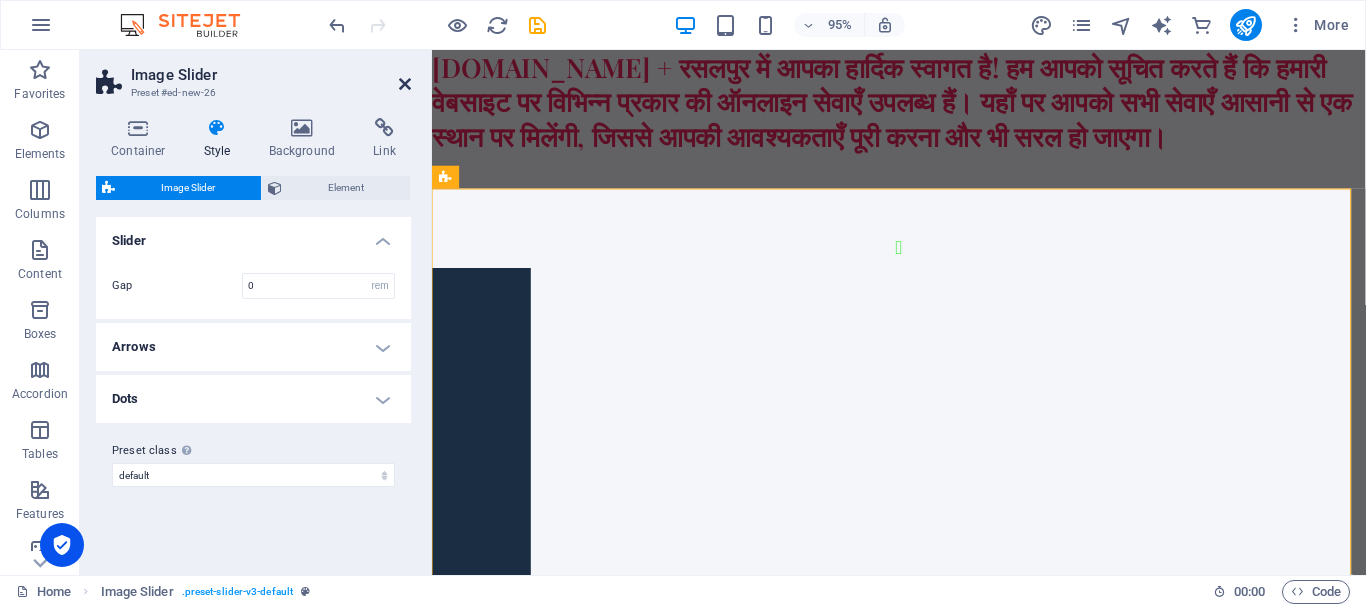 click at bounding box center [405, 84] 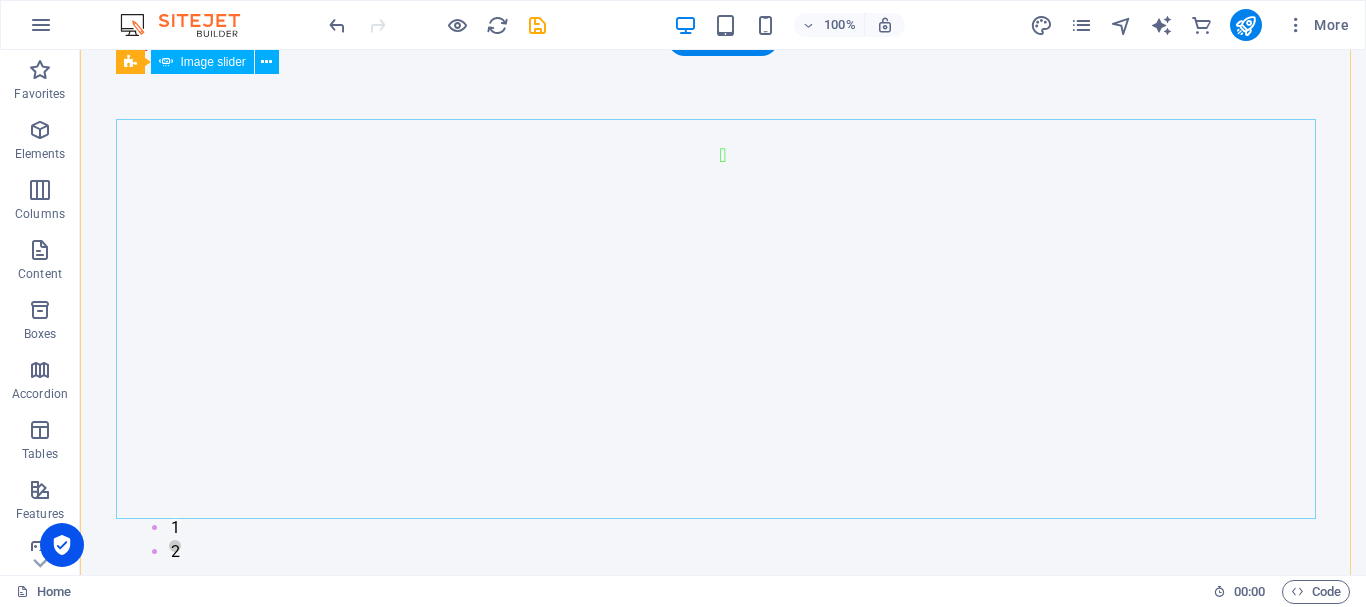 scroll, scrollTop: 100, scrollLeft: 0, axis: vertical 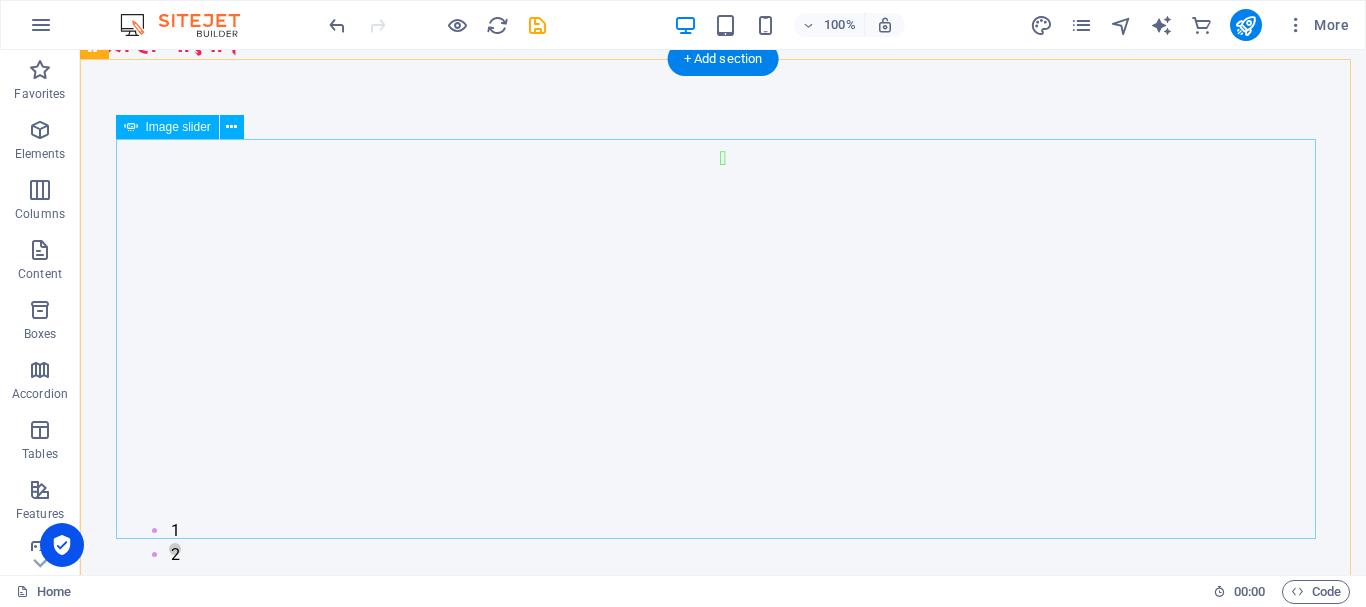 click at bounding box center (-565, 828) 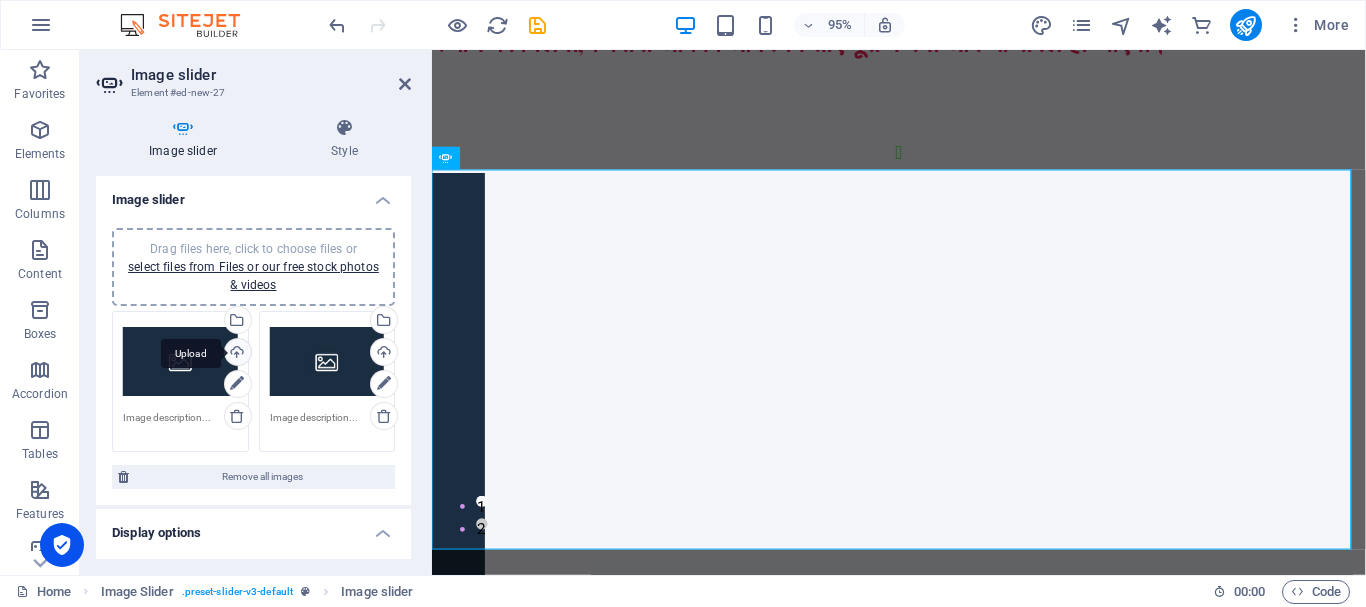 click on "Upload" at bounding box center (236, 354) 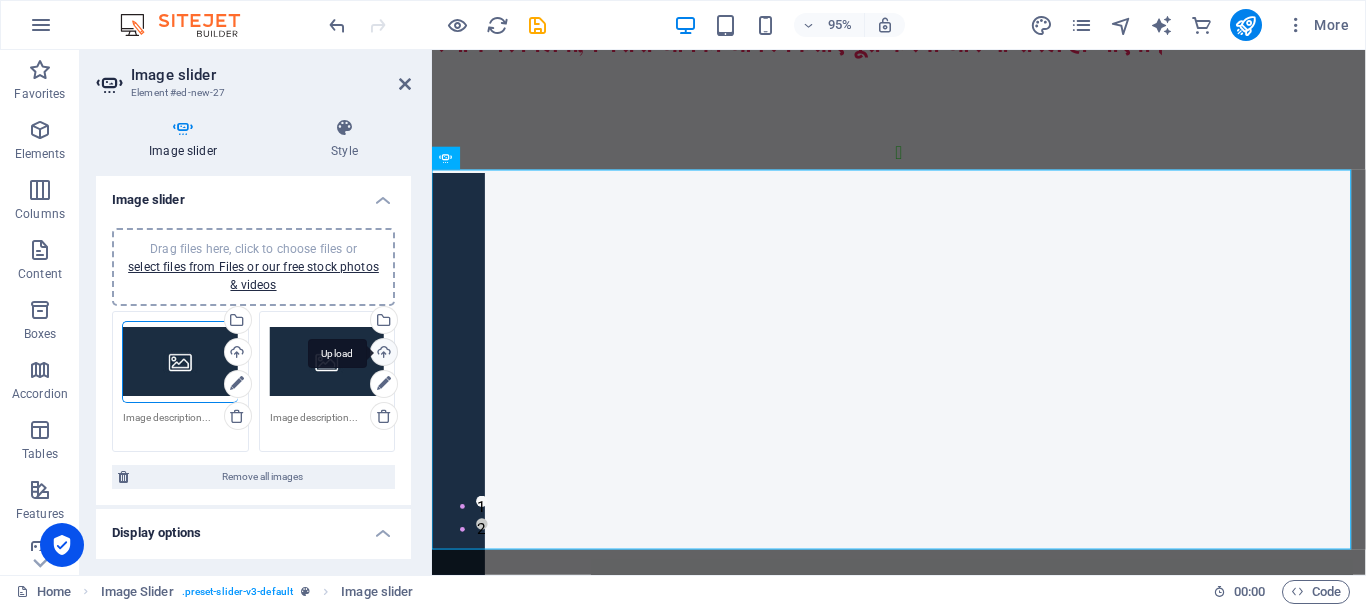 click on "Upload" at bounding box center (382, 354) 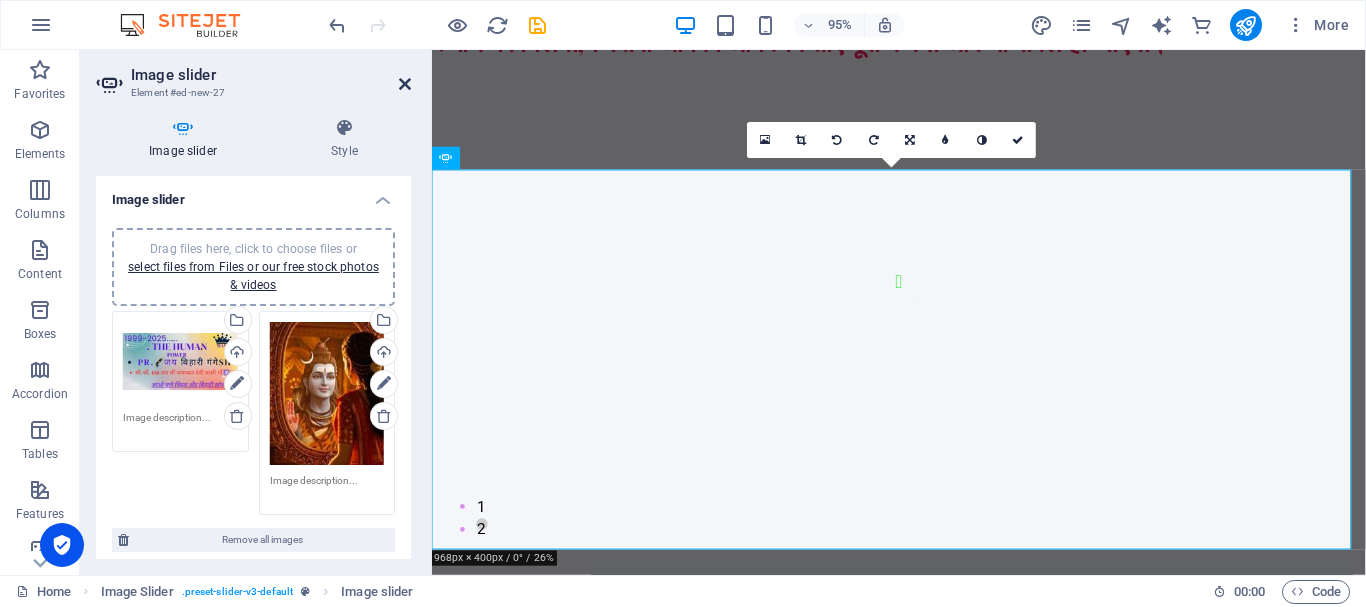 click at bounding box center [405, 84] 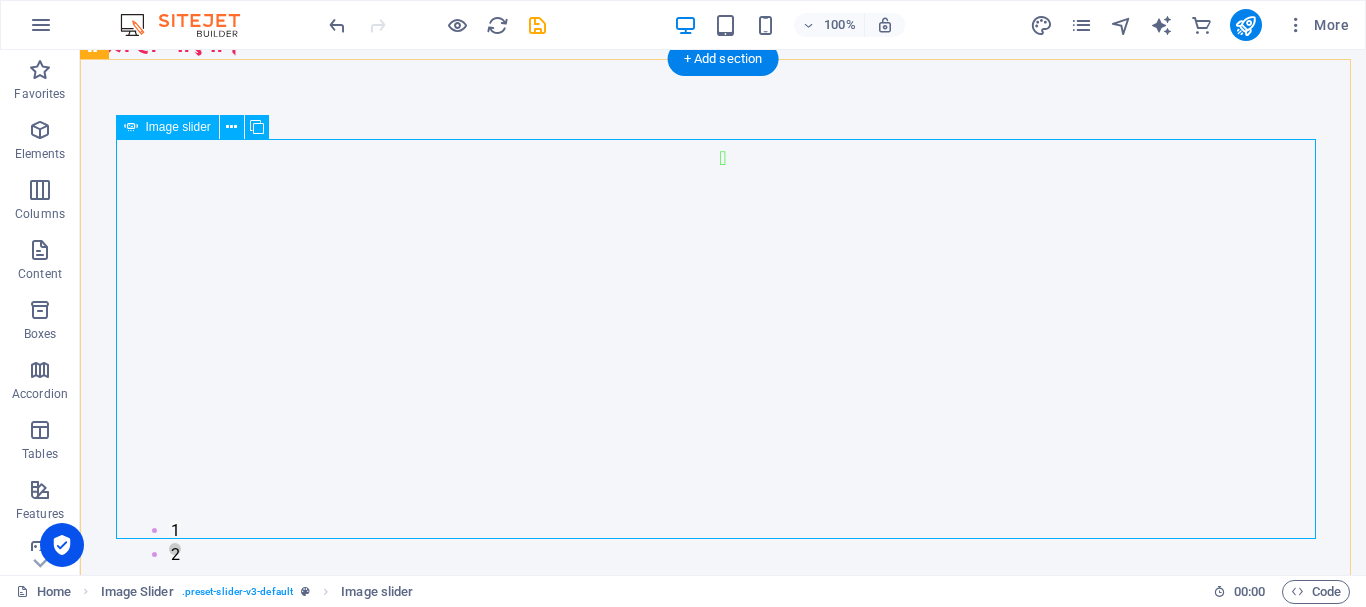click at bounding box center [723, 3783] 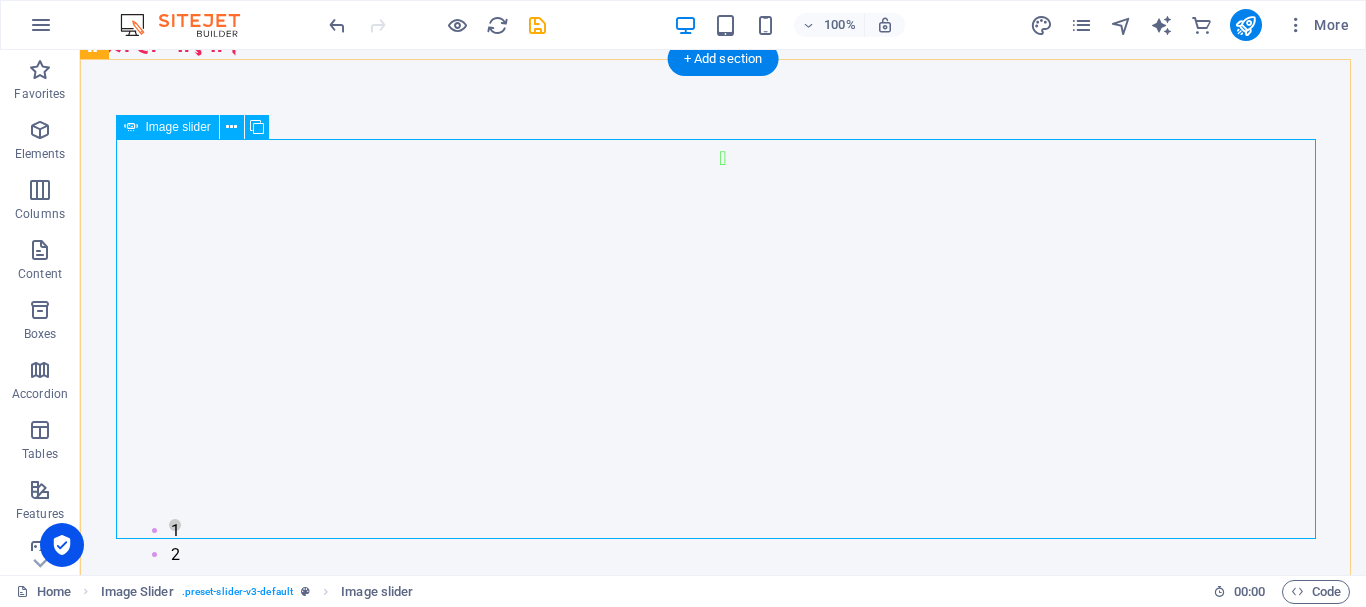 click at bounding box center (723, 3783) 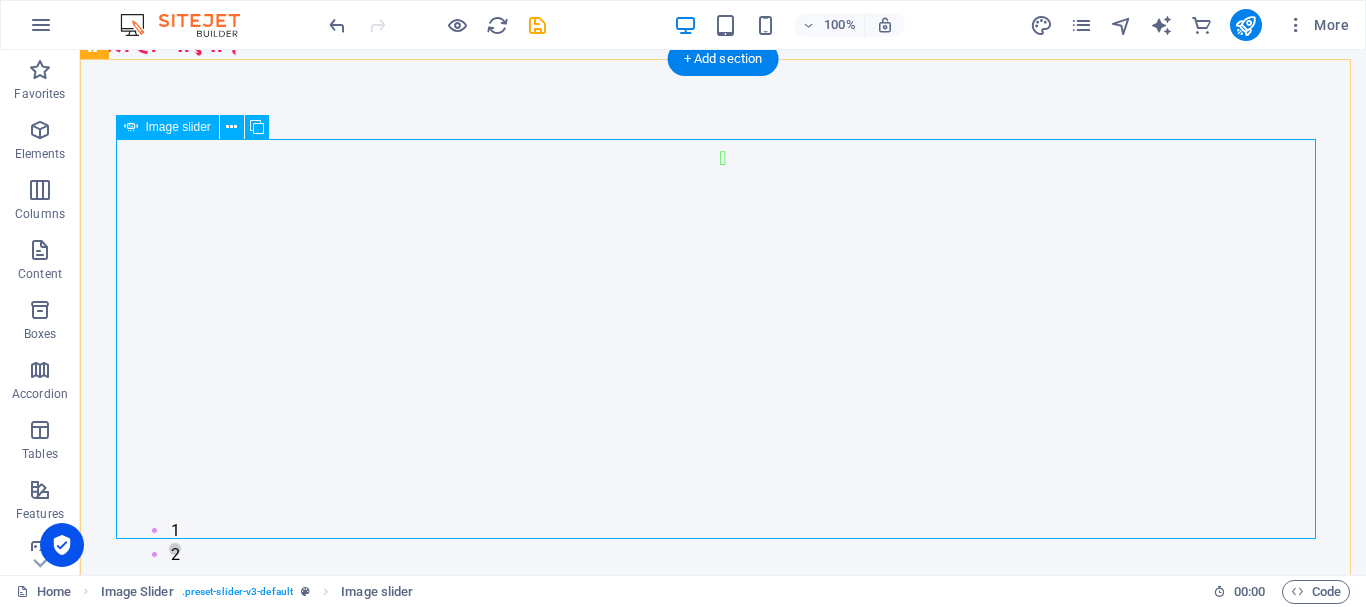 click at bounding box center (723, 3783) 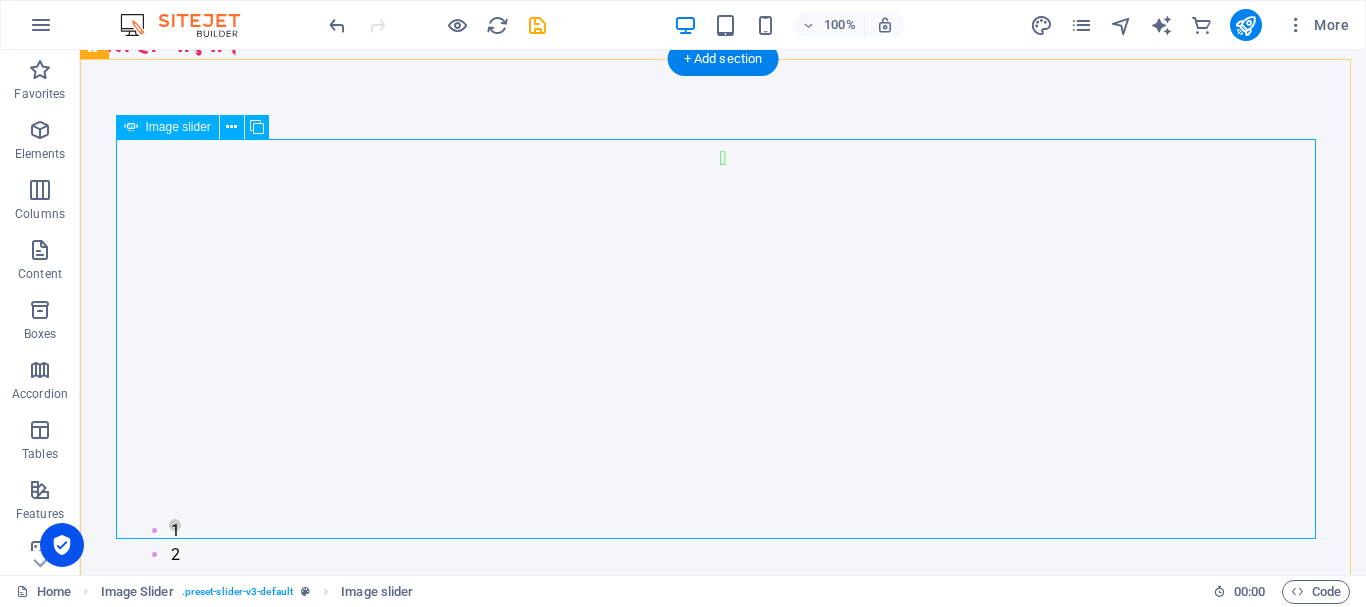 click at bounding box center (723, 3783) 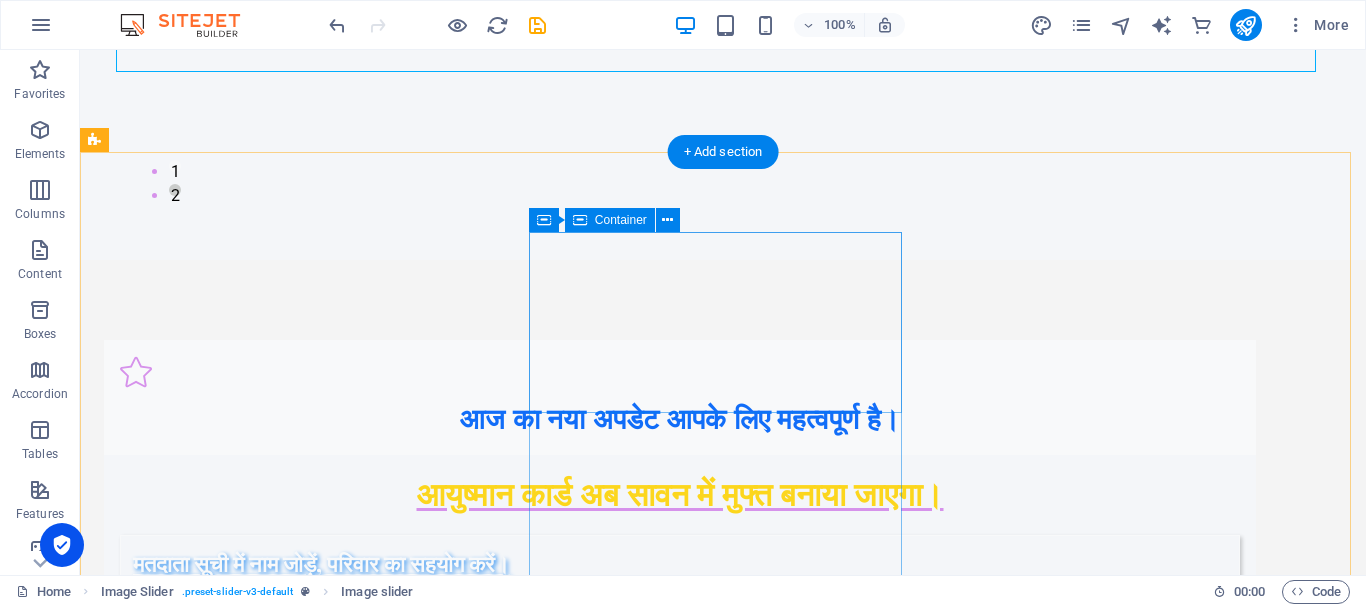 scroll, scrollTop: 600, scrollLeft: 0, axis: vertical 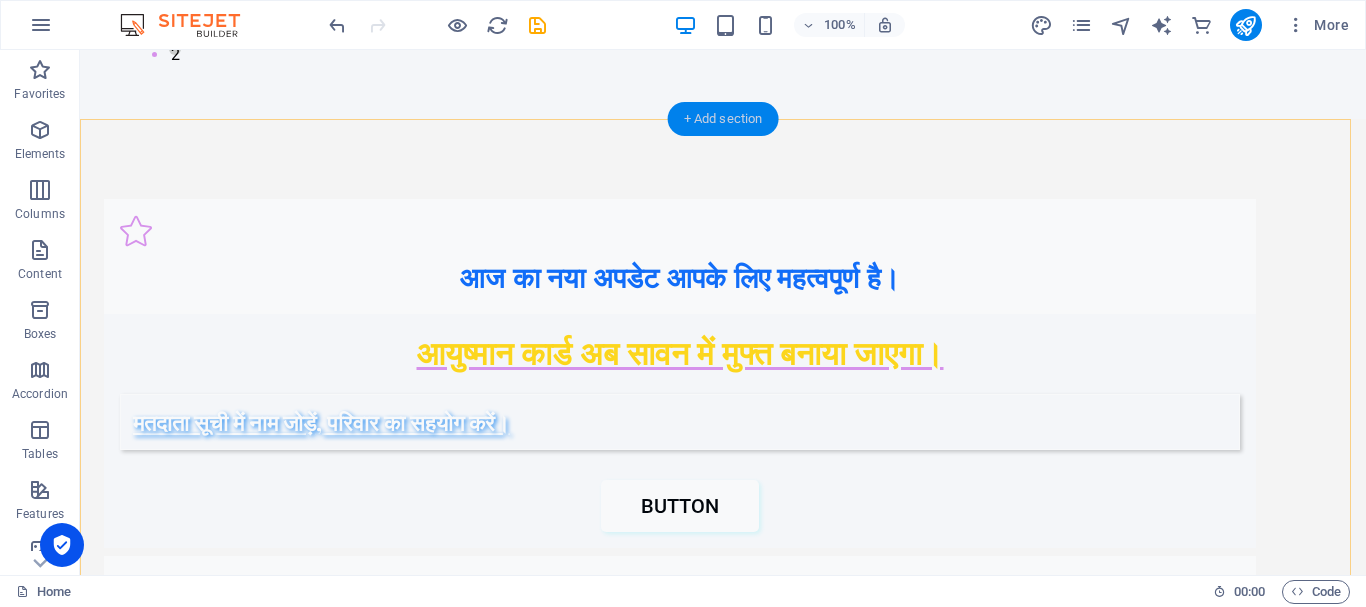 click on "+ Add section" at bounding box center (723, 119) 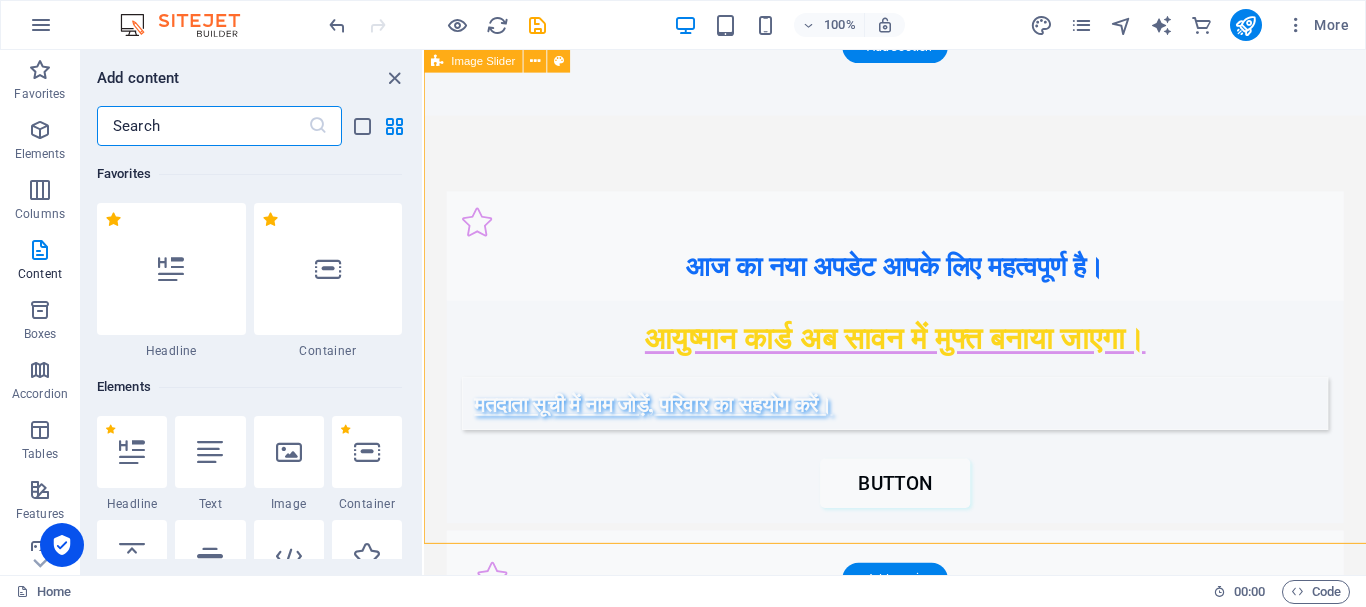 scroll, scrollTop: 149, scrollLeft: 0, axis: vertical 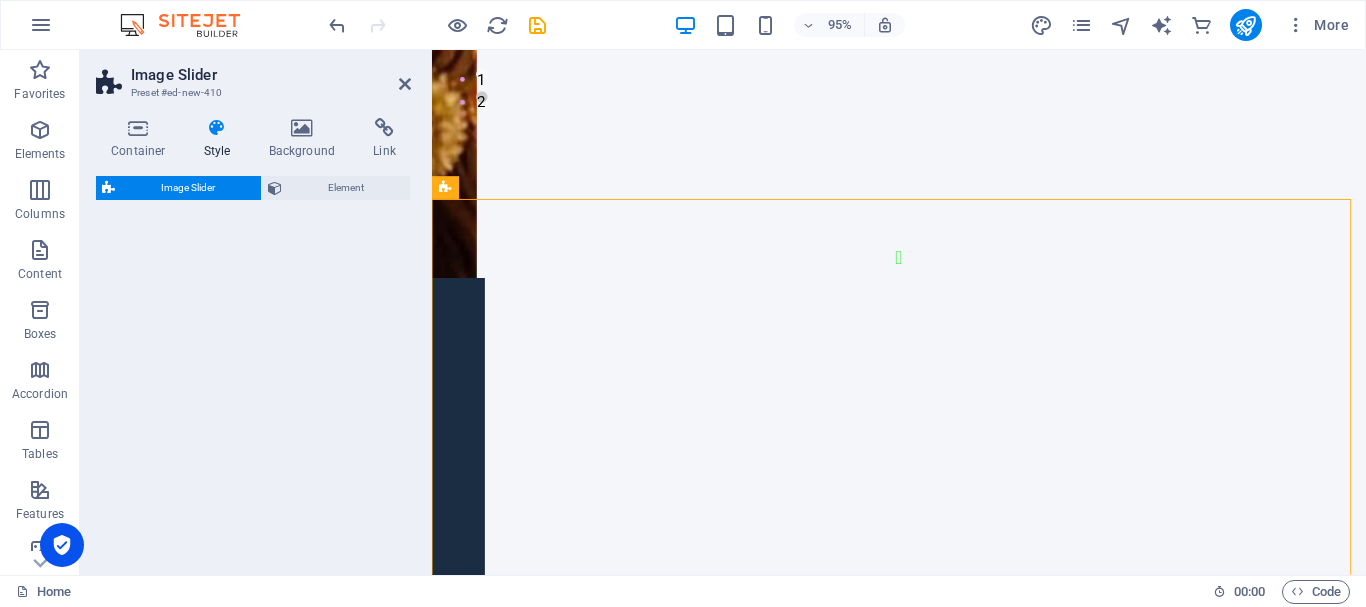 select on "rem" 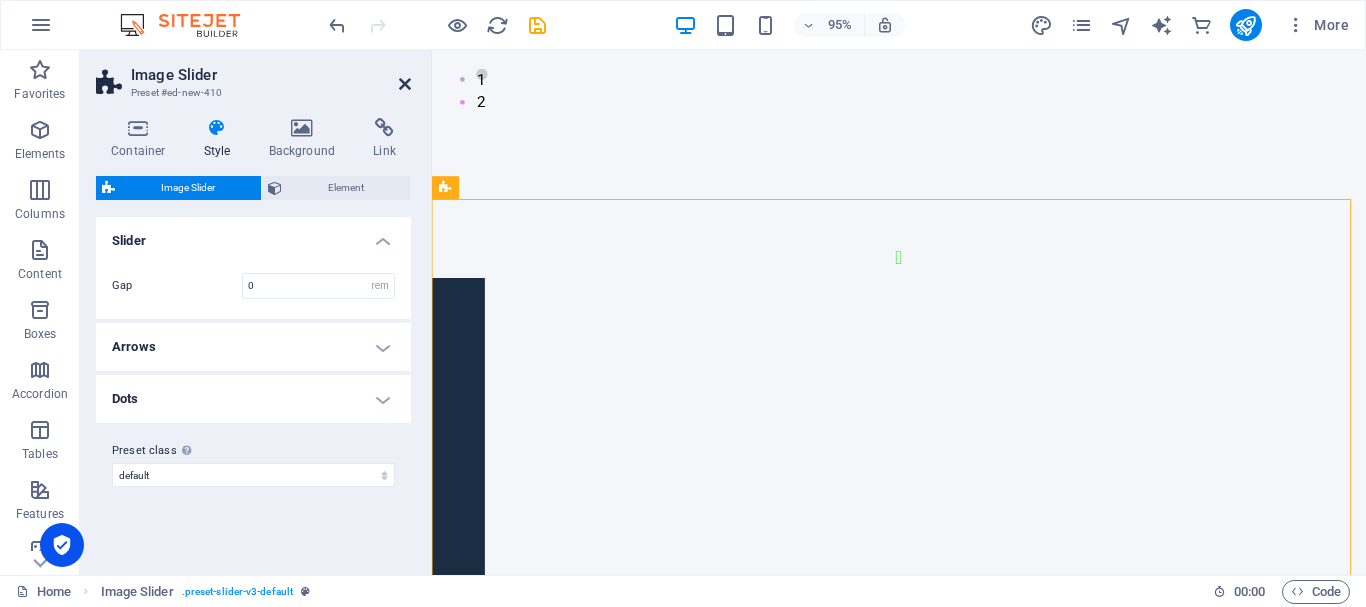 click at bounding box center [405, 84] 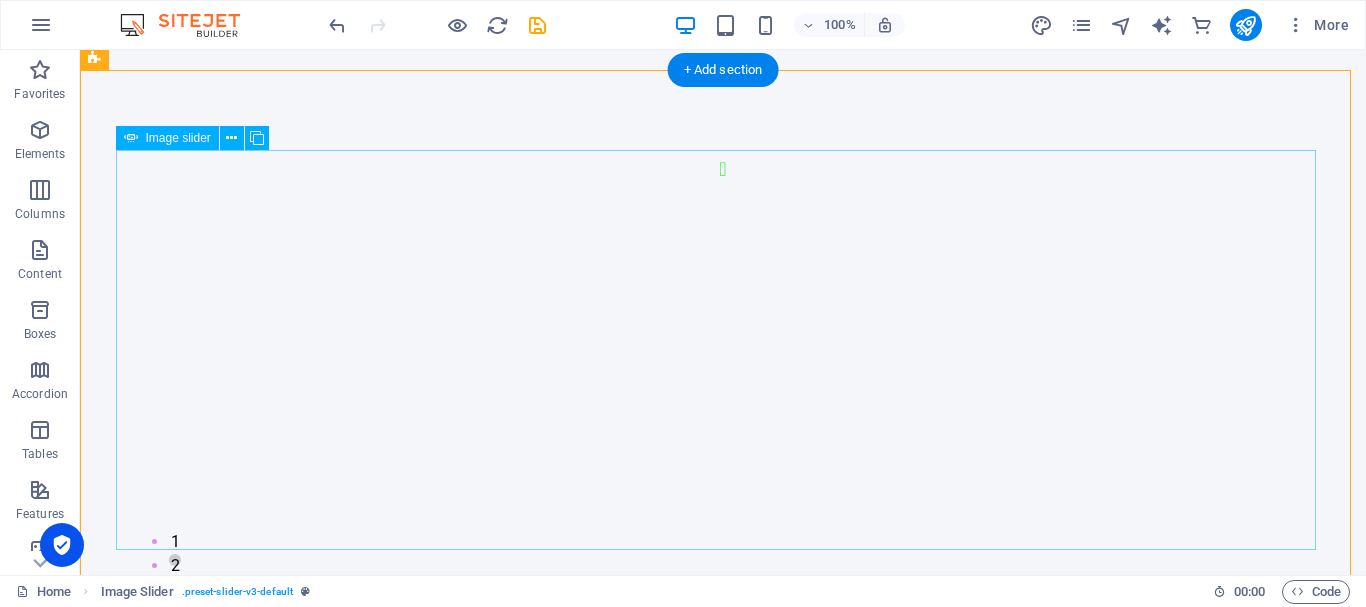 click at bounding box center (-565, 839) 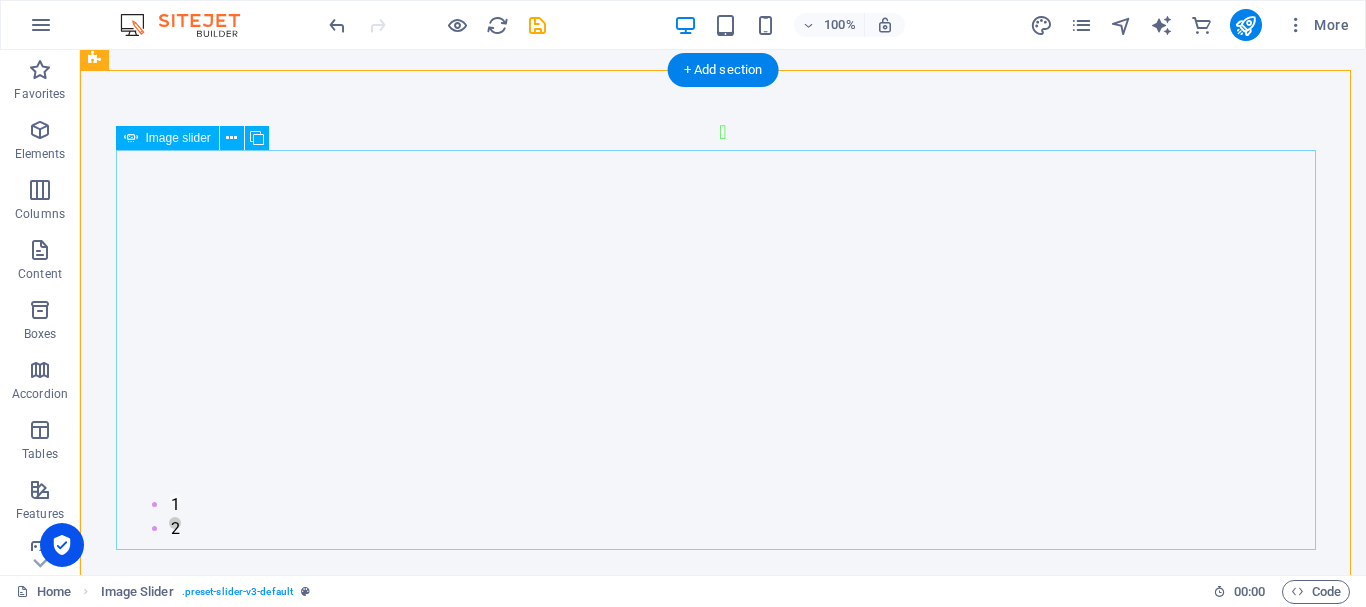 select on "px" 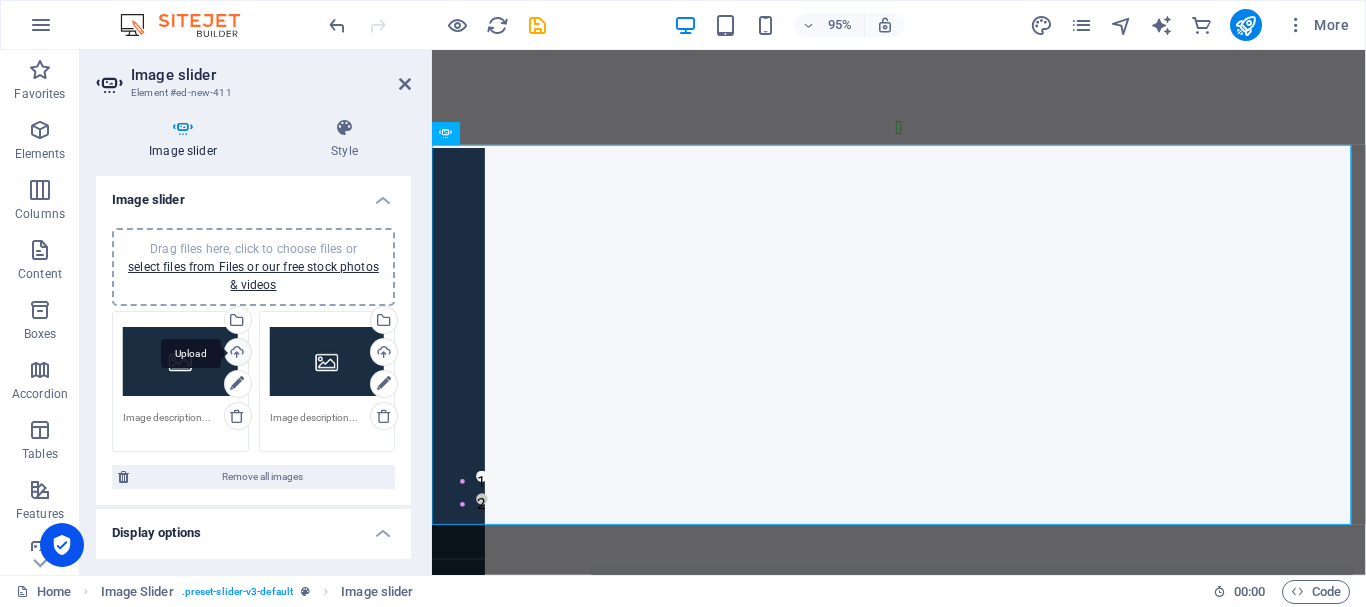 click on "Upload" at bounding box center (236, 354) 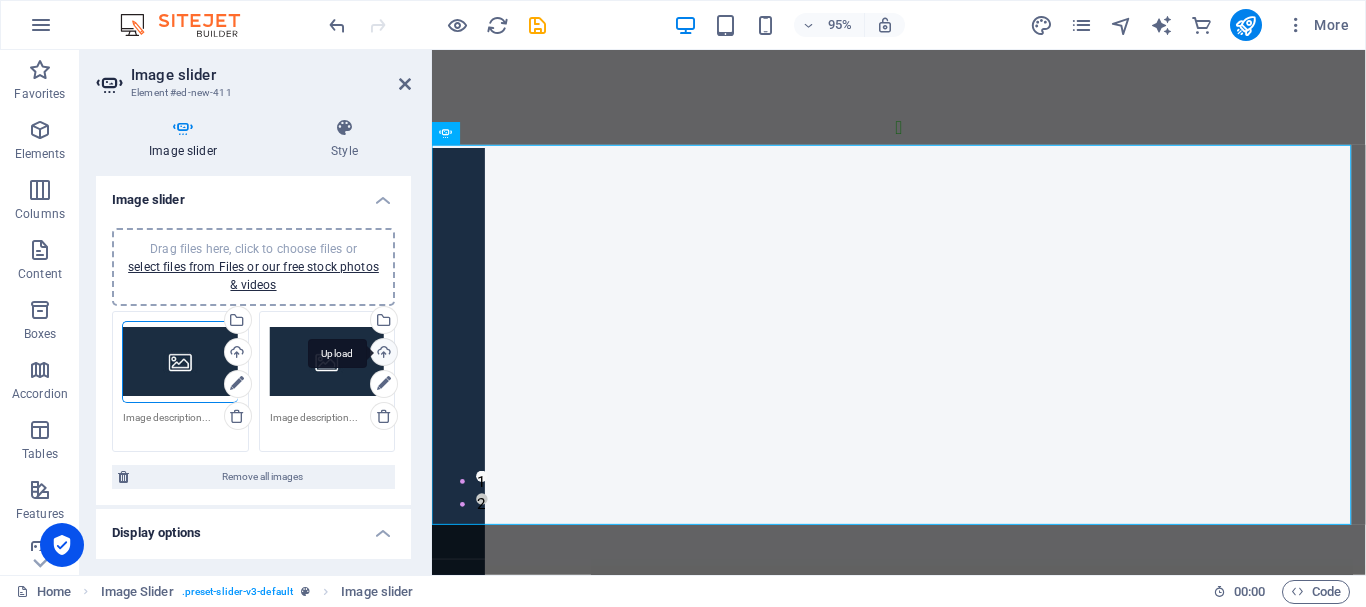 click on "Upload" at bounding box center [382, 354] 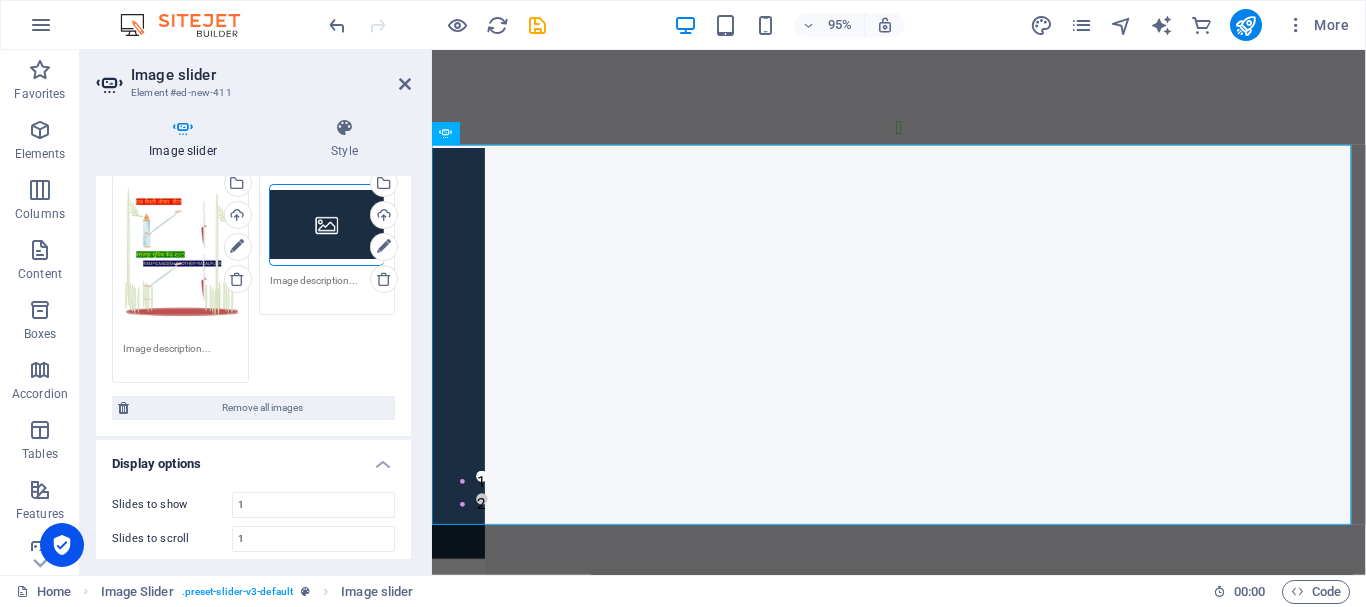 scroll, scrollTop: 300, scrollLeft: 0, axis: vertical 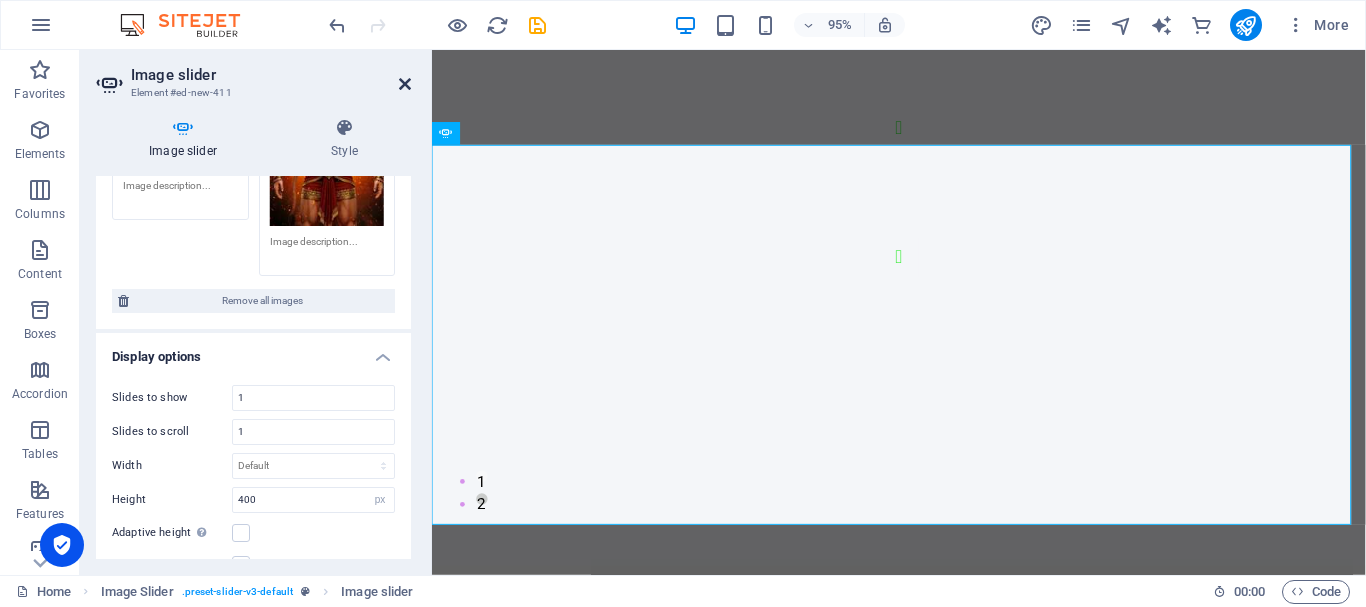 click at bounding box center [405, 84] 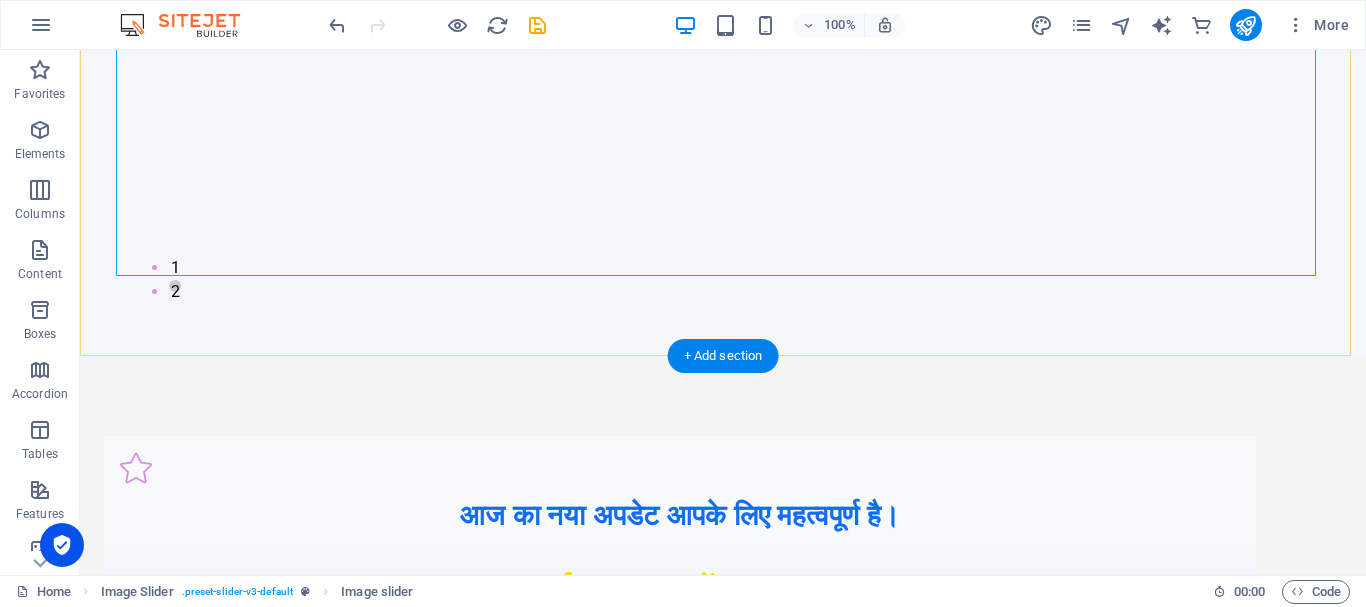 scroll, scrollTop: 1049, scrollLeft: 0, axis: vertical 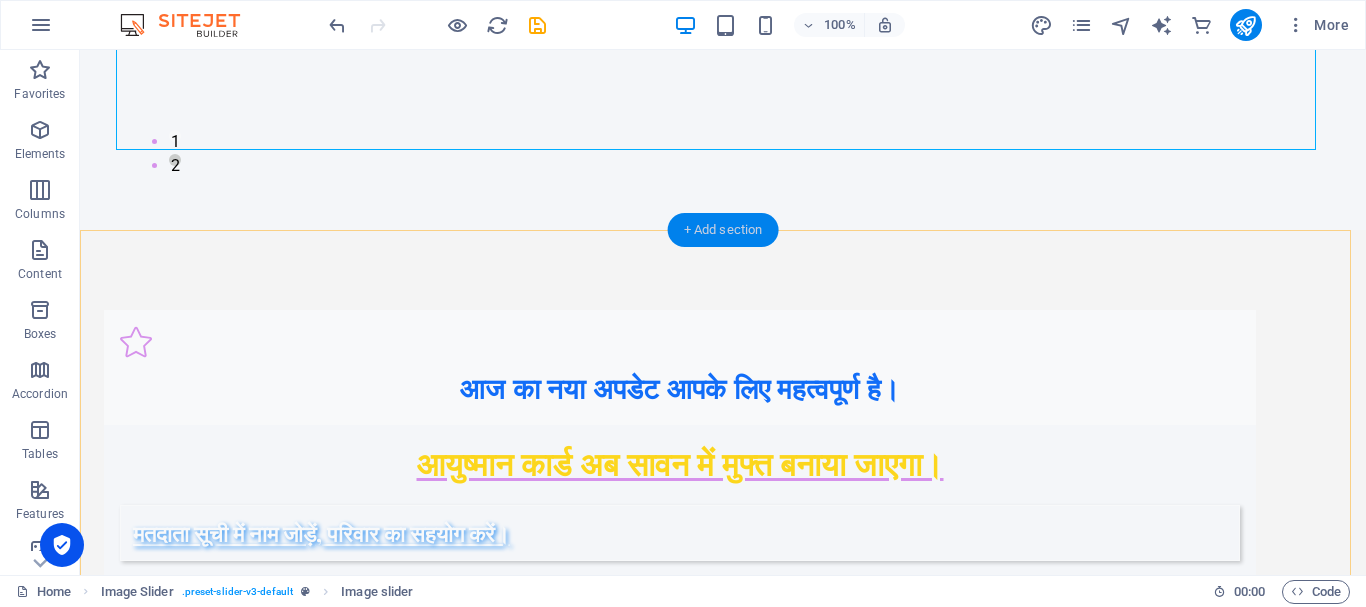click on "+ Add section" at bounding box center [723, 230] 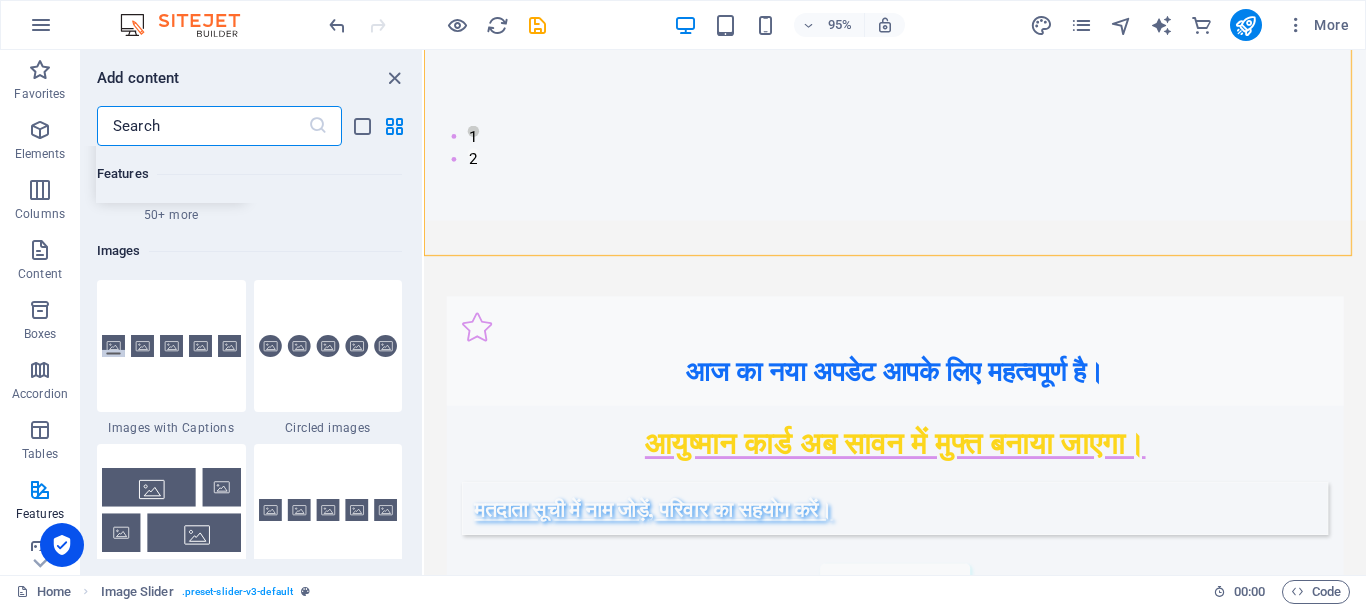 scroll, scrollTop: 9999, scrollLeft: 0, axis: vertical 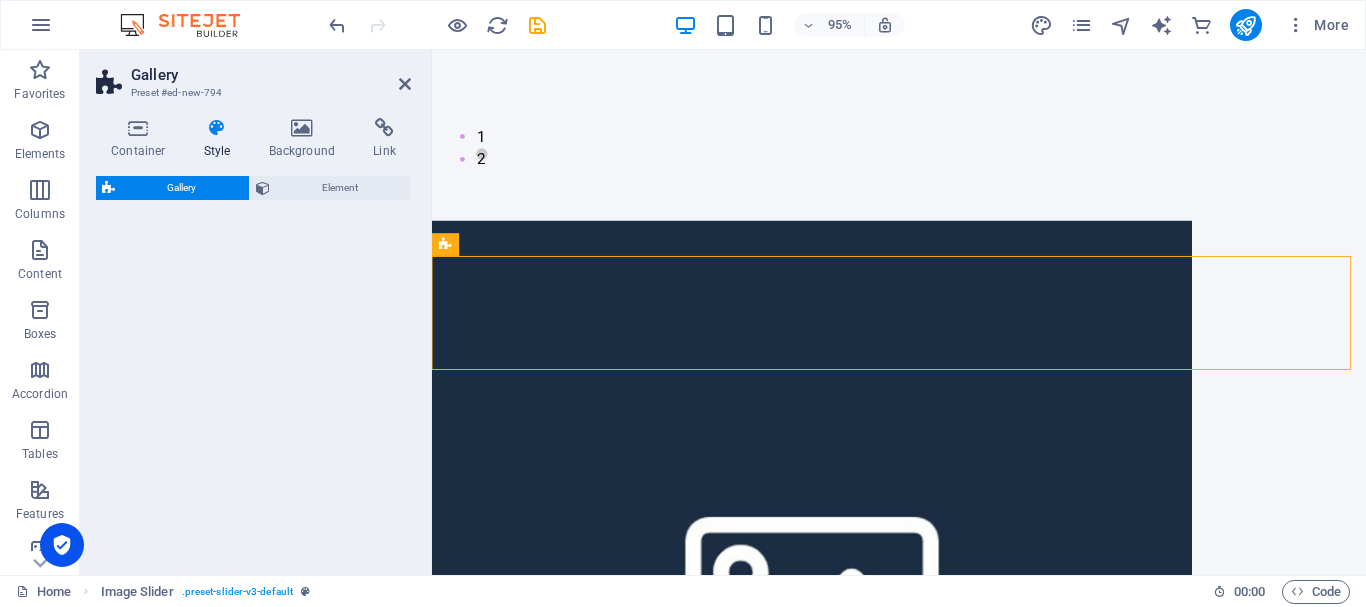 select on "rem" 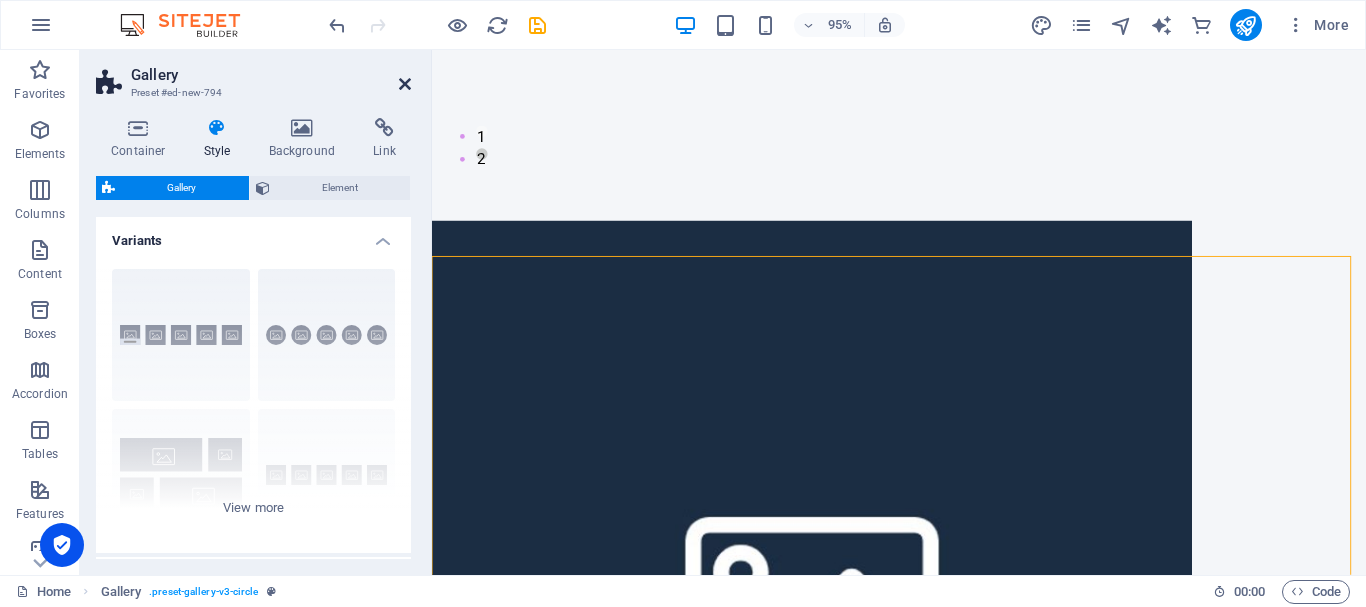 drag, startPoint x: 409, startPoint y: 81, endPoint x: 328, endPoint y: 31, distance: 95.189285 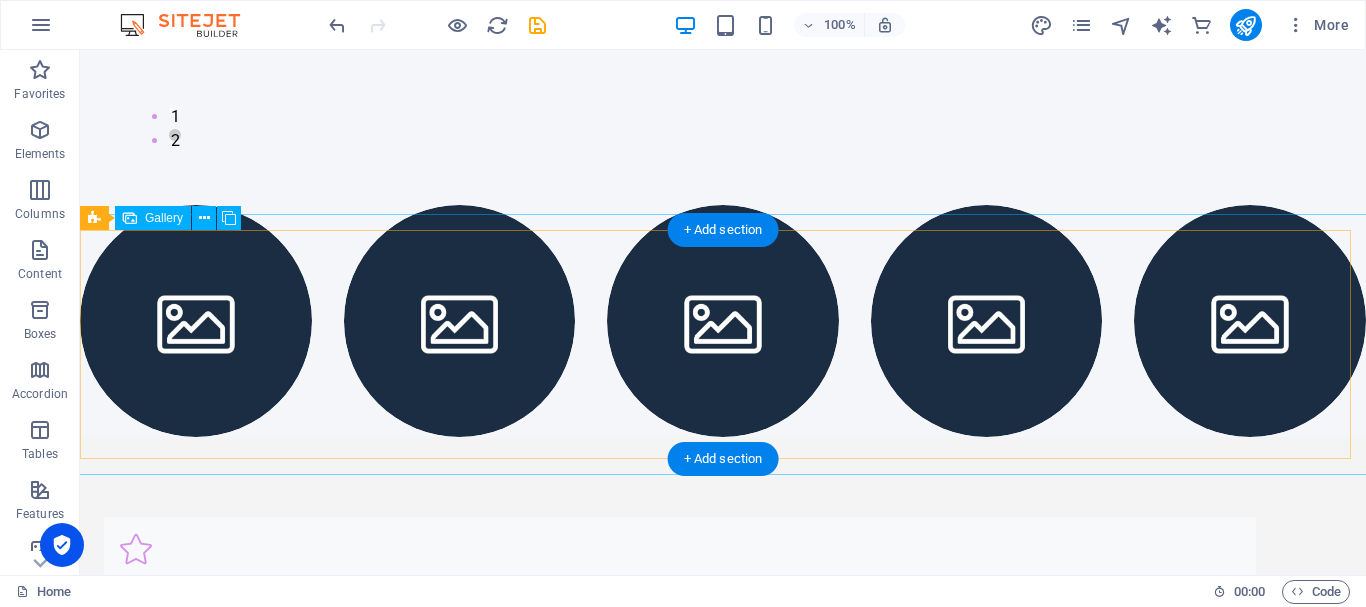 scroll, scrollTop: 1049, scrollLeft: 0, axis: vertical 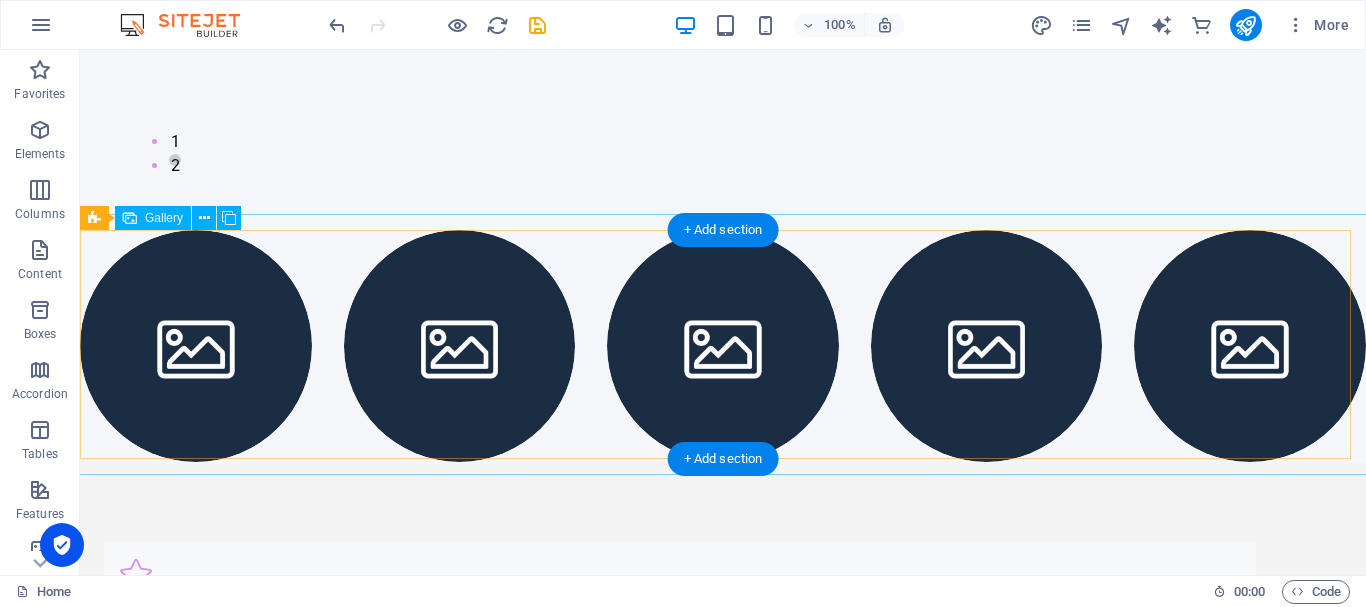 click at bounding box center [196, 346] 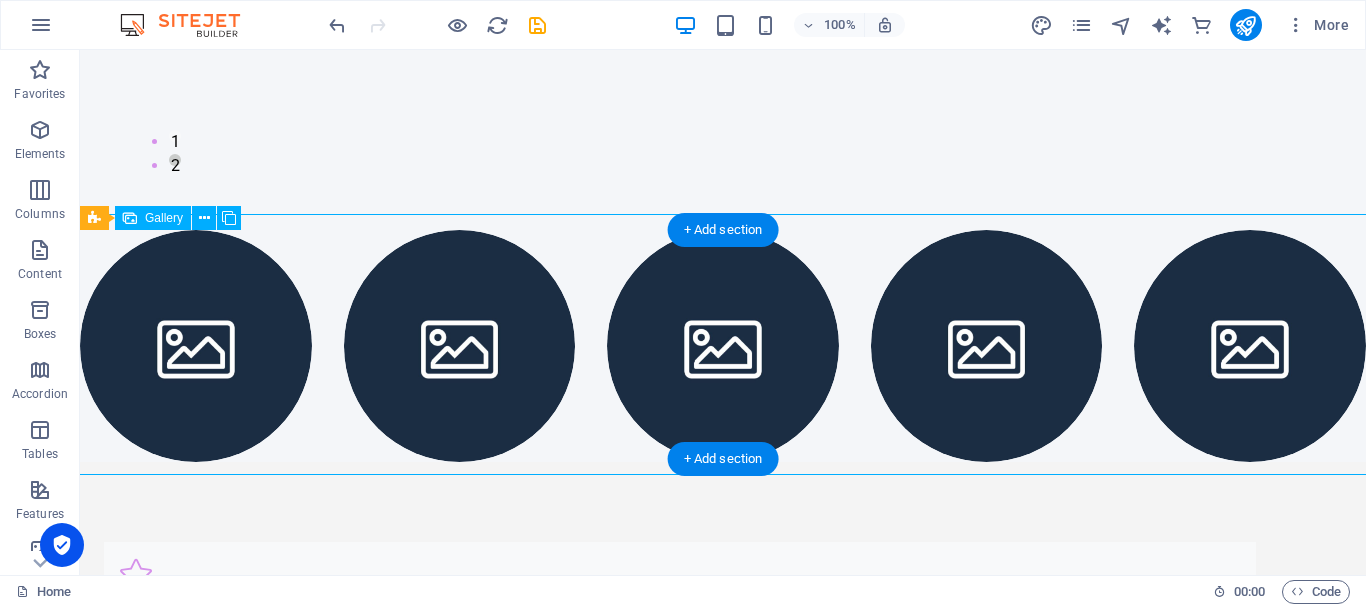 click at bounding box center (196, 346) 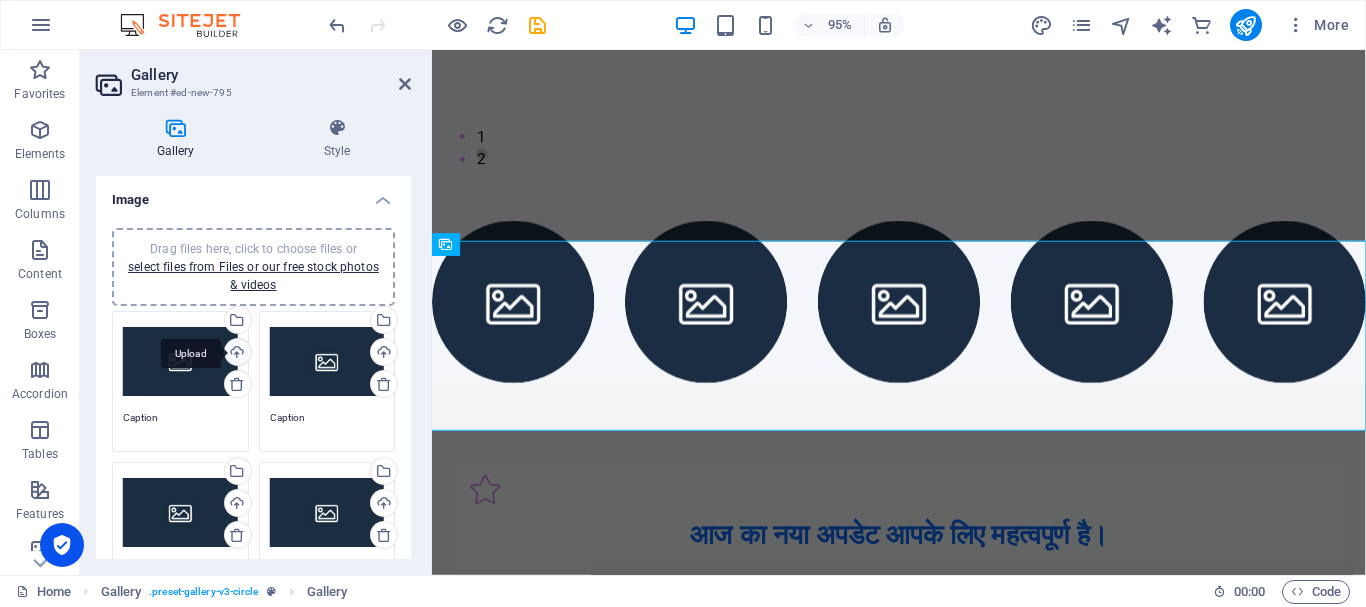 click on "Upload" at bounding box center (236, 354) 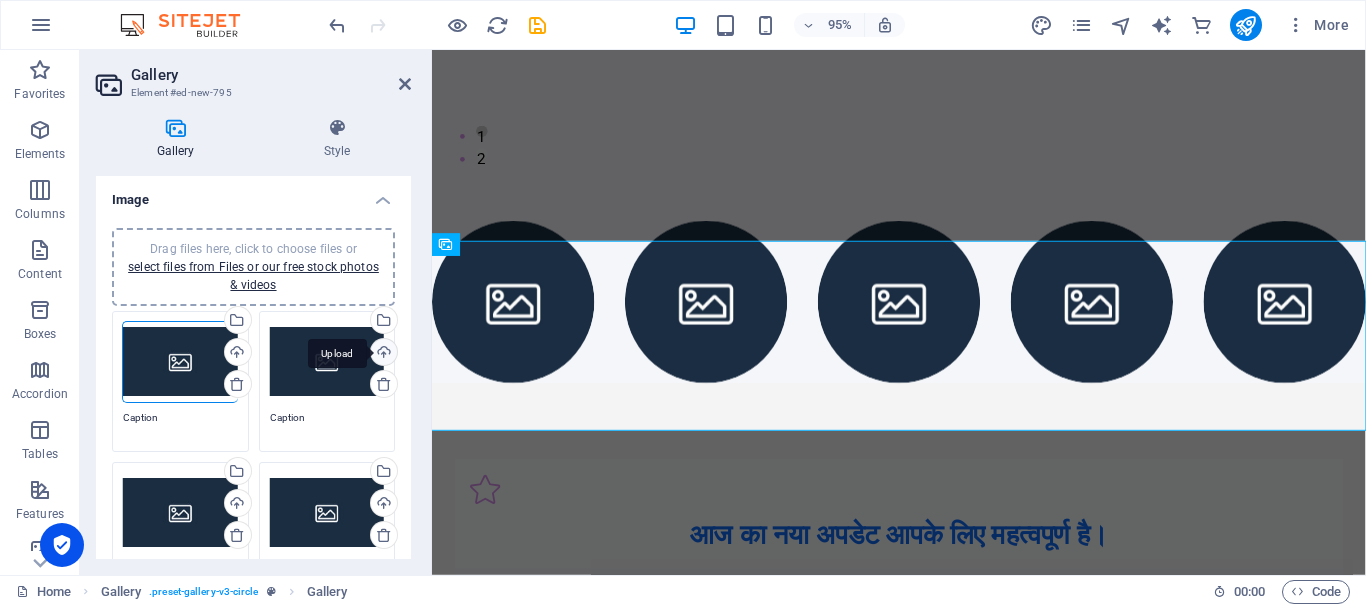 click on "Upload" at bounding box center [382, 354] 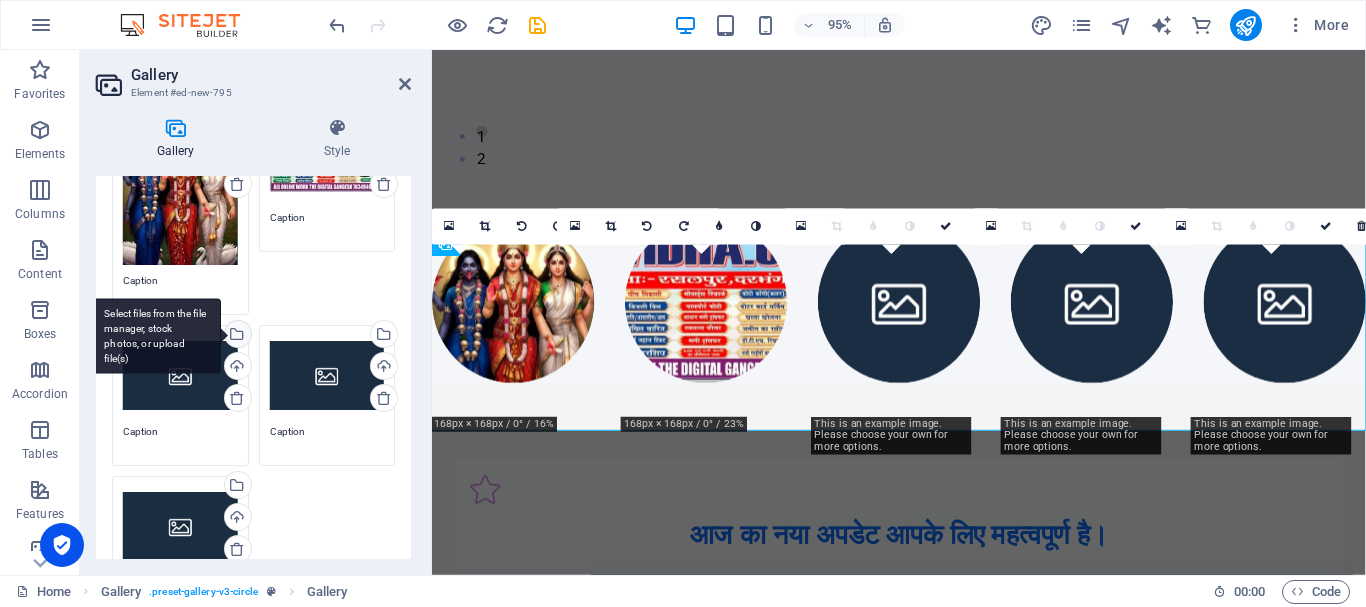 scroll, scrollTop: 300, scrollLeft: 0, axis: vertical 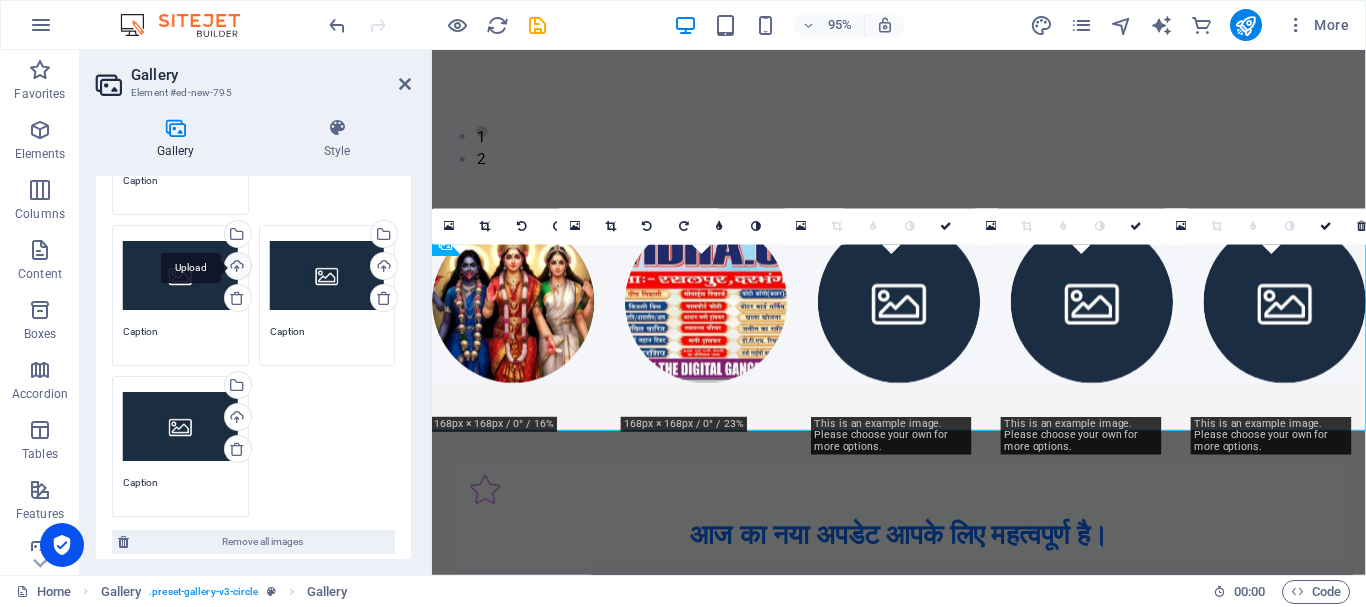 click on "Upload" at bounding box center (236, 268) 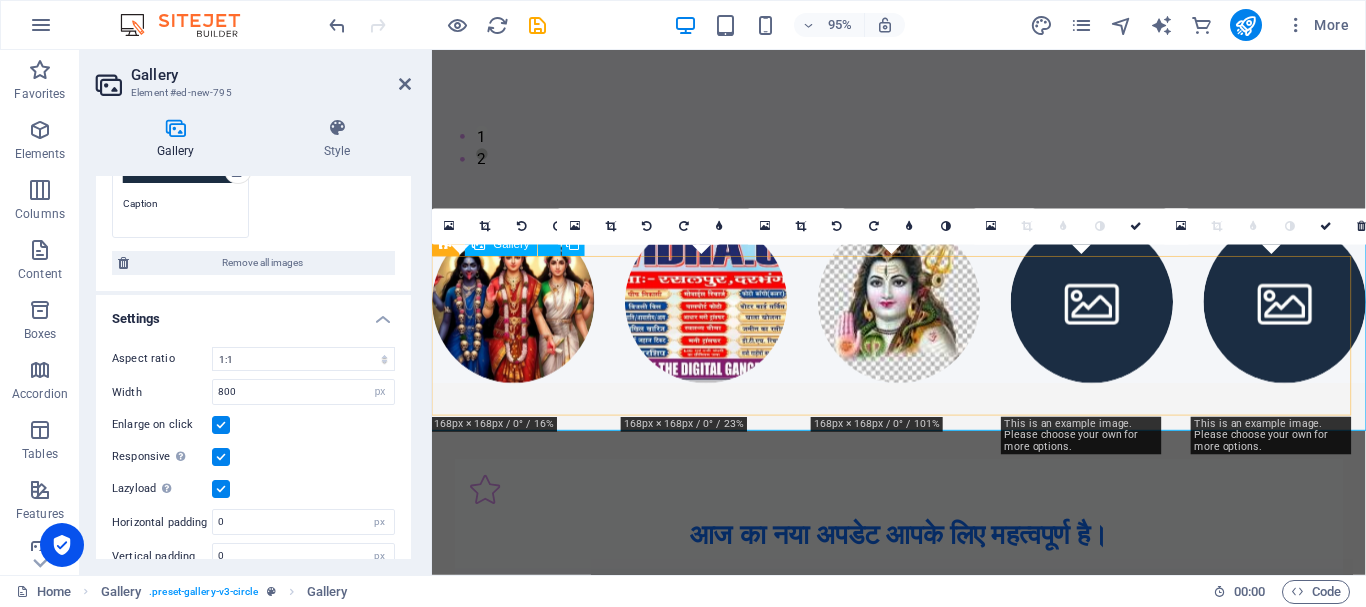 scroll, scrollTop: 400, scrollLeft: 0, axis: vertical 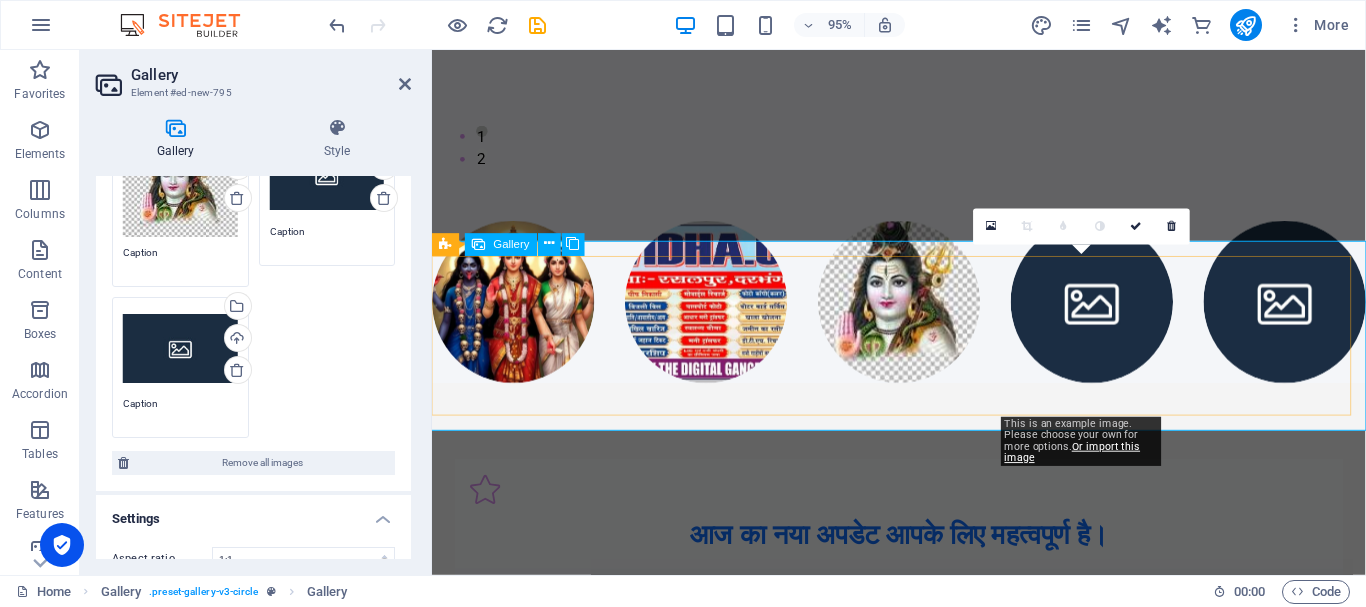 click at bounding box center (1126, 315) 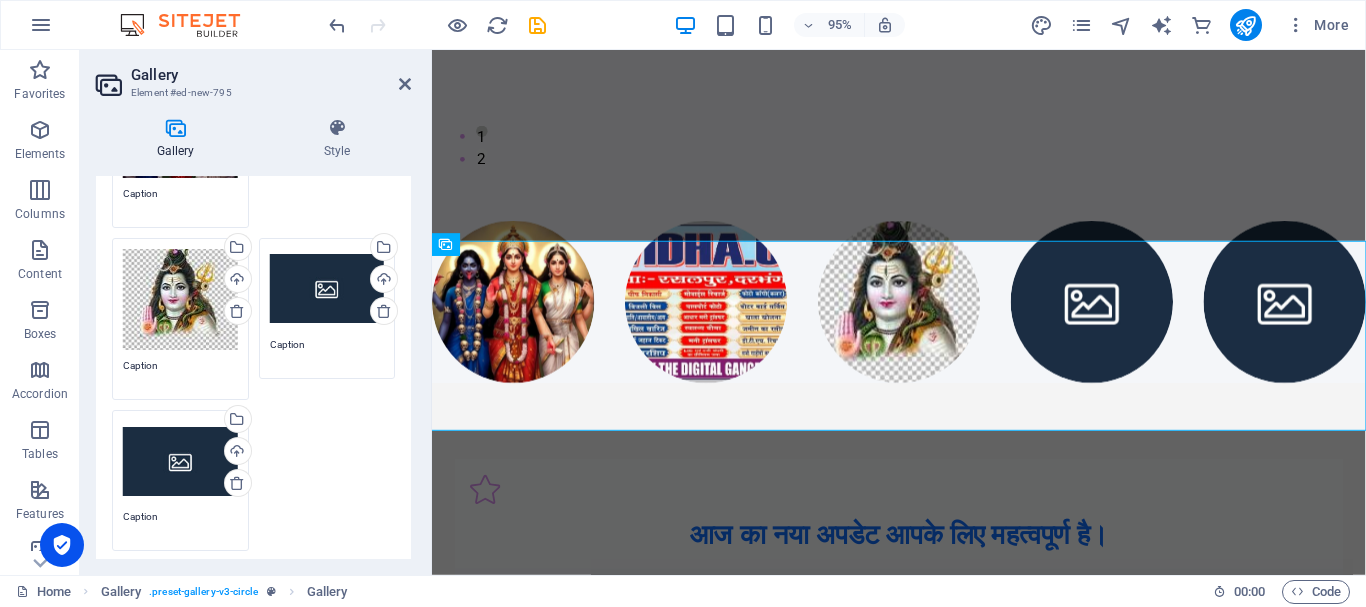 scroll, scrollTop: 200, scrollLeft: 0, axis: vertical 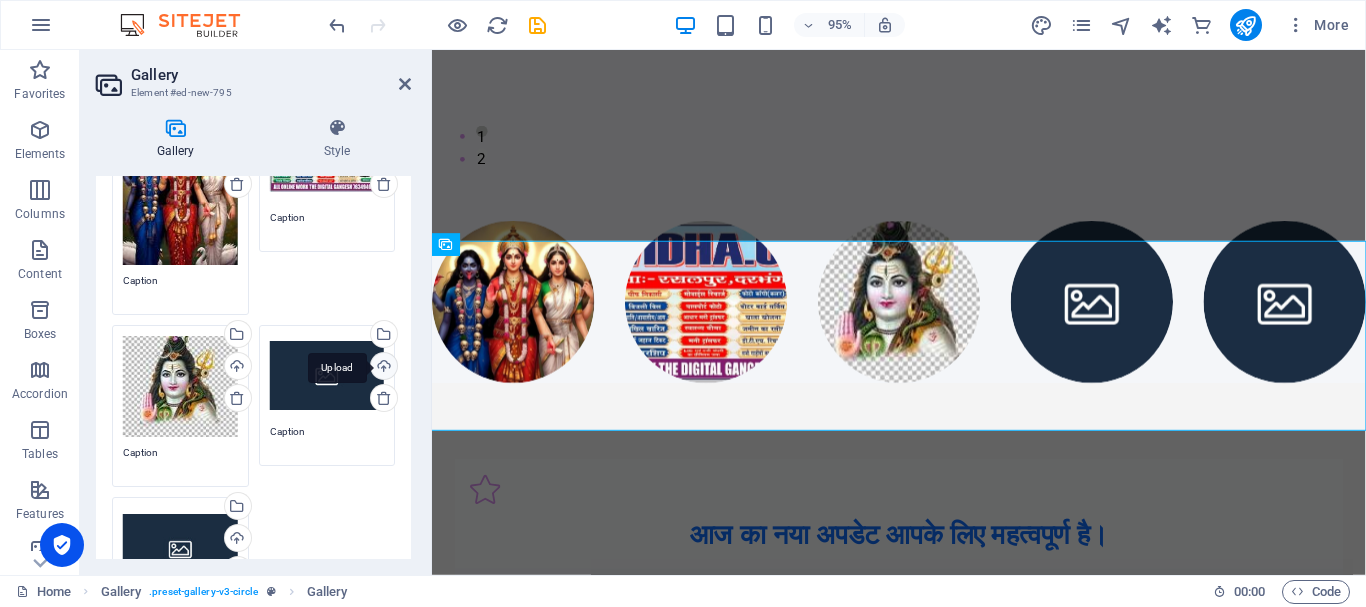 click on "Upload" at bounding box center (382, 368) 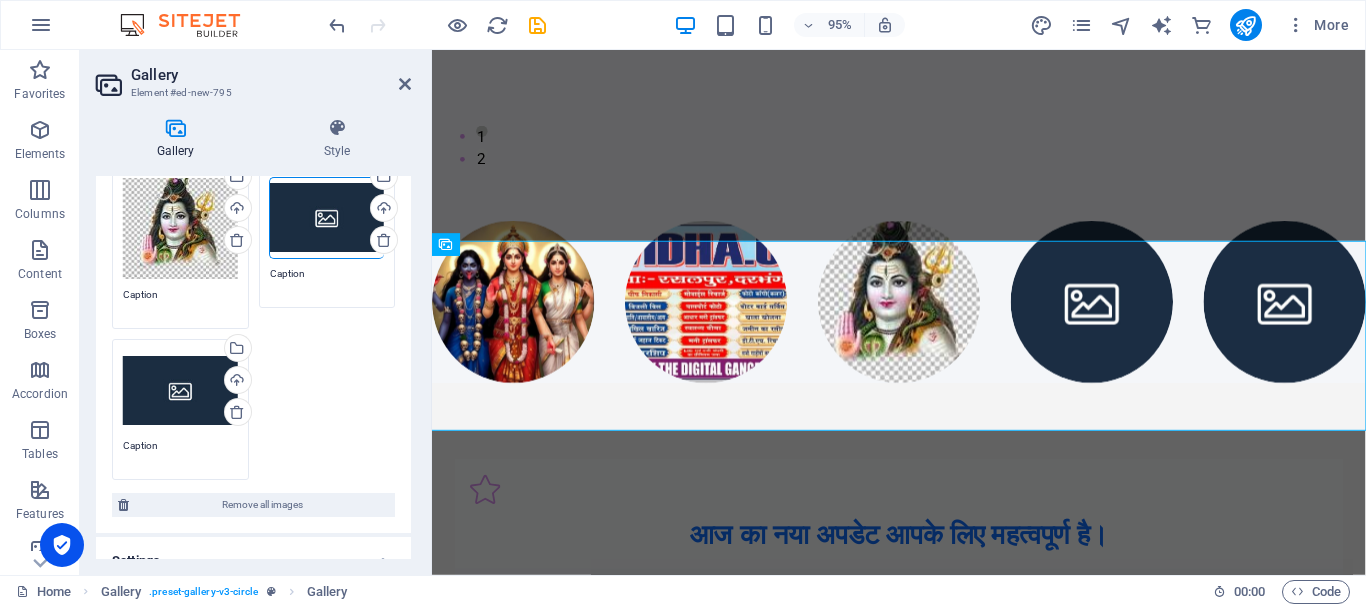 scroll, scrollTop: 400, scrollLeft: 0, axis: vertical 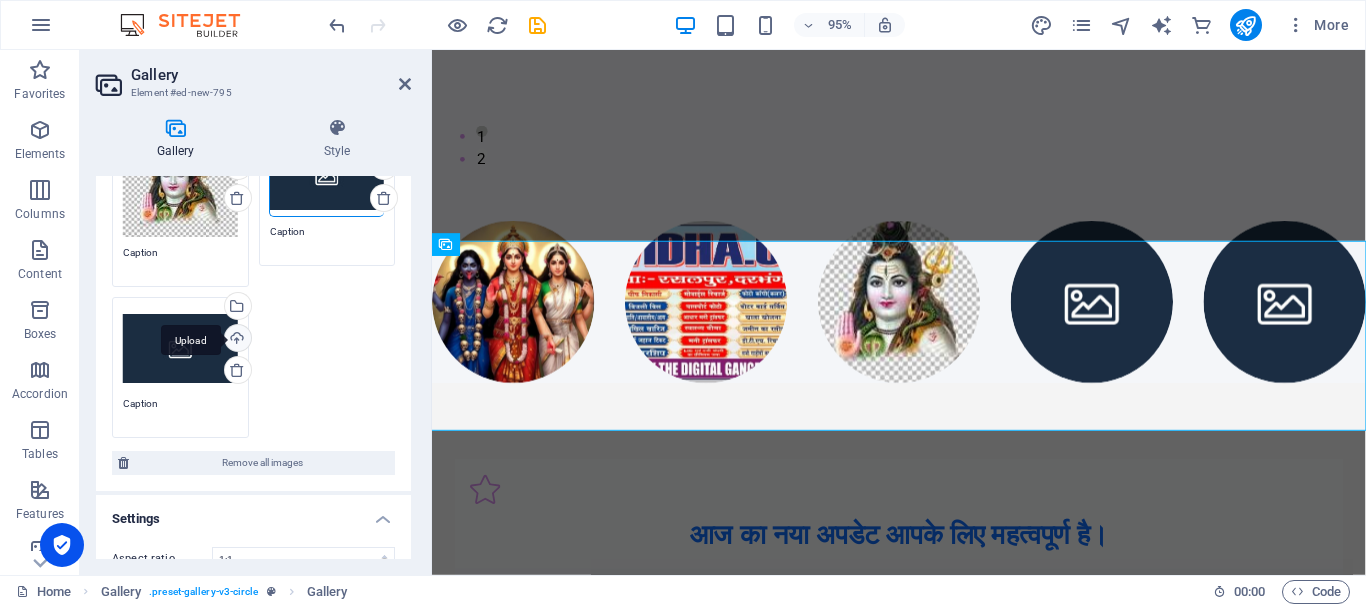 click on "Upload" at bounding box center (236, 340) 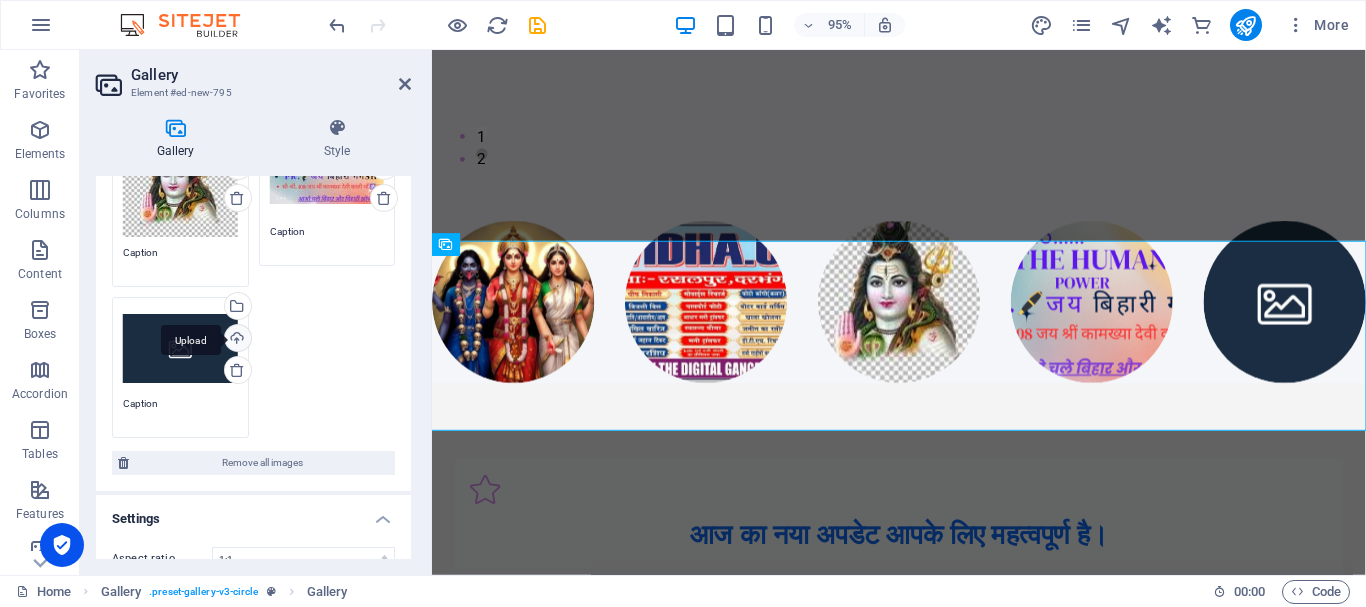 click on "Upload" at bounding box center [236, 340] 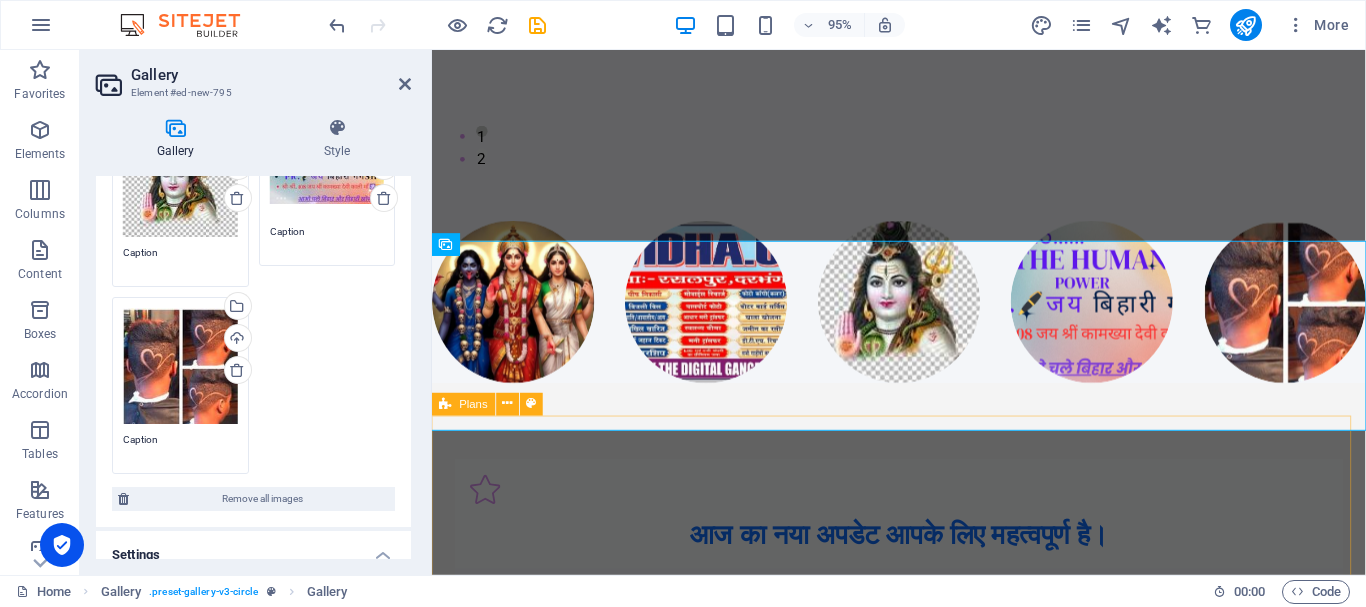 click on "आज का नया अपडेट आपके लिए महत्वपूर्ण है। आयुष्मान कार्ड अब सावन में मुफ्त बनाया जाएगा। मतदाता सूची में नाम जोड़ें, परिवार का सहयोग करें। BUTTON दर्जनों रोजगार अवसर, मजबूती से करें आवेदन। ICG ONLINE STARTED [GEOGRAPHIC_DATA] में 10%  संपन्नता पर ध्यान दें। यह व्यवसायों के लिए नए अवसरों को प्रस्तुत करता है, जो विकास और समृद्धि का मार्ग प्रशस्त करेगा। BUTTON नया सेवा आधार सेवा जल्द आ रहा है। BUTTON" at bounding box center (923, 1079) 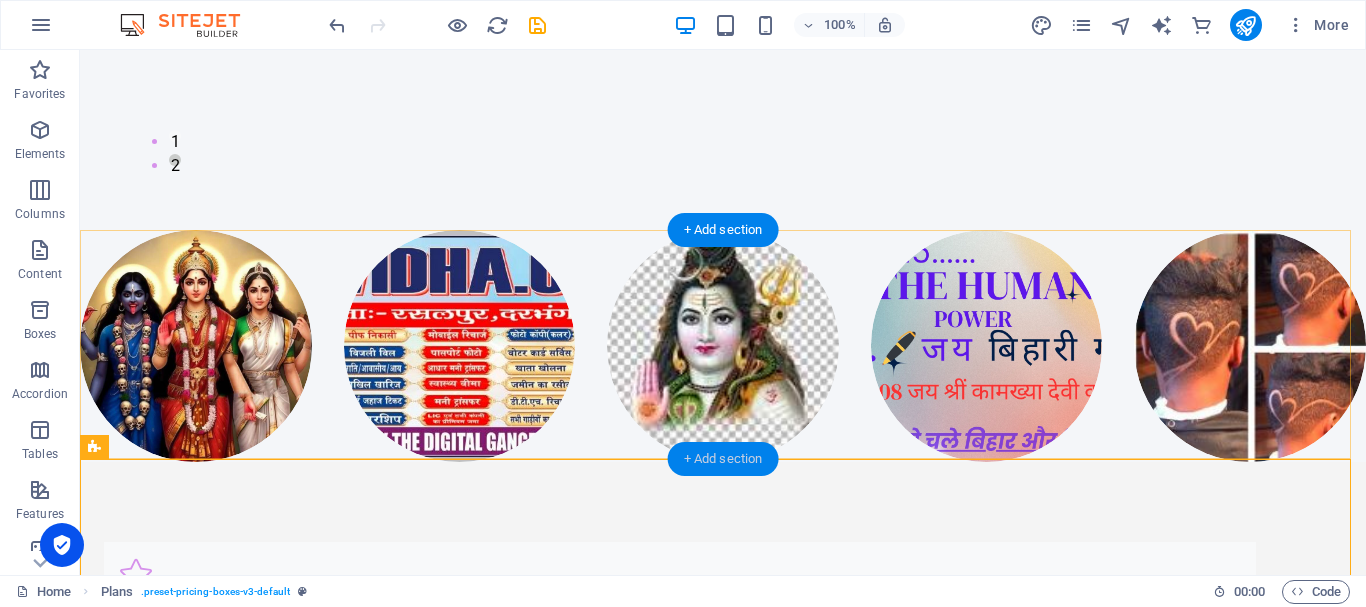click on "+ Add section" at bounding box center (723, 459) 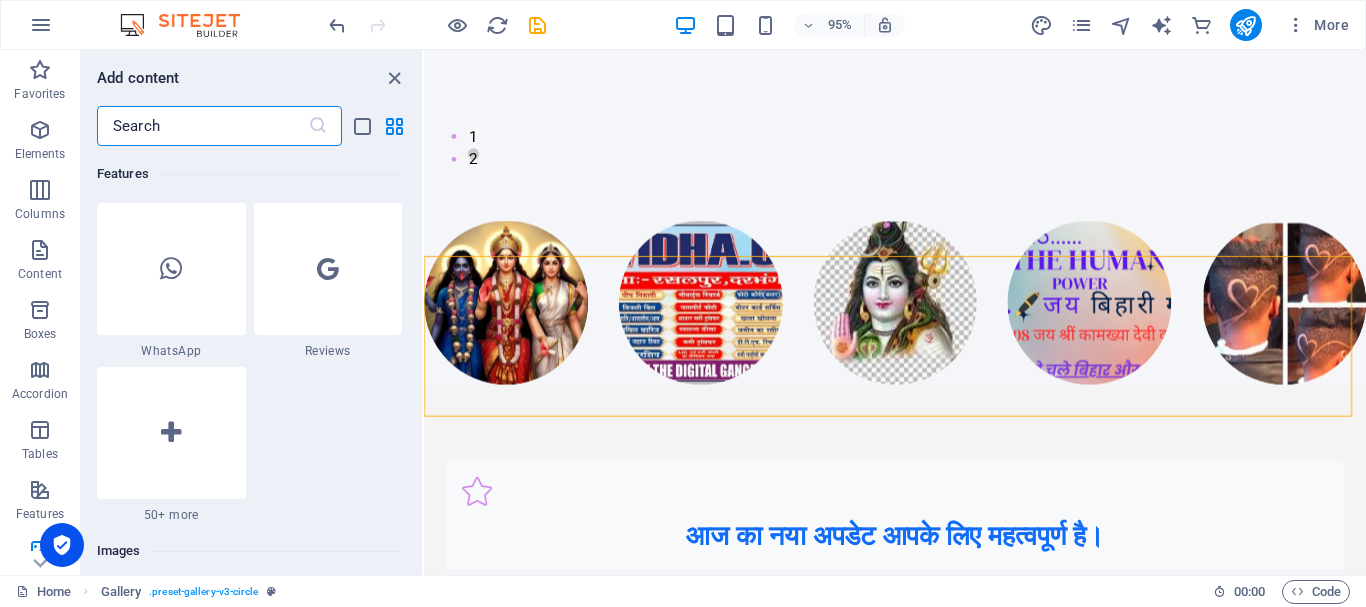 scroll, scrollTop: 10199, scrollLeft: 0, axis: vertical 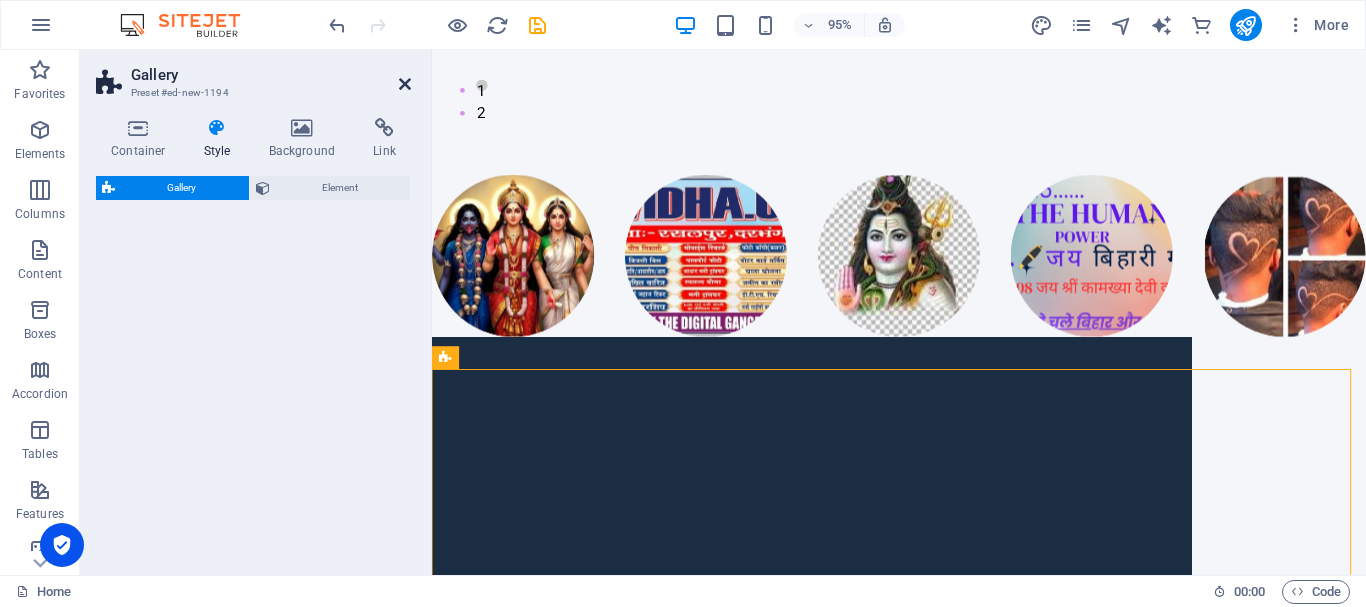click on "Gallery Preset #ed-new-1194
Container Style Background Link Size Height Default px rem % vh vw Min. height None px rem % vh vw Width Default px rem % em vh vw Min. width None px rem % vh vw Content width Default Custom width Width Default px rem % em vh vw Min. width None px rem % vh vw Default padding Custom spacing Default content width and padding can be changed under Design. Edit design Layout (Flexbox) Alignment Determines the flex direction. Default Main axis Determine how elements should behave along the main axis inside this container (justify content). Default Side axis Control the vertical direction of the element inside of the container (align items). Default Wrap Default On Off Fill Controls the distances and direction of elements on the y-axis across several lines (align content). Default Accessibility ARIA helps assistive technologies (like screen readers) to understand the role, state, and behavior of web elements Role The ARIA role defines the purpose of an element.  None None" at bounding box center (256, 312) 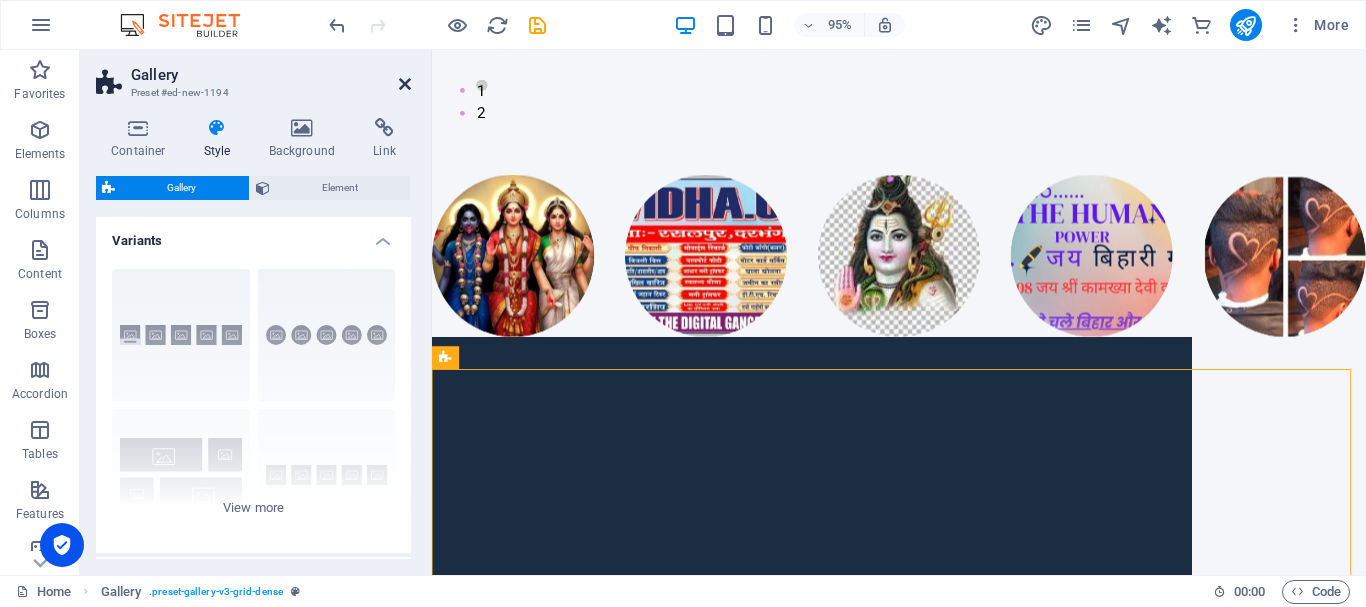 click at bounding box center [405, 84] 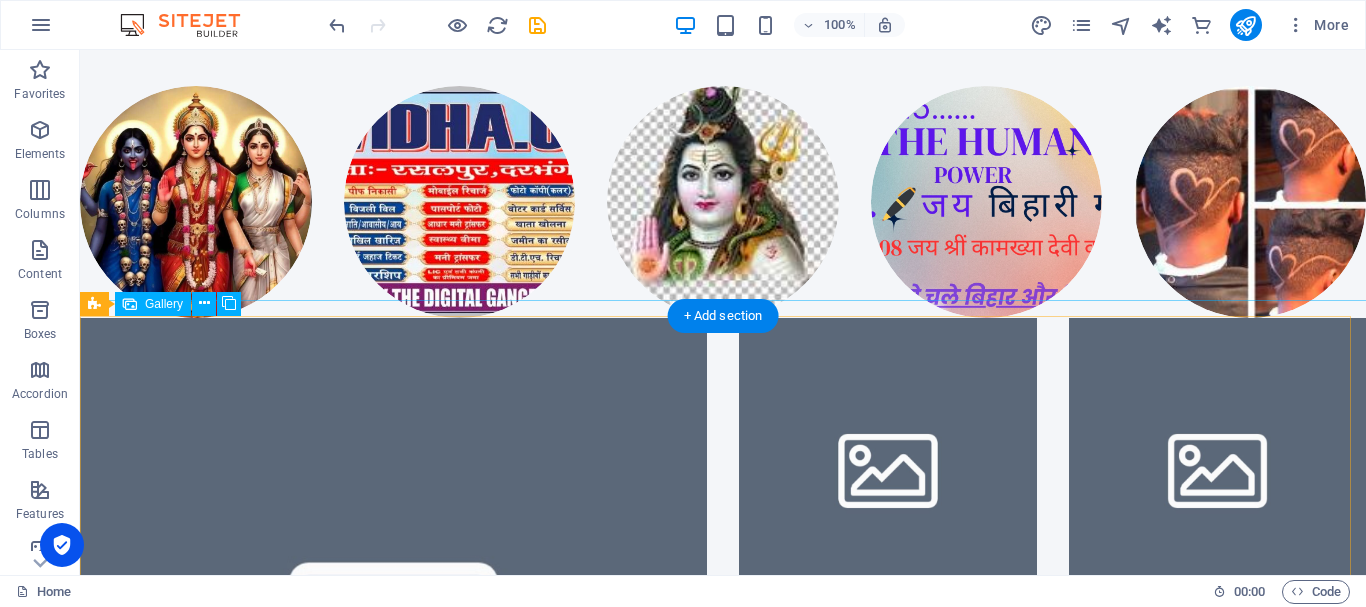scroll, scrollTop: 1192, scrollLeft: 0, axis: vertical 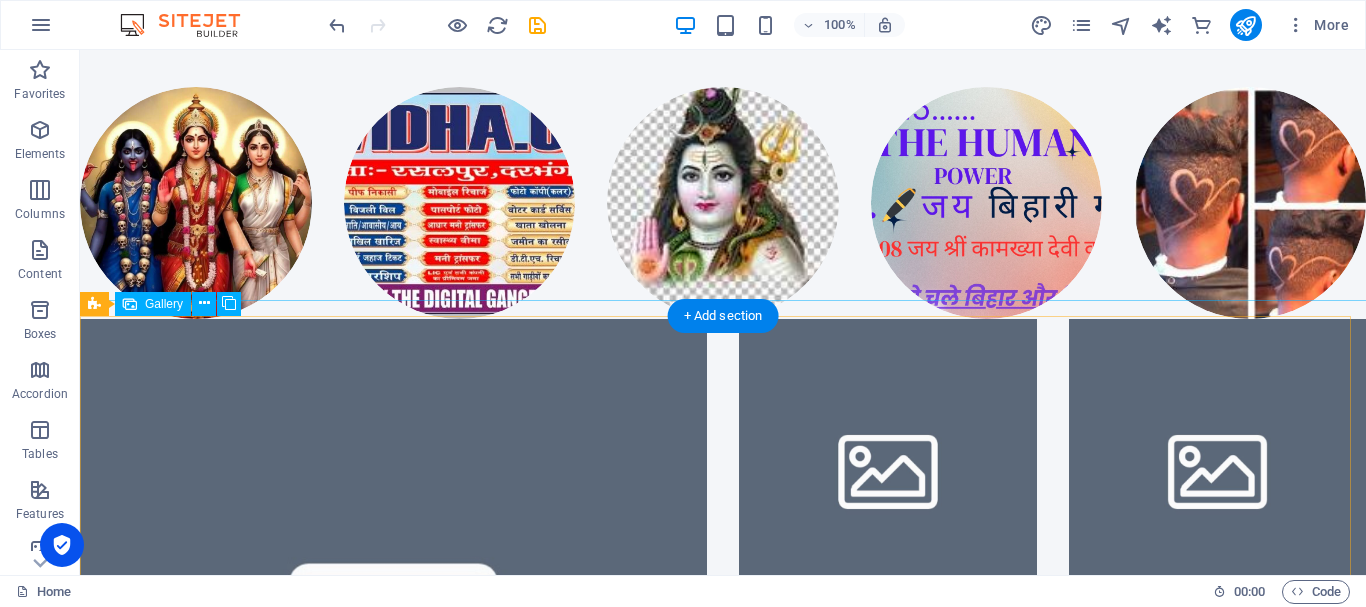 click at bounding box center (393, 632) 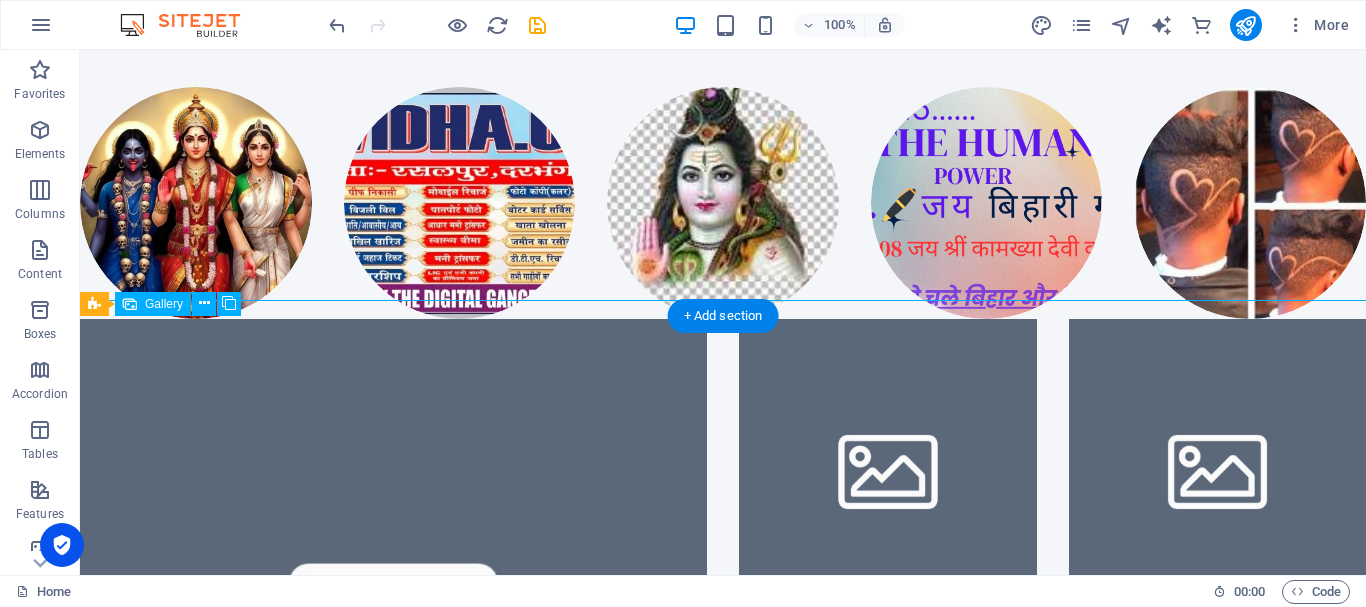click at bounding box center [393, 632] 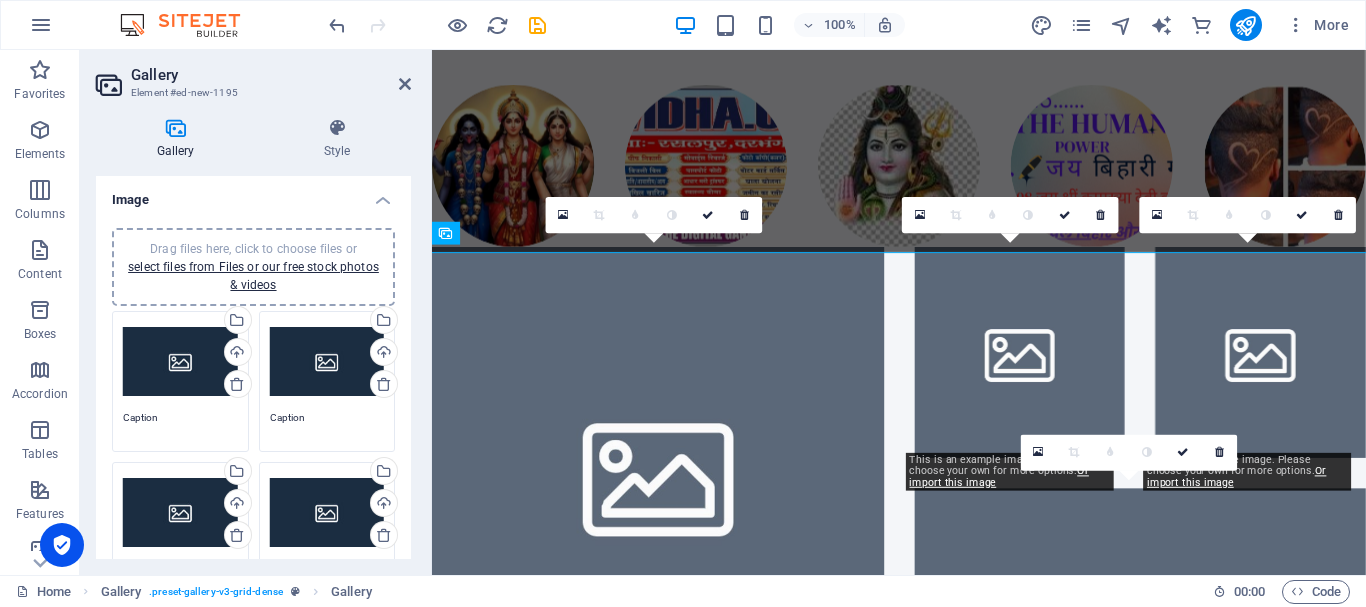 scroll, scrollTop: 1229, scrollLeft: 0, axis: vertical 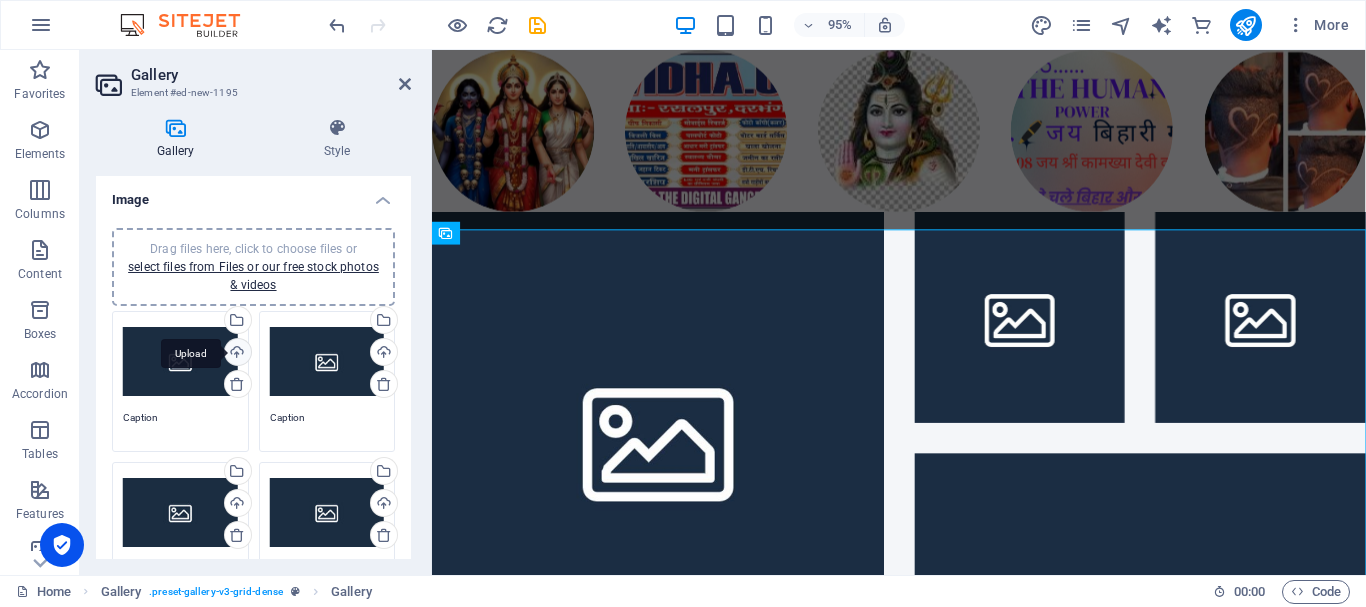 click on "Upload" at bounding box center (236, 354) 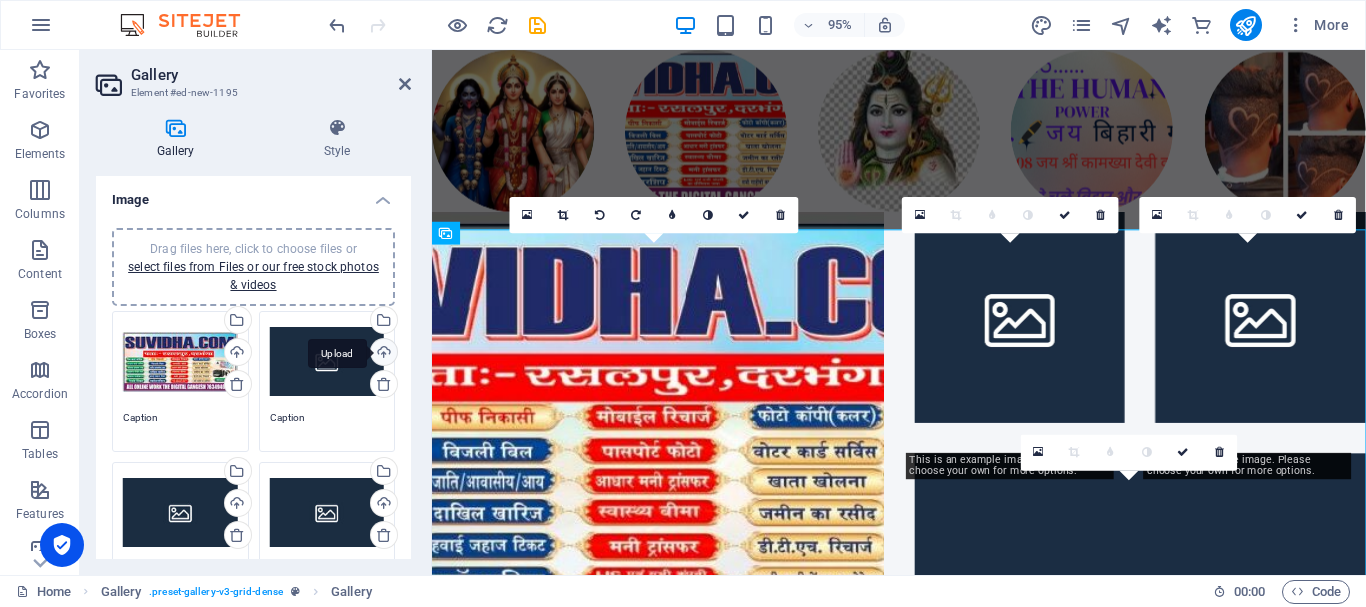 click on "Upload" at bounding box center (382, 354) 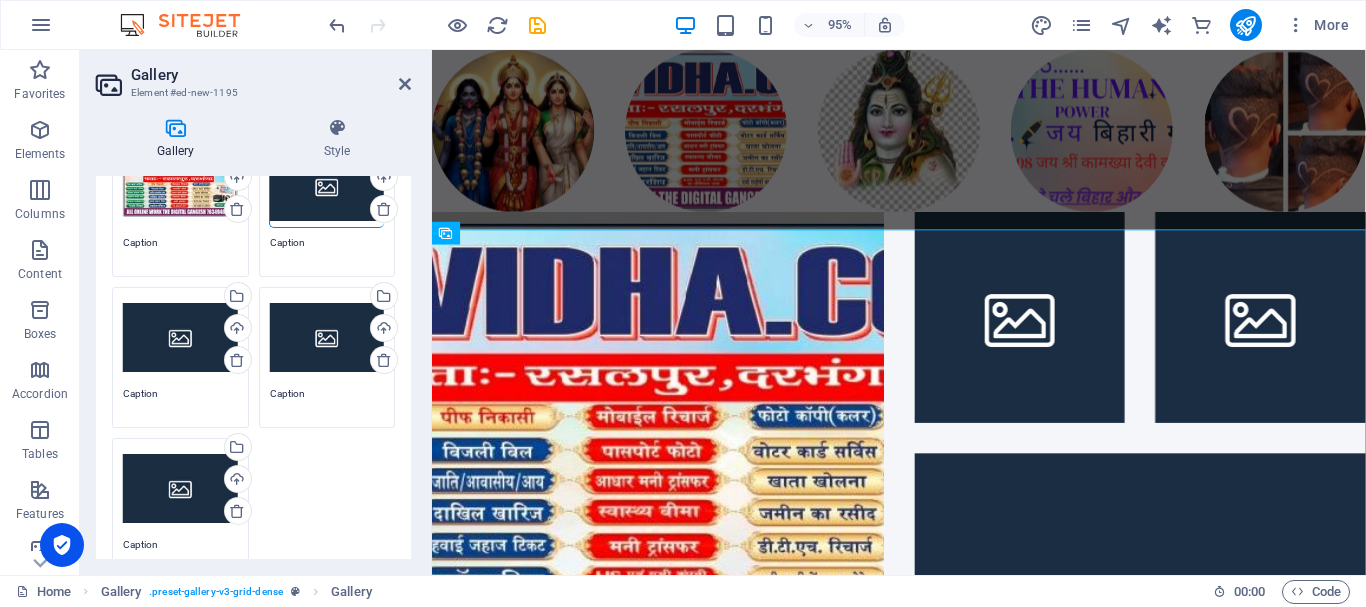 scroll, scrollTop: 300, scrollLeft: 0, axis: vertical 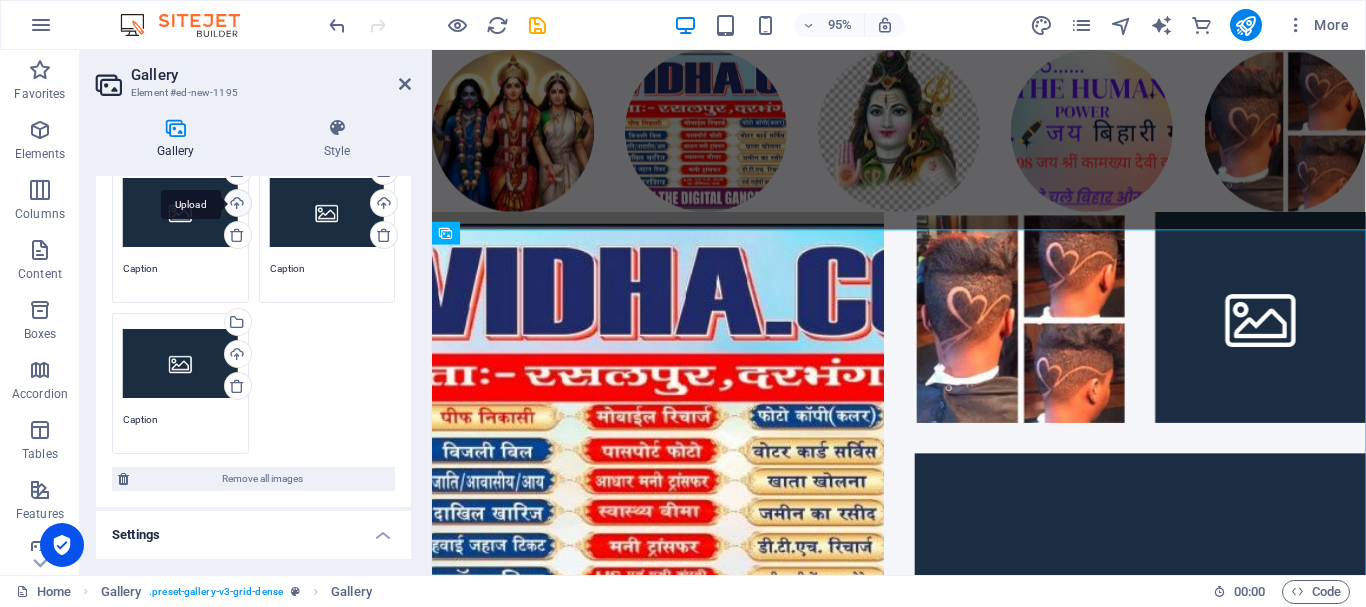click on "Upload" at bounding box center (236, 205) 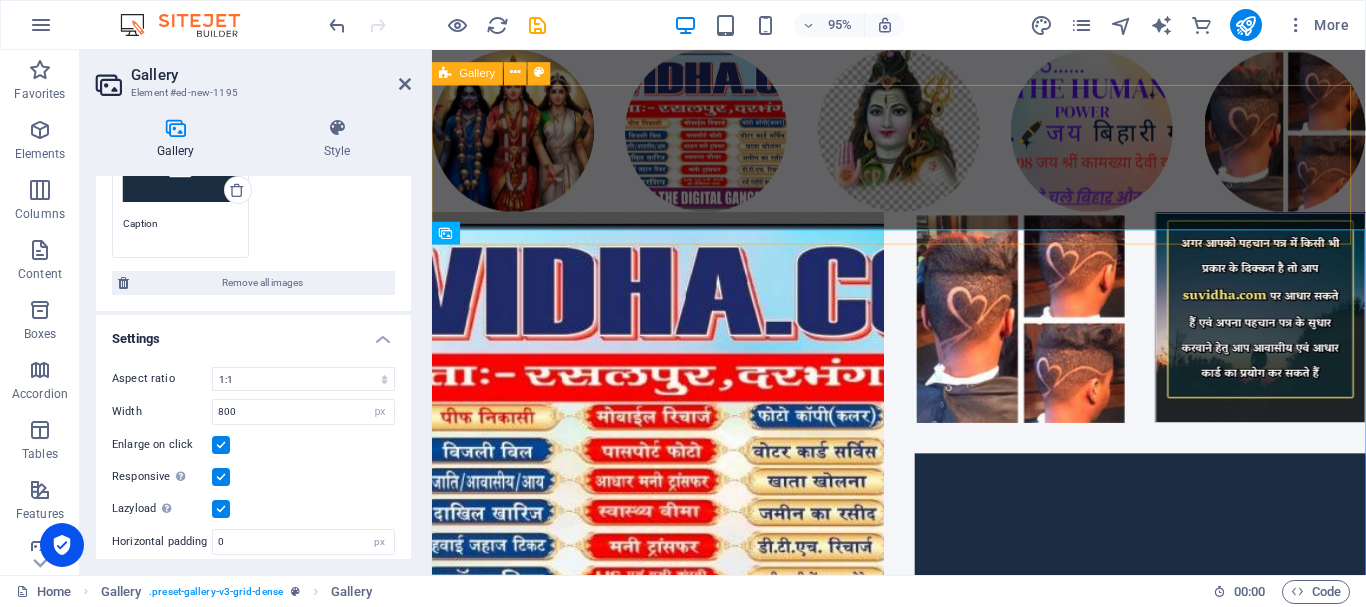 scroll, scrollTop: 617, scrollLeft: 0, axis: vertical 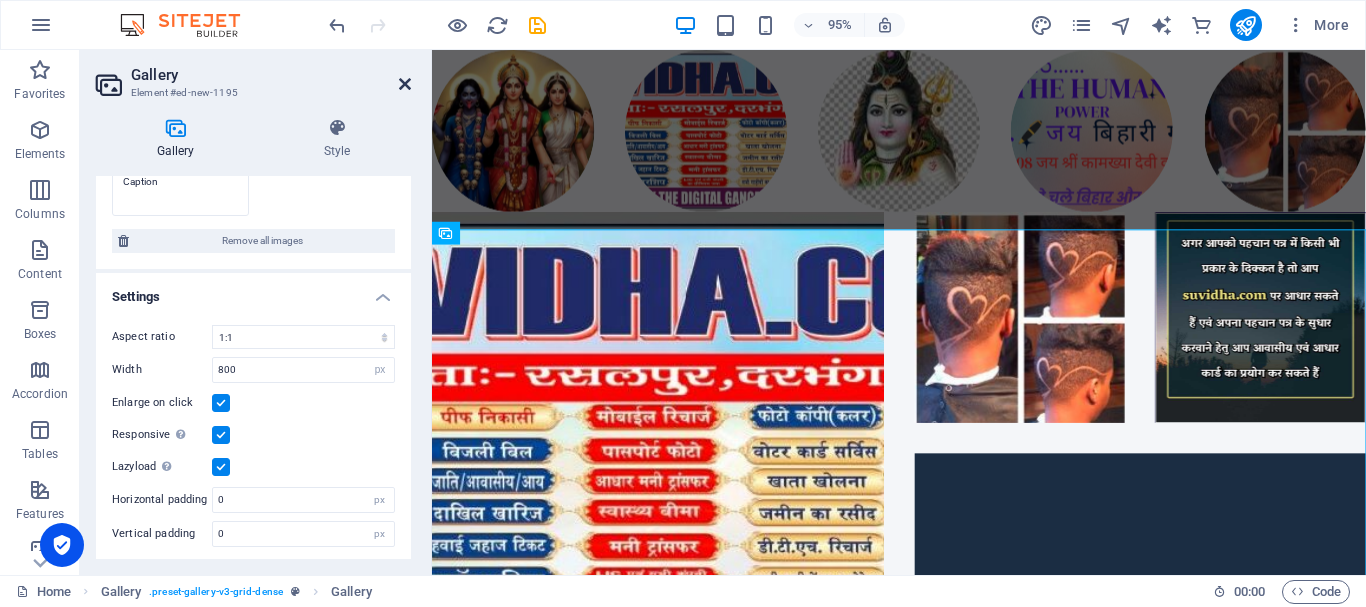 click at bounding box center [405, 84] 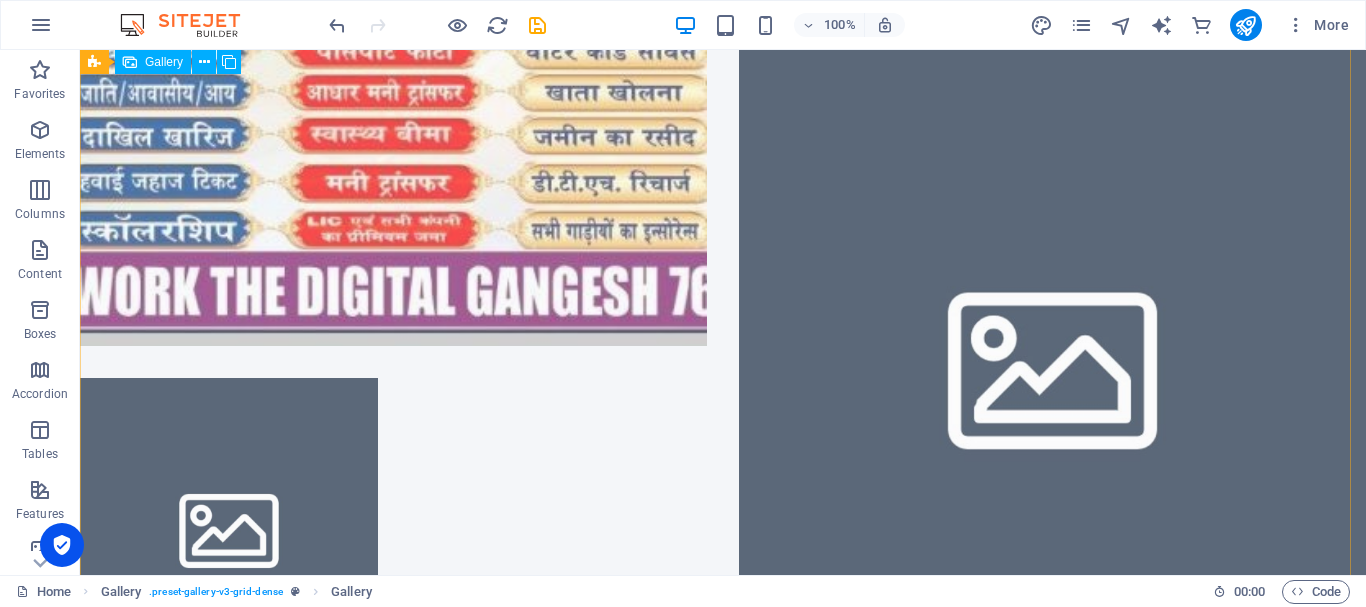 click at bounding box center (1052, 361) 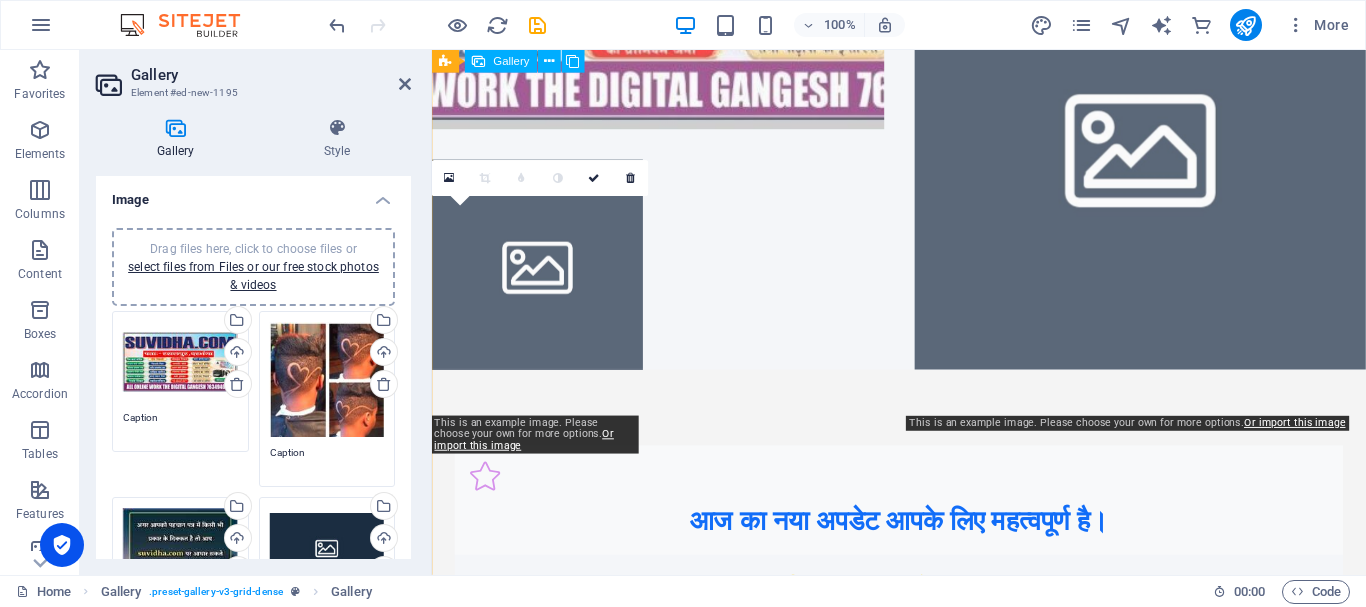 scroll, scrollTop: 1768, scrollLeft: 0, axis: vertical 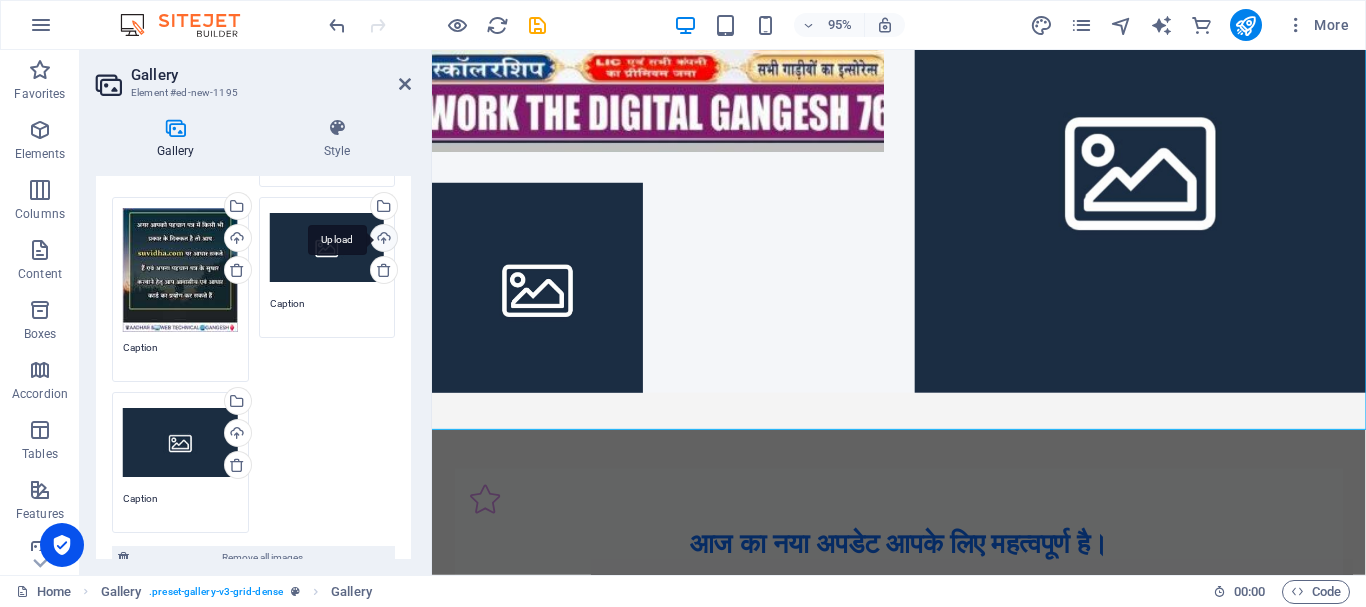 click on "Upload" at bounding box center (382, 240) 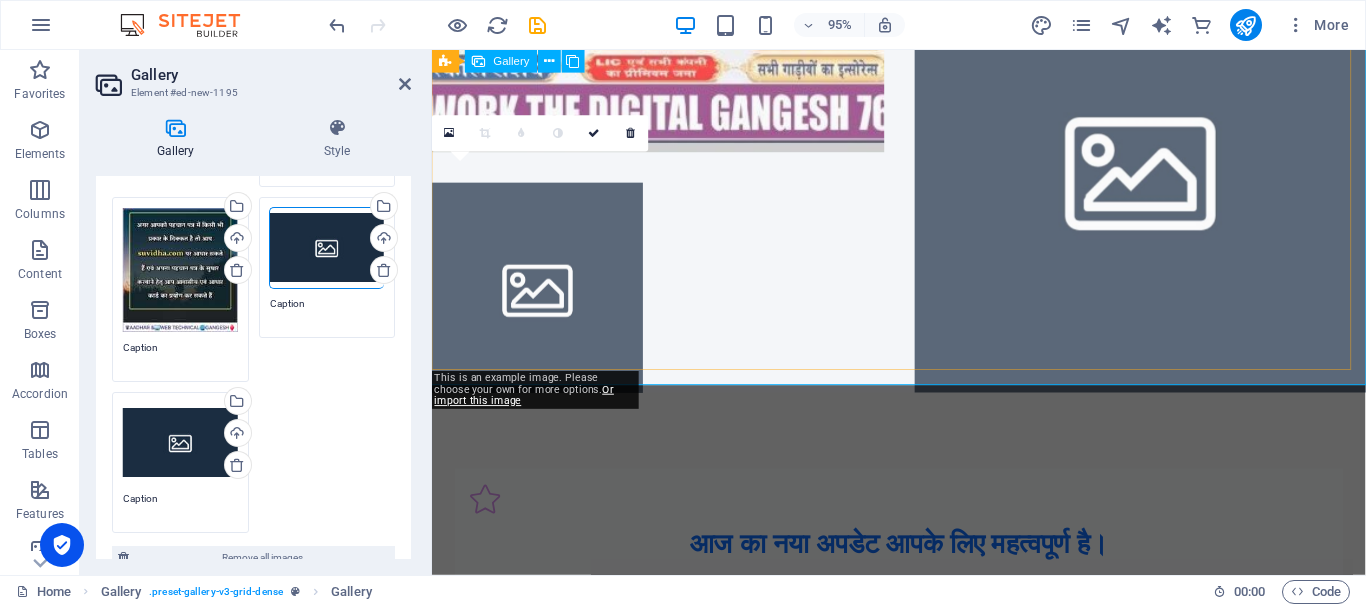 scroll, scrollTop: 1868, scrollLeft: 0, axis: vertical 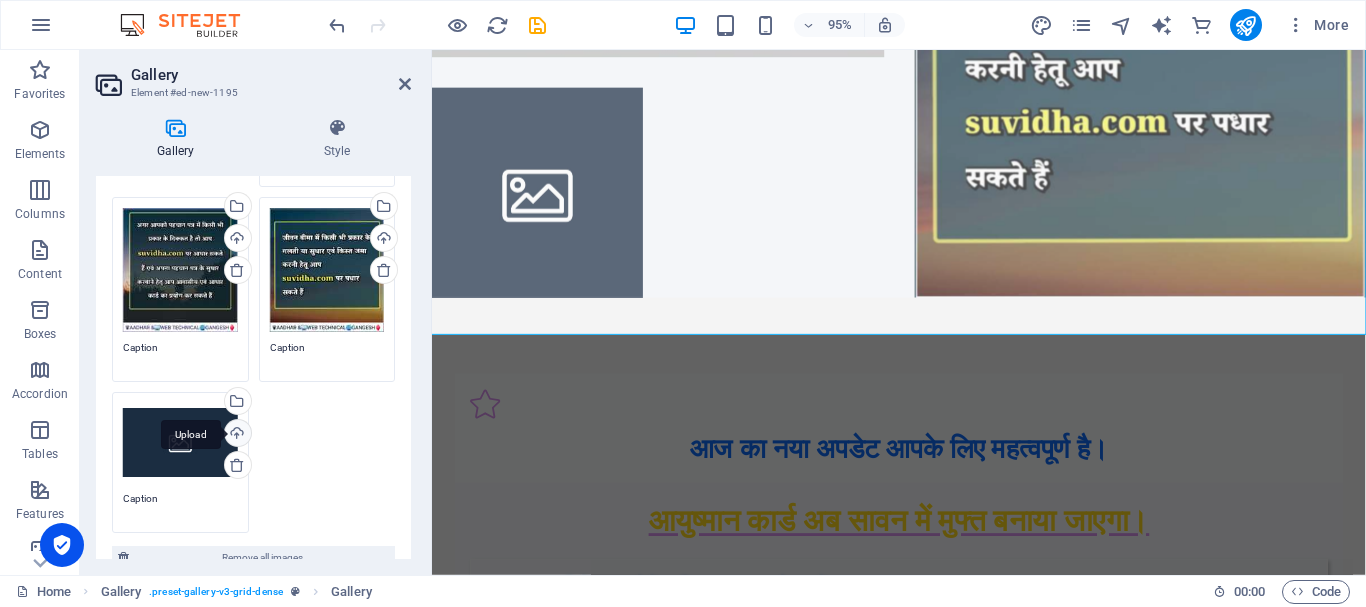 click on "Upload" at bounding box center (236, 435) 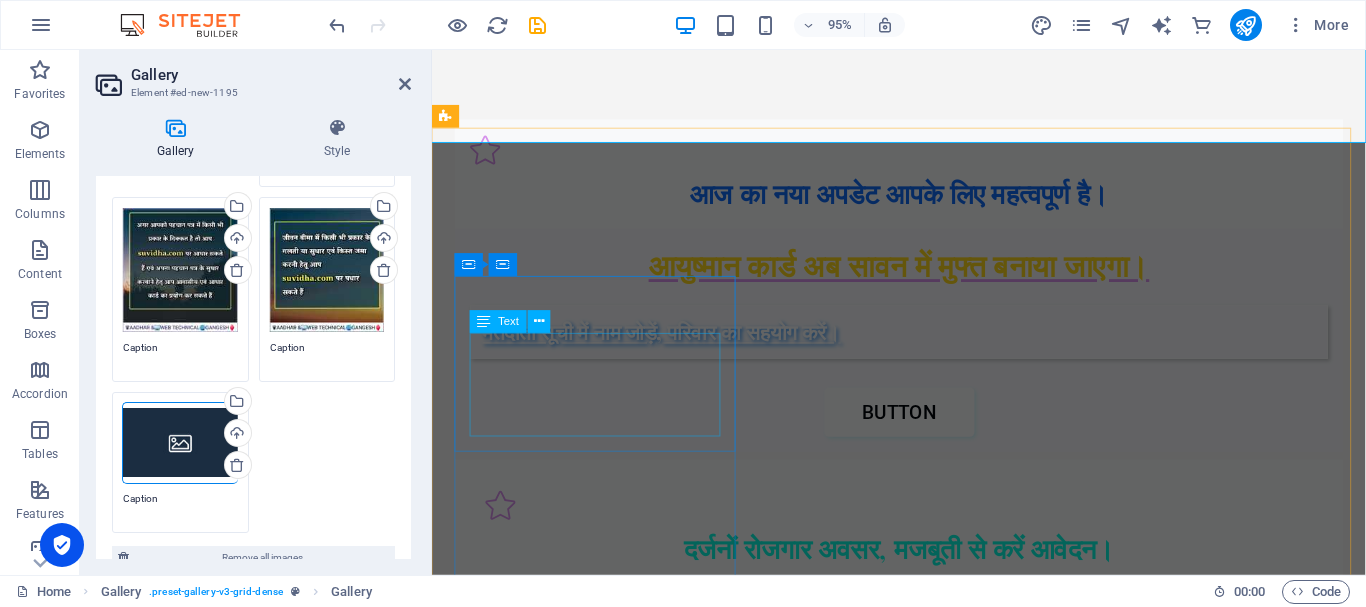 scroll, scrollTop: 2168, scrollLeft: 0, axis: vertical 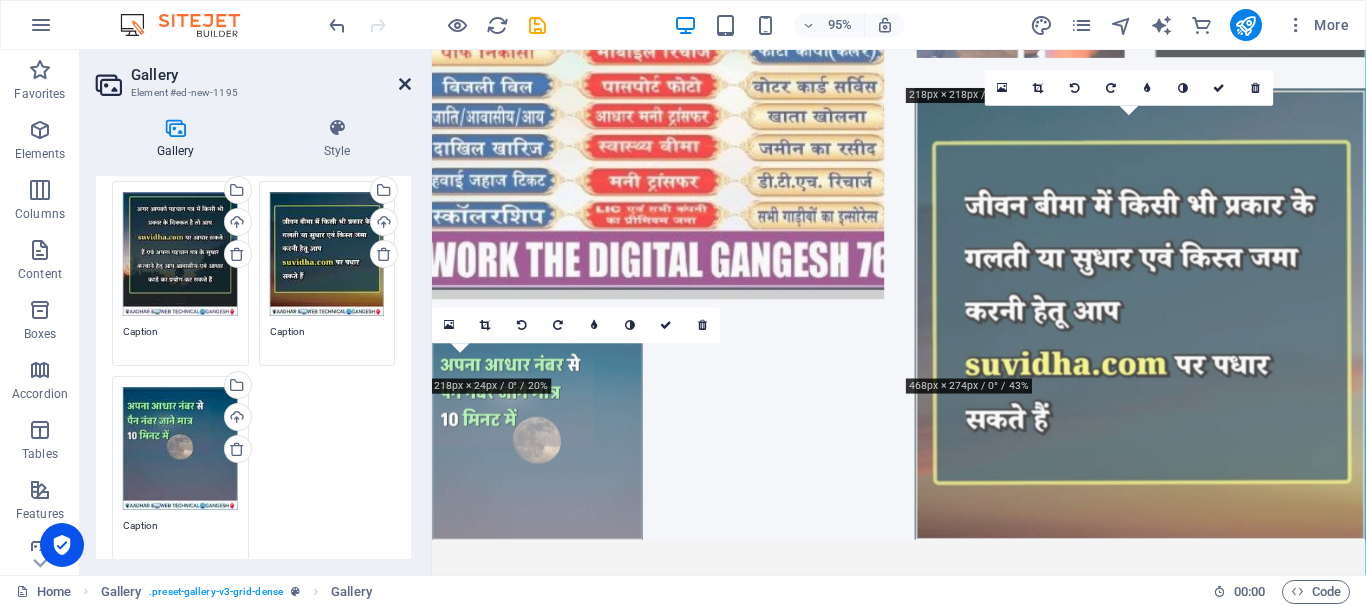 click at bounding box center (405, 84) 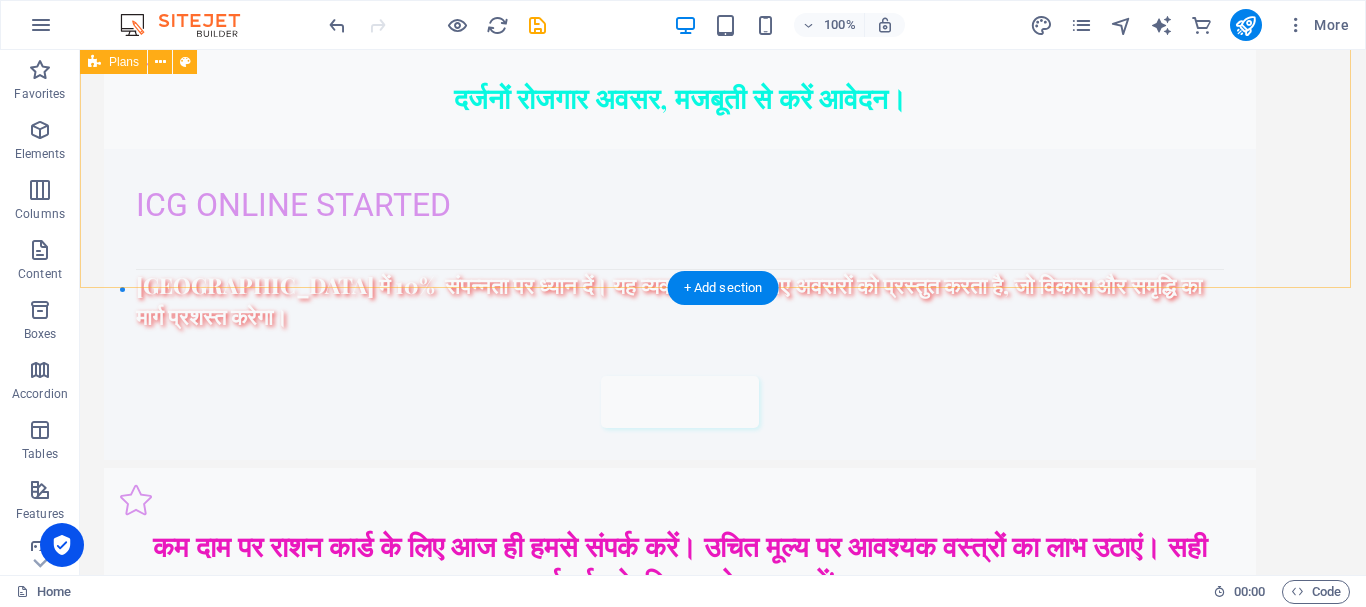 scroll, scrollTop: 3092, scrollLeft: 0, axis: vertical 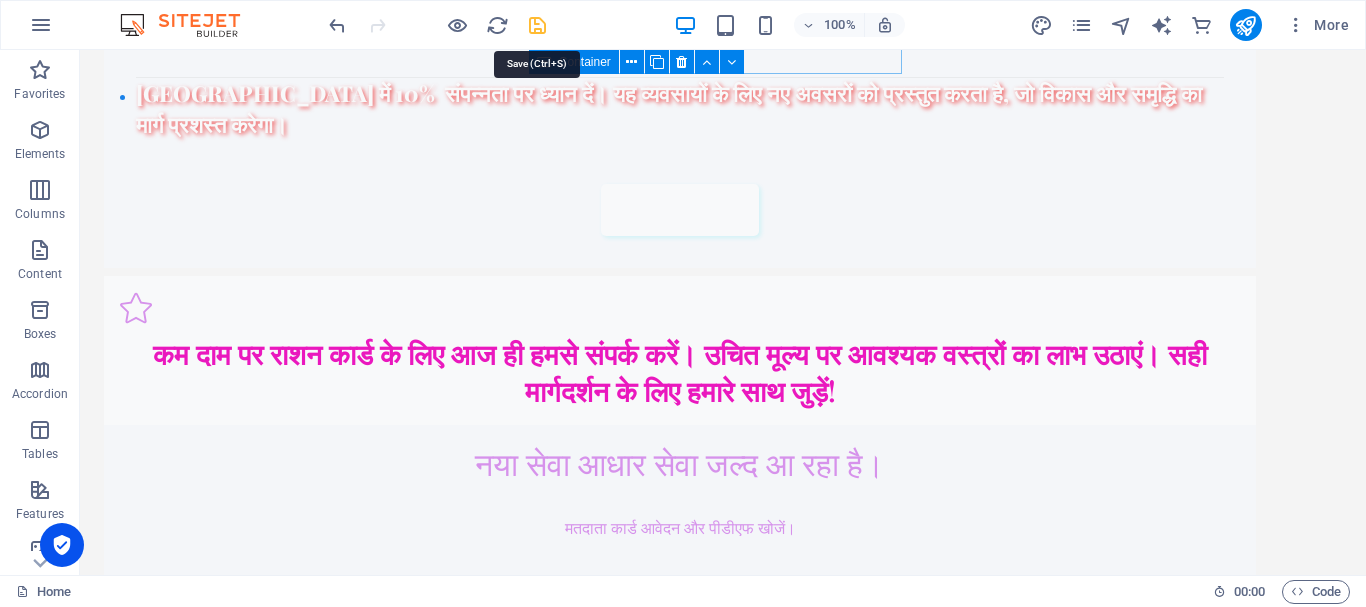 click at bounding box center (537, 25) 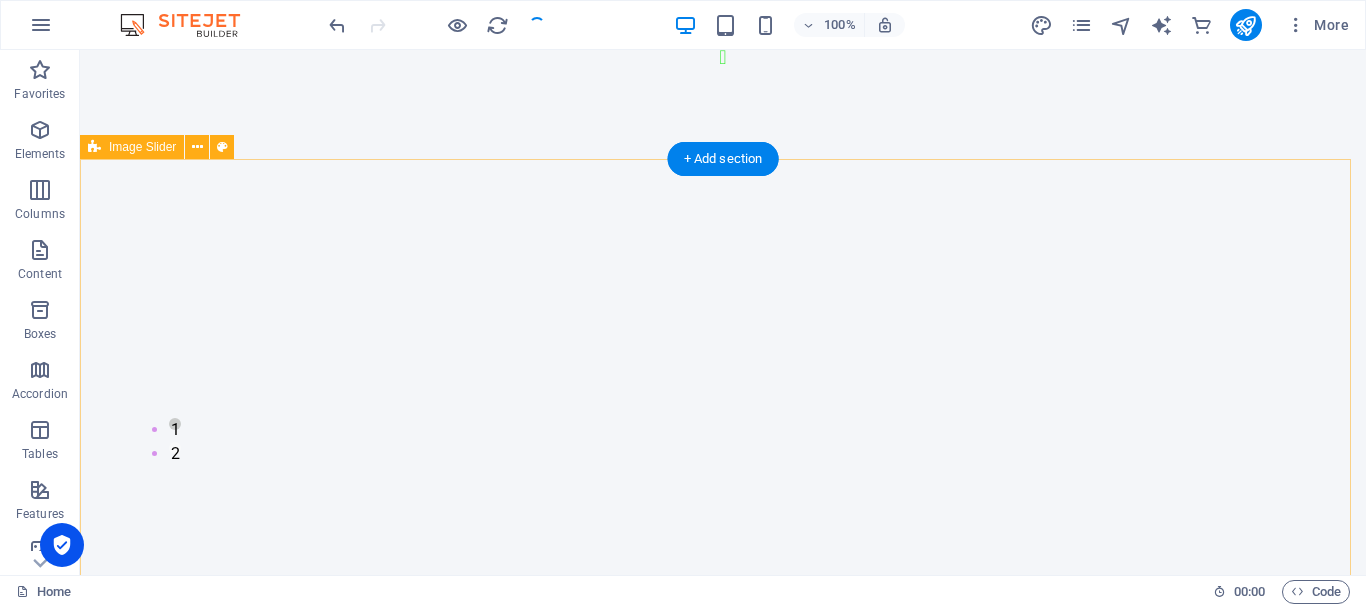 scroll, scrollTop: 0, scrollLeft: 0, axis: both 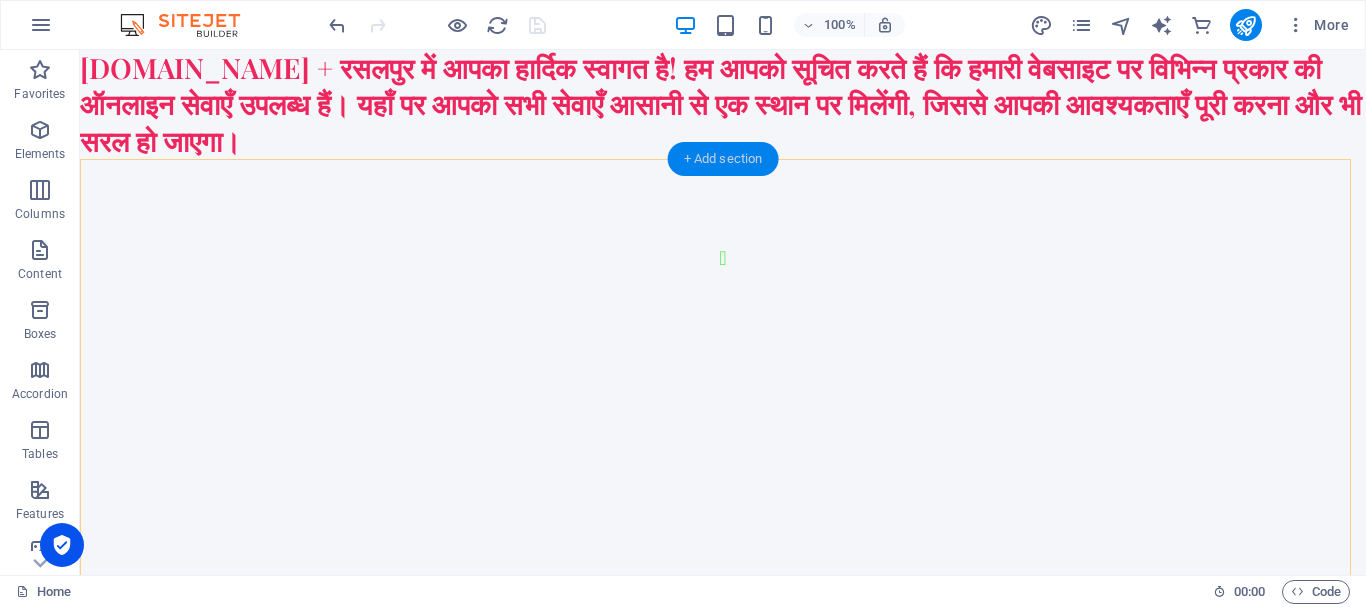 click on "+ Add section" at bounding box center (723, 159) 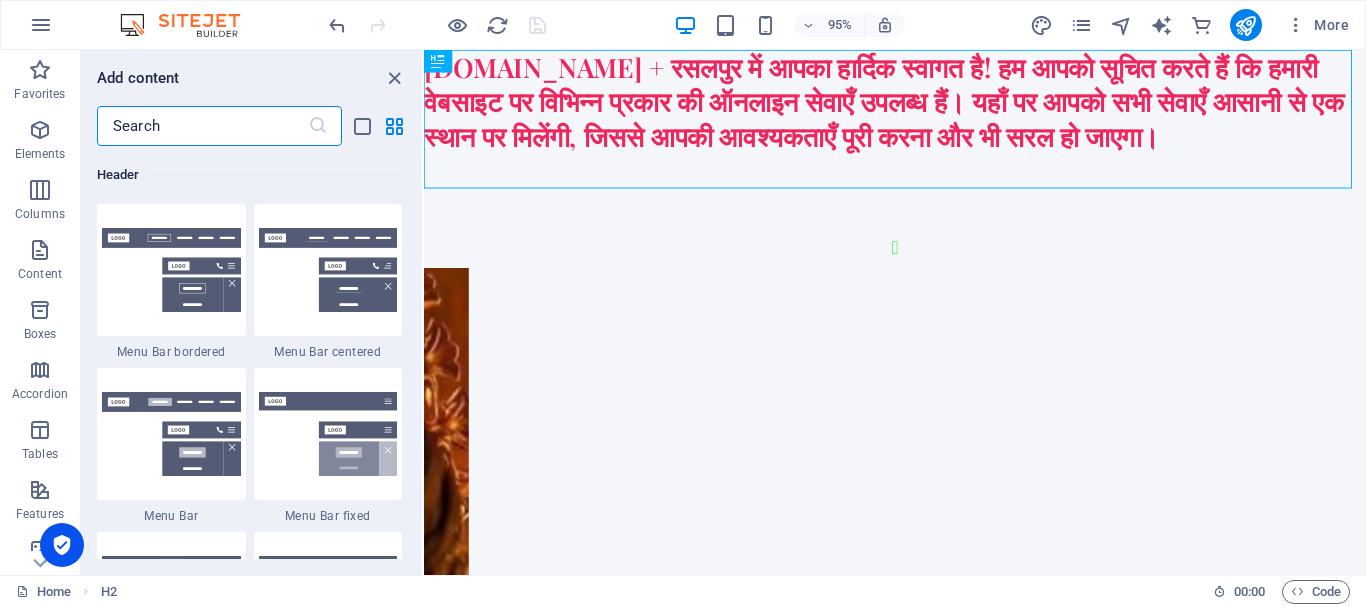 scroll, scrollTop: 11899, scrollLeft: 0, axis: vertical 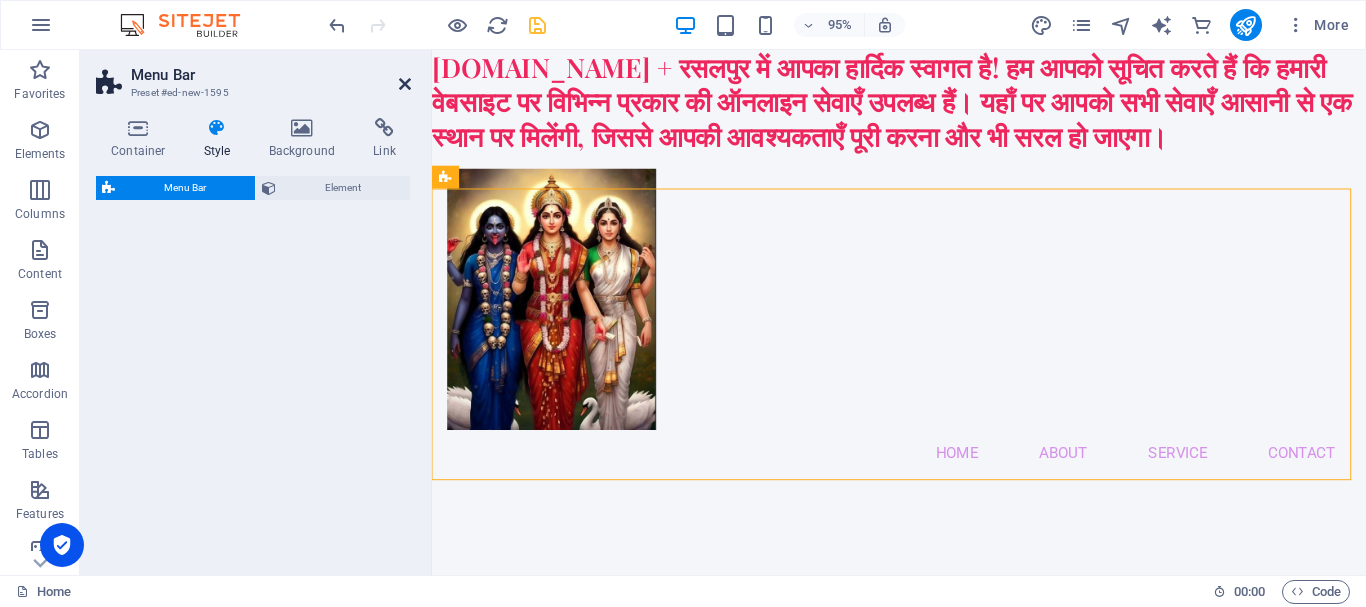click at bounding box center (405, 84) 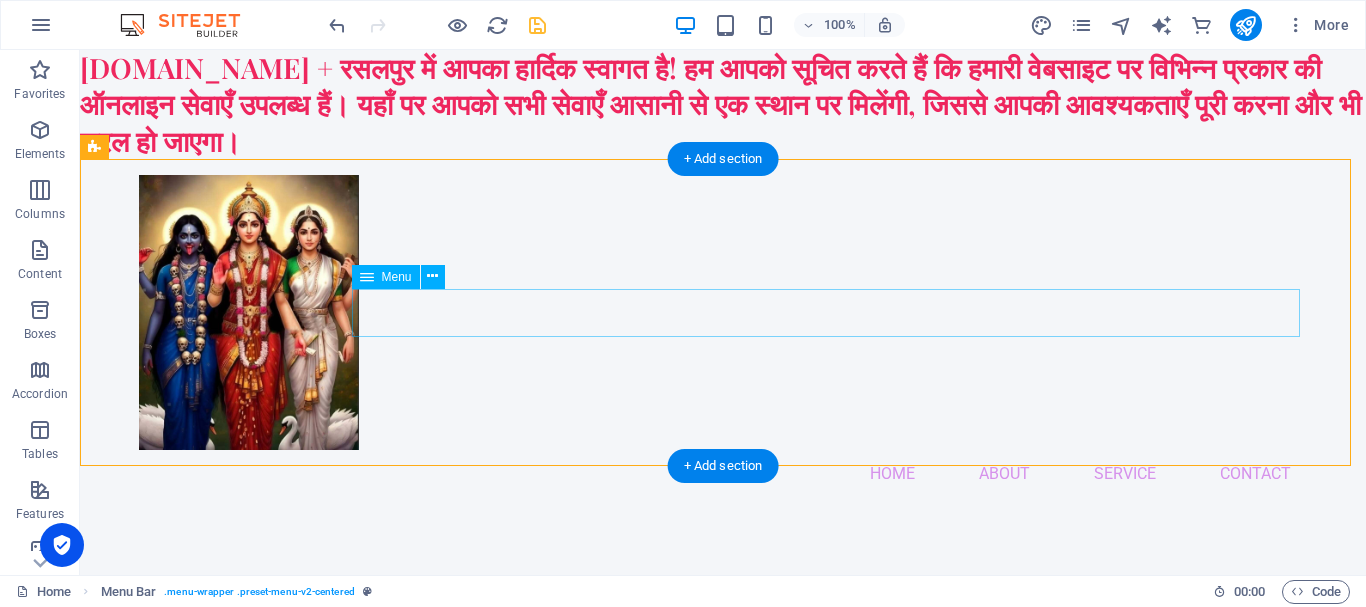 click on "Home About Service Contact" at bounding box center [723, 474] 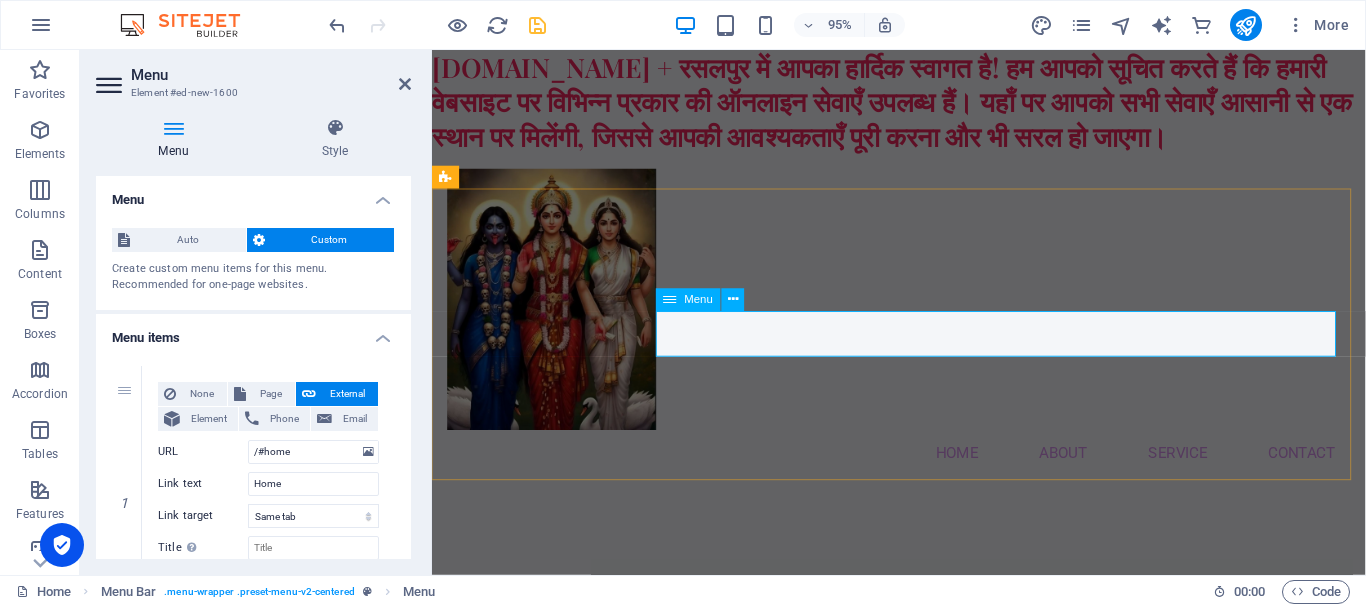 click on "Home About Service Contact" at bounding box center (923, 474) 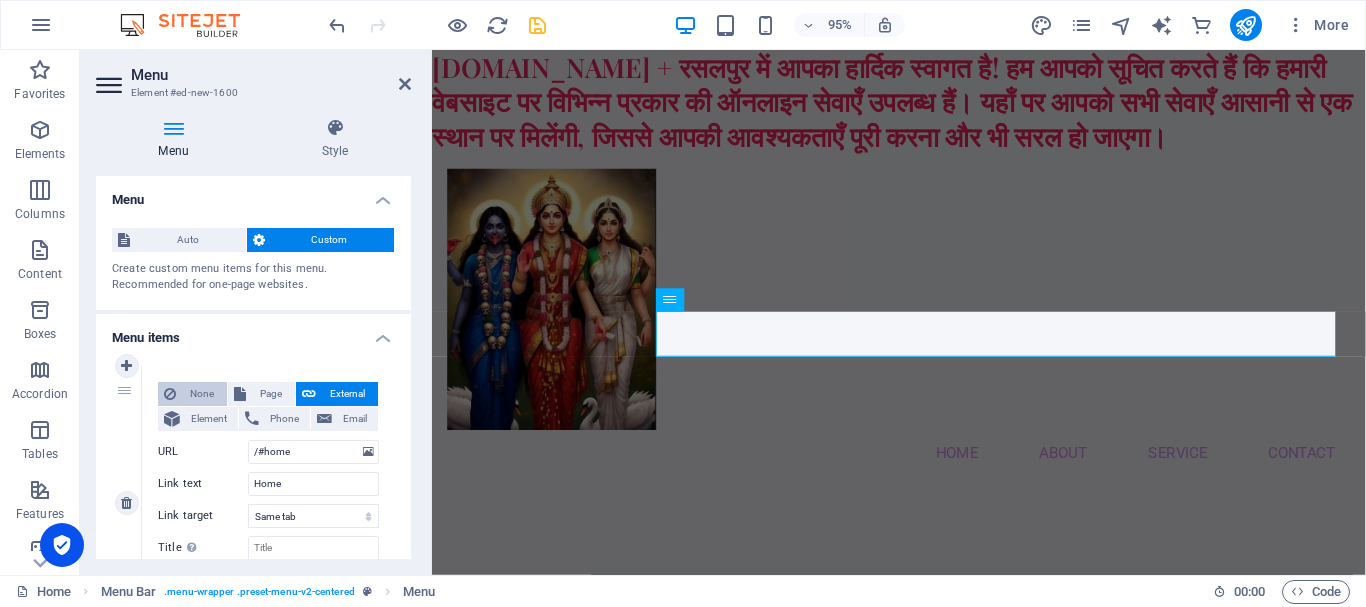 click on "None" at bounding box center (201, 394) 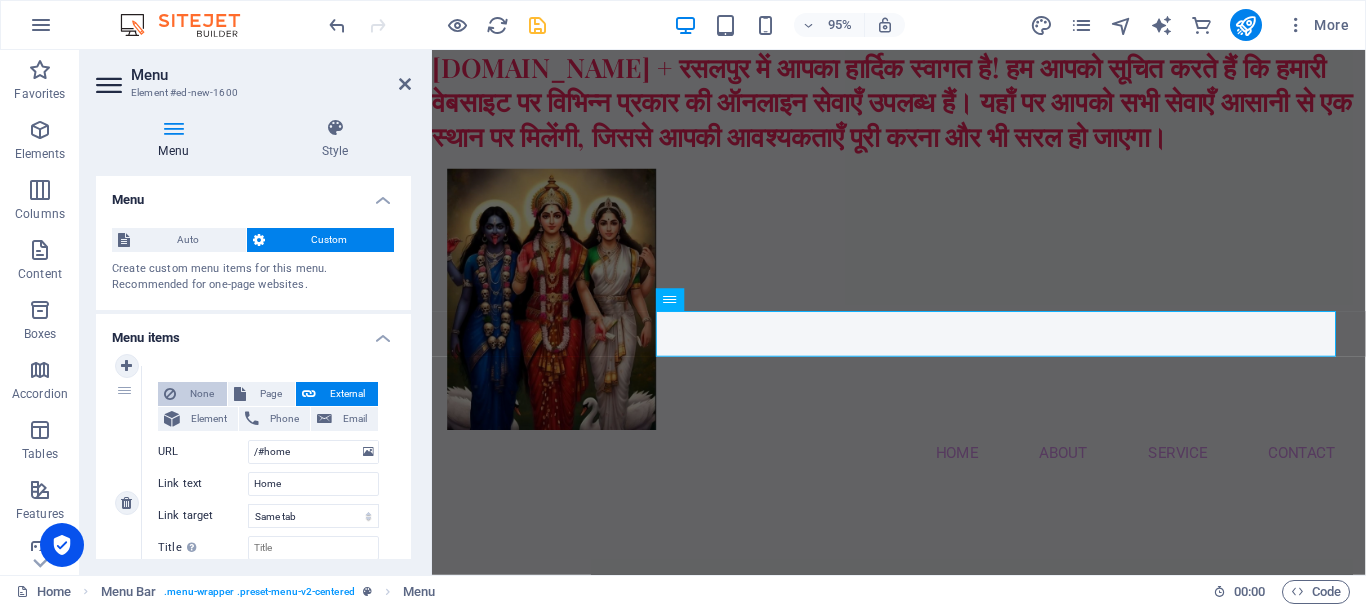select 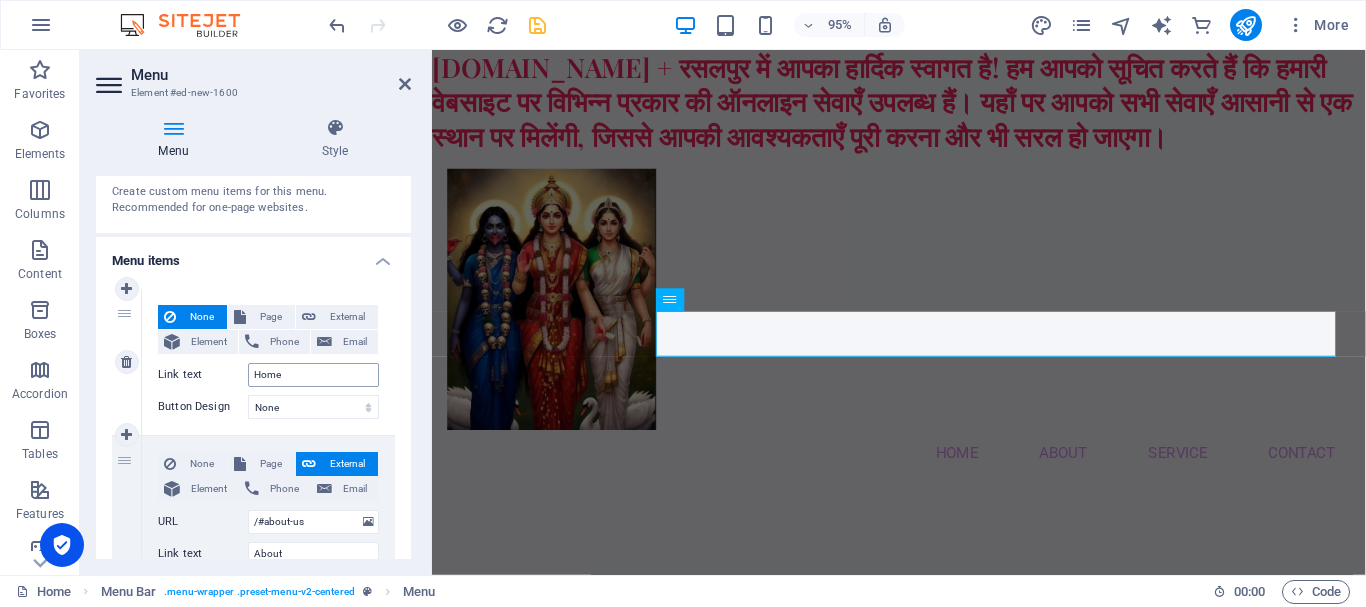scroll, scrollTop: 100, scrollLeft: 0, axis: vertical 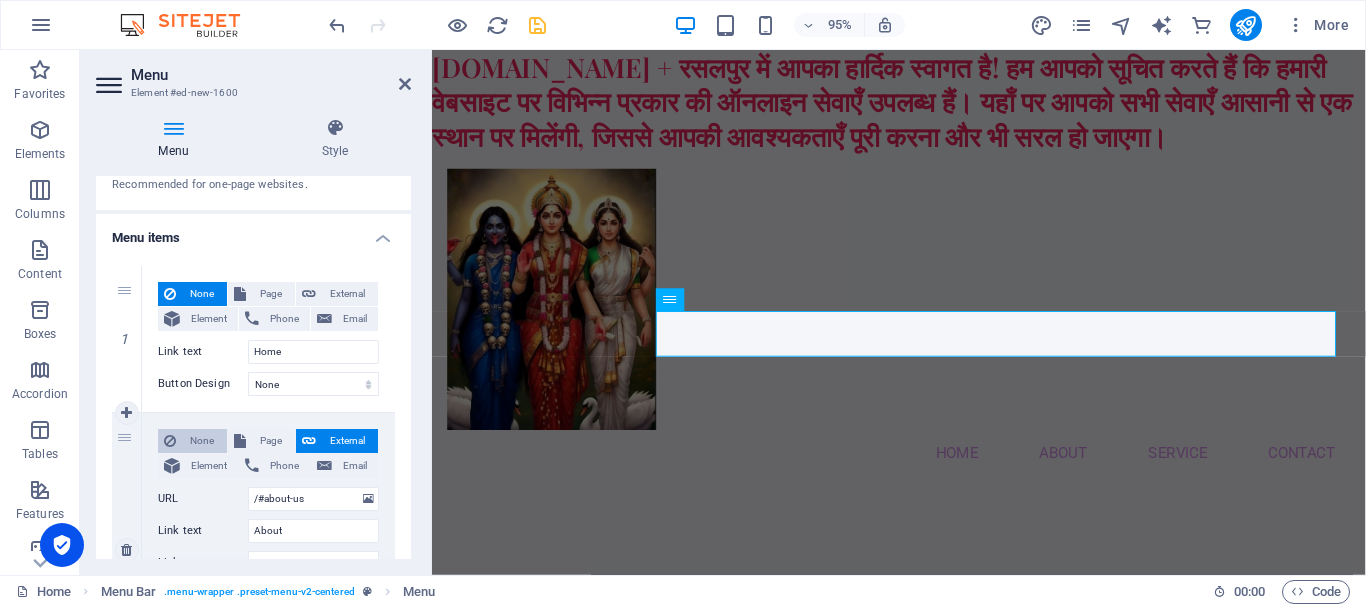 click on "None" at bounding box center [201, 441] 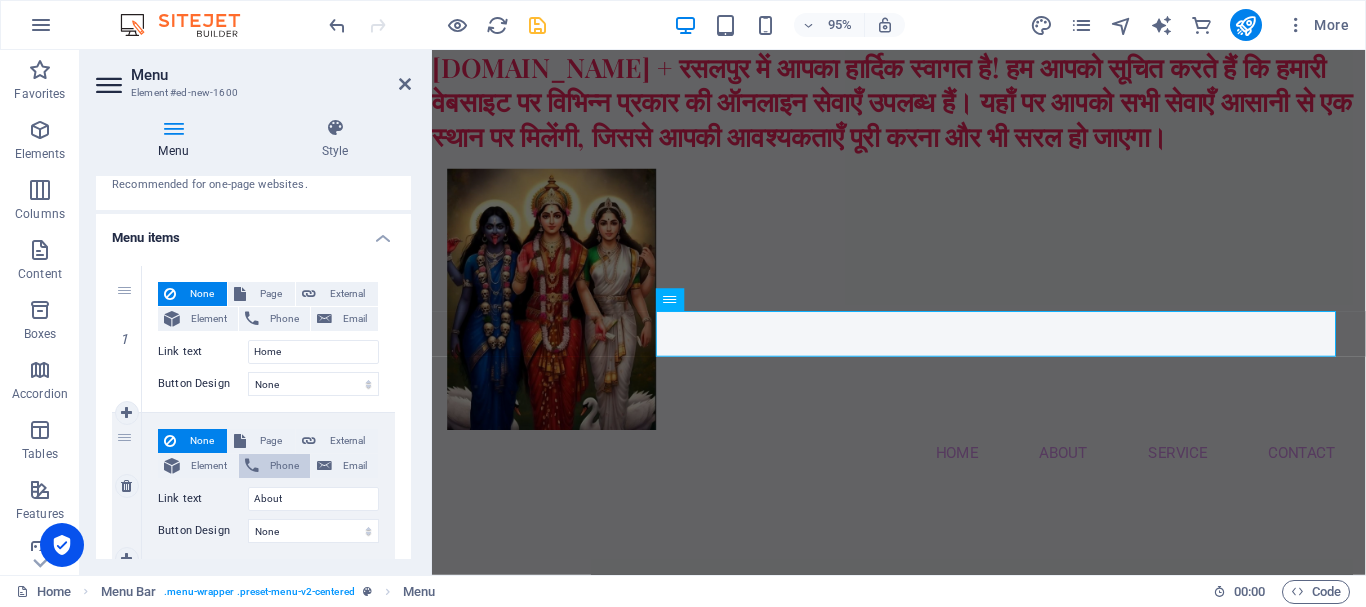 click at bounding box center [252, 466] 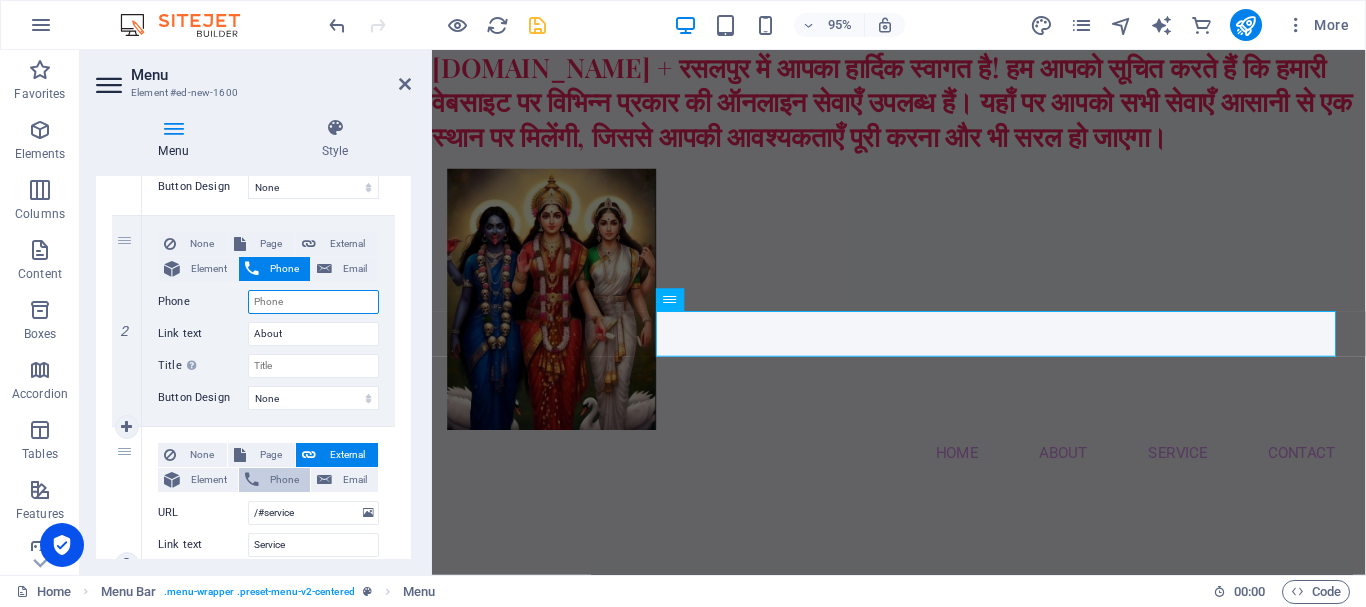 scroll, scrollTop: 300, scrollLeft: 0, axis: vertical 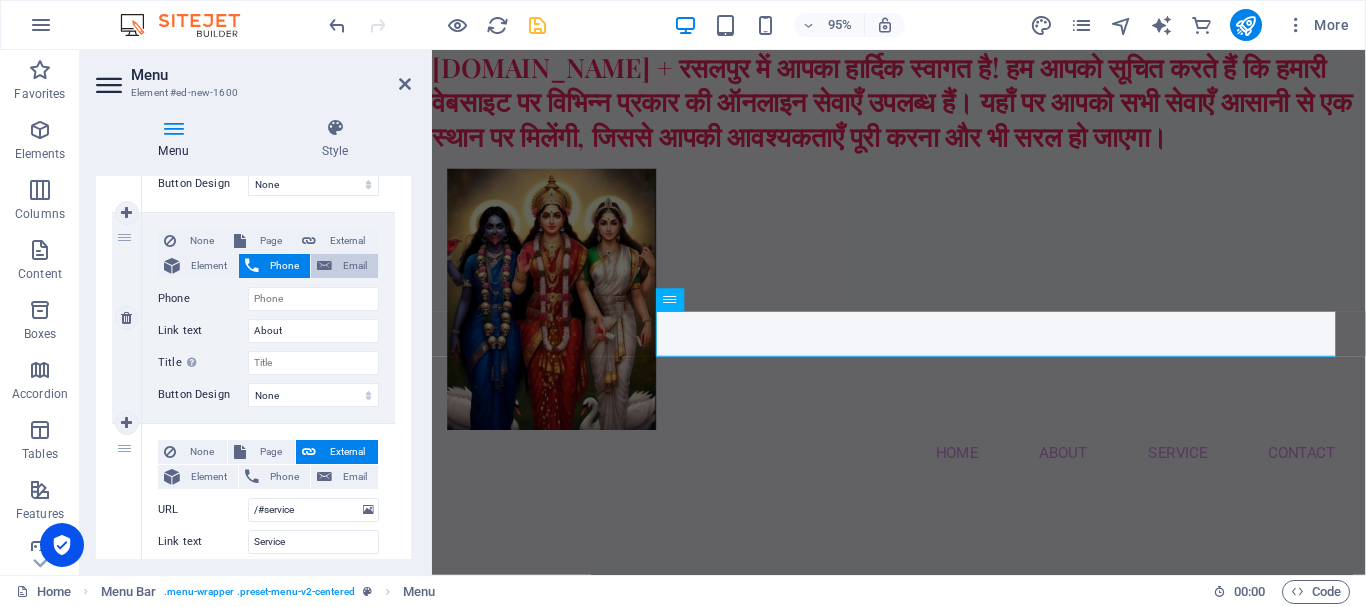 click on "External" at bounding box center (347, 241) 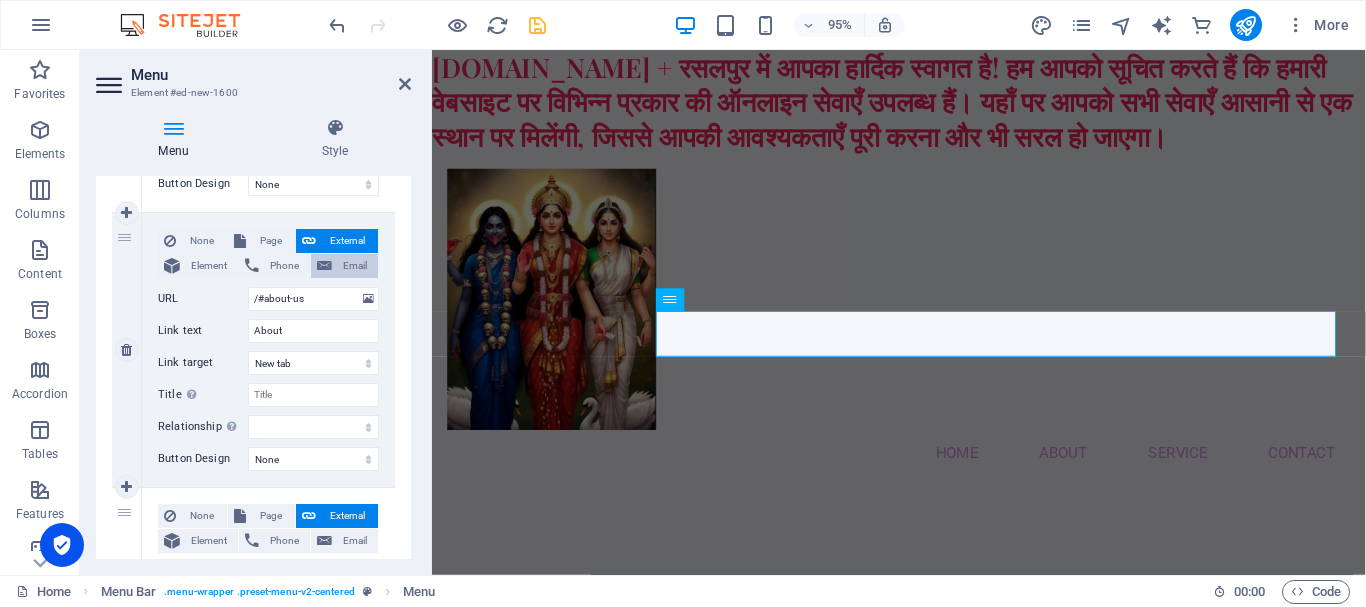 click on "Email" at bounding box center [355, 266] 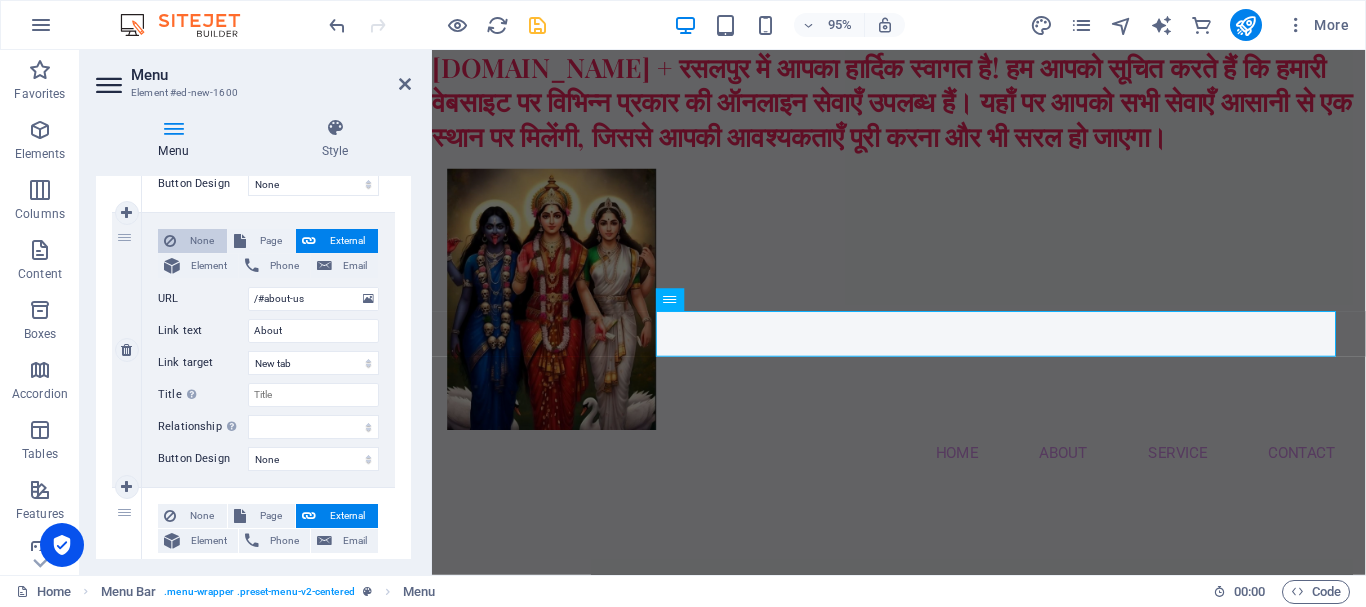 select 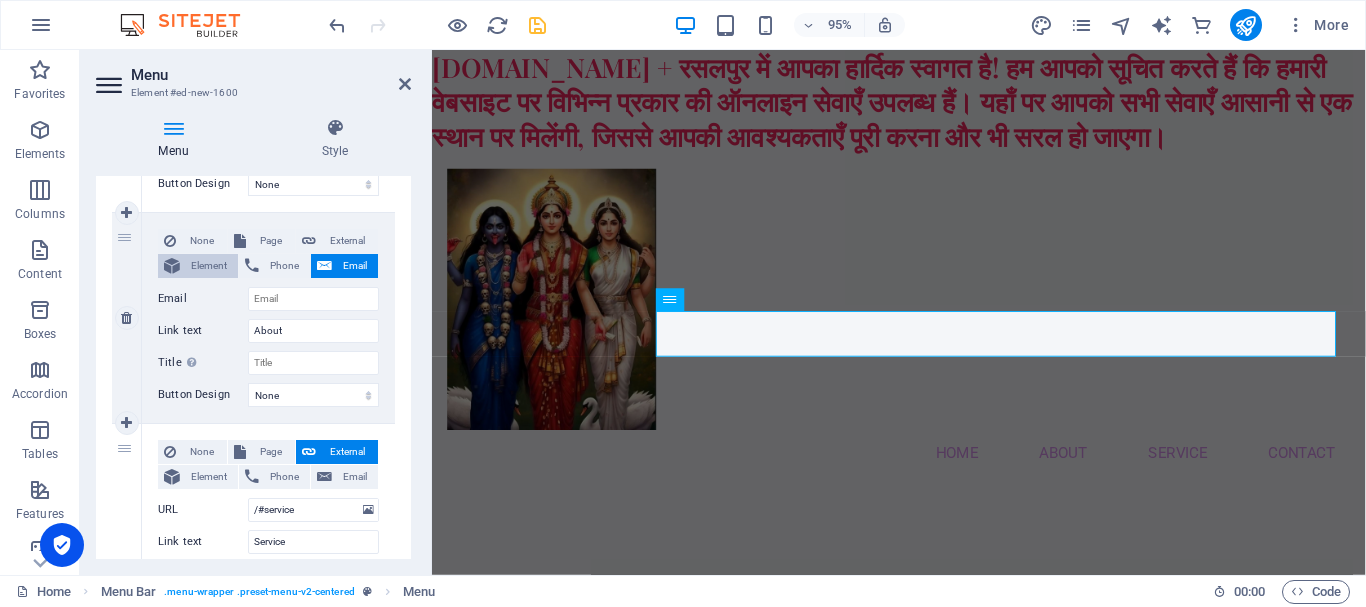 click on "Element" at bounding box center (209, 266) 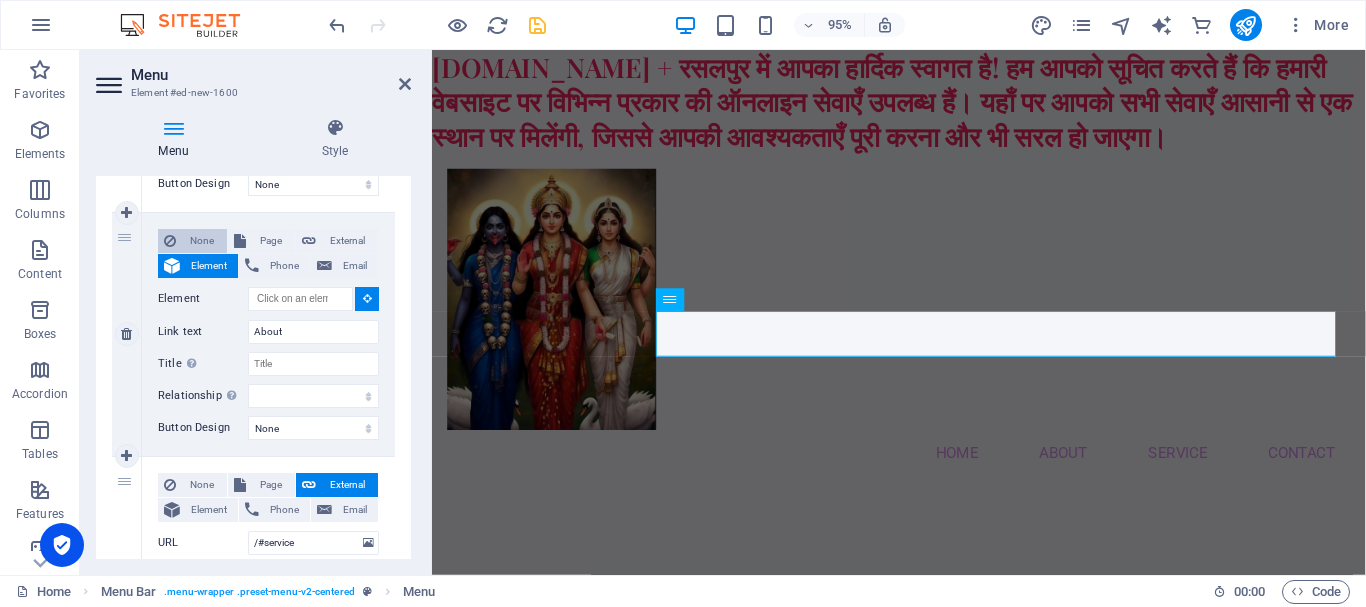click on "None" at bounding box center [192, 241] 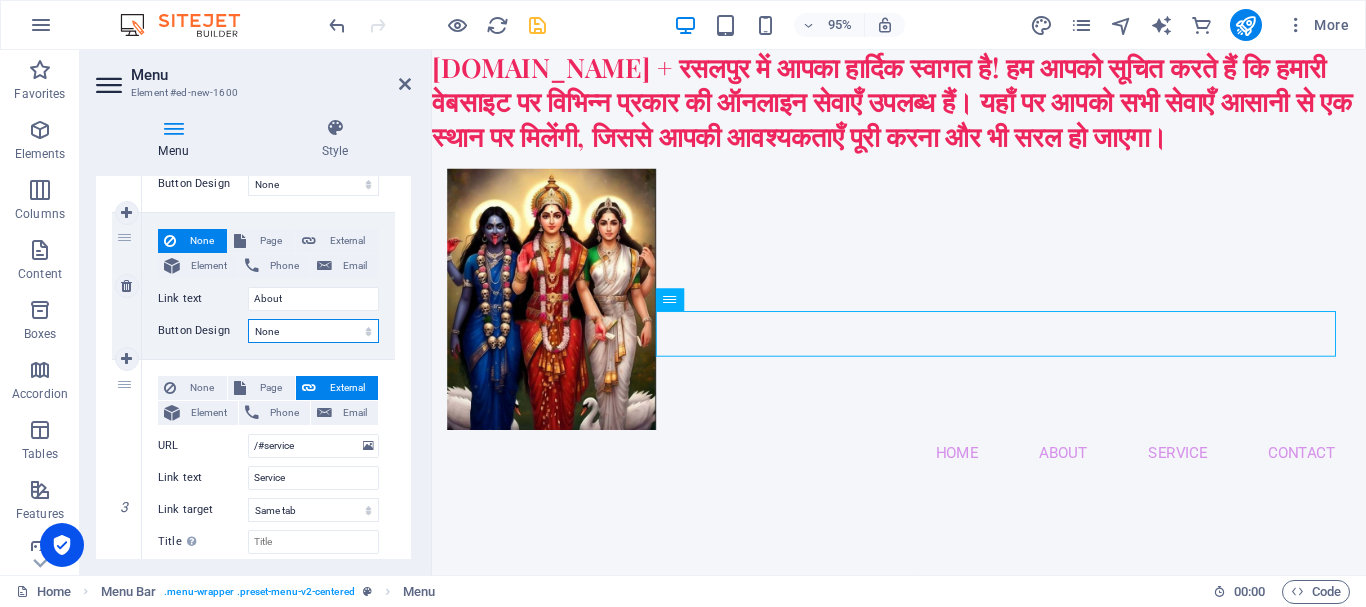click on "None Default Primary Secondary" at bounding box center [313, 331] 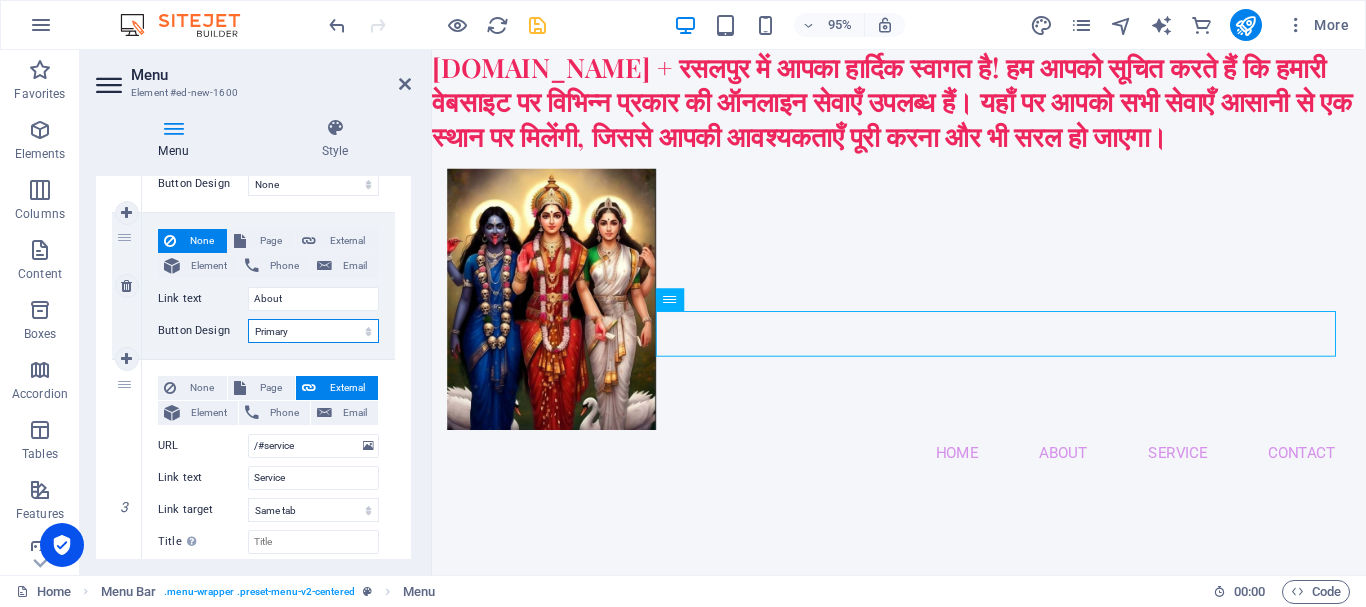 click on "None Default Primary Secondary" at bounding box center [313, 331] 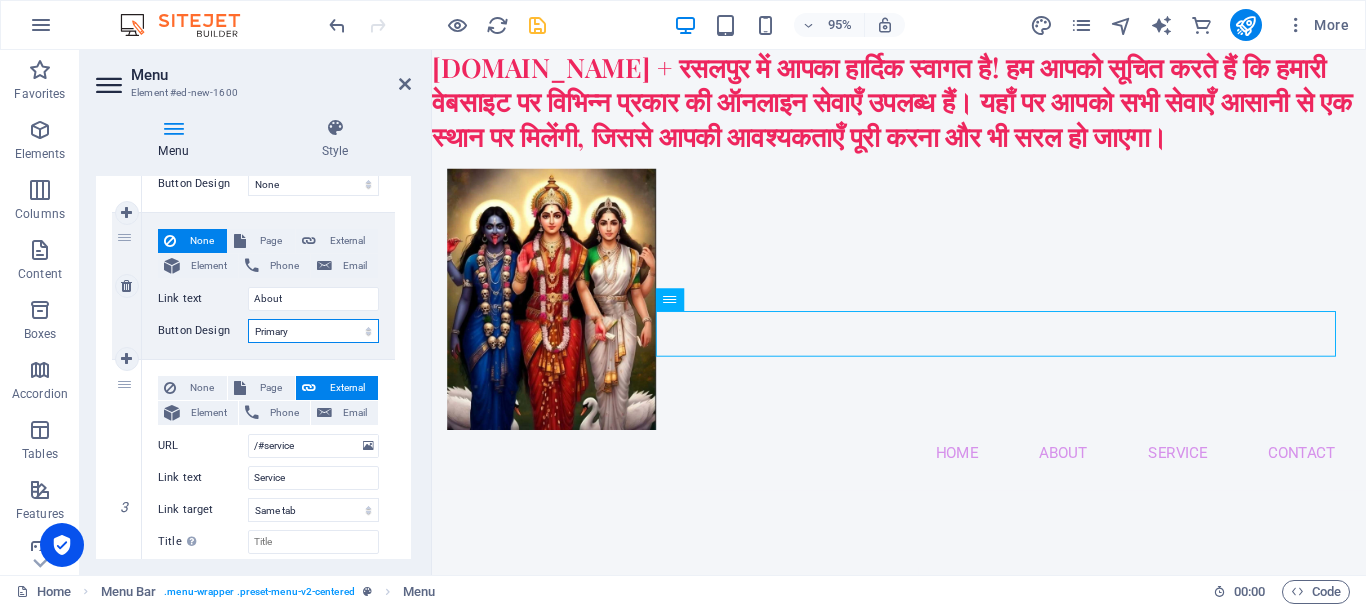 select 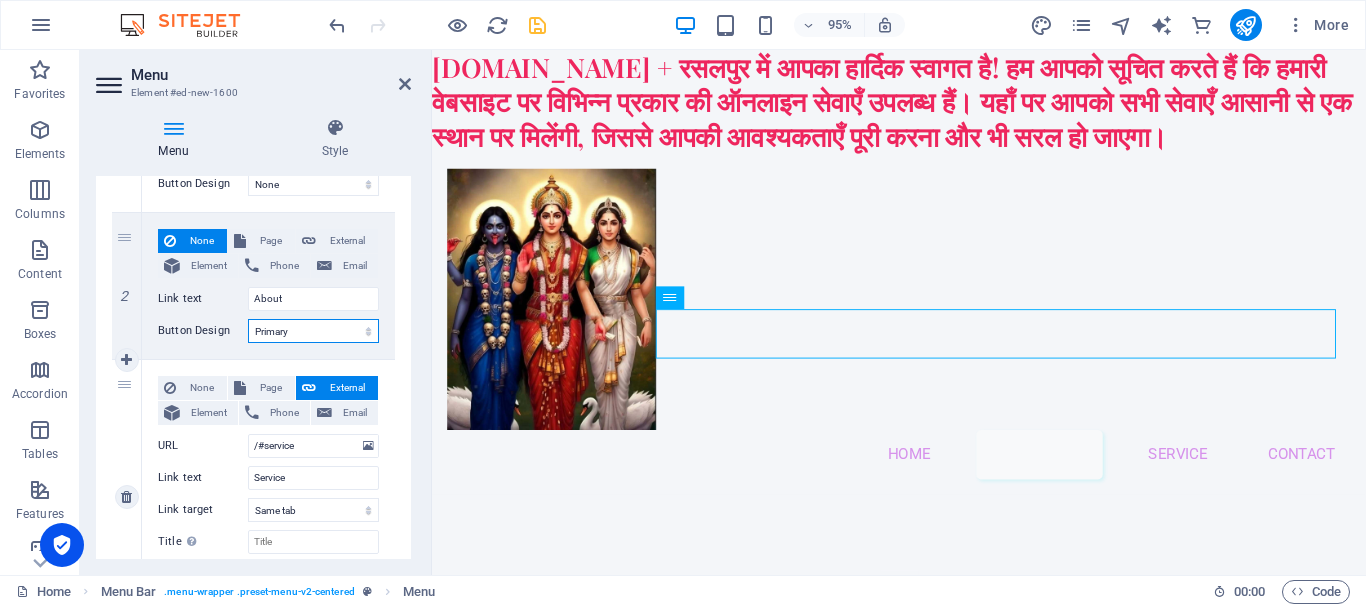 scroll, scrollTop: 400, scrollLeft: 0, axis: vertical 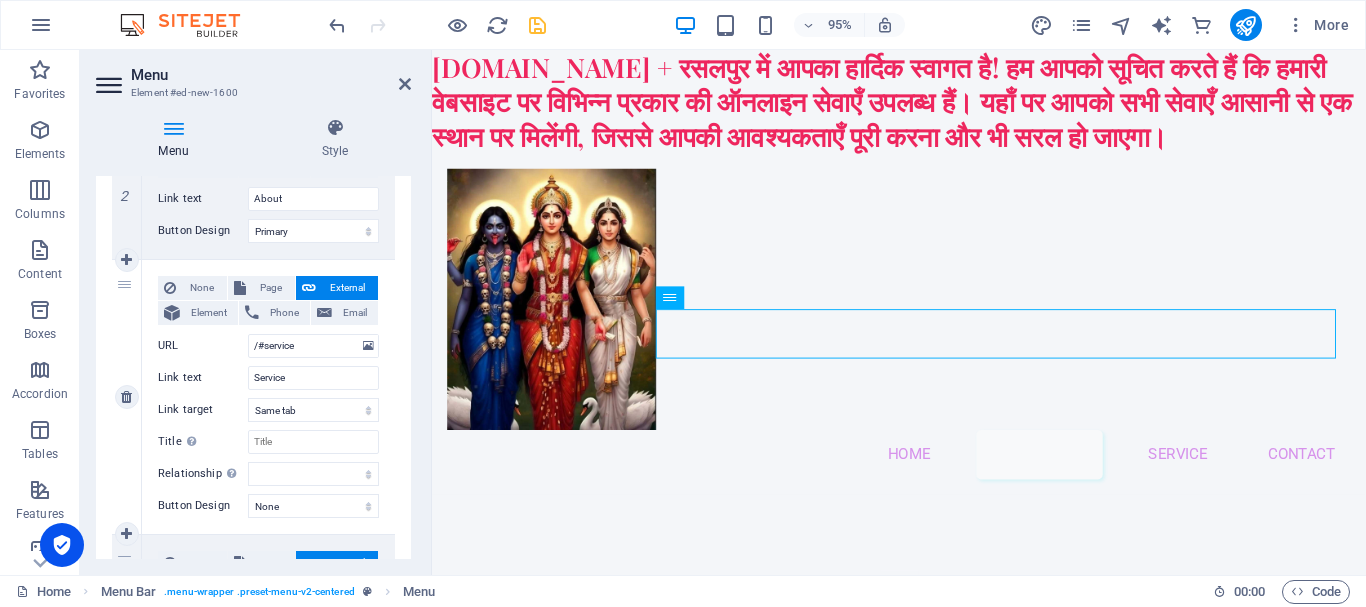 click on "External" at bounding box center [347, 288] 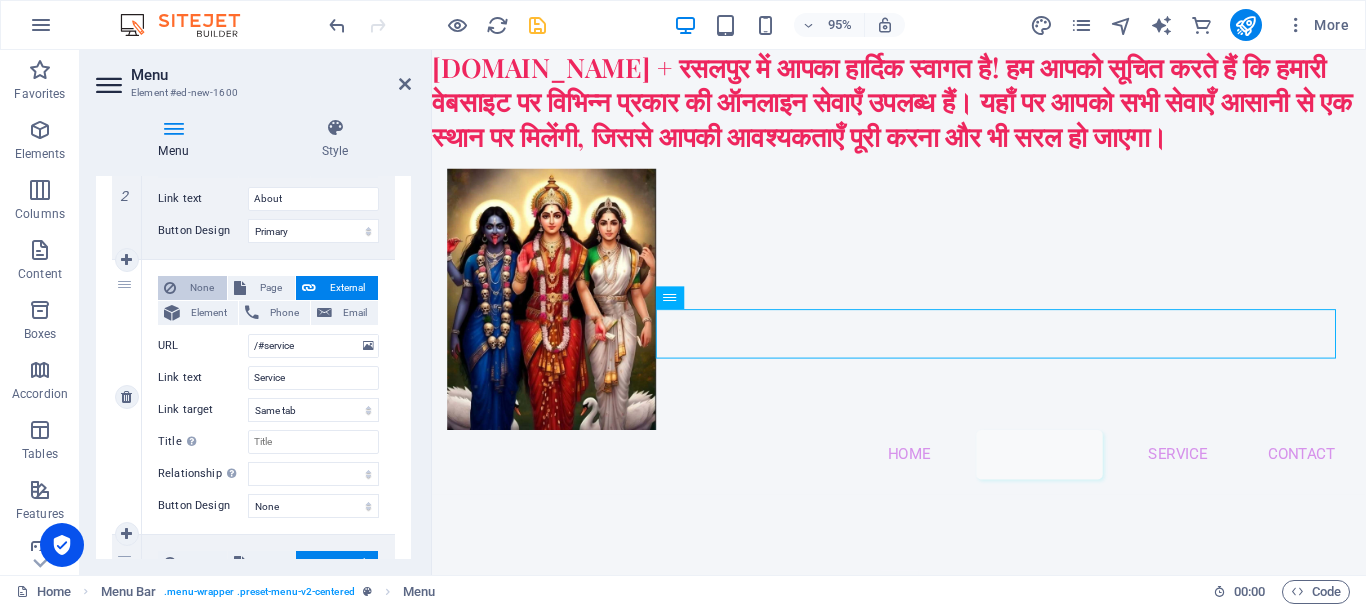 click on "None" at bounding box center (201, 288) 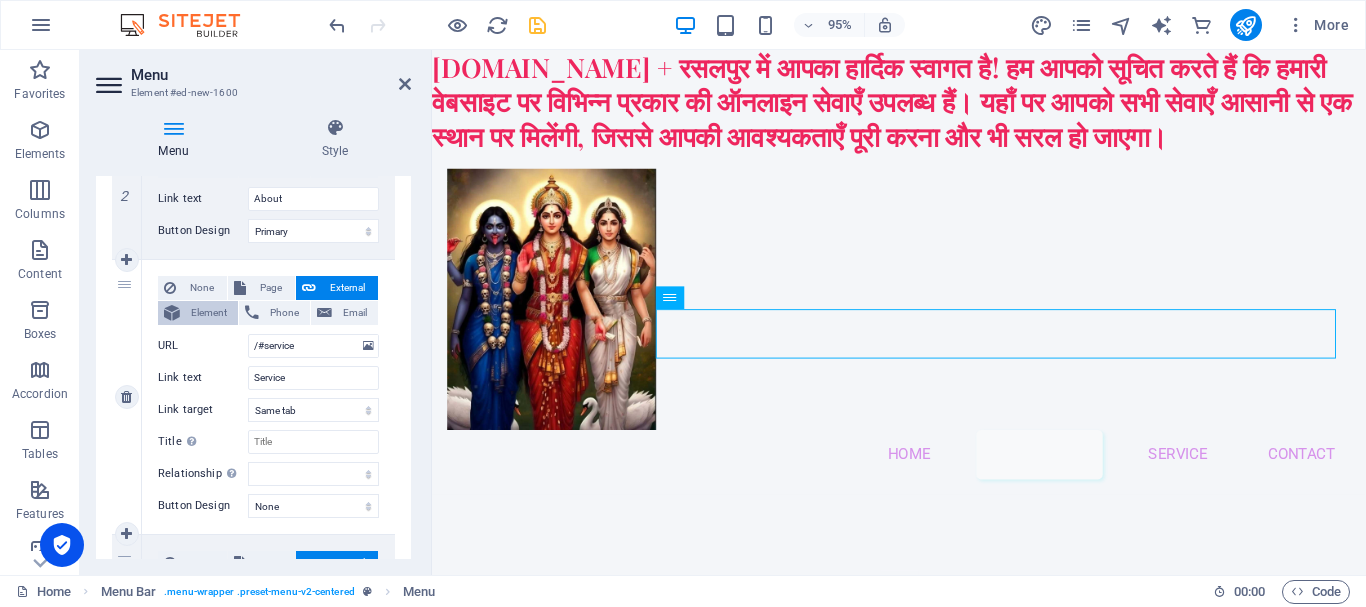 select 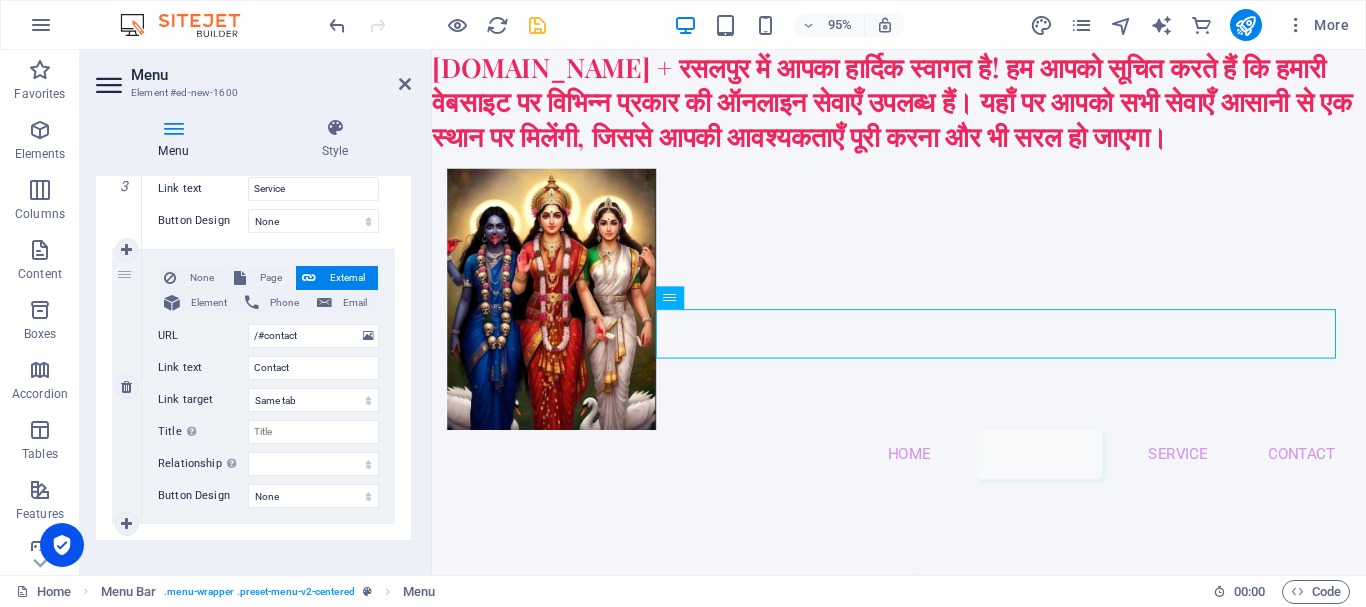 scroll, scrollTop: 578, scrollLeft: 0, axis: vertical 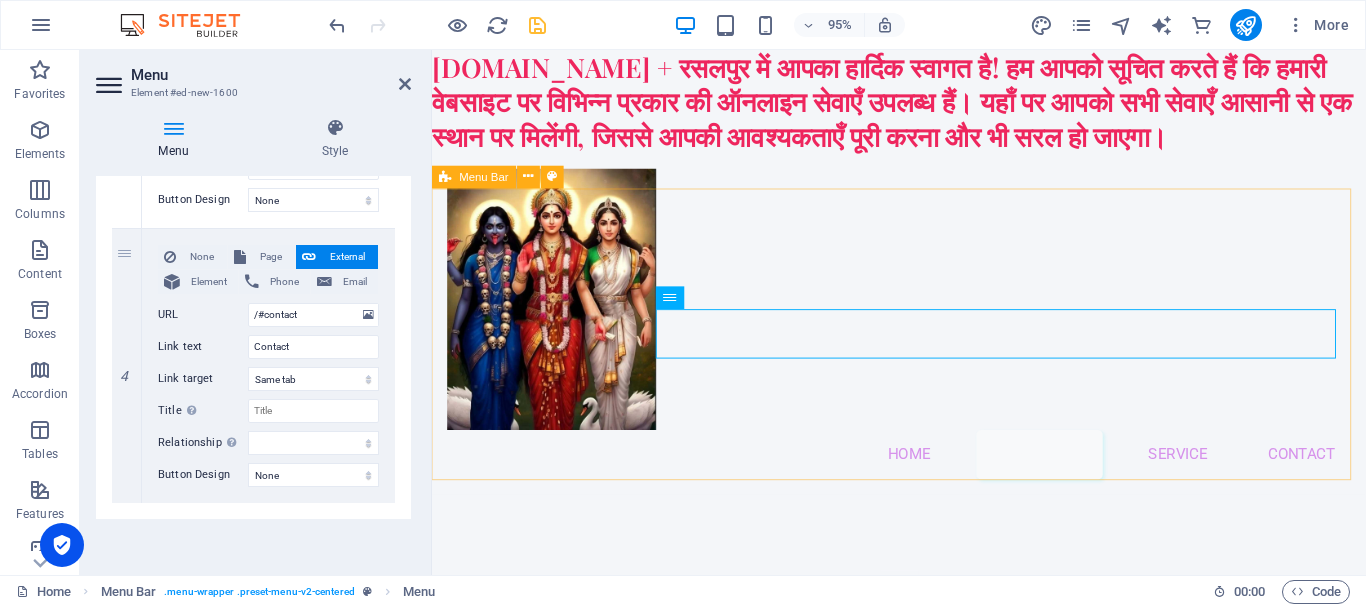 click on "Menu Home About Service Contact" at bounding box center (923, 338) 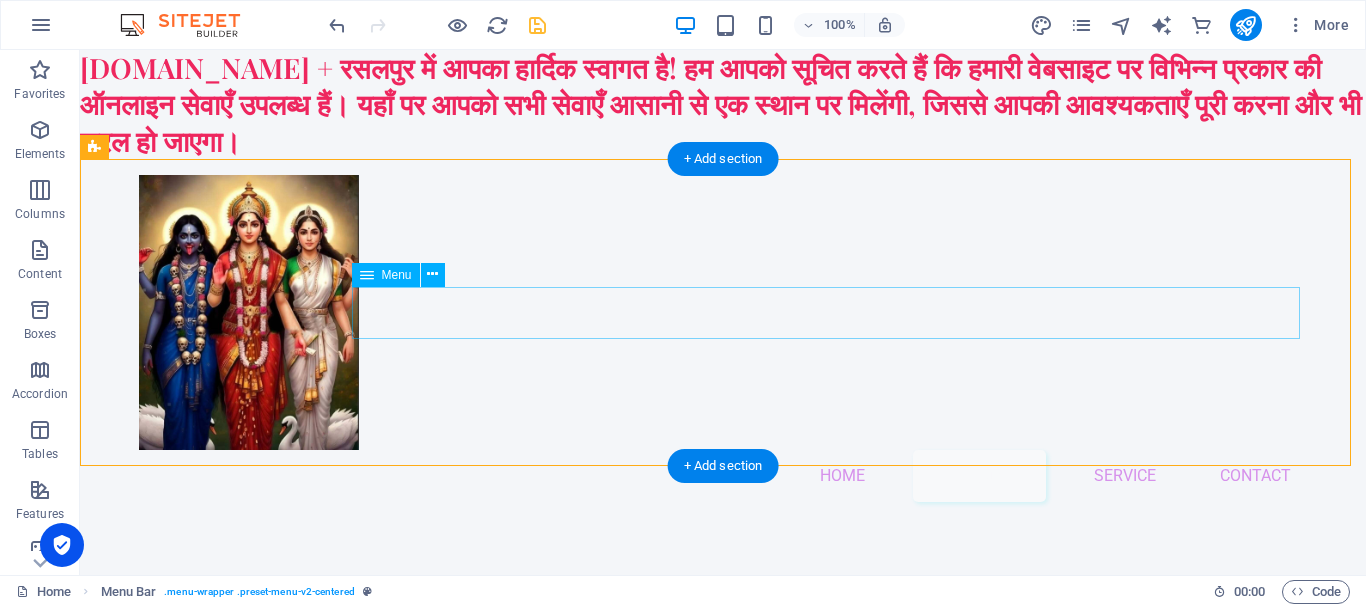 click on "Home About Service Contact" at bounding box center (723, 476) 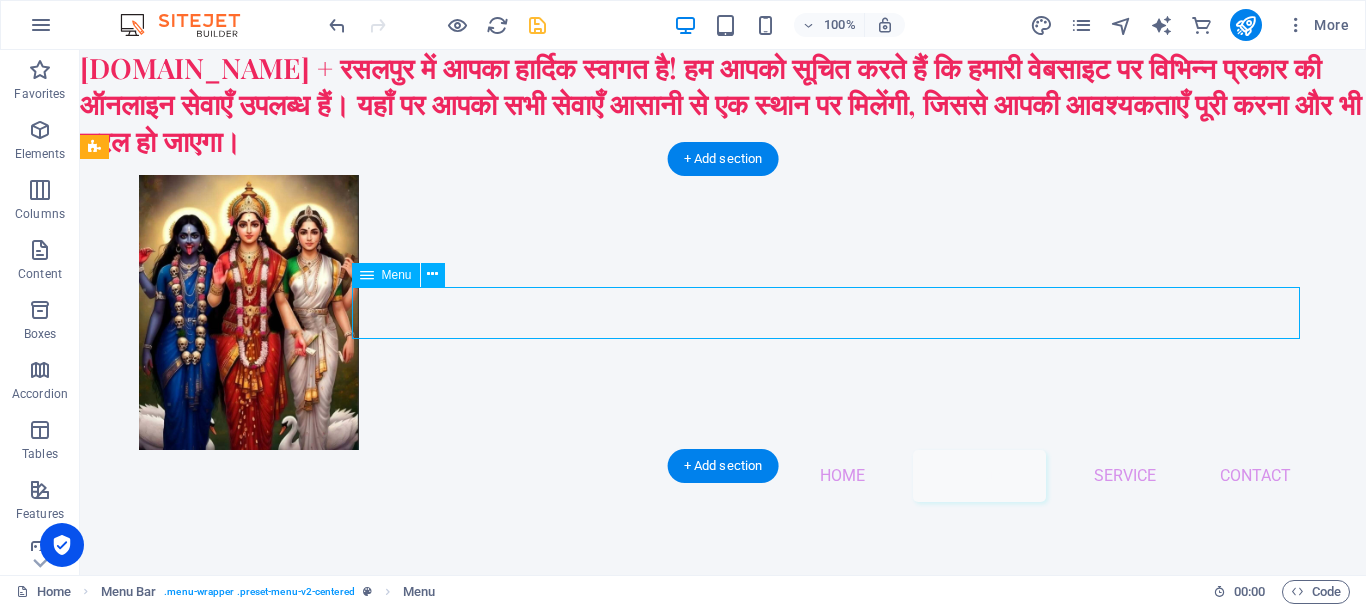 click on "Home About Service Contact" at bounding box center [723, 476] 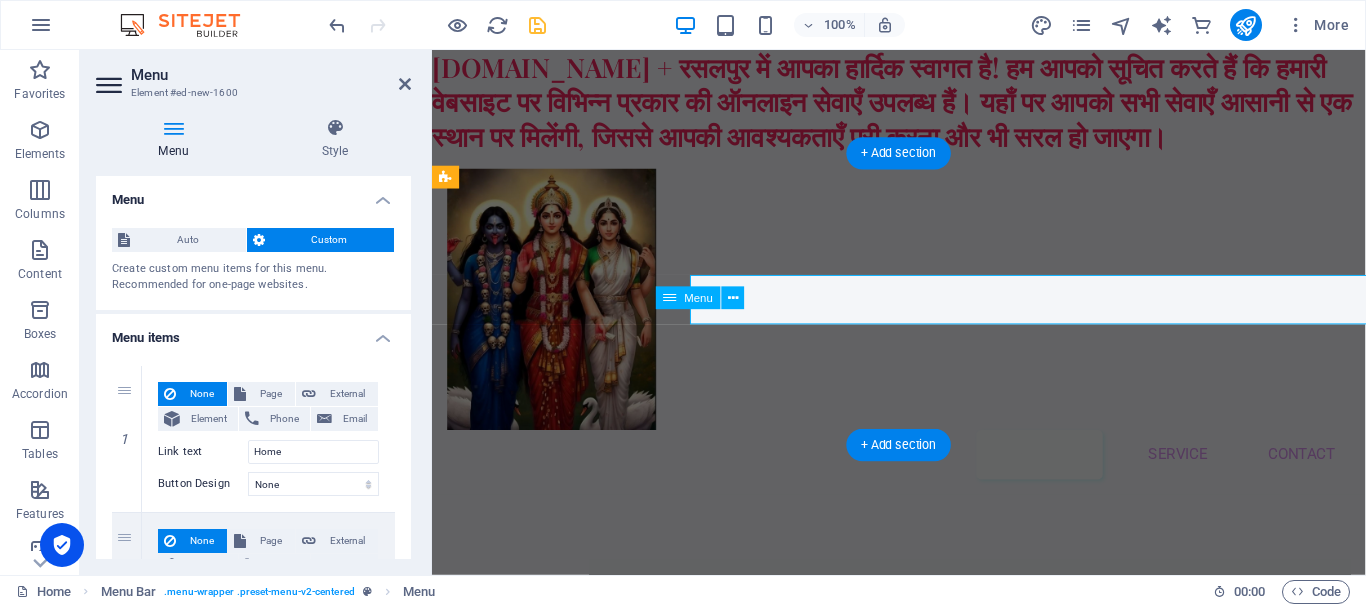 click on "Home About Service Contact" at bounding box center [923, 476] 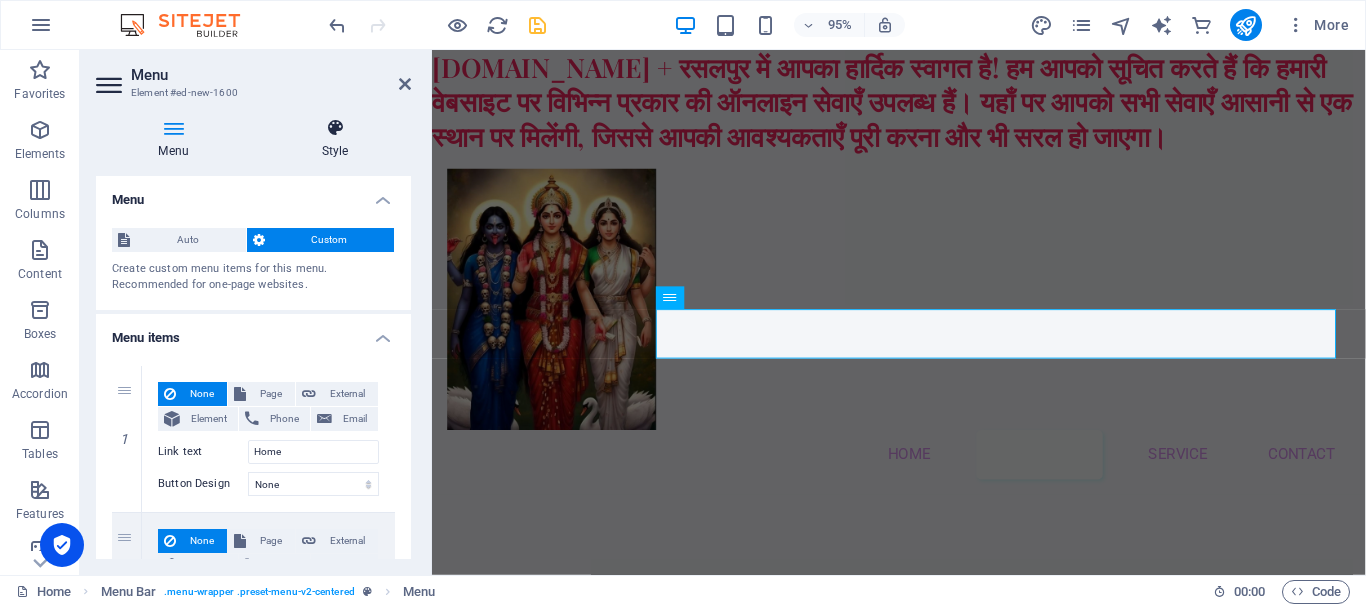 click at bounding box center [335, 128] 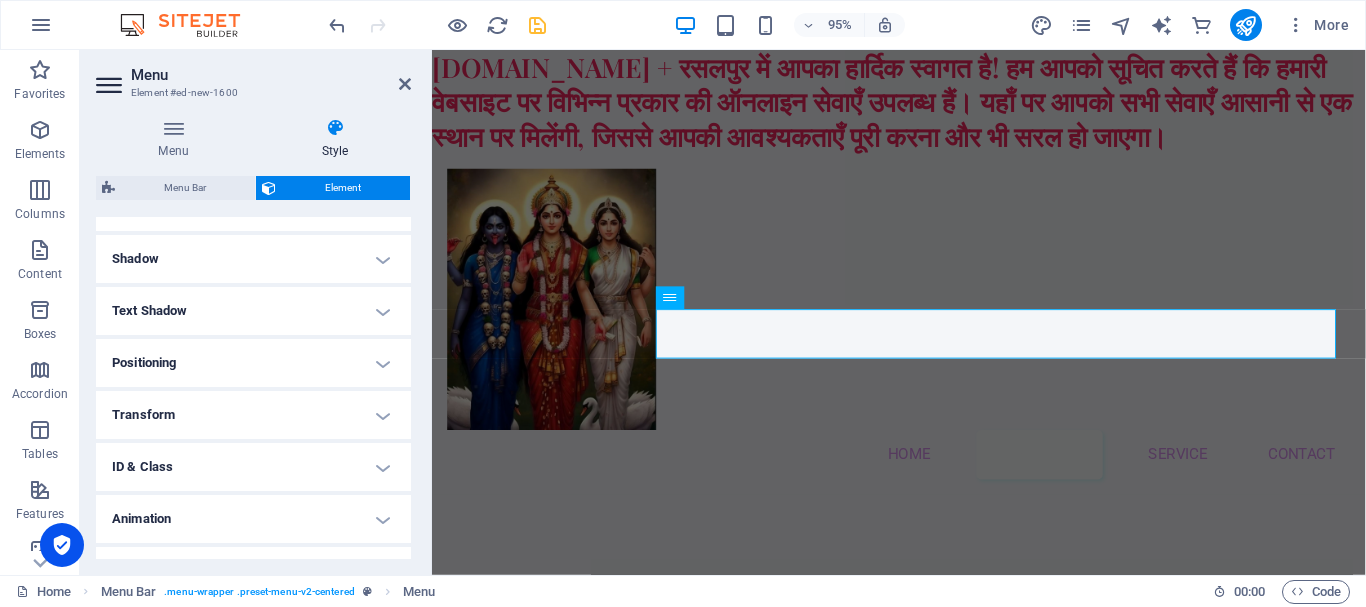 scroll, scrollTop: 503, scrollLeft: 0, axis: vertical 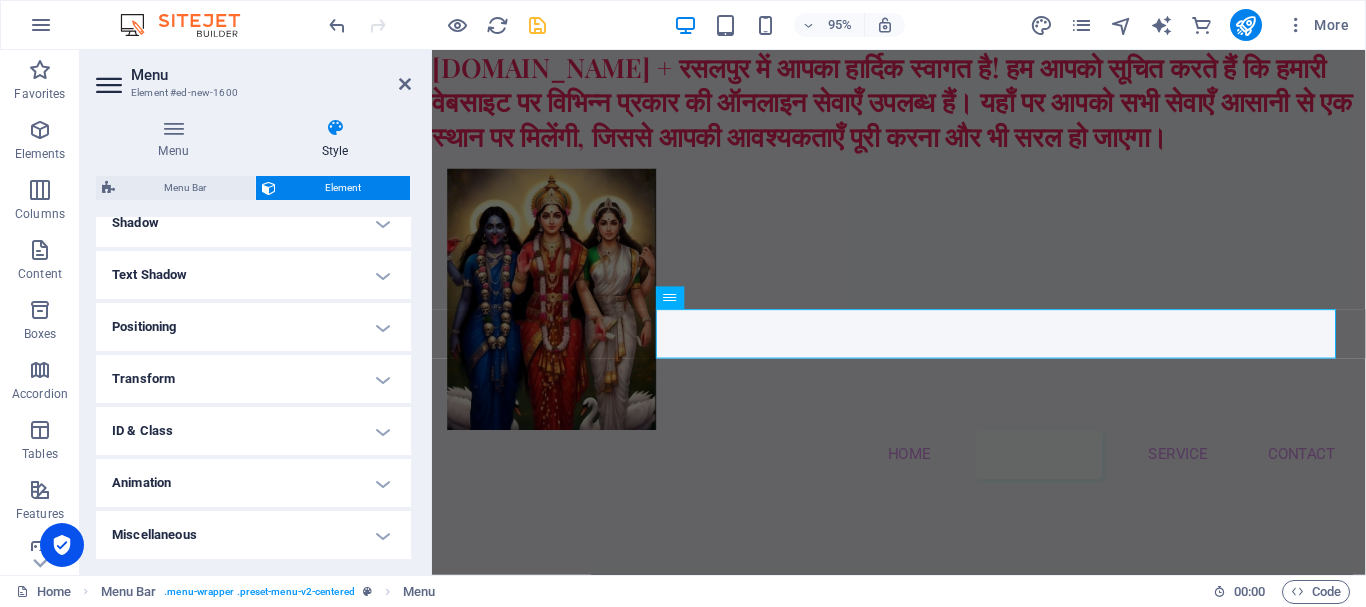 click on "Text Shadow" at bounding box center [253, 275] 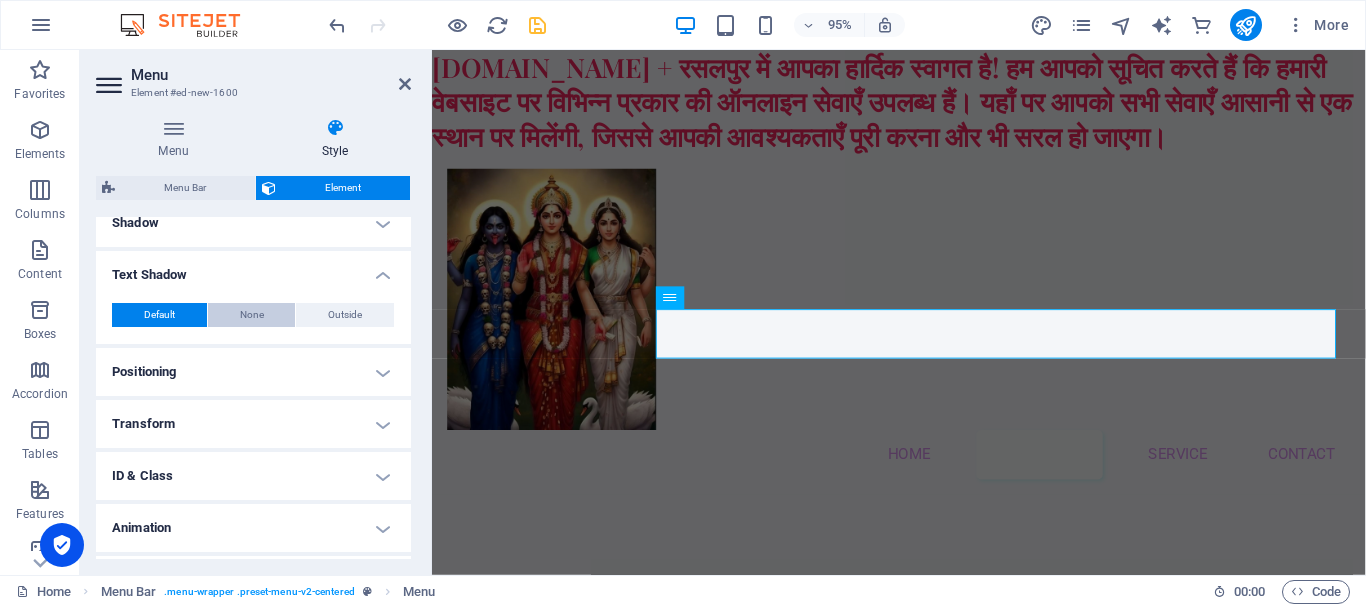 click on "None" at bounding box center (252, 315) 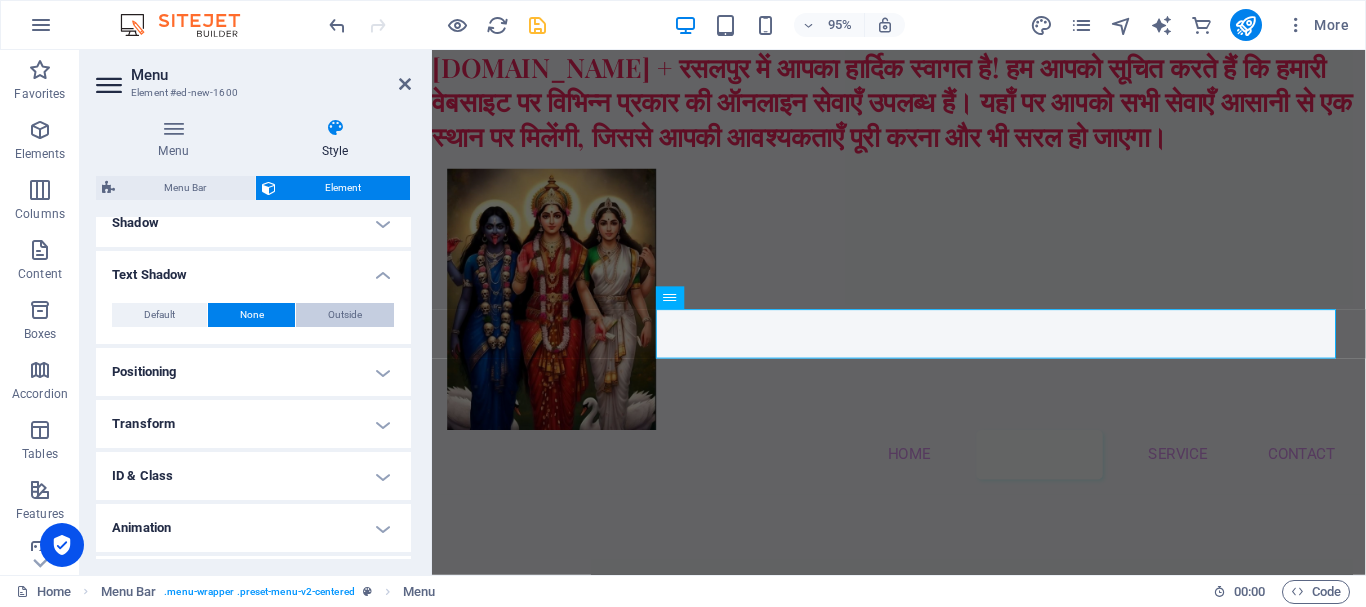 click on "Outside" at bounding box center [345, 315] 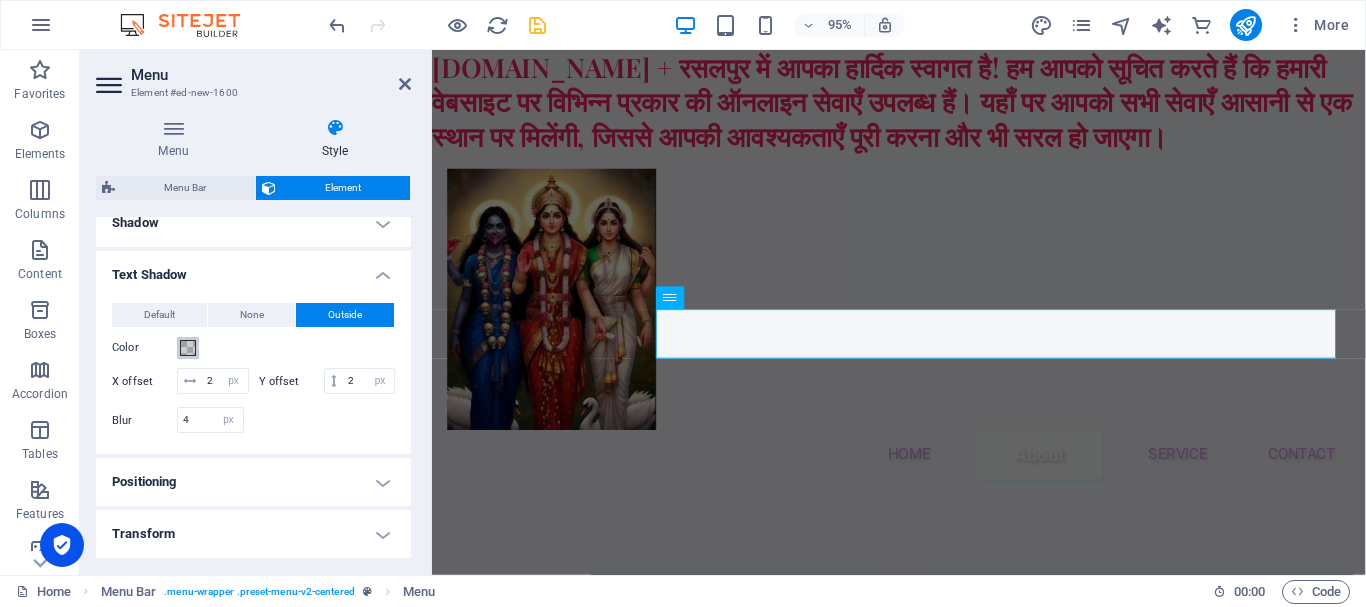 click at bounding box center [188, 348] 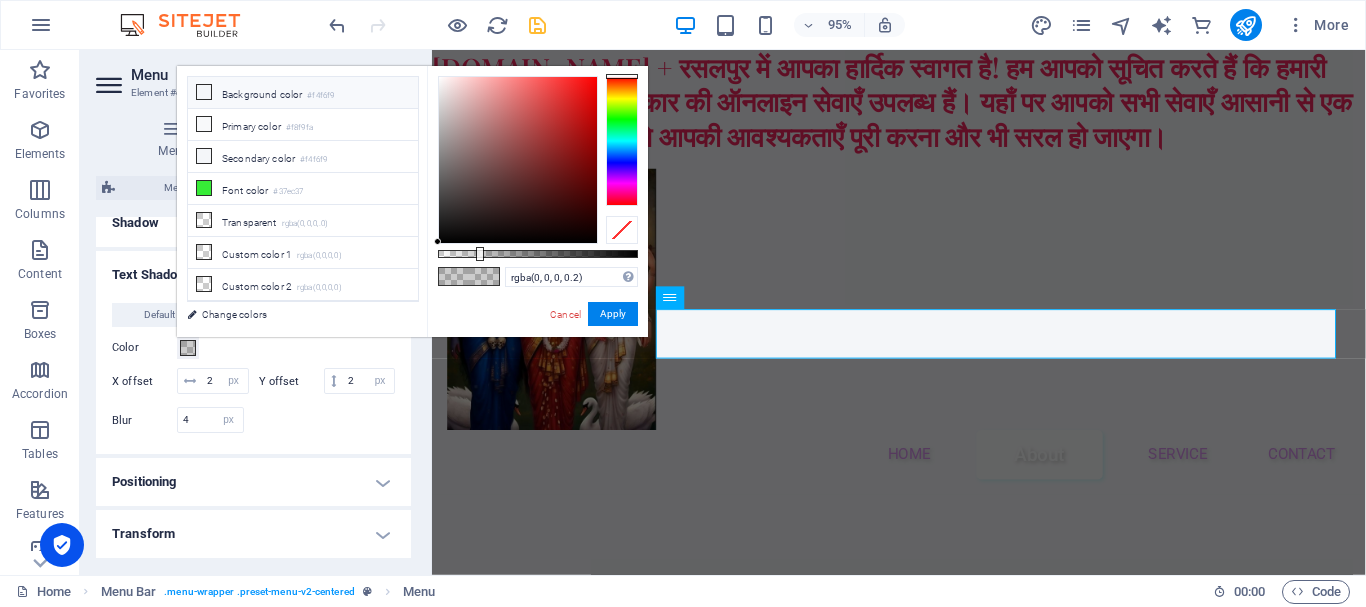 click on "#f4f6f9" at bounding box center (320, 96) 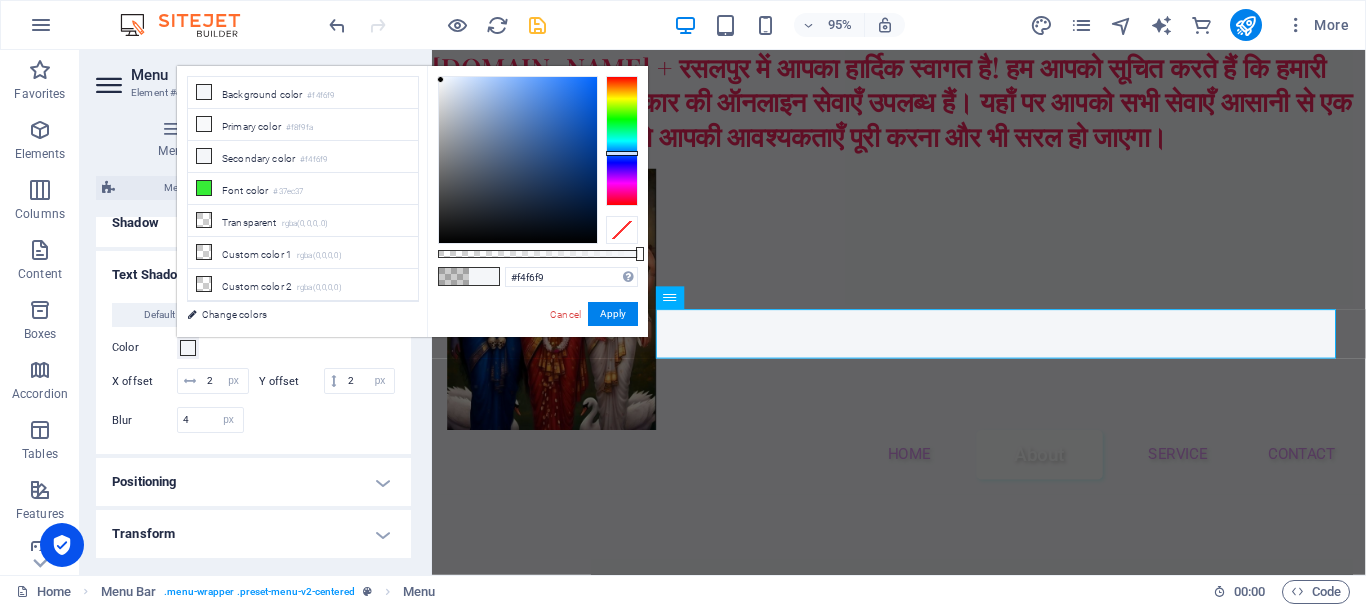 type on "#196be7" 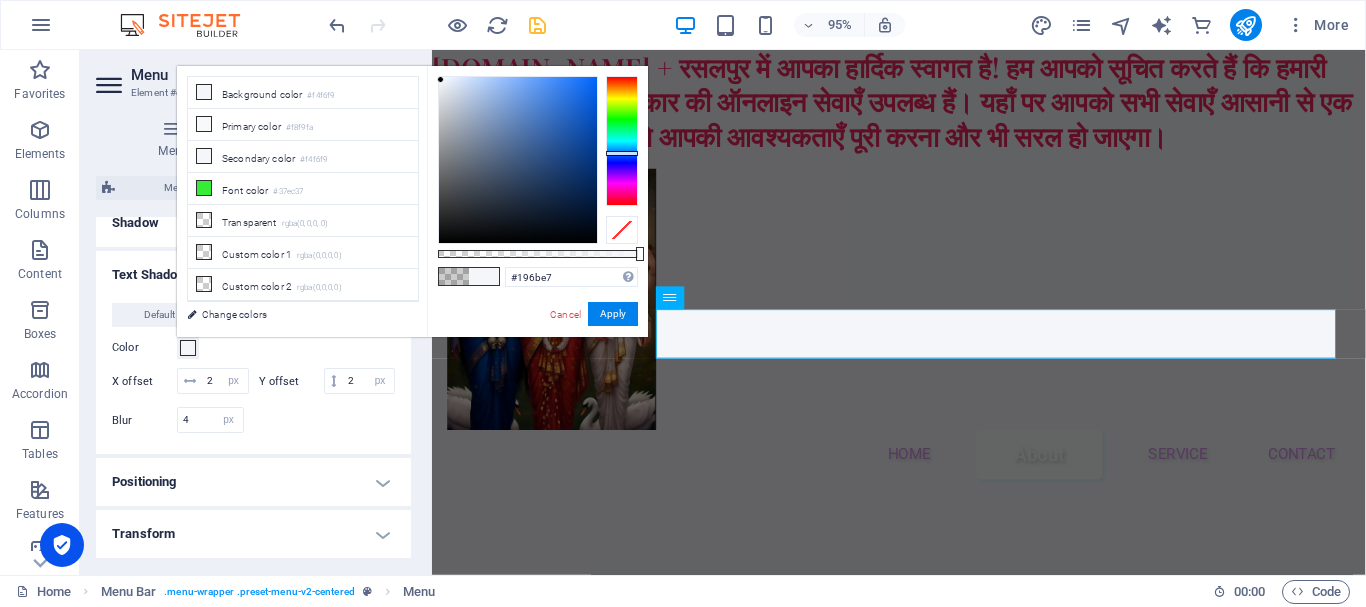 click at bounding box center [518, 160] 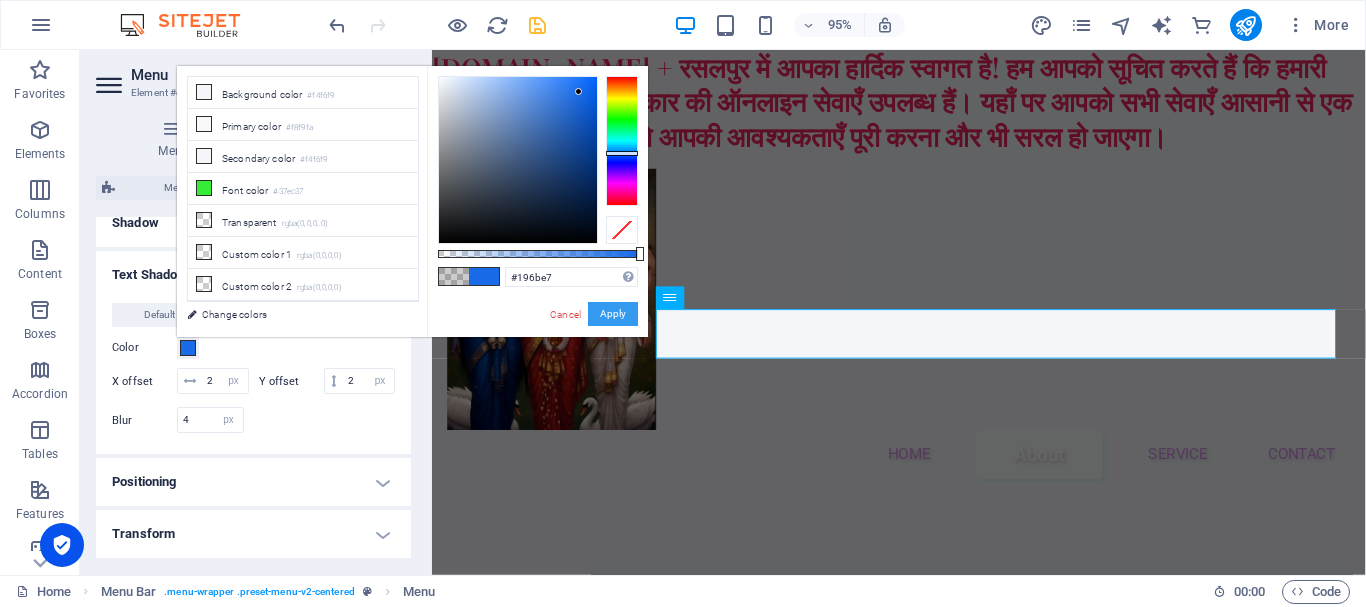 click on "Apply" at bounding box center [613, 314] 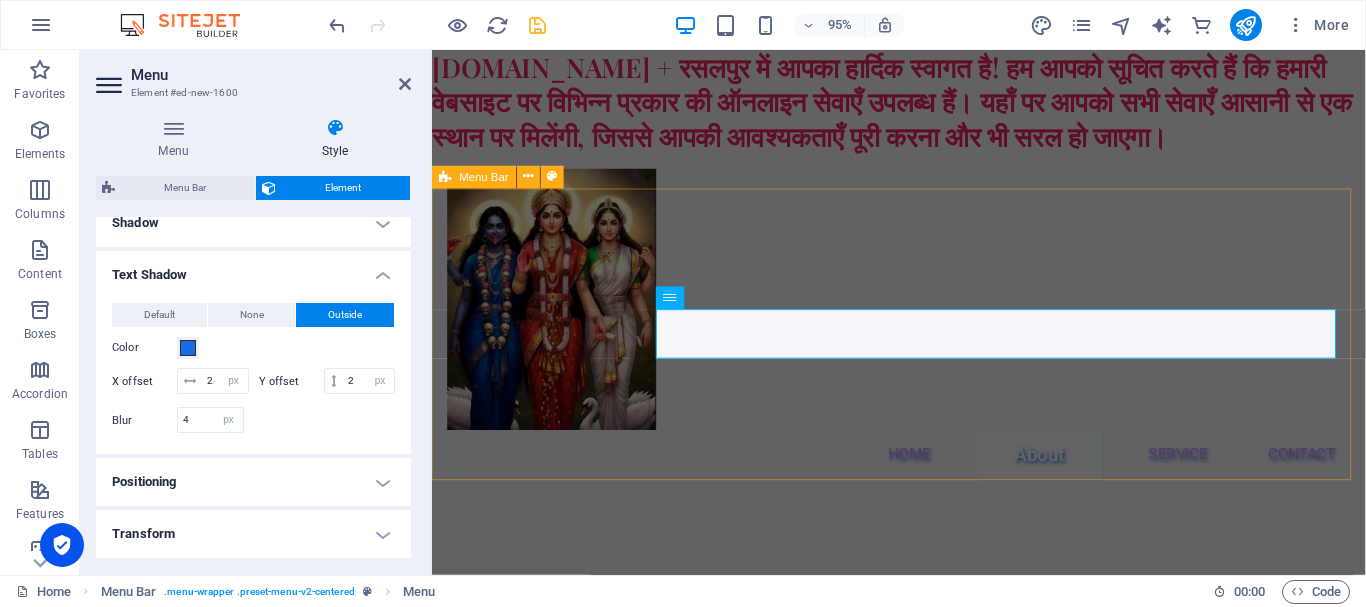 click on "Menu Home About Service Contact" at bounding box center (923, 338) 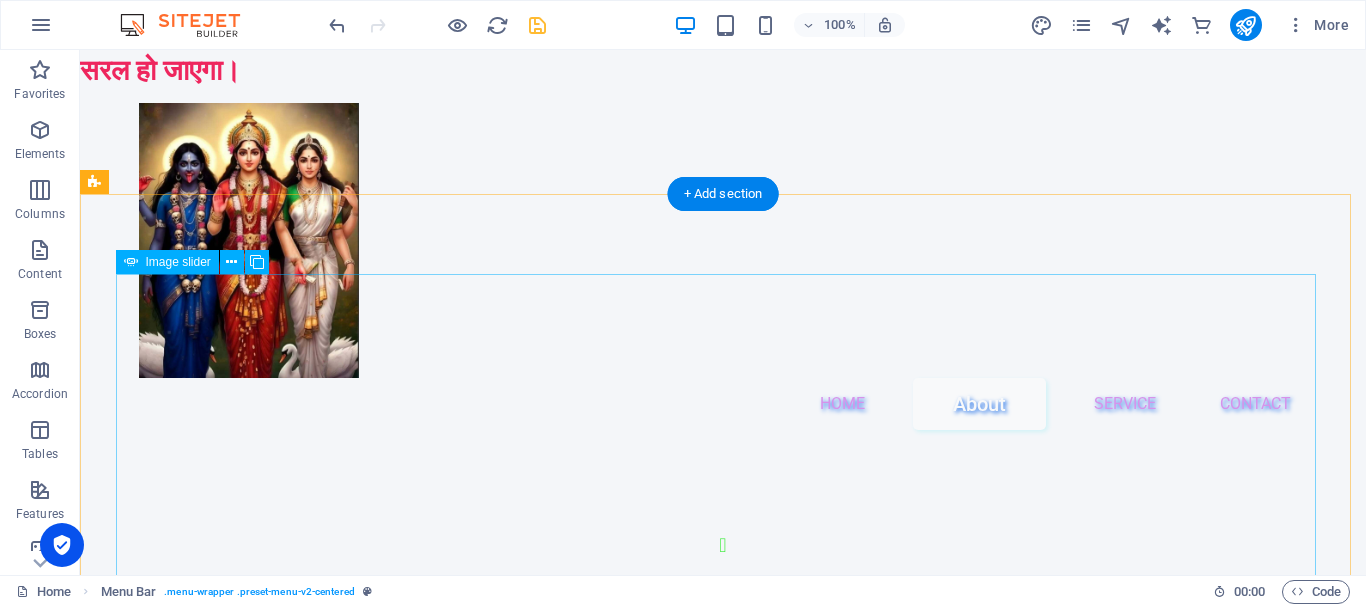 scroll, scrollTop: 0, scrollLeft: 0, axis: both 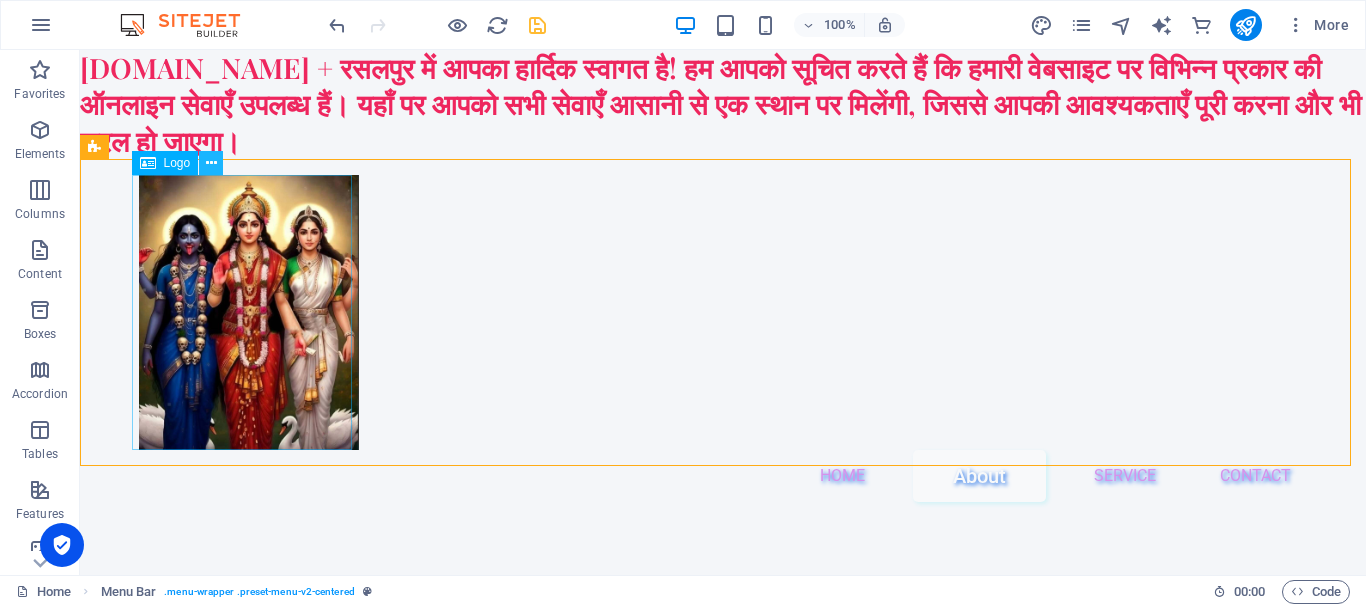 click at bounding box center (211, 163) 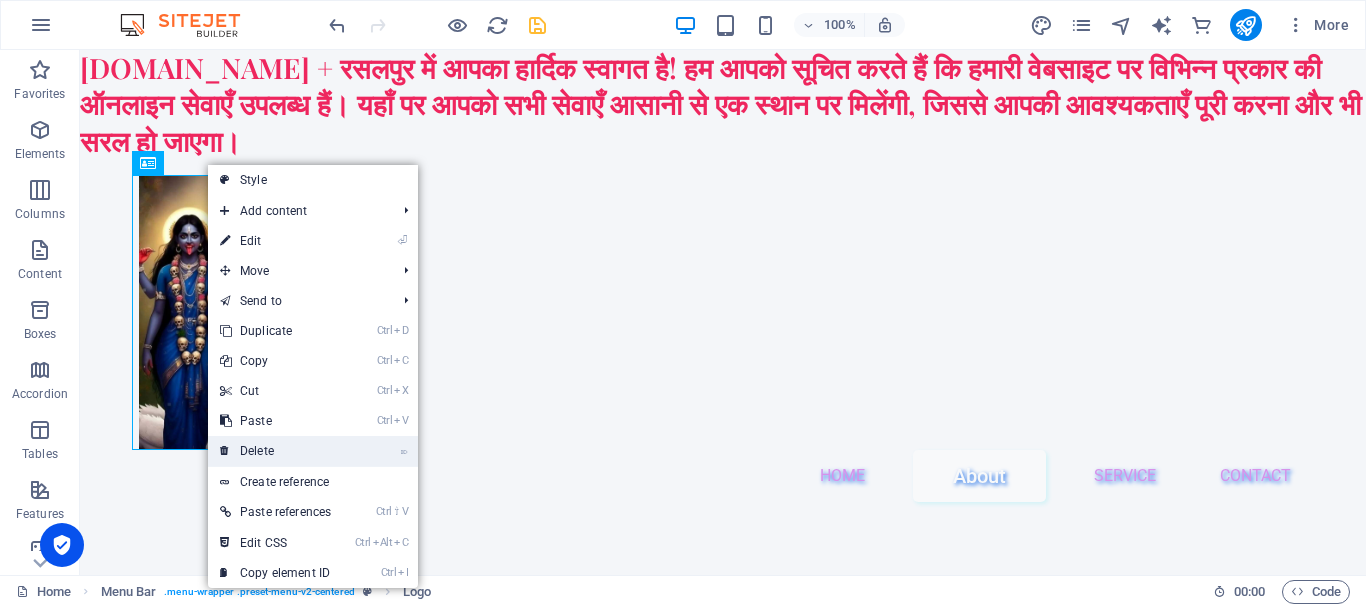 click on "⌦  Delete" at bounding box center (275, 451) 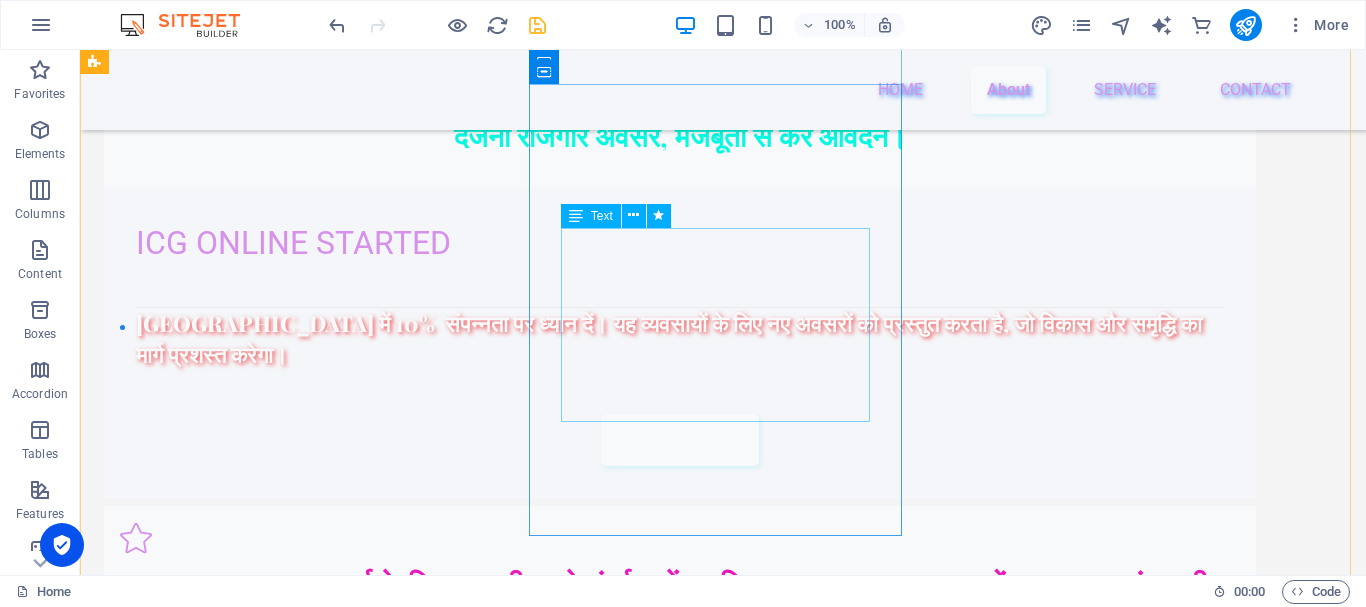 scroll, scrollTop: 3000, scrollLeft: 0, axis: vertical 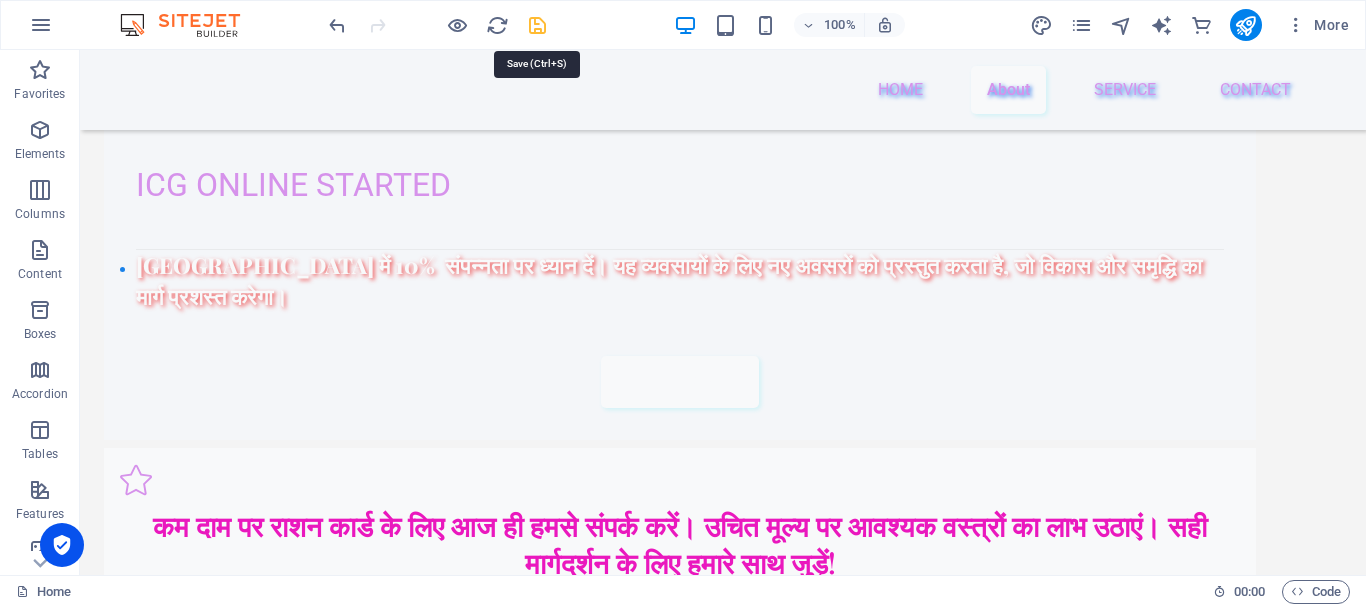 click at bounding box center [537, 25] 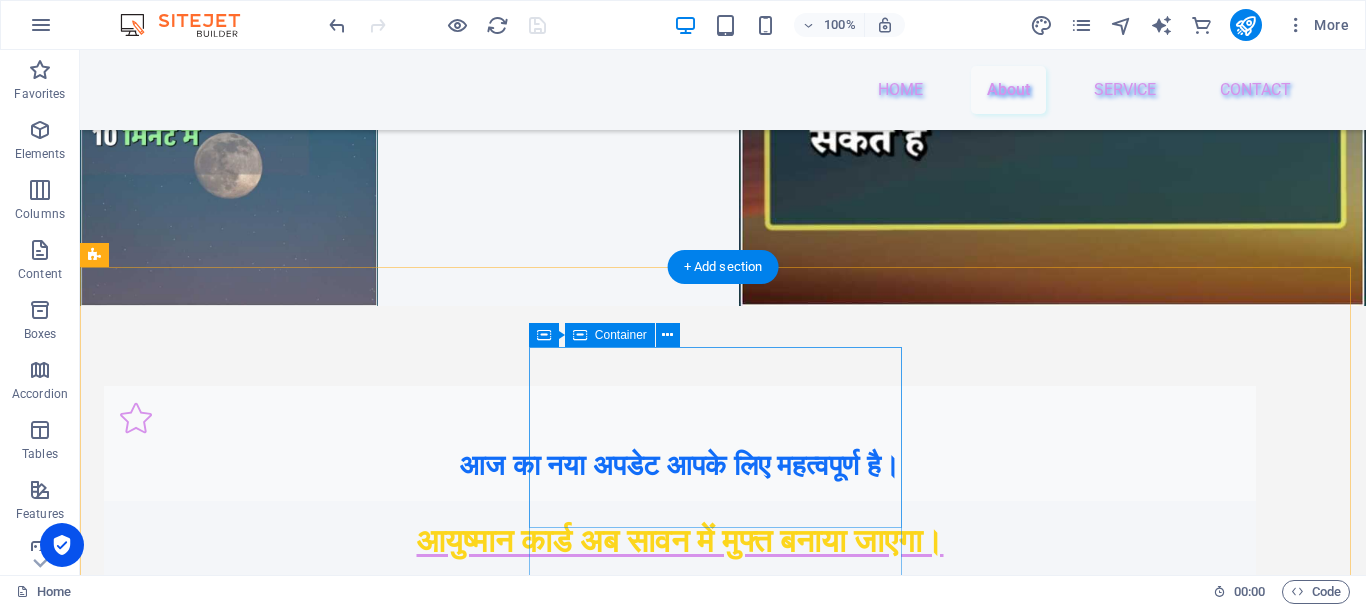 scroll, scrollTop: 2300, scrollLeft: 0, axis: vertical 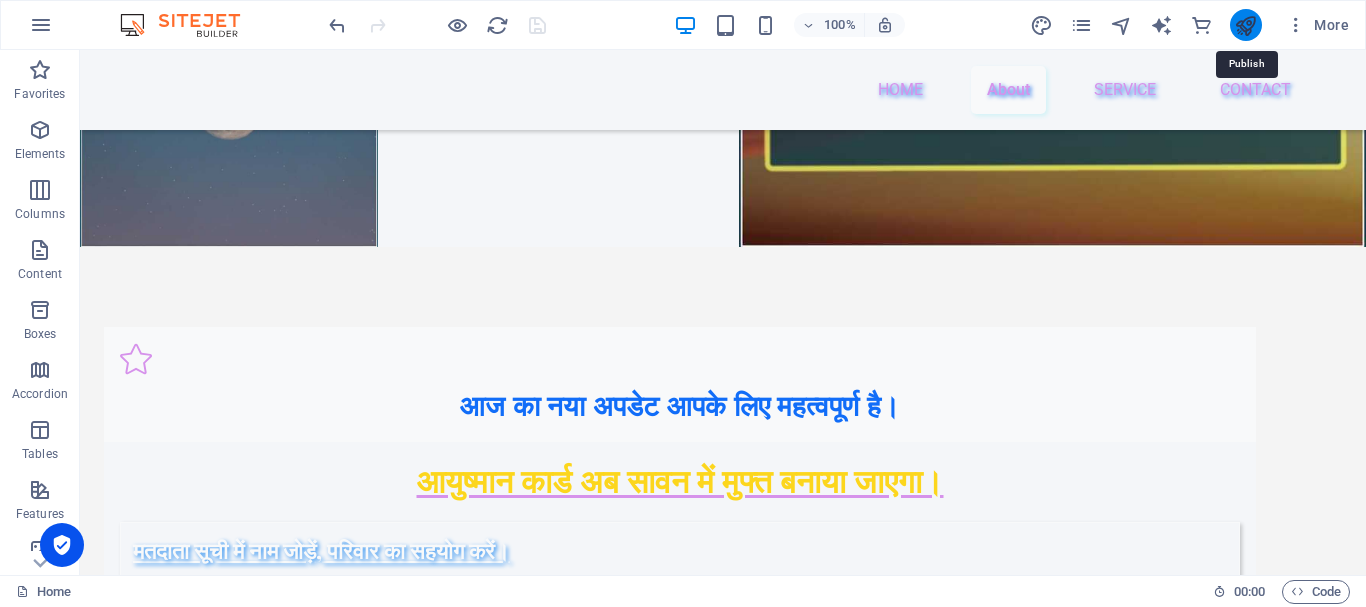 click at bounding box center [1245, 25] 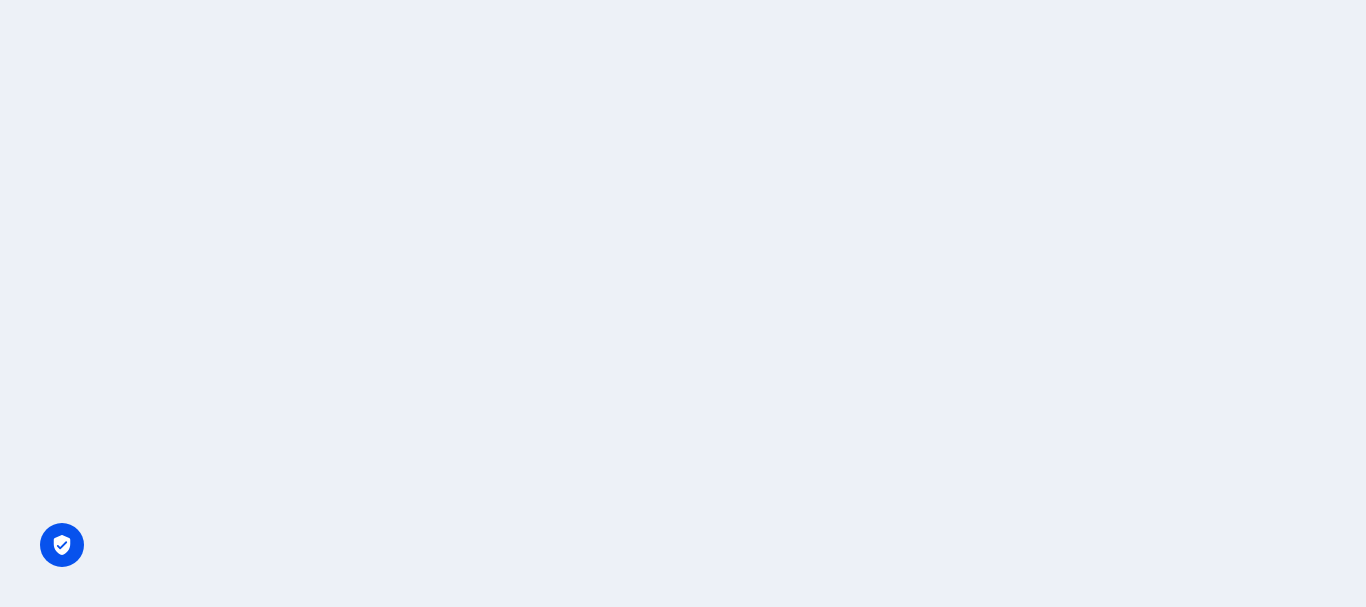 scroll, scrollTop: 0, scrollLeft: 0, axis: both 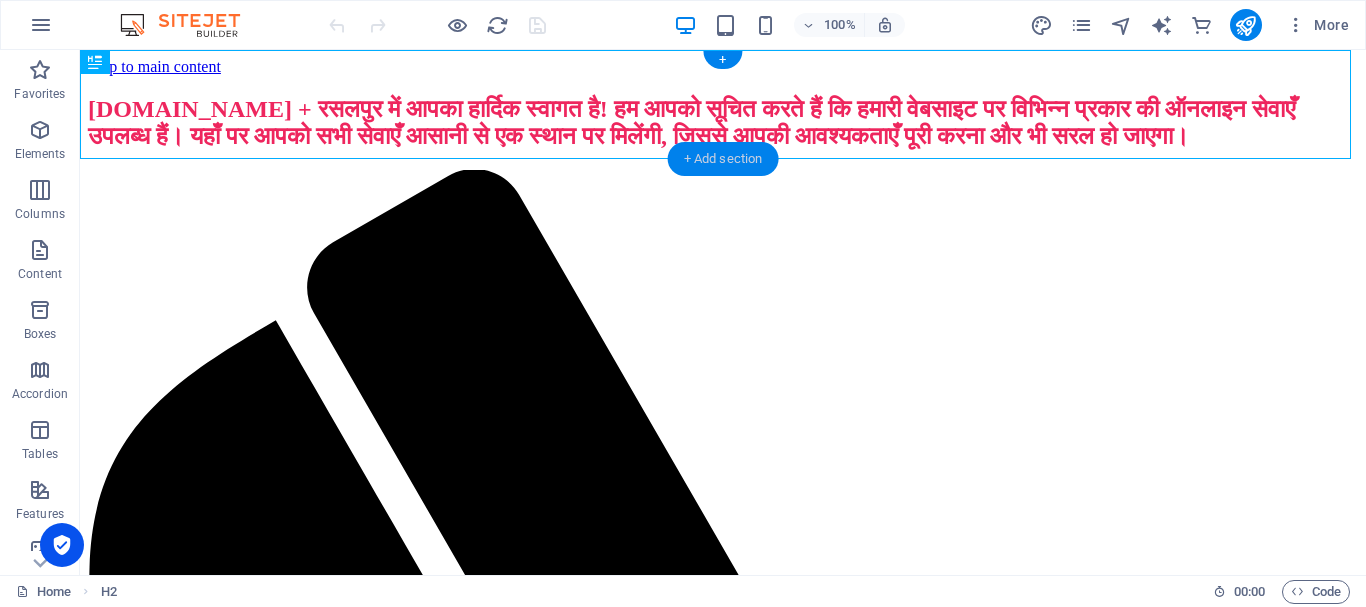 click on "+ Add section" at bounding box center [723, 159] 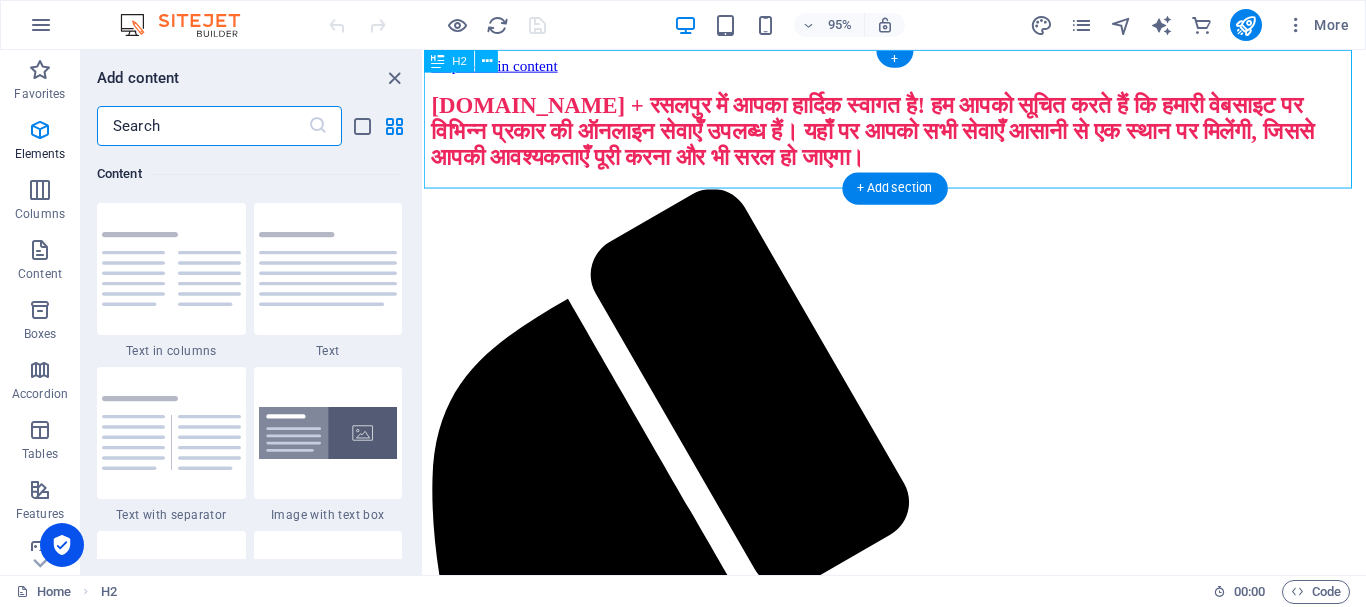scroll, scrollTop: 3499, scrollLeft: 0, axis: vertical 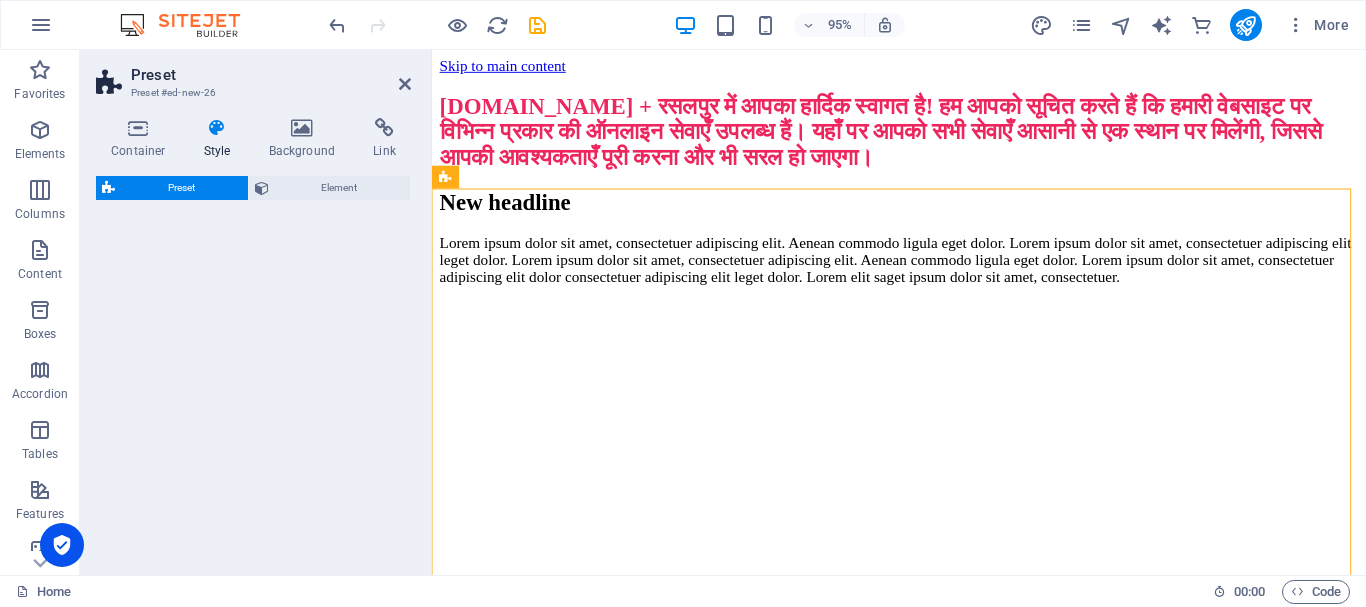 select on "rem" 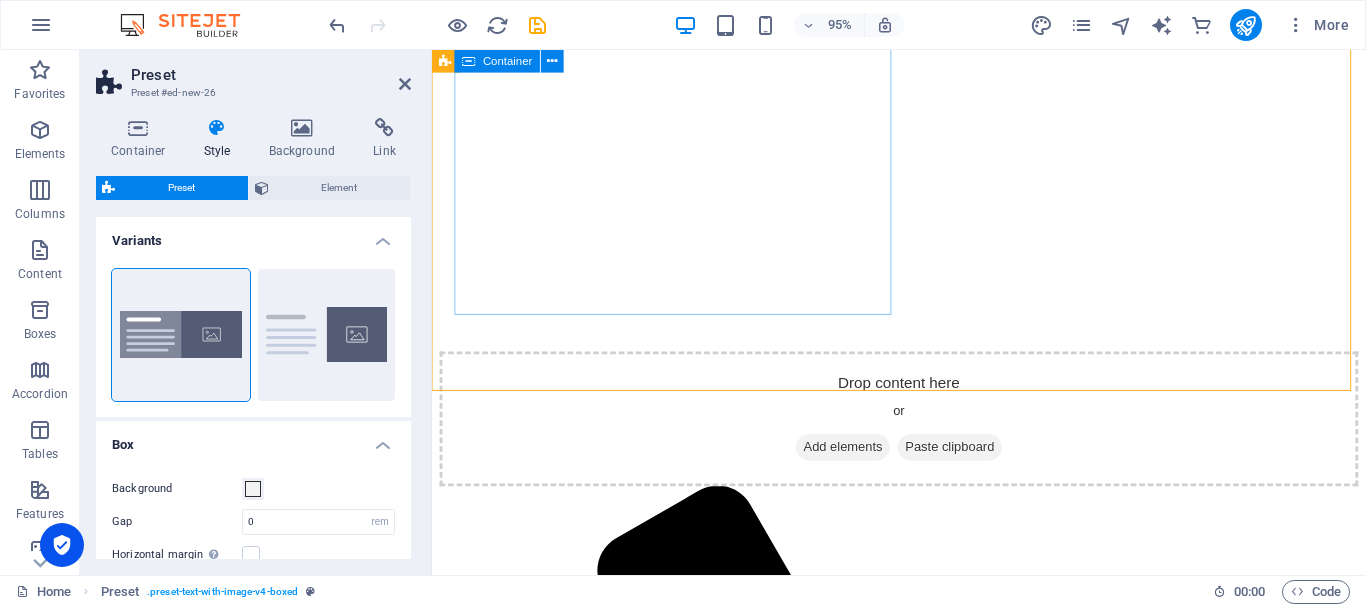 scroll, scrollTop: 300, scrollLeft: 0, axis: vertical 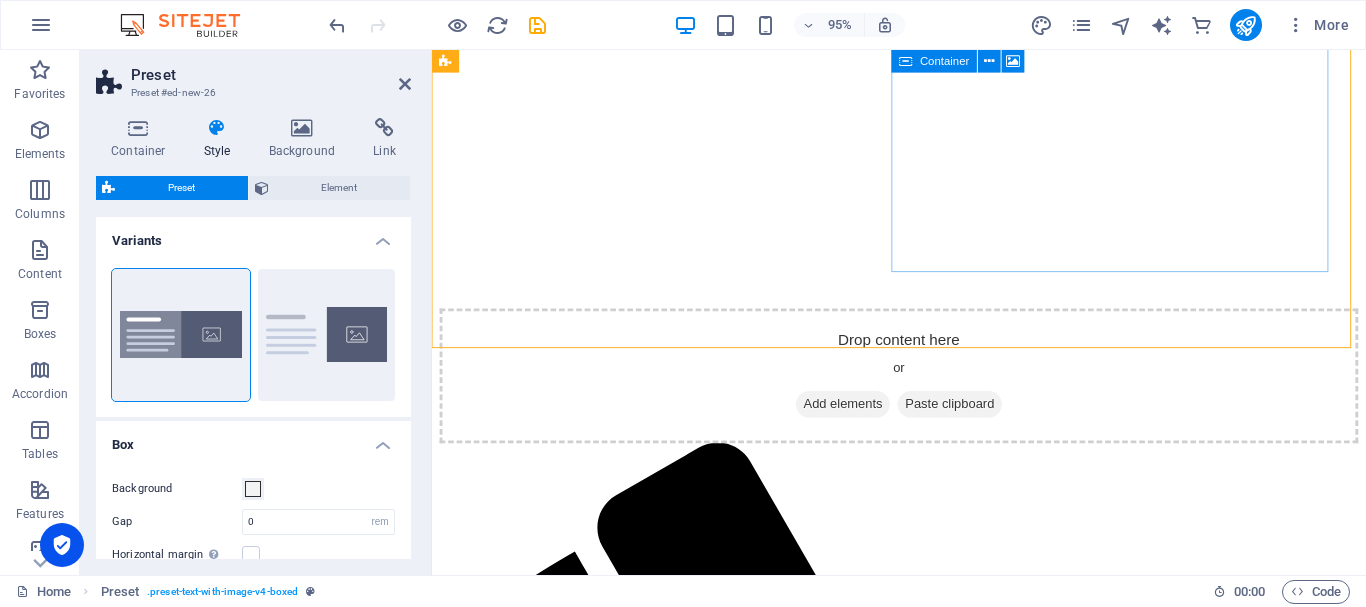 click on "Add elements" at bounding box center (864, 423) 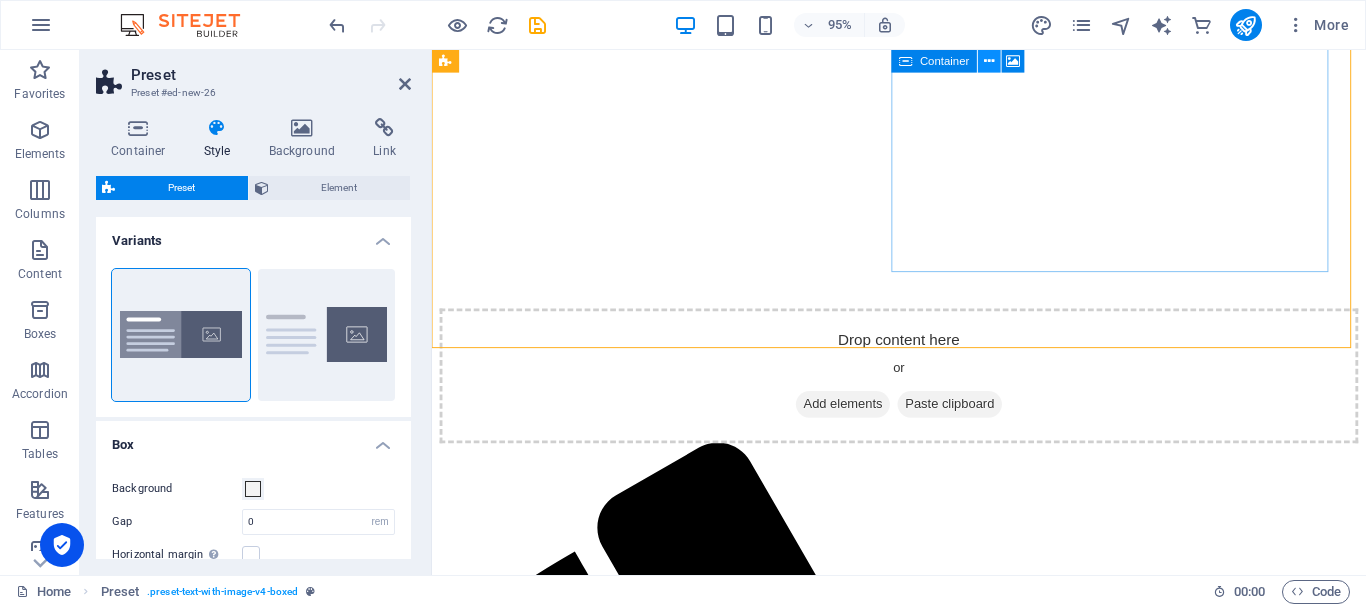 click at bounding box center (989, 61) 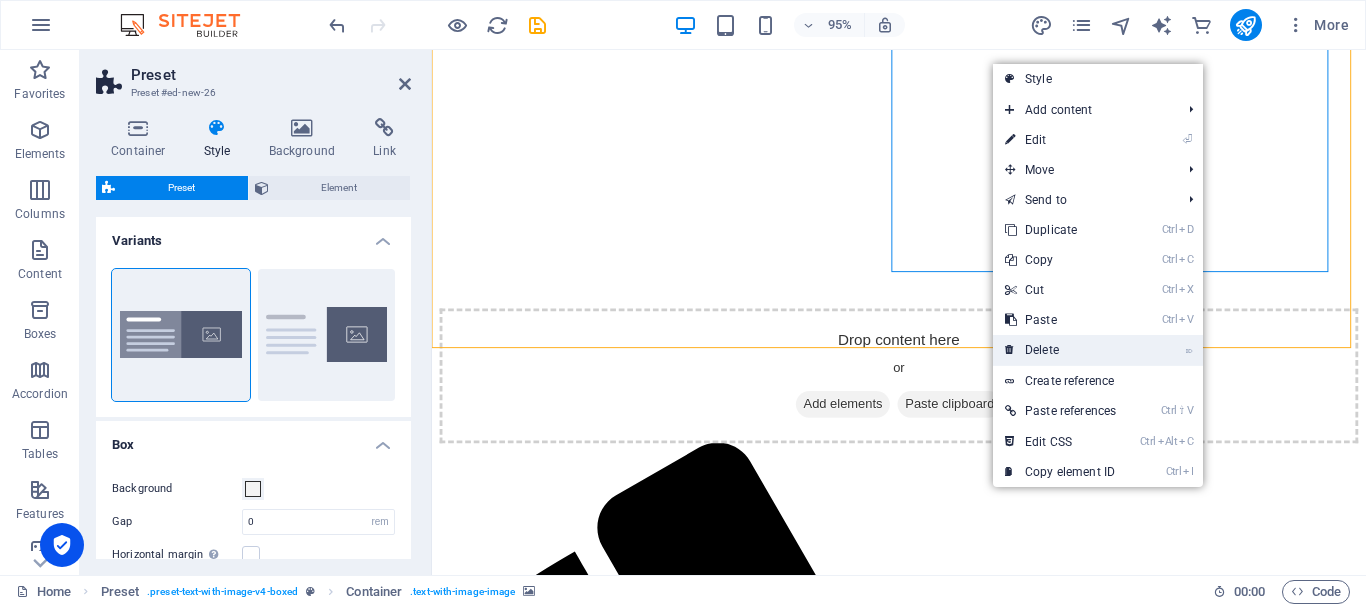 drag, startPoint x: 1048, startPoint y: 358, endPoint x: 647, endPoint y: 324, distance: 402.4388 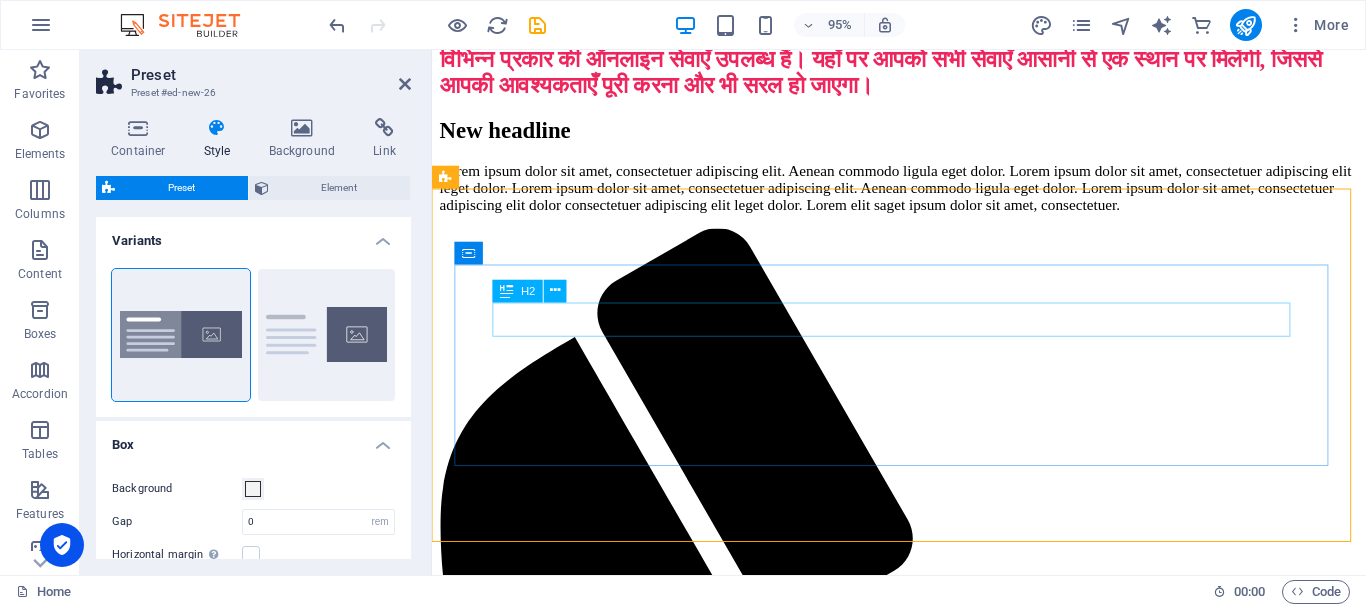 scroll, scrollTop: 100, scrollLeft: 0, axis: vertical 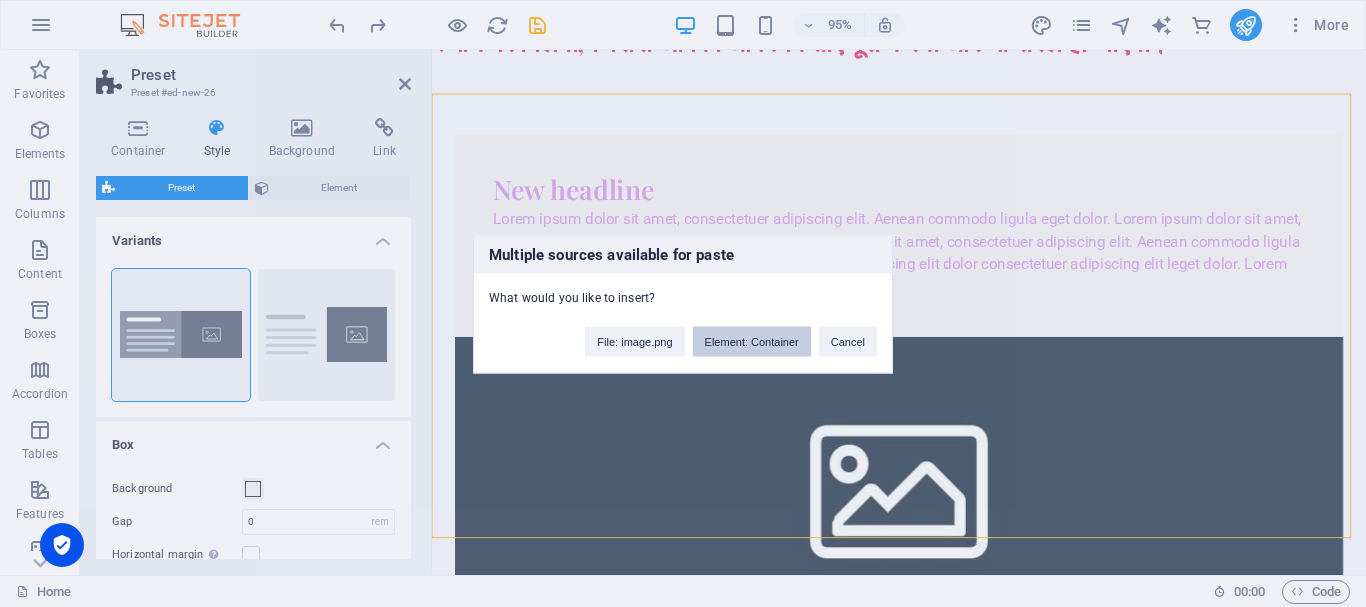click on "Element: Container" at bounding box center [752, 341] 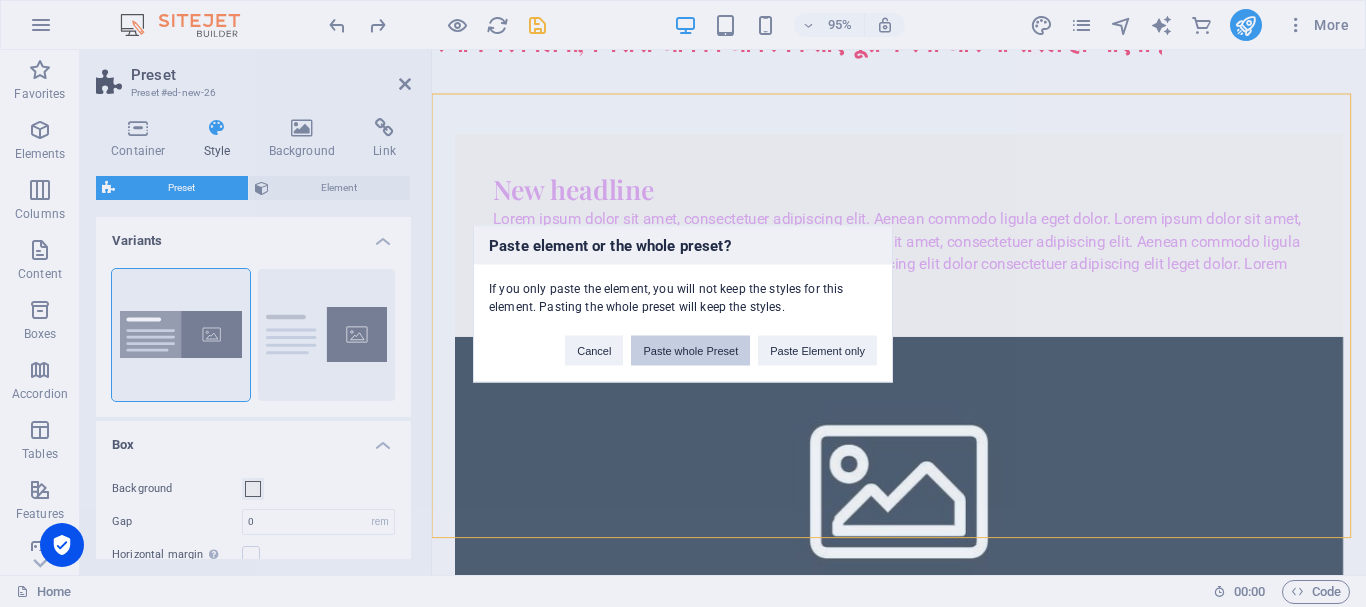 click on "Paste whole Preset" at bounding box center [690, 350] 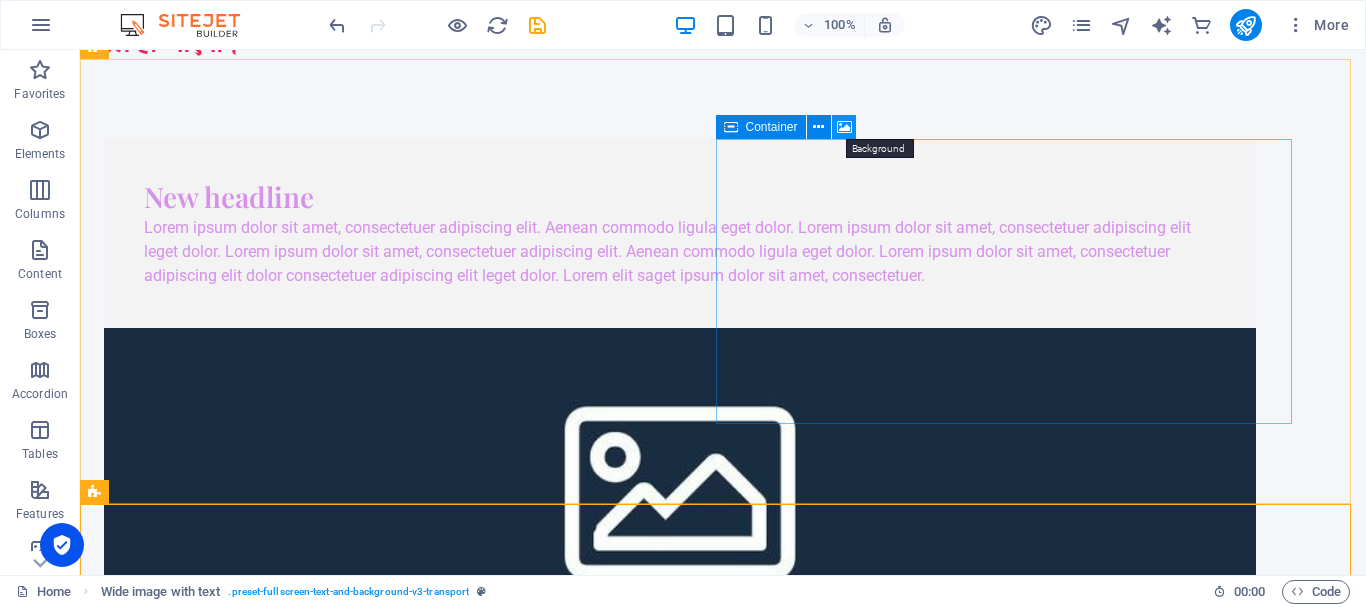 click at bounding box center [844, 127] 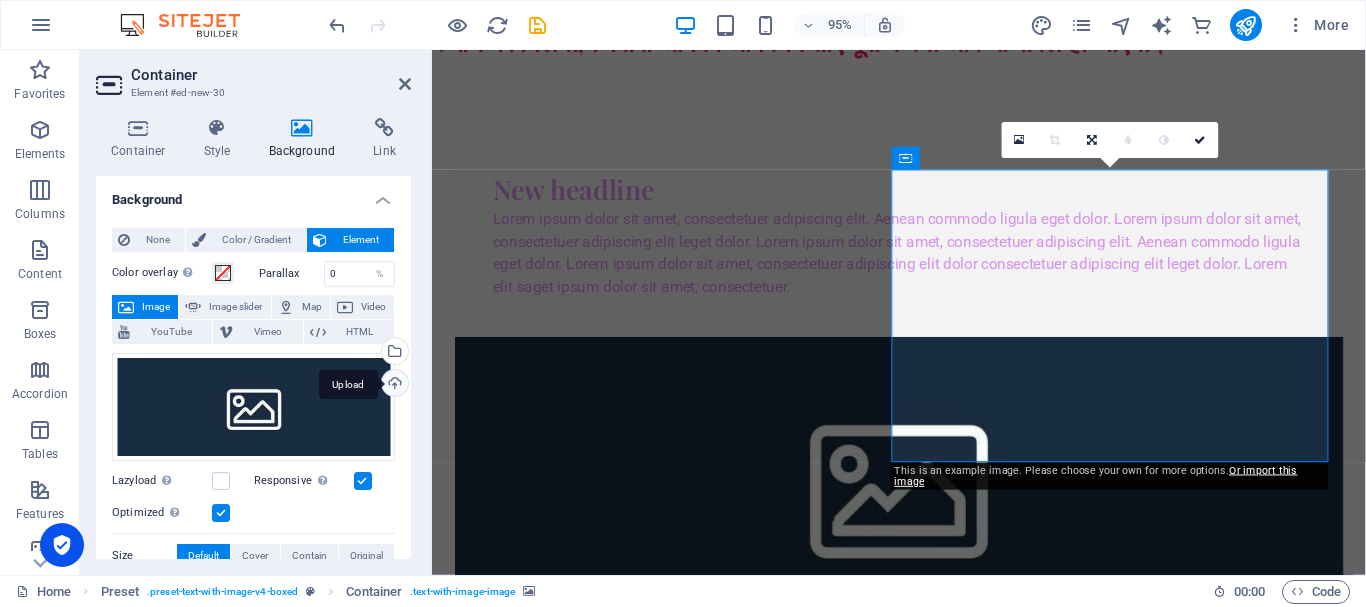 click on "Upload" at bounding box center [393, 385] 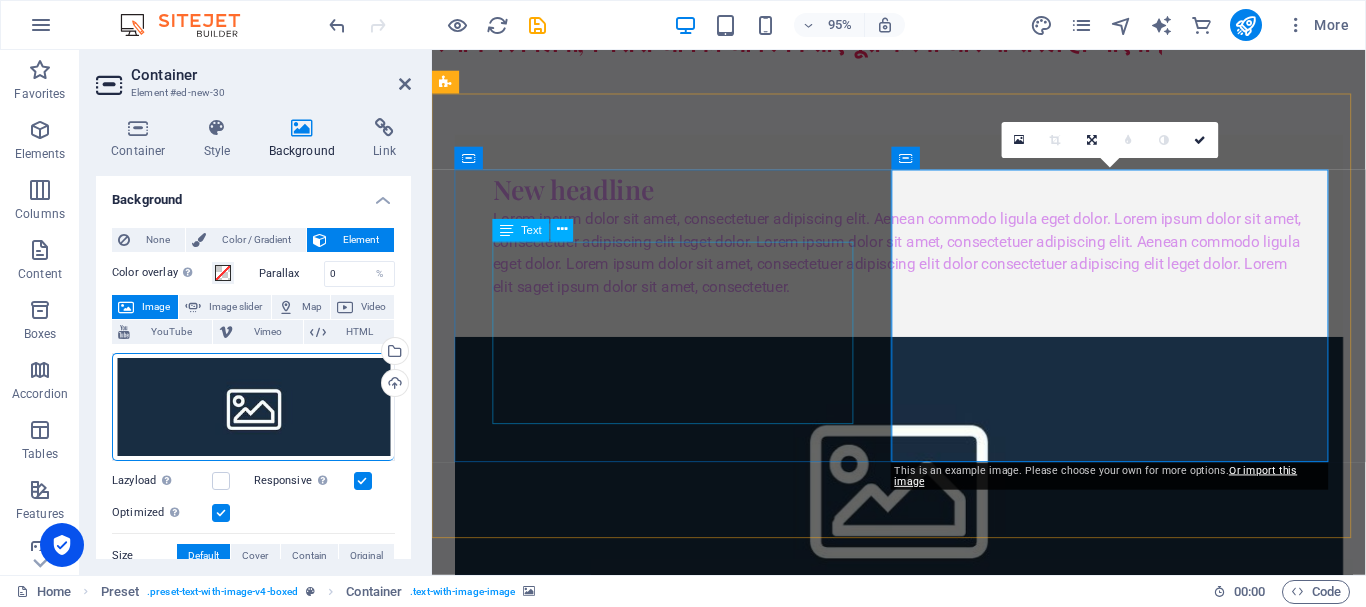 click on "Lorem ipsum dolor sit amet, consectetuer adipiscing elit. Aenean commodo ligula eget dolor. Lorem ipsum dolor sit amet, consectetuer adipiscing elit leget dolor. Lorem ipsum dolor sit amet, consectetuer adipiscing elit. Aenean commodo ligula eget dolor. Lorem ipsum dolor sit amet, consectetuer adipiscing elit dolor consectetuer adipiscing elit leget dolor. Lorem elit saget ipsum dolor sit amet, consectetuer." at bounding box center (923, 264) 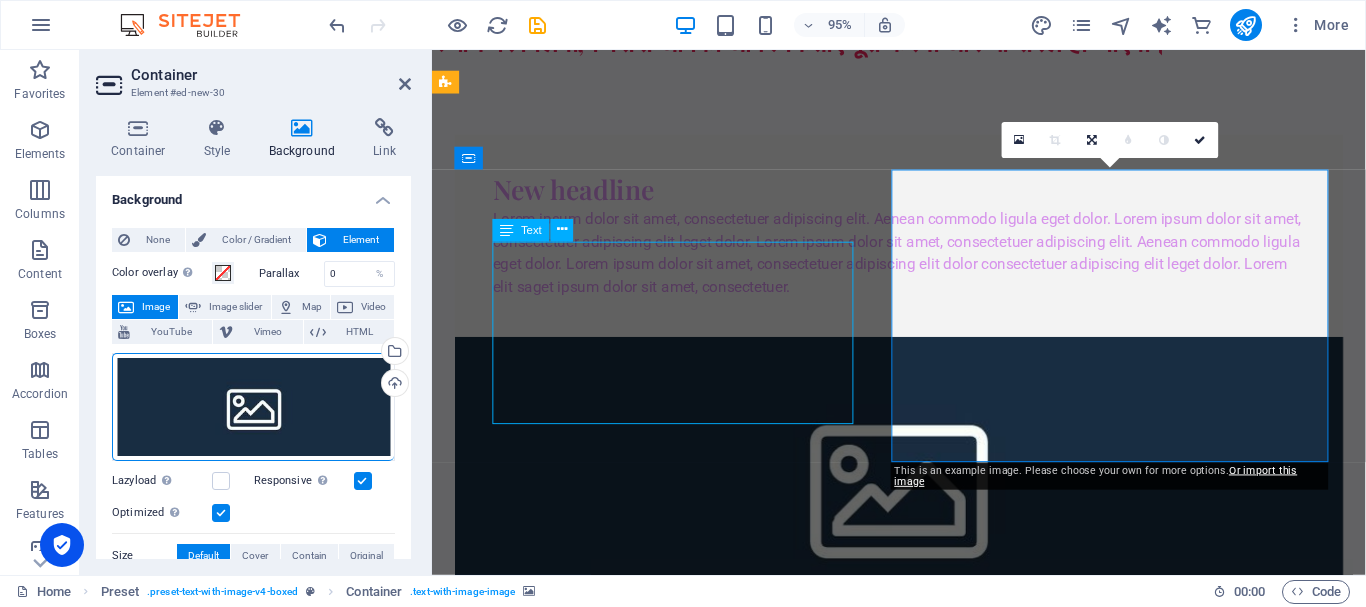 click on "Lorem ipsum dolor sit amet, consectetuer adipiscing elit. Aenean commodo ligula eget dolor. Lorem ipsum dolor sit amet, consectetuer adipiscing elit leget dolor. Lorem ipsum dolor sit amet, consectetuer adipiscing elit. Aenean commodo ligula eget dolor. Lorem ipsum dolor sit amet, consectetuer adipiscing elit dolor consectetuer adipiscing elit leget dolor. Lorem elit saget ipsum dolor sit amet, consectetuer." at bounding box center (923, 264) 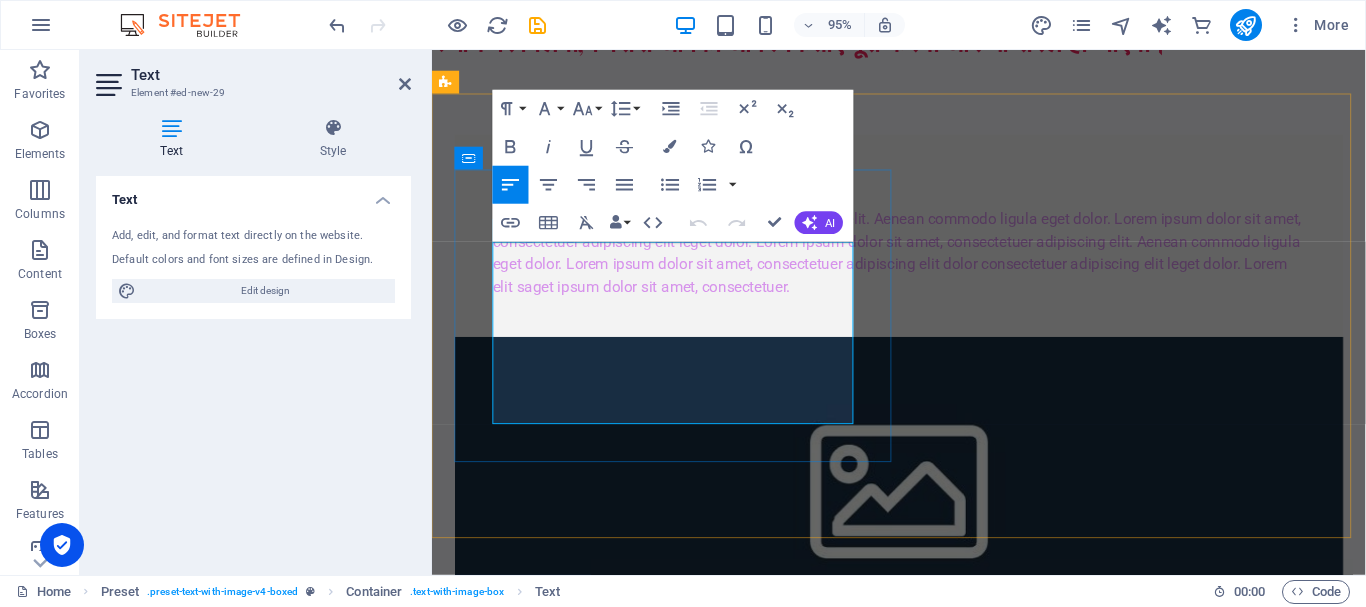 click on "Lorem ipsum dolor sit amet, consectetuer adipiscing elit. Aenean commodo ligula eget dolor. Lorem ipsum dolor sit amet, consectetuer adipiscing elit leget dolor. Lorem ipsum dolor sit amet, consectetuer adipiscing elit. Aenean commodo ligula eget dolor. Lorem ipsum dolor sit amet, consectetuer adipiscing elit dolor consectetuer adipiscing elit leget dolor. Lorem elit saget ipsum dolor sit amet, consectetuer." at bounding box center (923, 264) 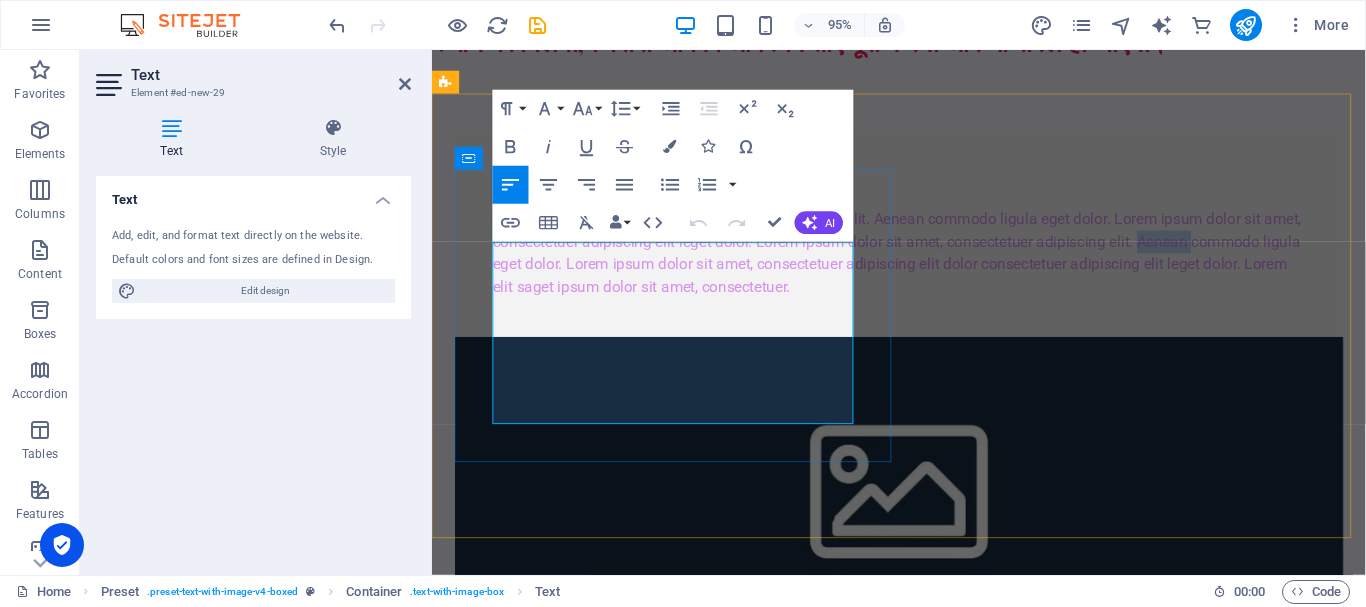 click on "Lorem ipsum dolor sit amet, consectetuer adipiscing elit. Aenean commodo ligula eget dolor. Lorem ipsum dolor sit amet, consectetuer adipiscing elit leget dolor. Lorem ipsum dolor sit amet, consectetuer adipiscing elit. Aenean commodo ligula eget dolor. Lorem ipsum dolor sit amet, consectetuer adipiscing elit dolor consectetuer adipiscing elit leget dolor. Lorem elit saget ipsum dolor sit amet, consectetuer." at bounding box center (923, 264) 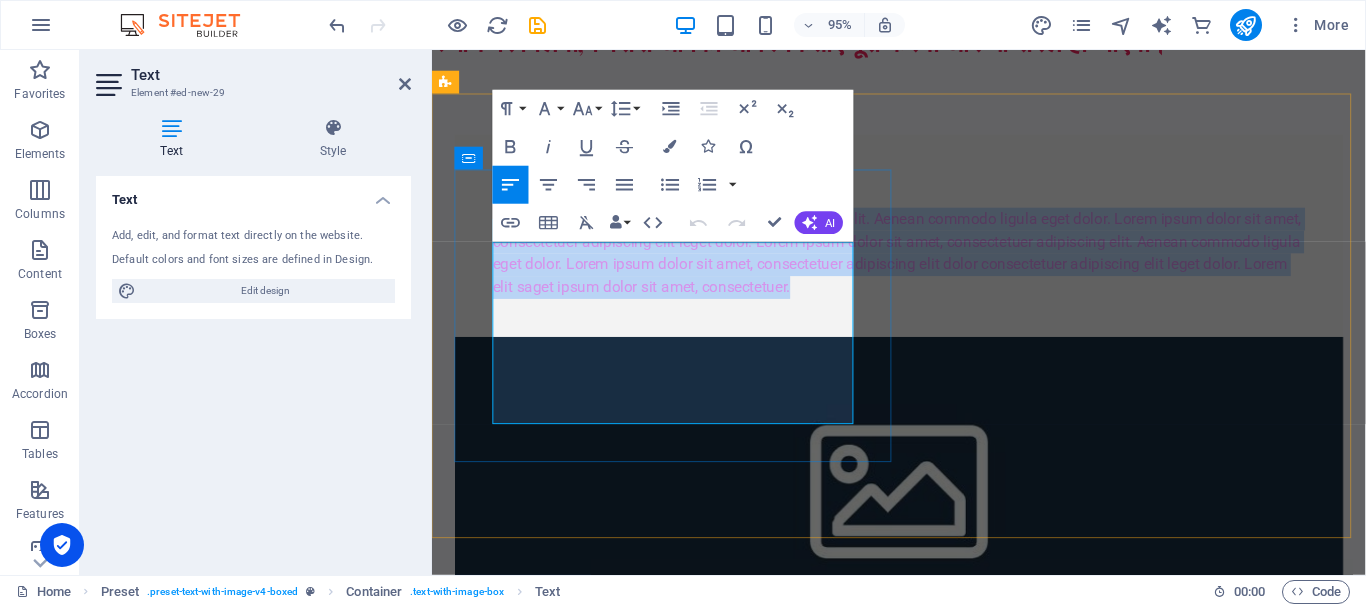 click on "Lorem ipsum dolor sit amet, consectetuer adipiscing elit. Aenean commodo ligula eget dolor. Lorem ipsum dolor sit amet, consectetuer adipiscing elit leget dolor. Lorem ipsum dolor sit amet, consectetuer adipiscing elit. Aenean commodo ligula eget dolor. Lorem ipsum dolor sit amet, consectetuer adipiscing elit dolor consectetuer adipiscing elit leget dolor. Lorem elit saget ipsum dolor sit amet, consectetuer." at bounding box center [923, 264] 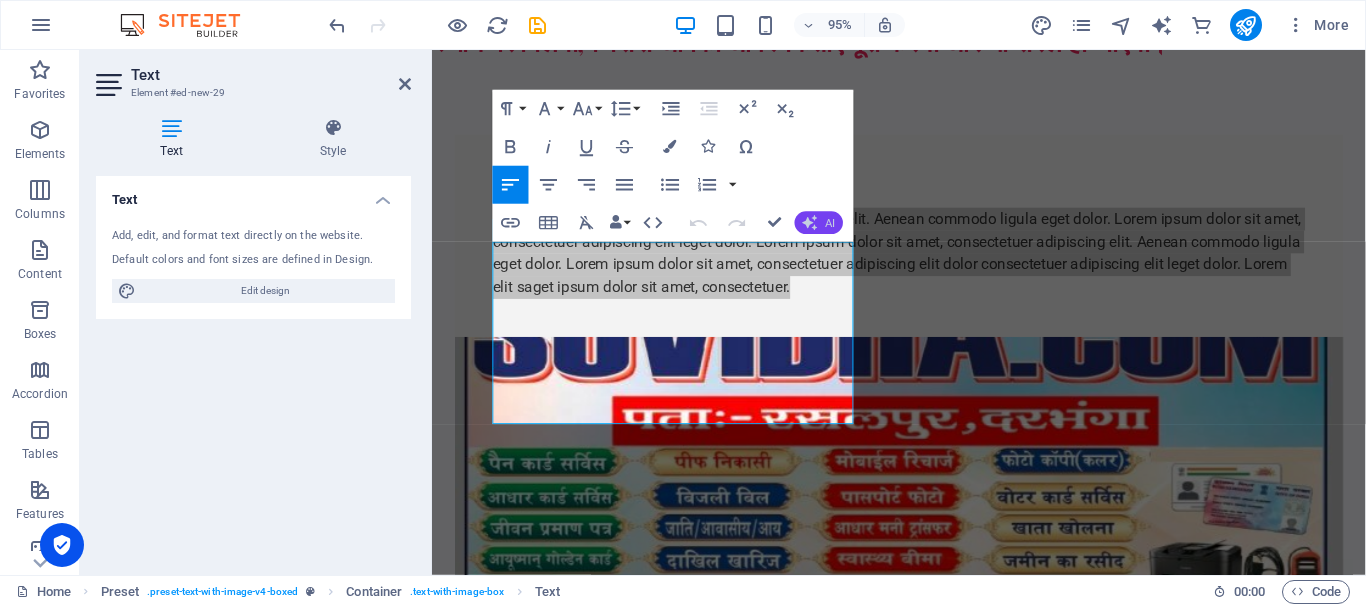 click on "AI" at bounding box center [830, 222] 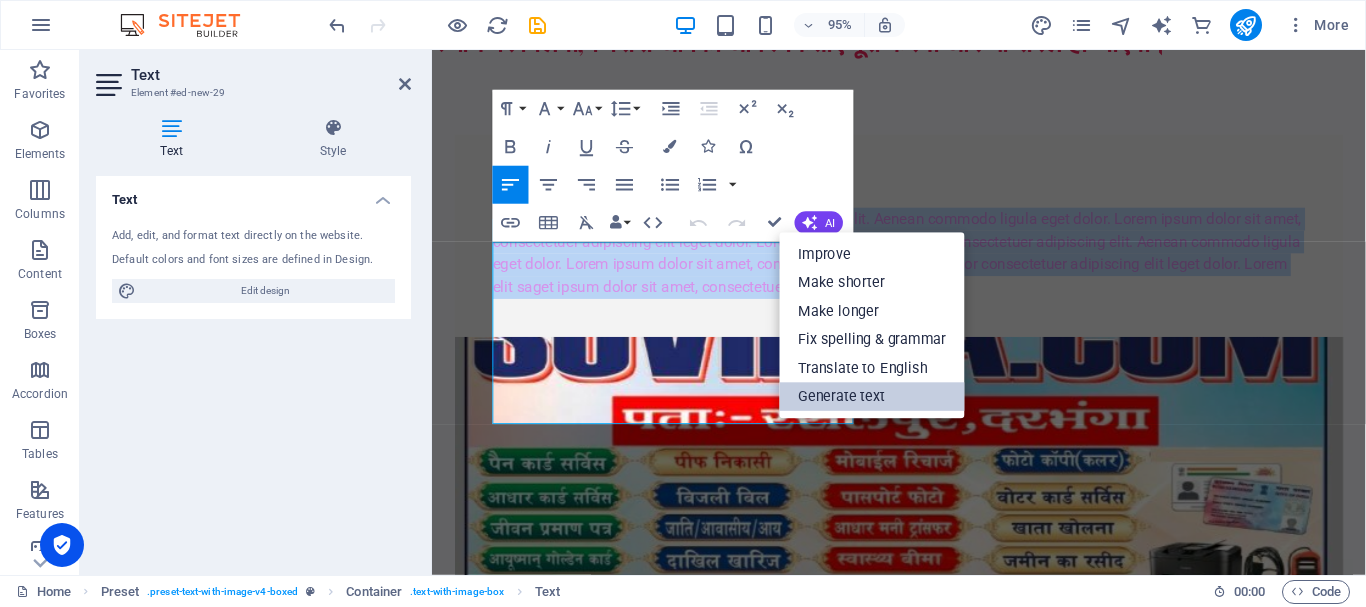 click on "Generate text" at bounding box center [872, 396] 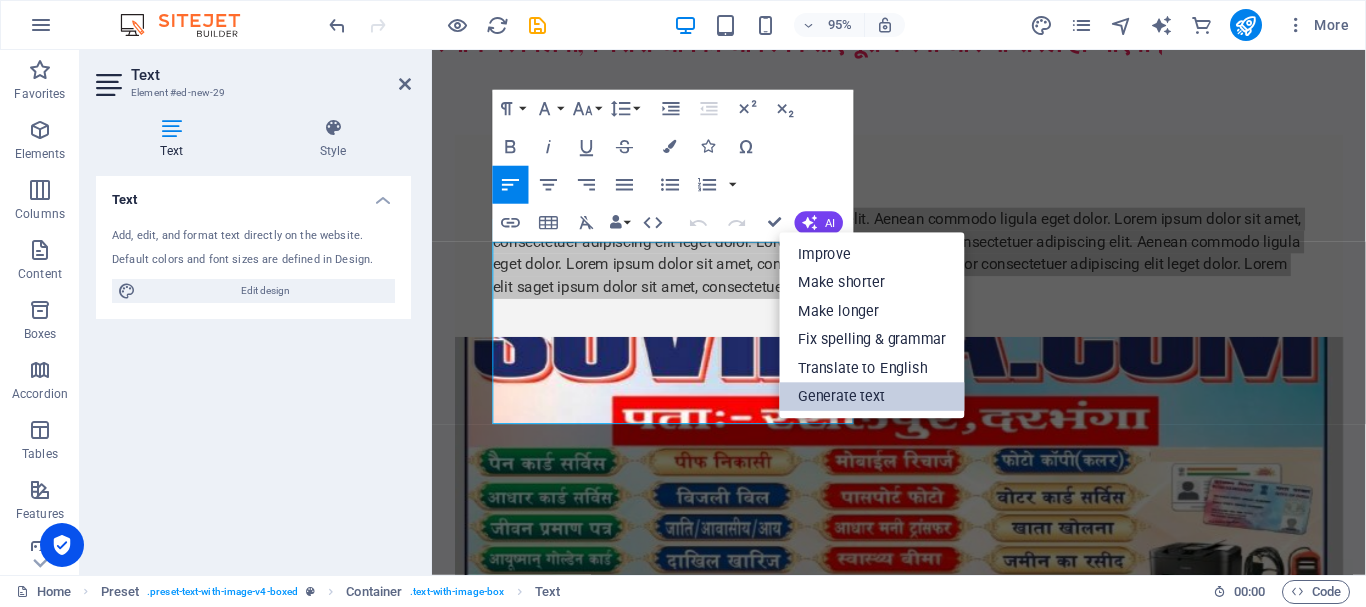 select on "English" 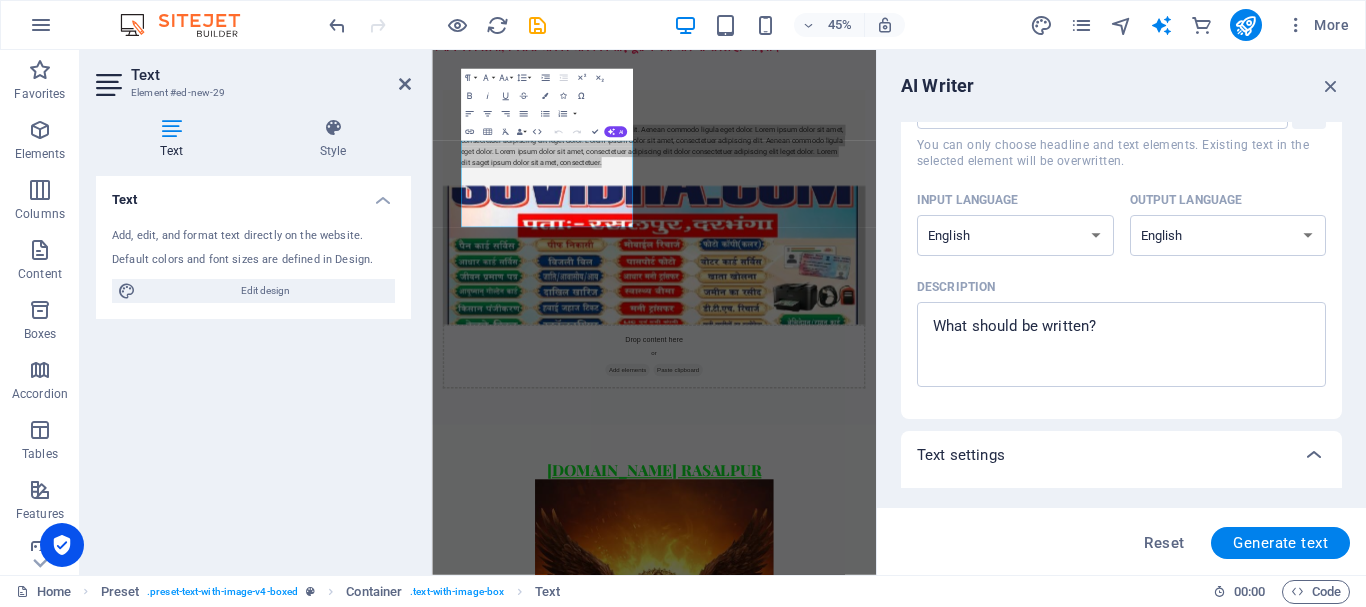 scroll, scrollTop: 100, scrollLeft: 0, axis: vertical 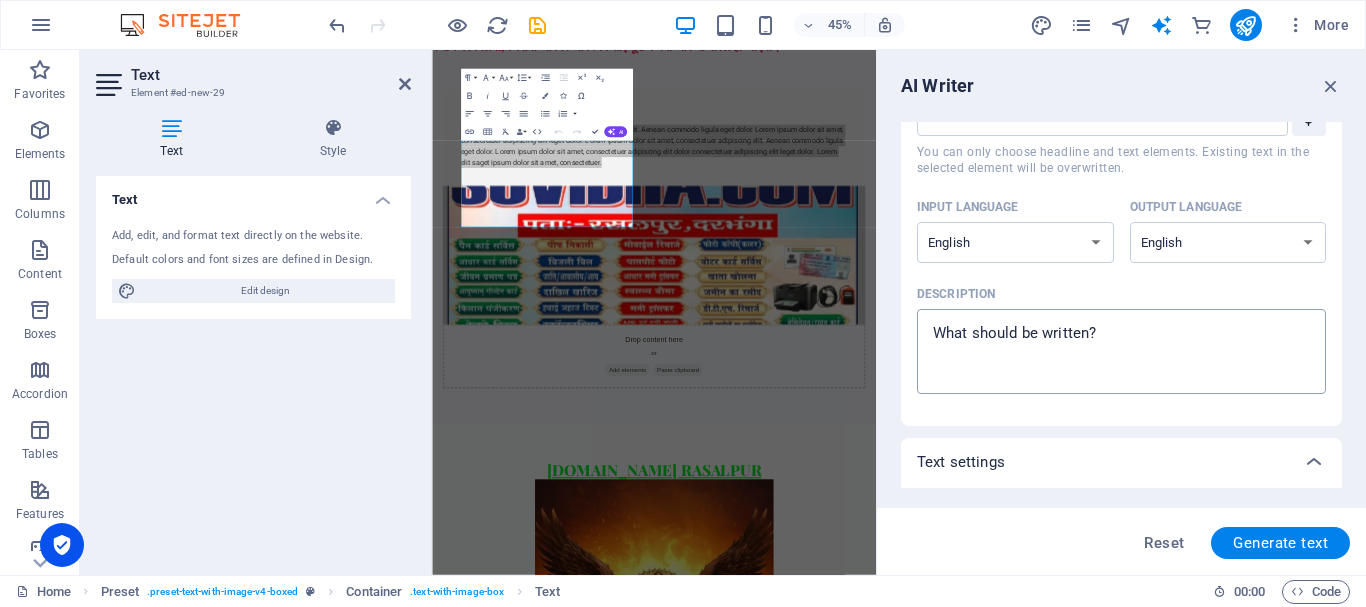 type on "x" 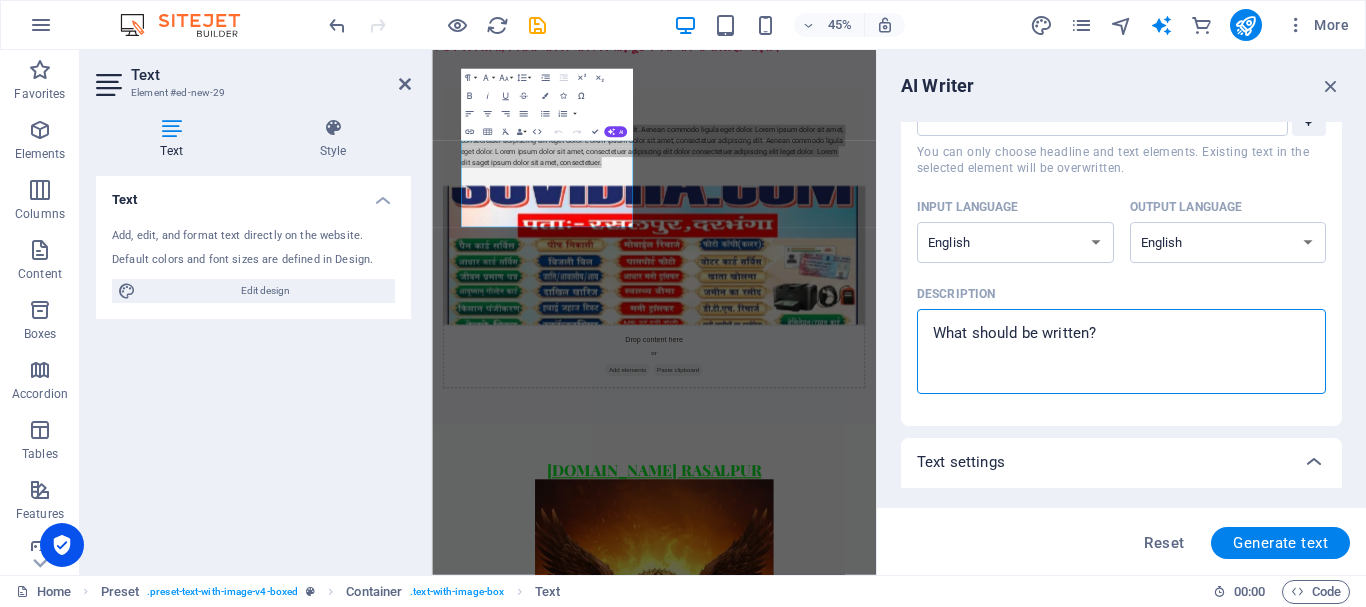 click on "Description x ​" at bounding box center (1121, 351) 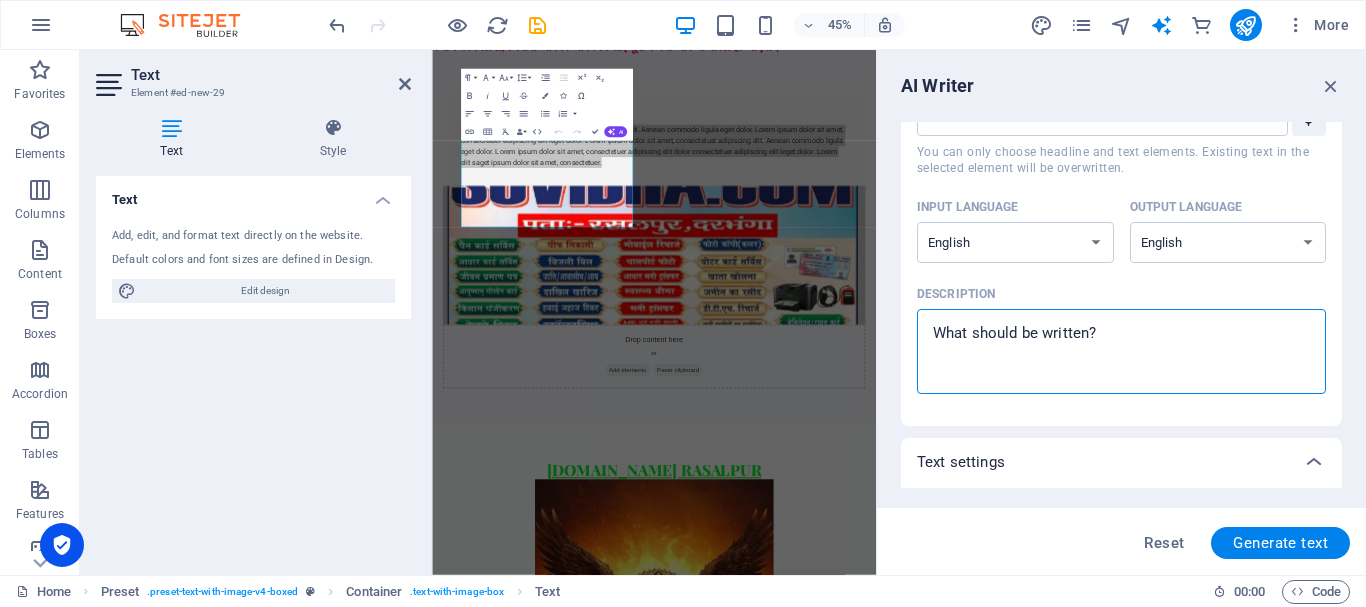 type on "H" 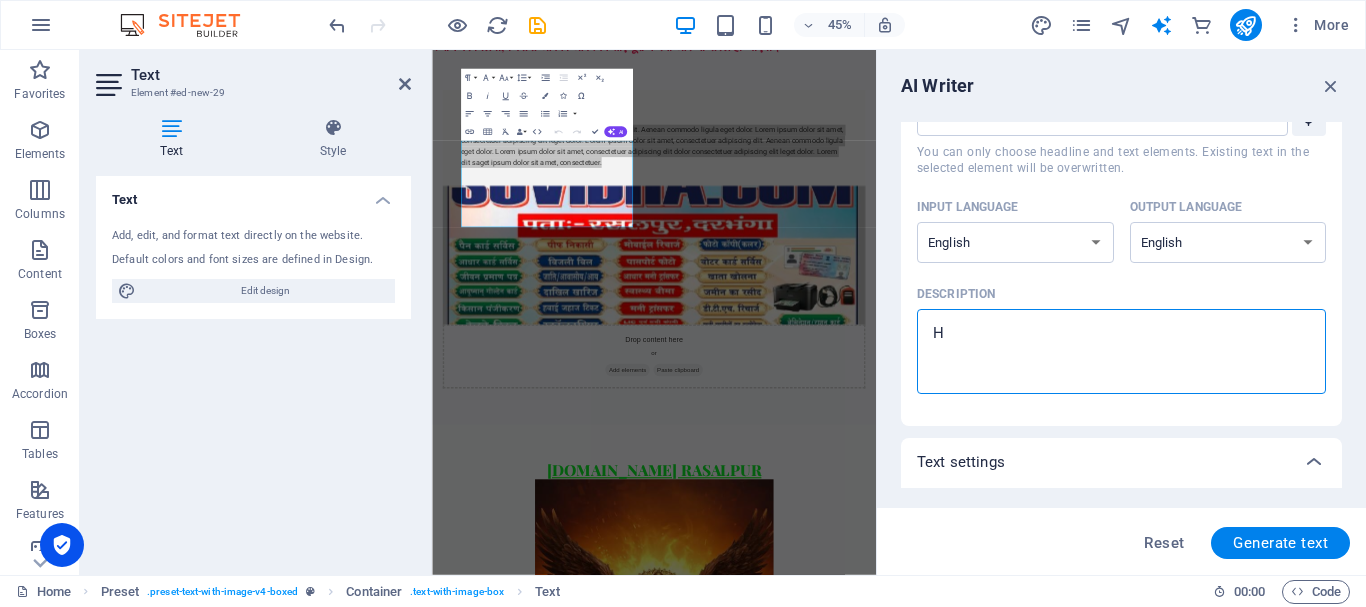 type on "HE" 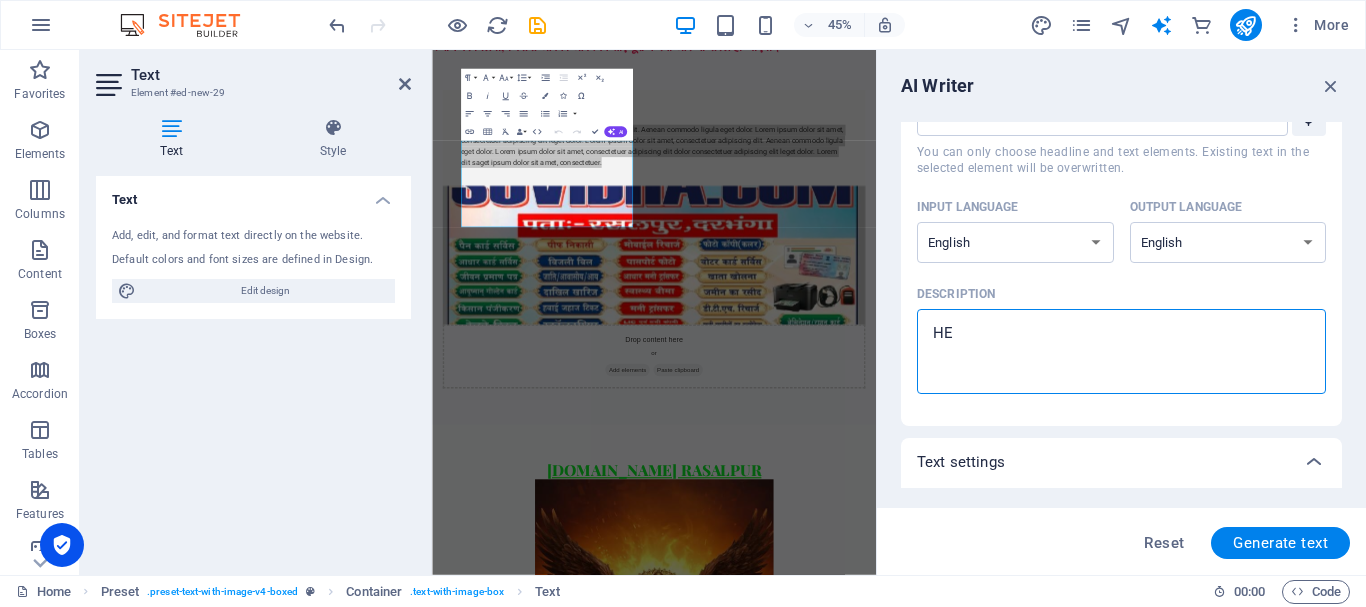 type on "HER" 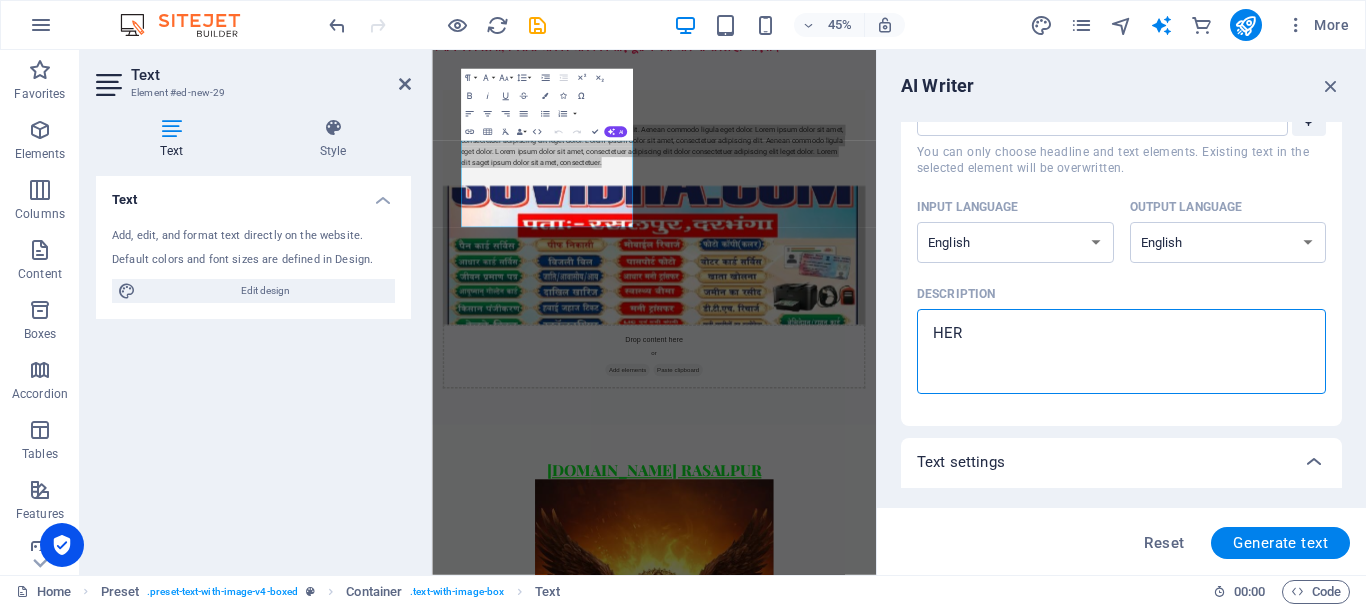 type on "HE" 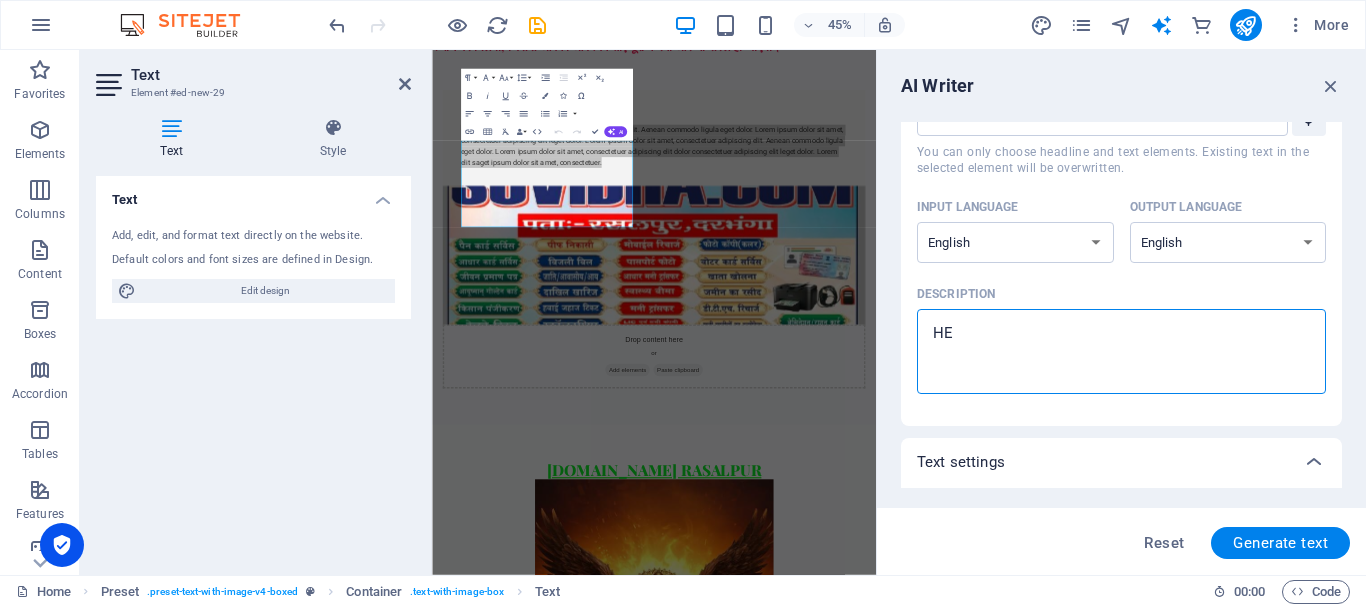 type on "HEA" 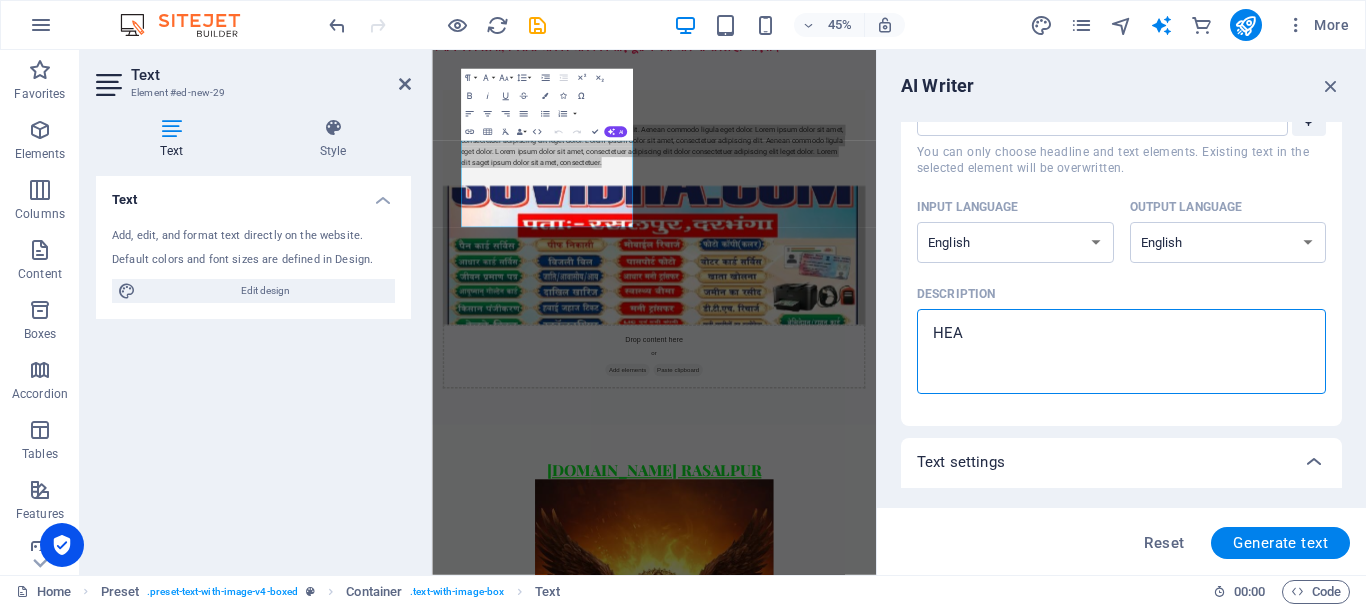 type on "x" 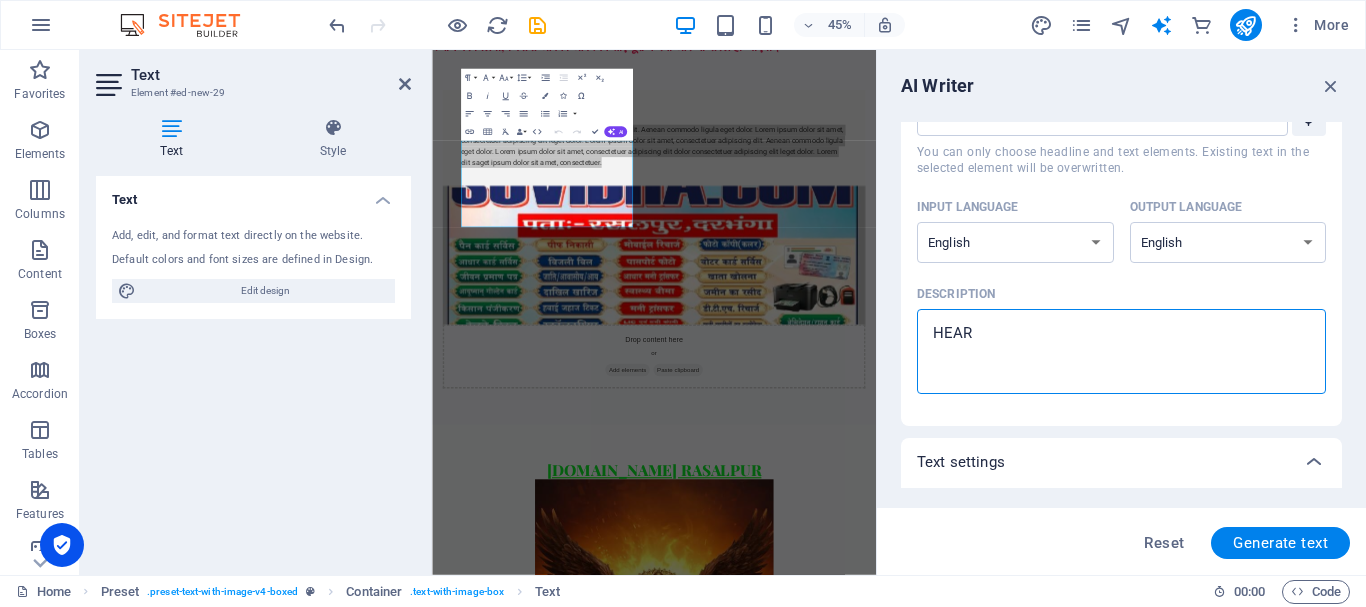 type on "HEAR" 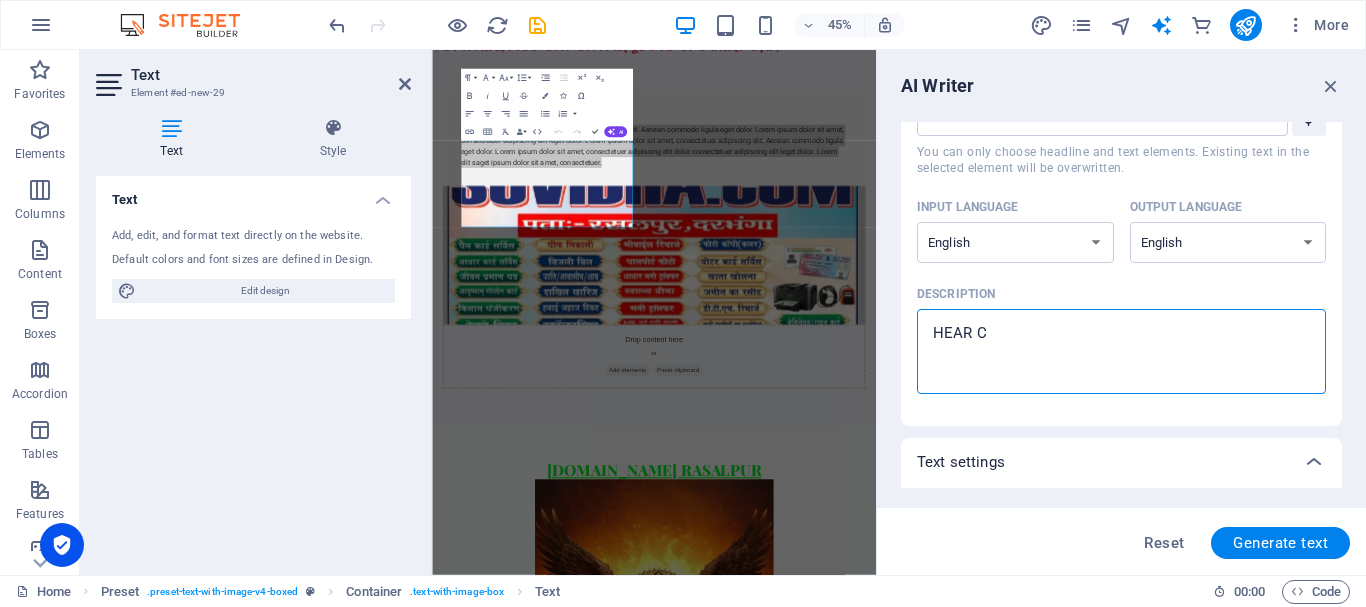 type on "HEAR CU" 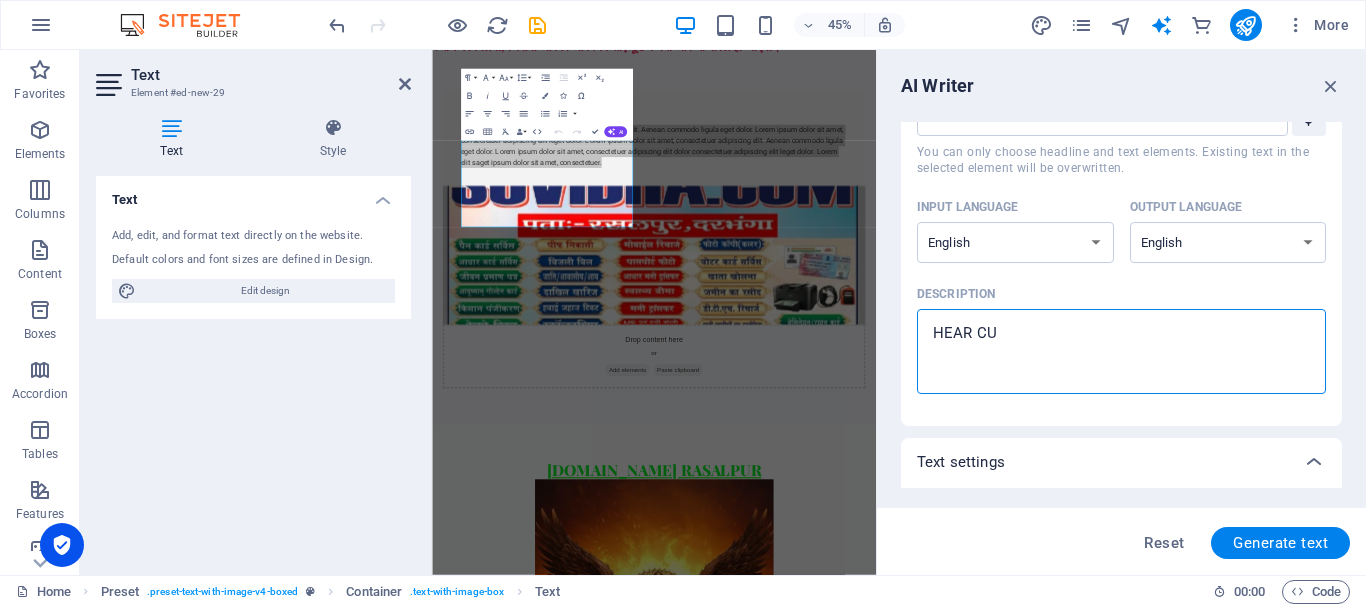 type on "HEAR CUT" 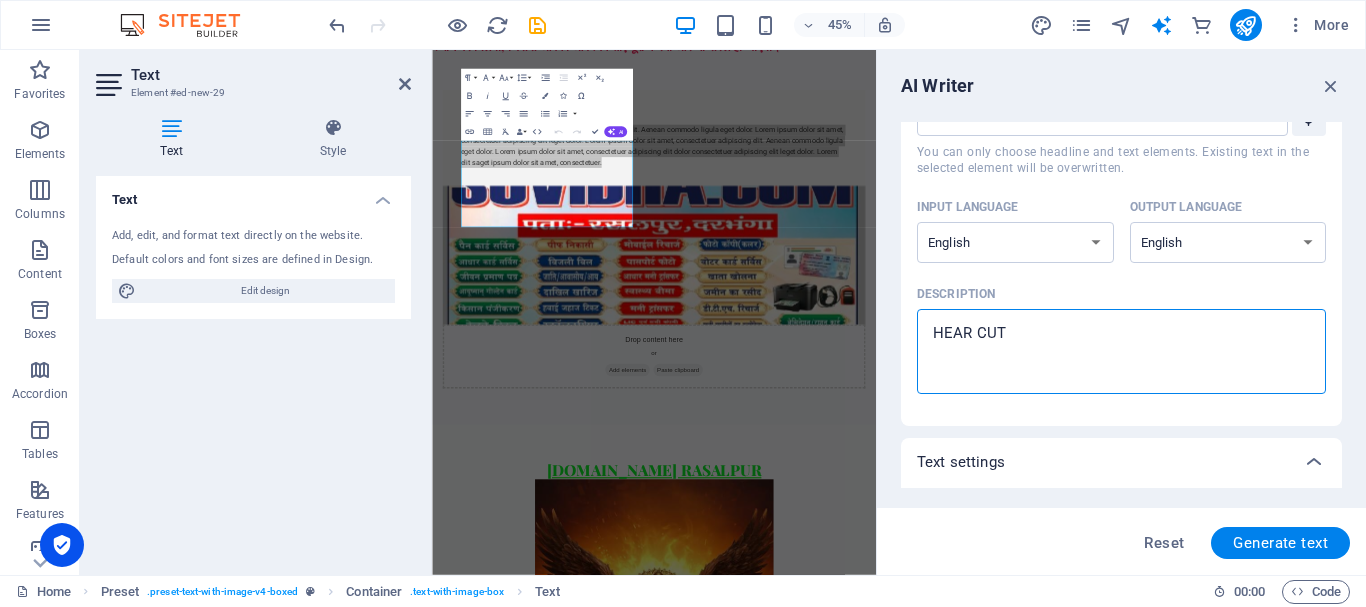 type on "HEAR CUT" 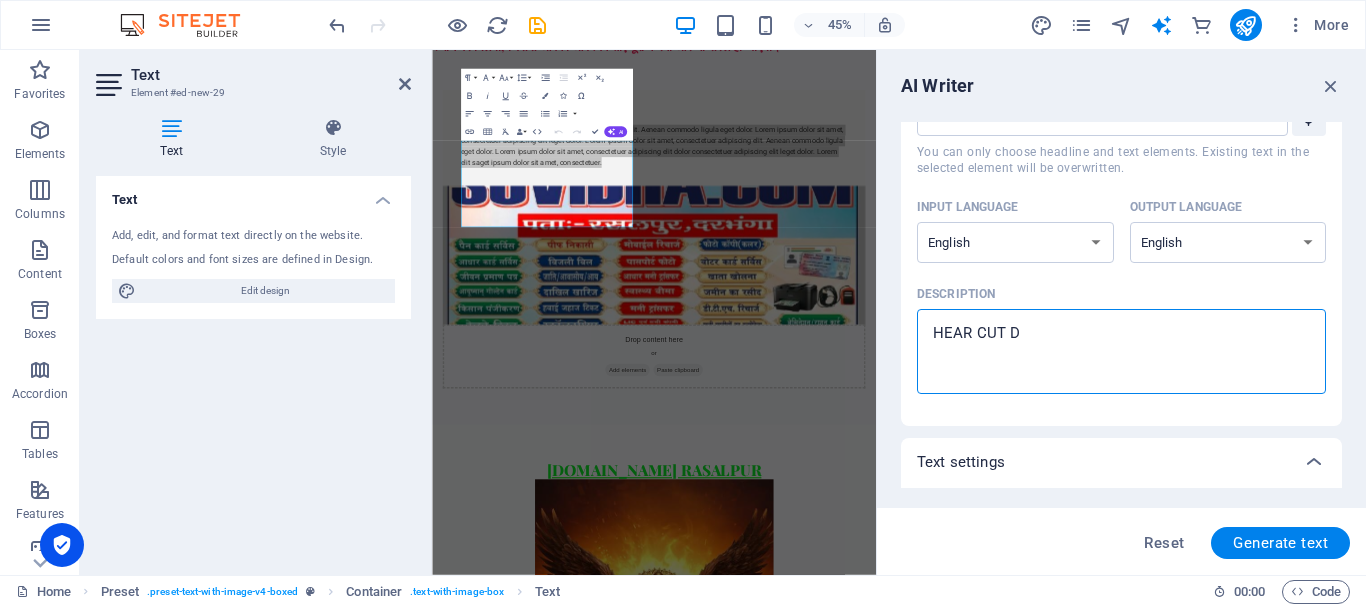 type on "HEAR CUT DI" 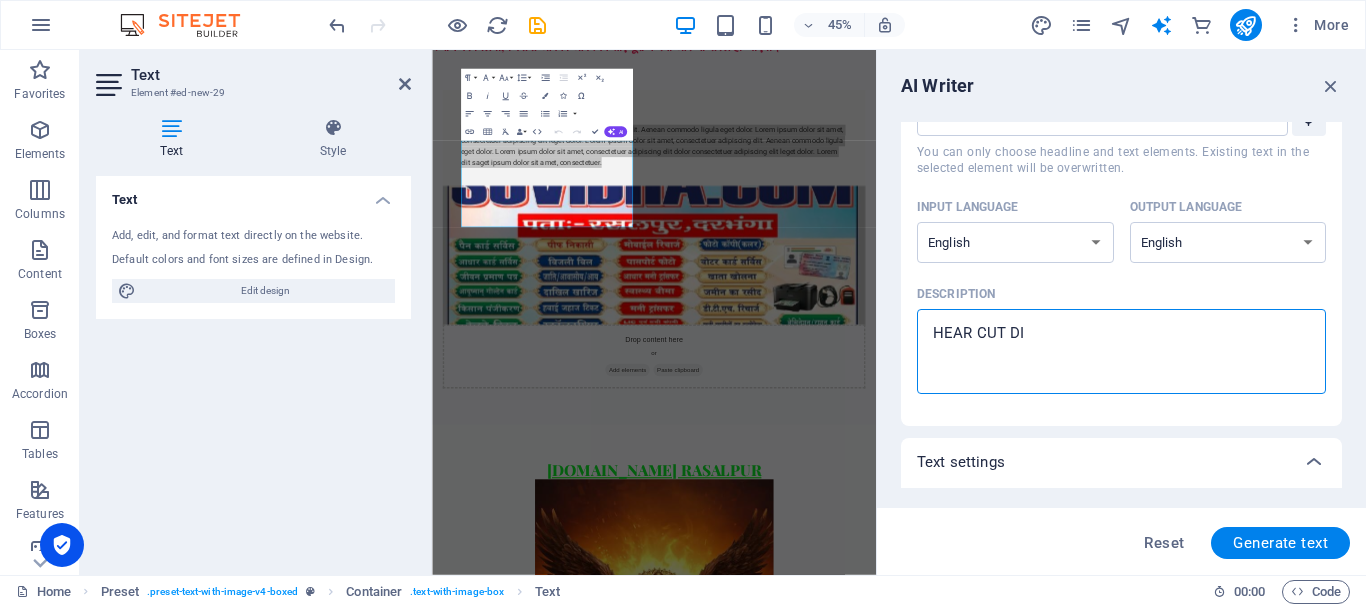 type on "HEAR CUT DIS" 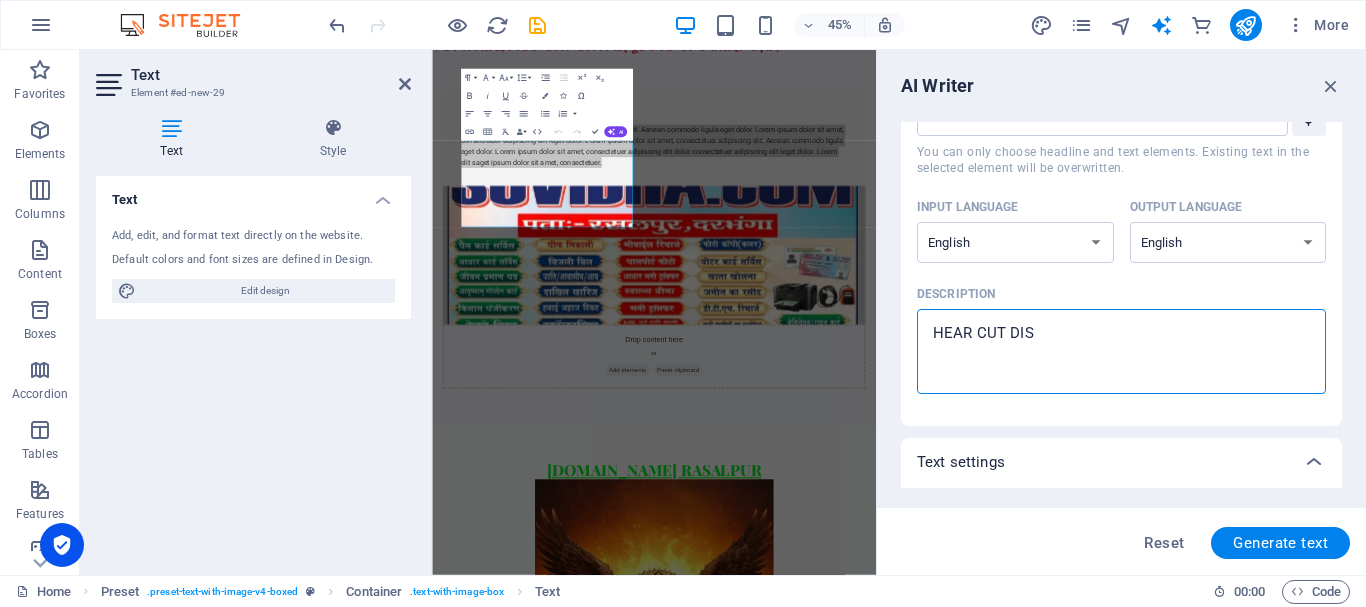 type on "HEAR CUT DISI" 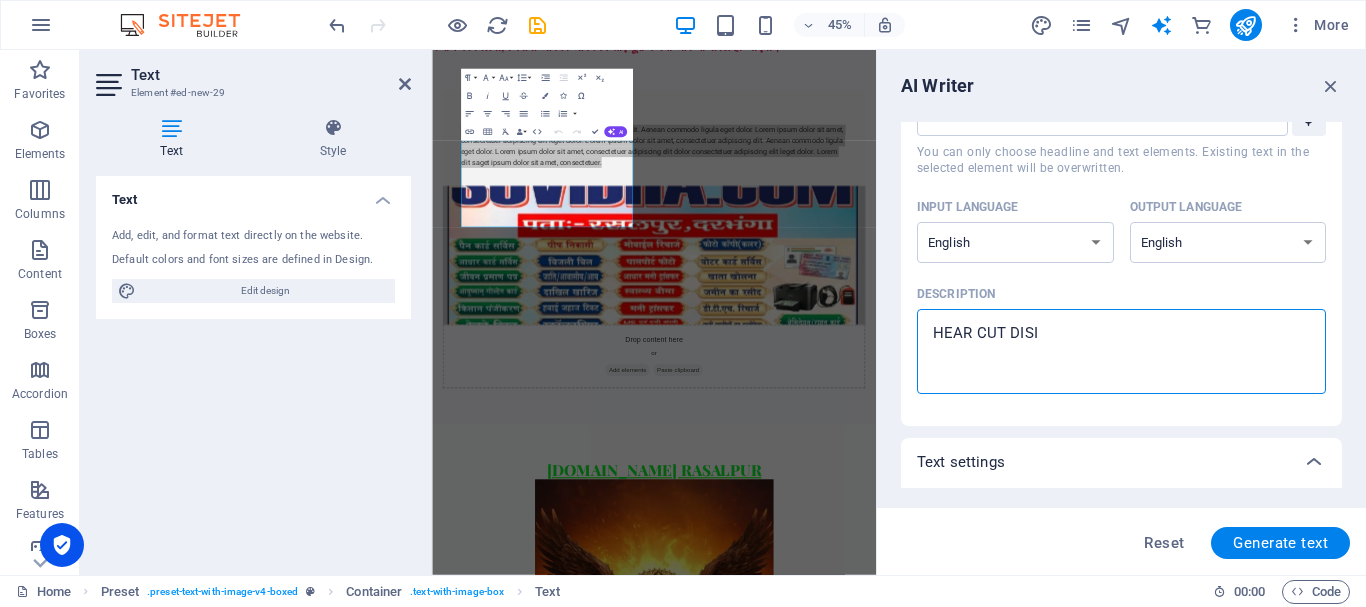 type on "HEAR CUT DISIN" 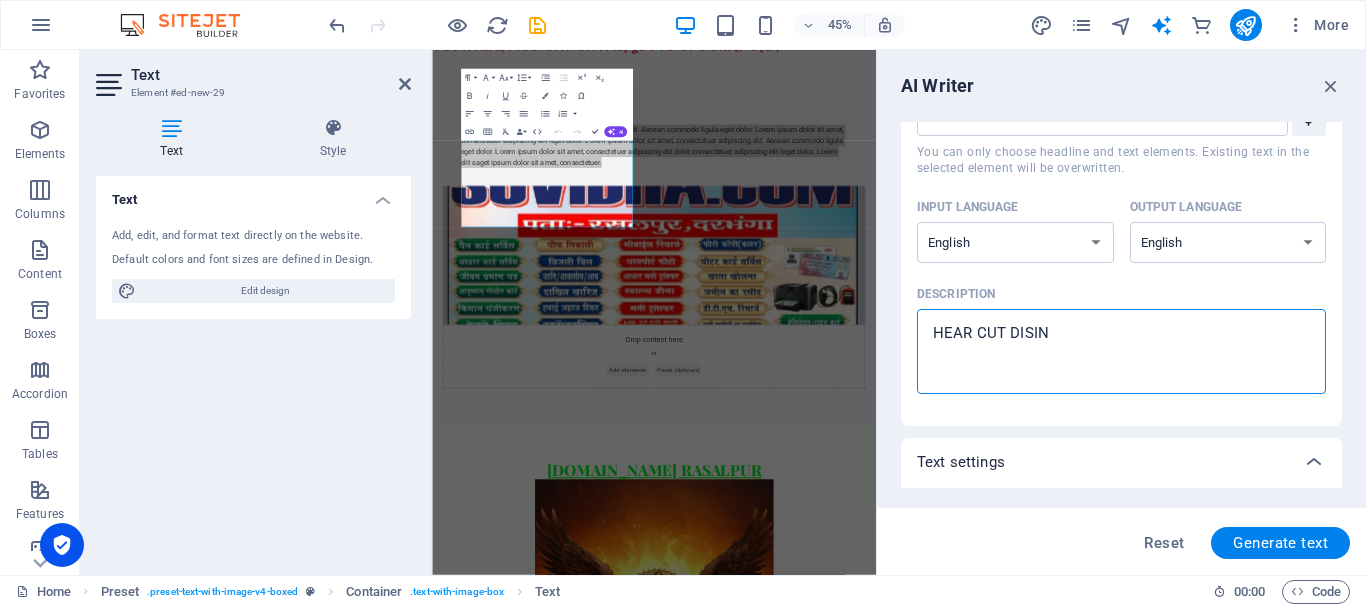 type on "HEAR CUT DISINE" 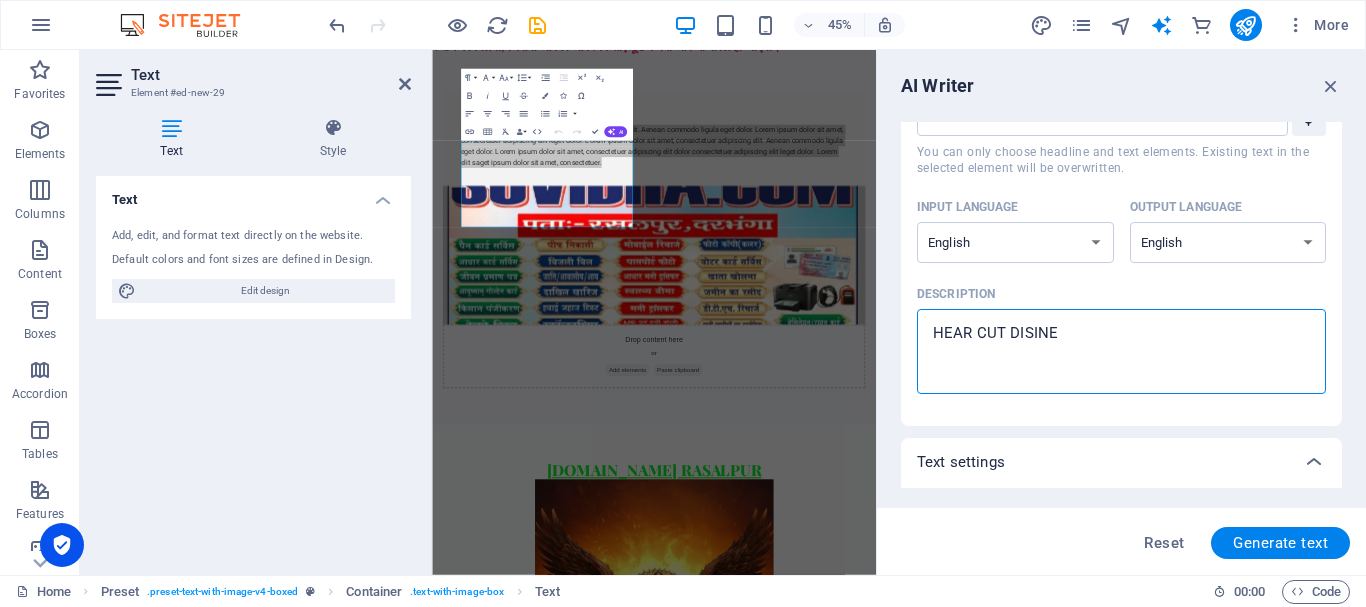 type on "HEAR CUT DISINE" 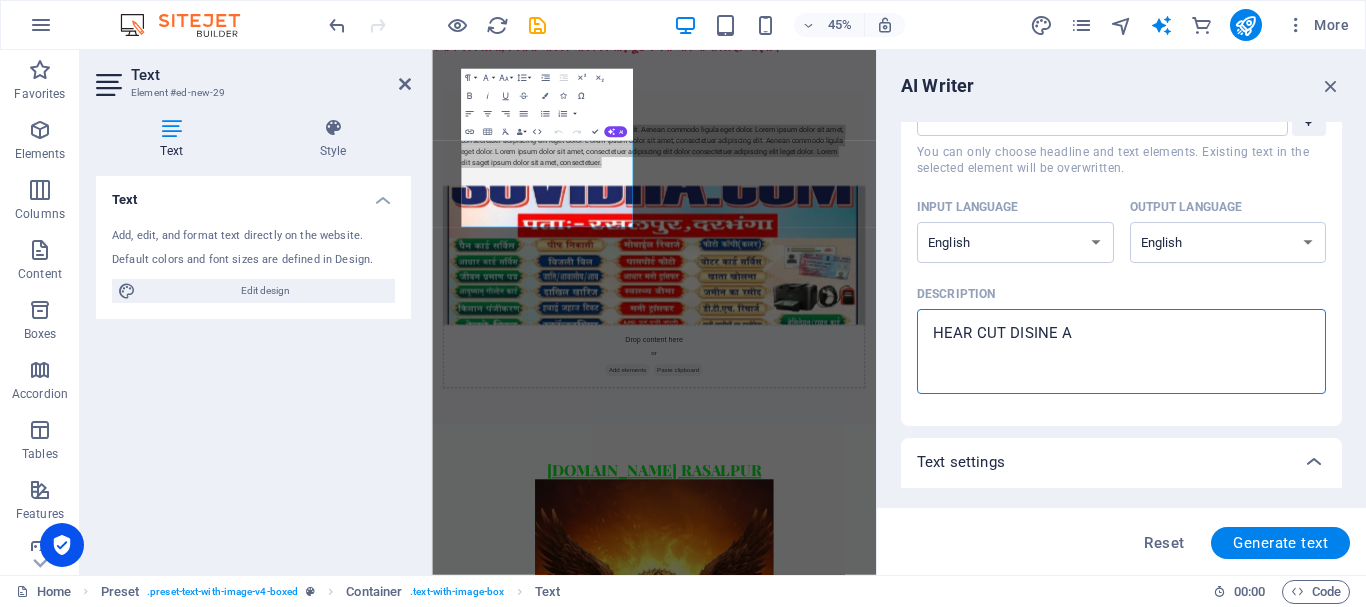 type on "HEAR CUT DISINE AV" 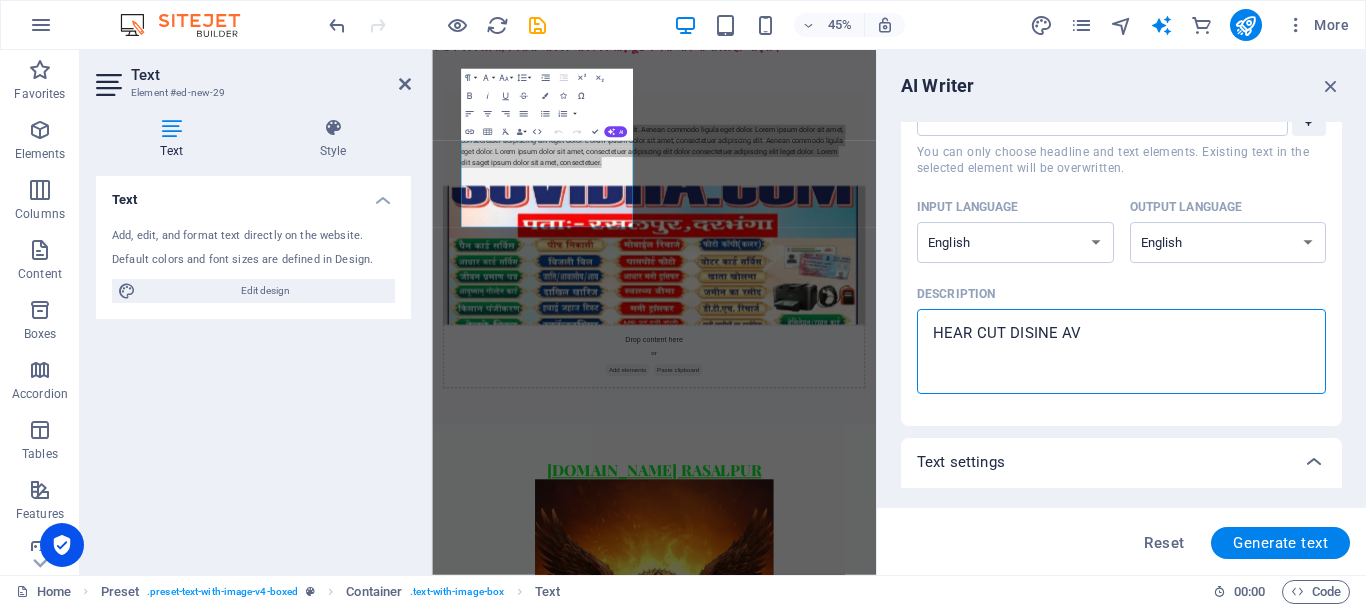 type on "x" 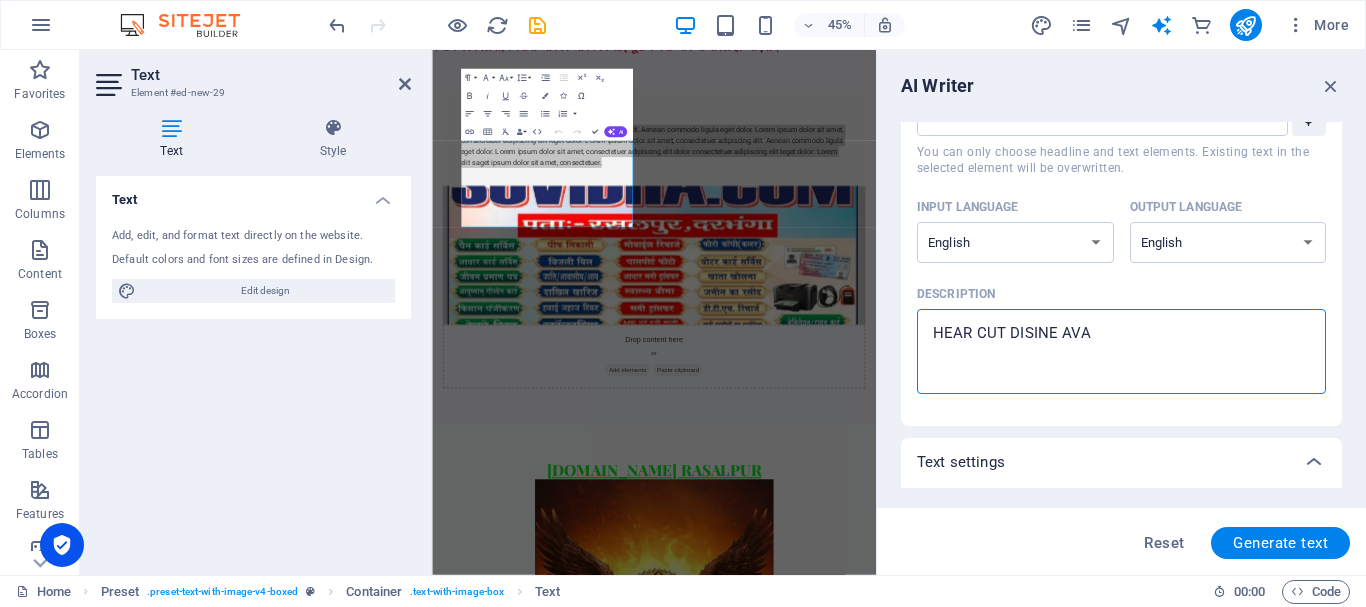 type on "HEAR CUT DISINE AVAM" 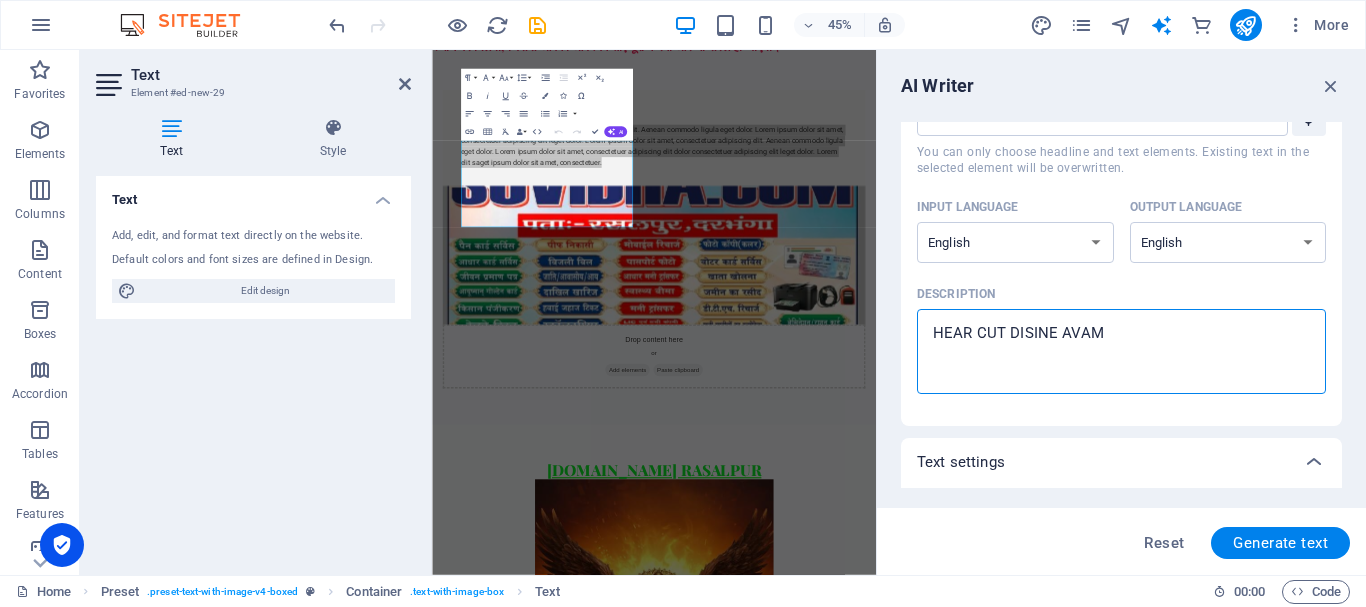 type on "HEAR CUT DISINE AVAM" 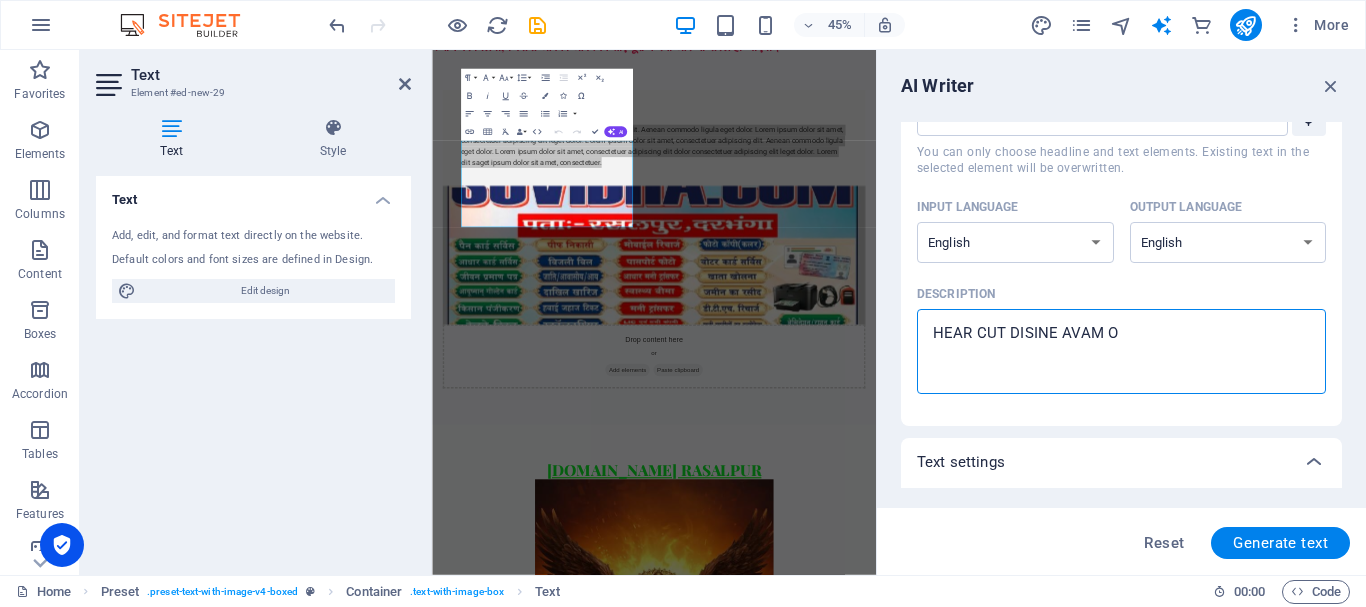 type on "HEAR CUT DISINE AVAM ON" 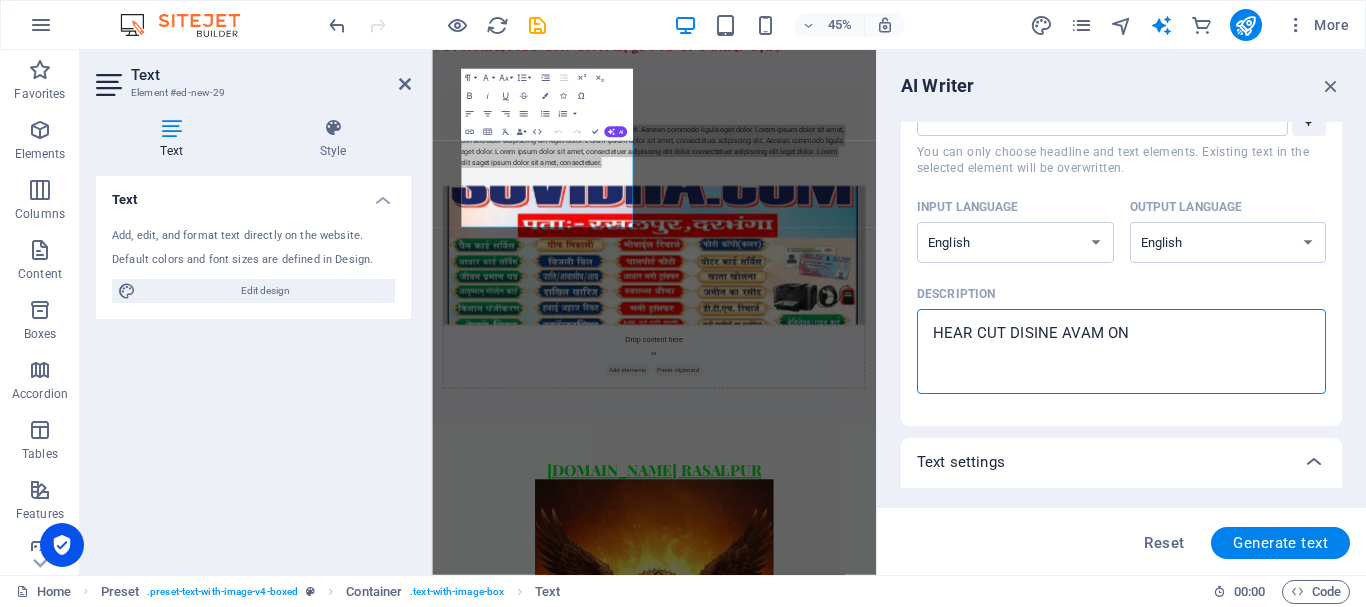 type on "HEAR CUT DISINE AVAM ONL" 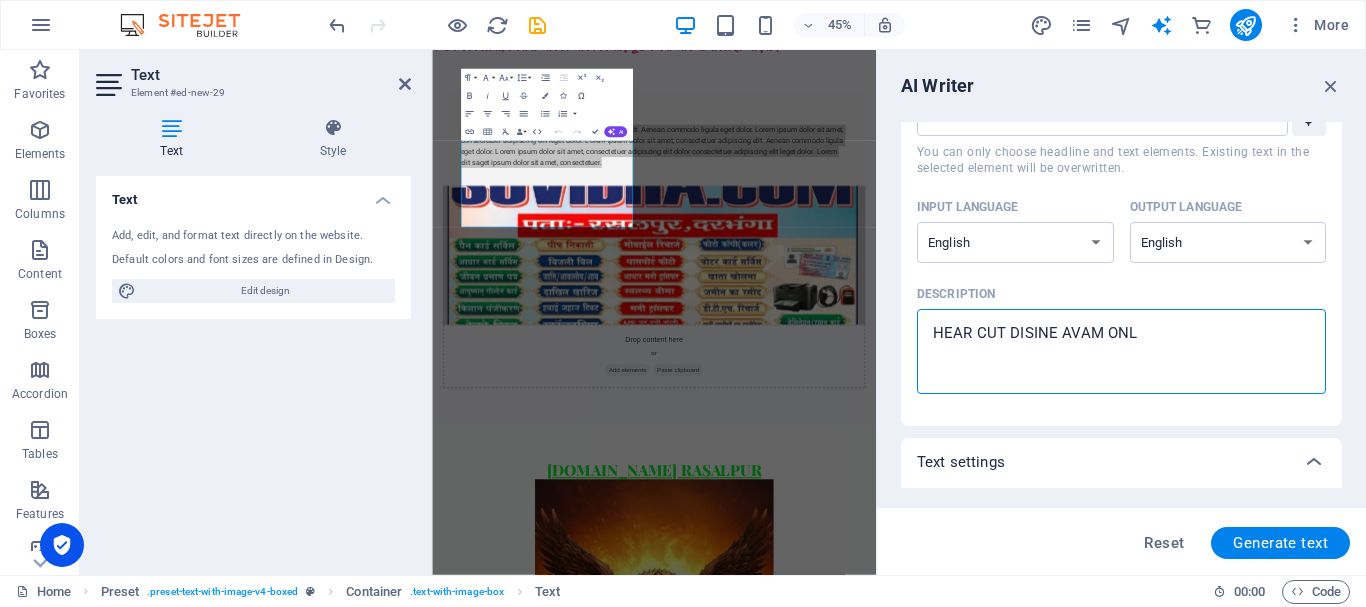 type on "HEAR CUT DISINE AVAM ONLI" 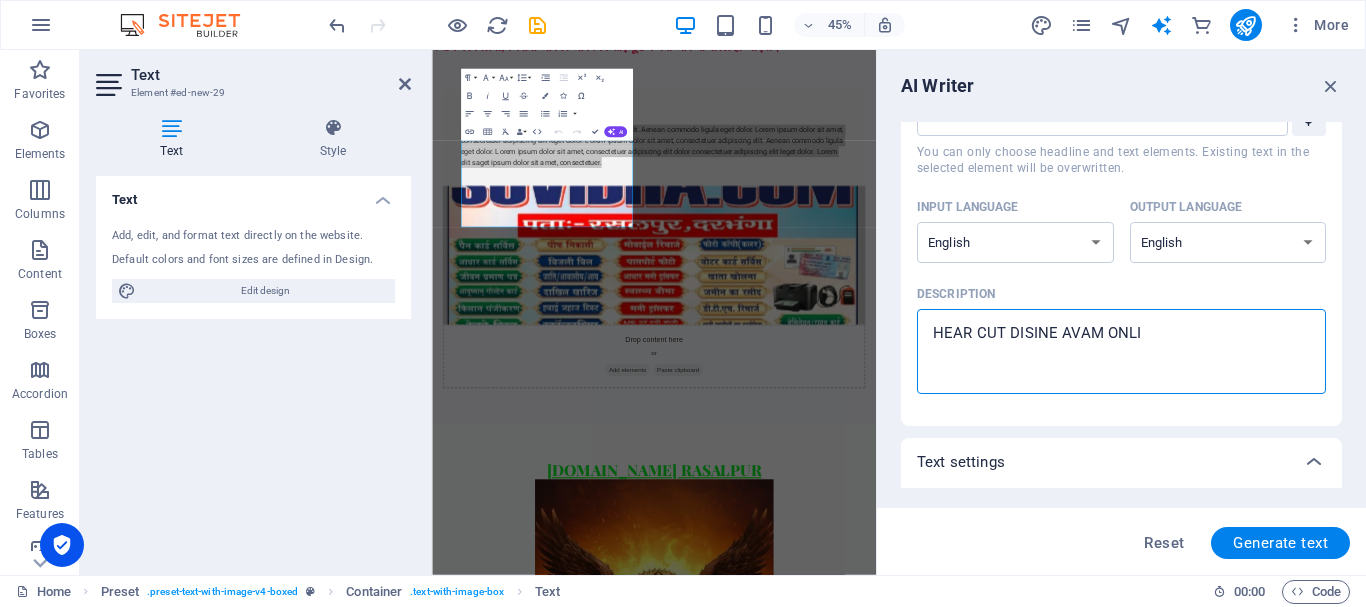 type on "HEAR CUT DISINE AVAM ONLIN" 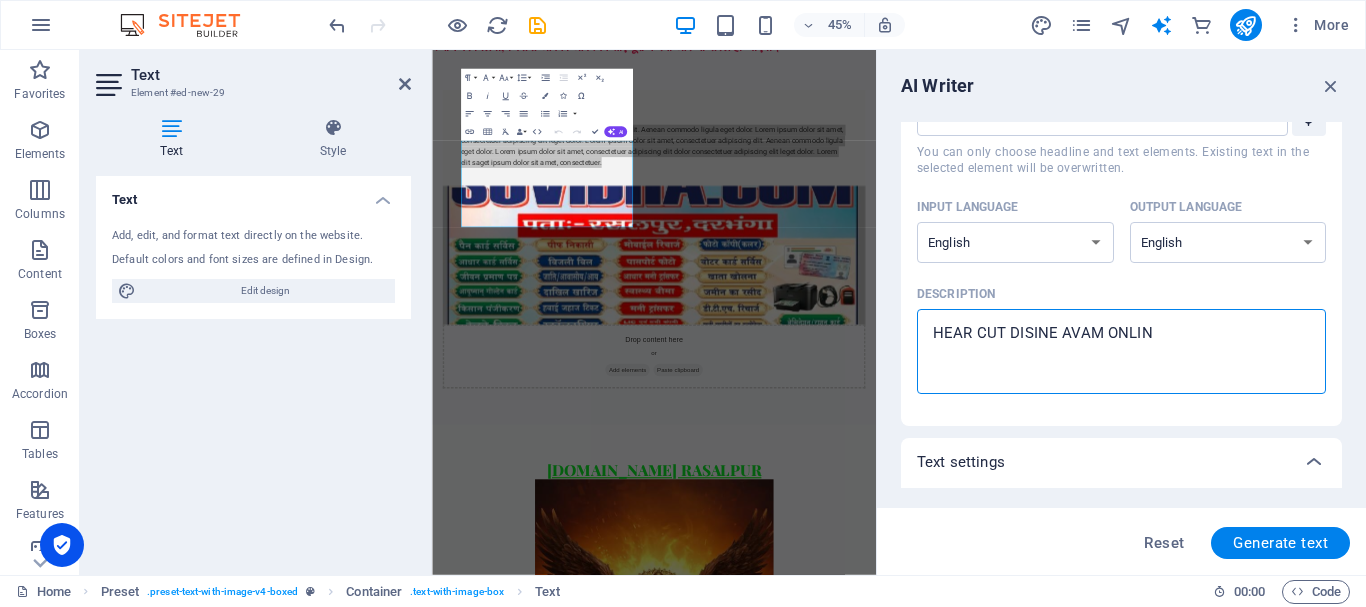 type on "HEAR CUT DISINE AVAM ONLINE" 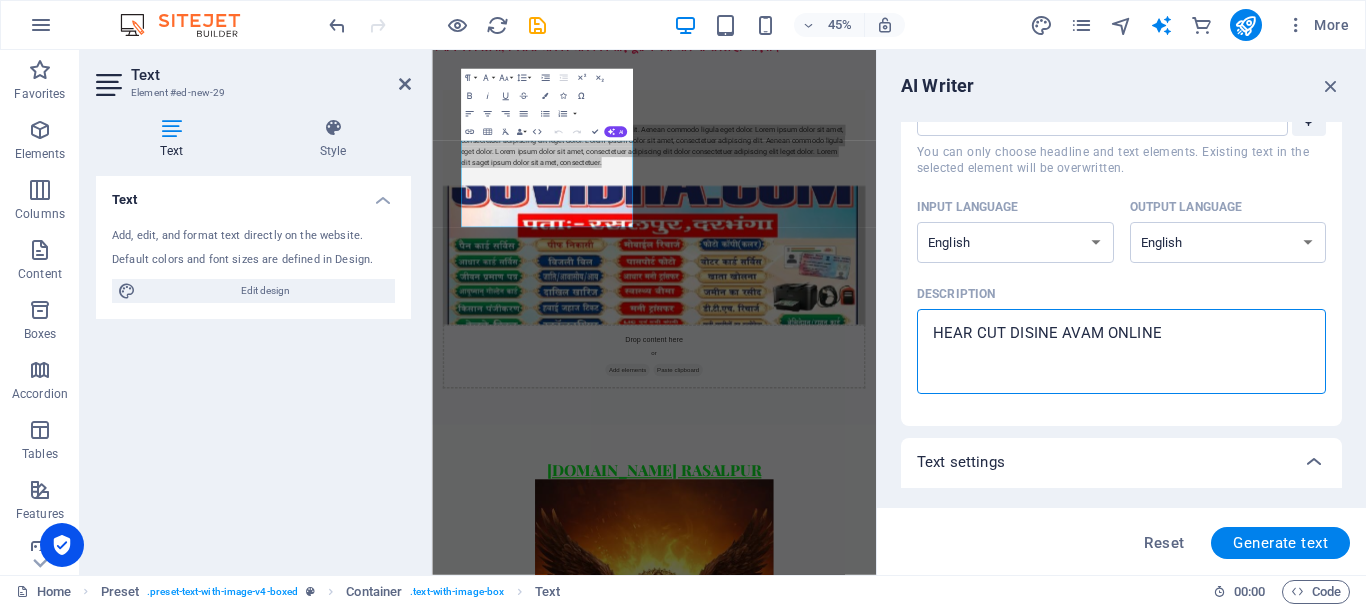 type on "HEAR CUT DISINE AVAM ONLINE" 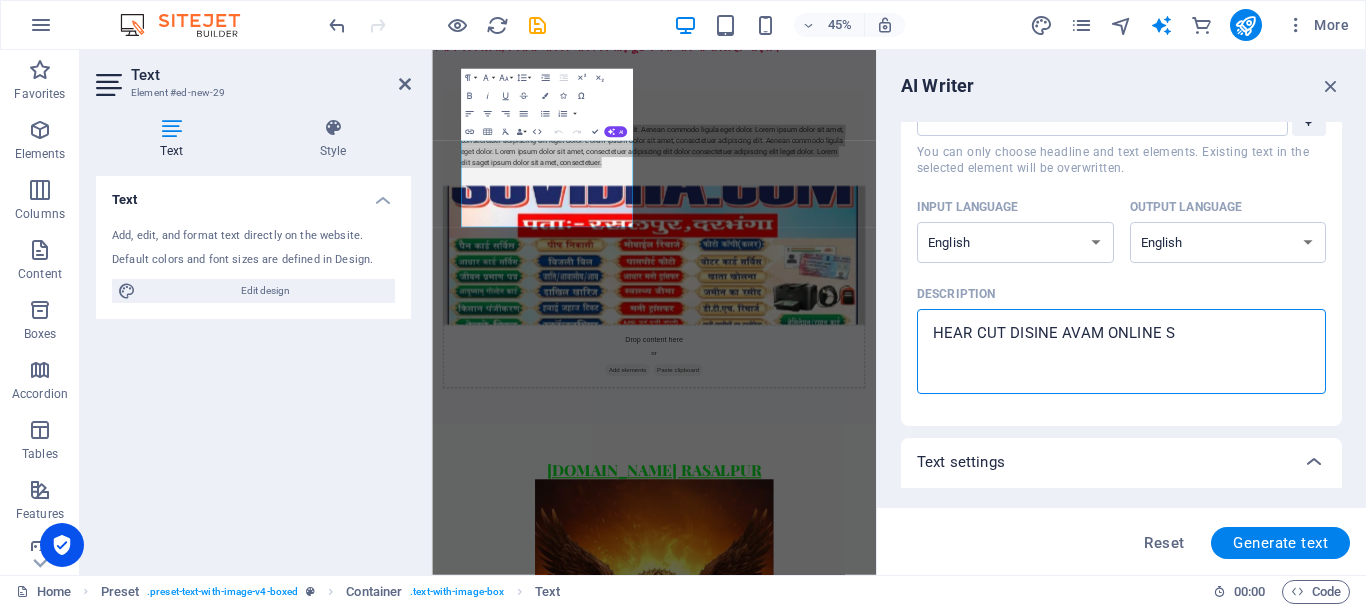 type on "HEAR CUT DISINE AVAM ONLINE SA" 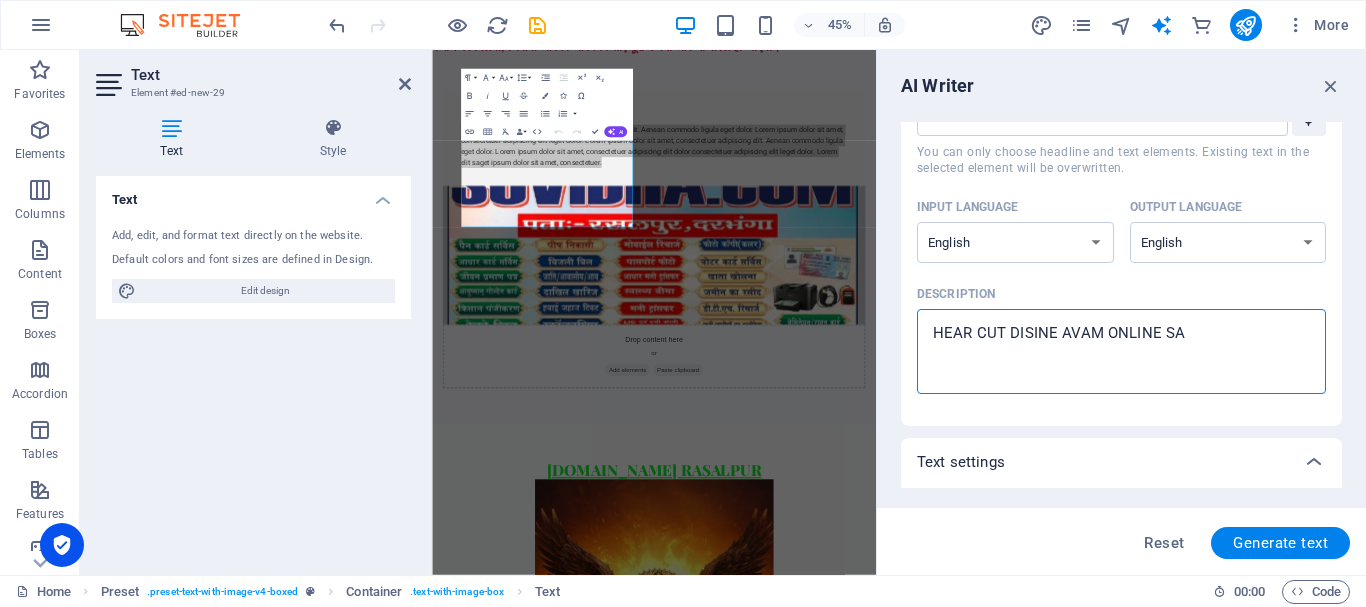 type on "HEAR CUT DISINE AVAM ONLINE SAB" 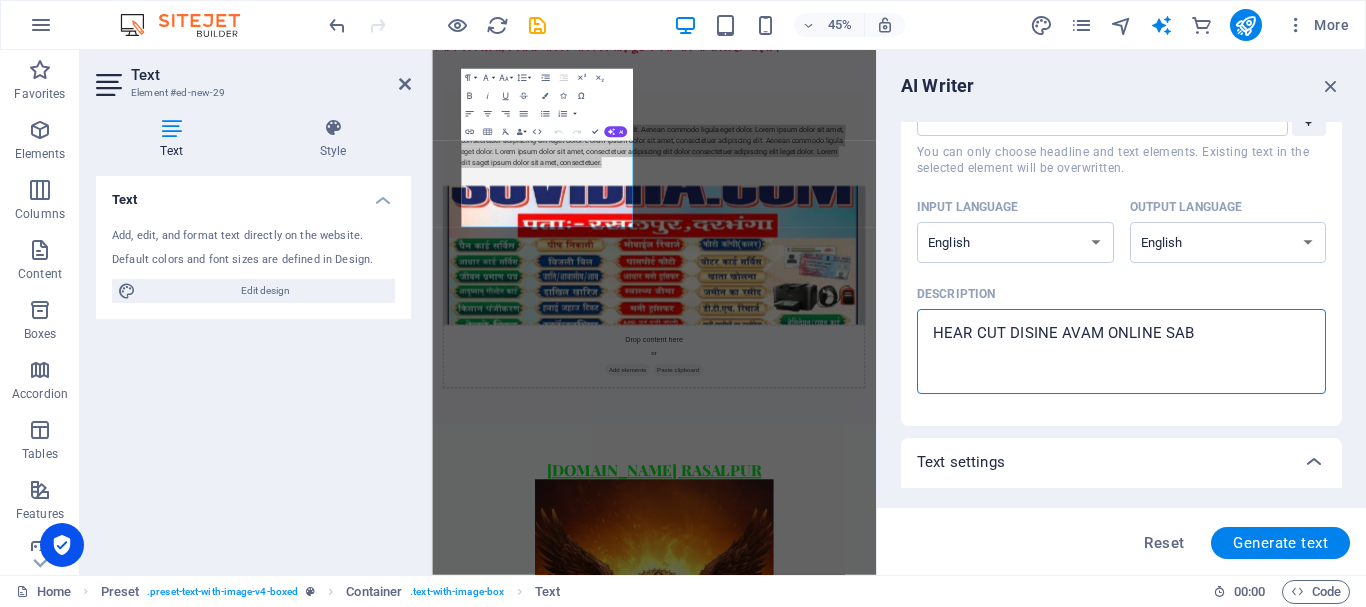 type on "HEAR CUT DISINE AVAM ONLINE SABH" 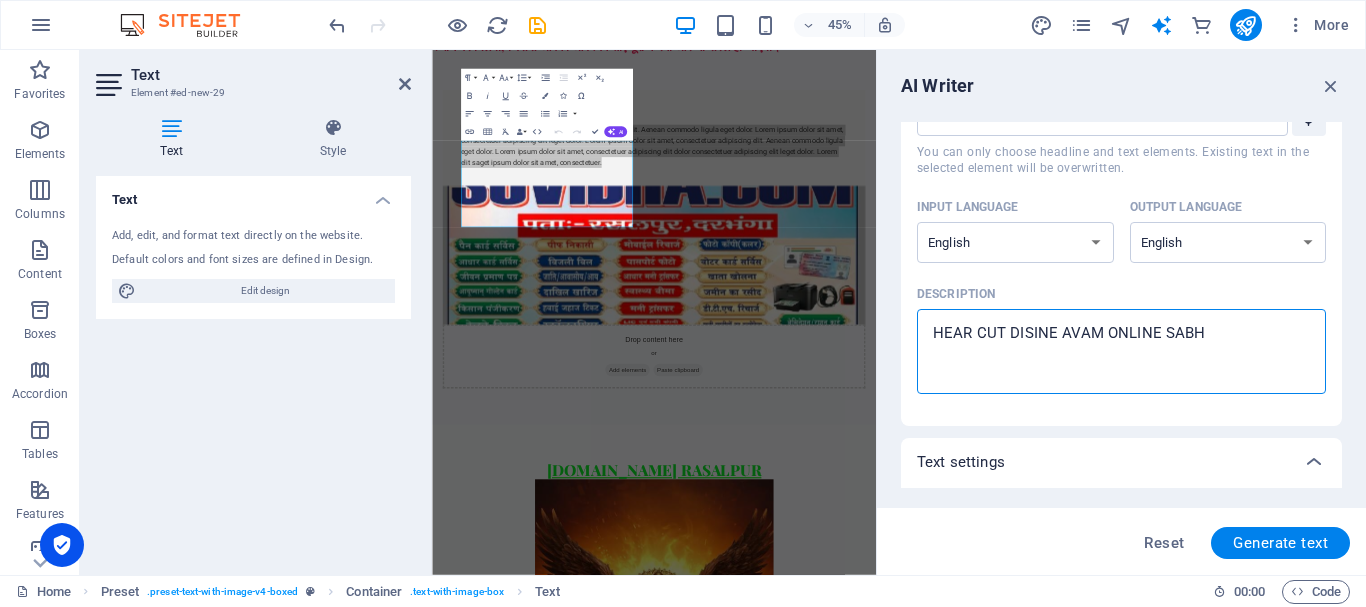 type on "HEAR CUT DISINE AVAM ONLINE SABHI" 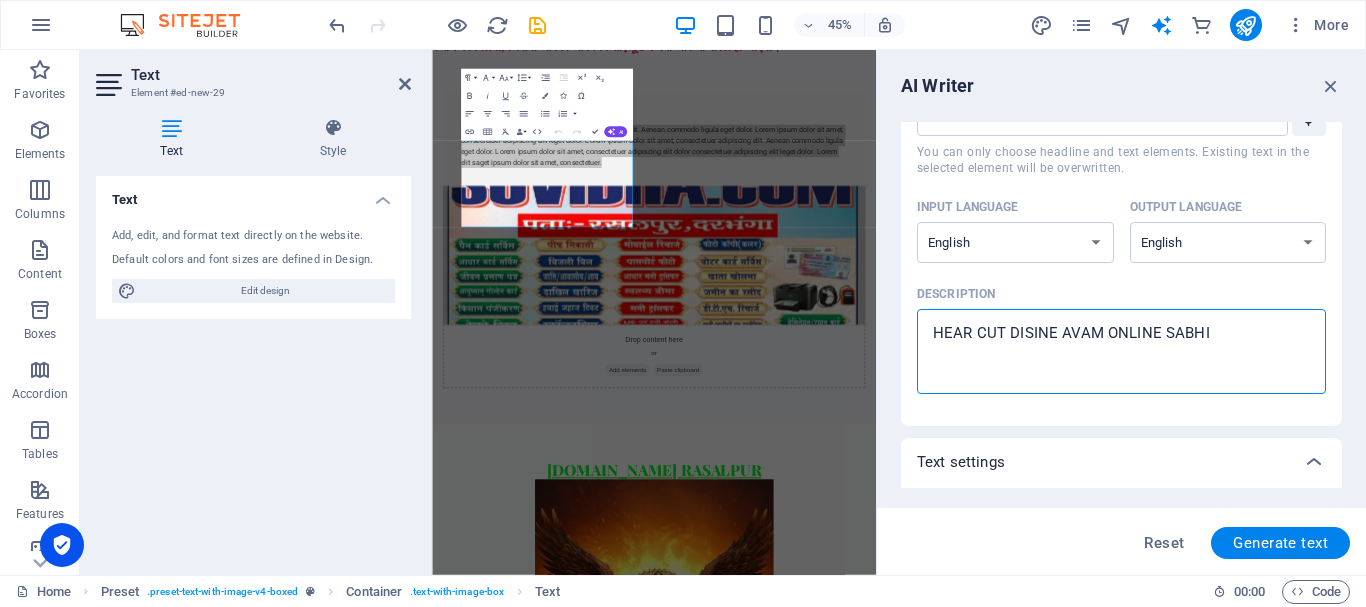 type on "HEAR CUT DISINE AVAM ONLINE SABHI" 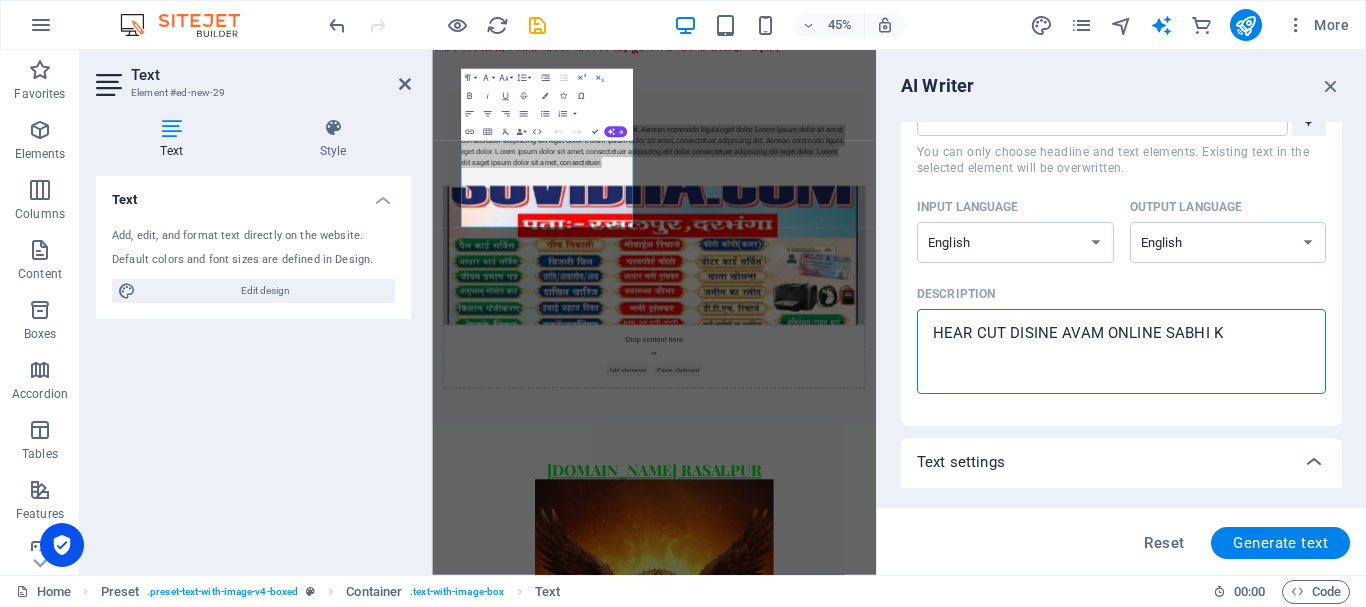 type on "HEAR CUT DISINE AVAM ONLINE SABHI KA" 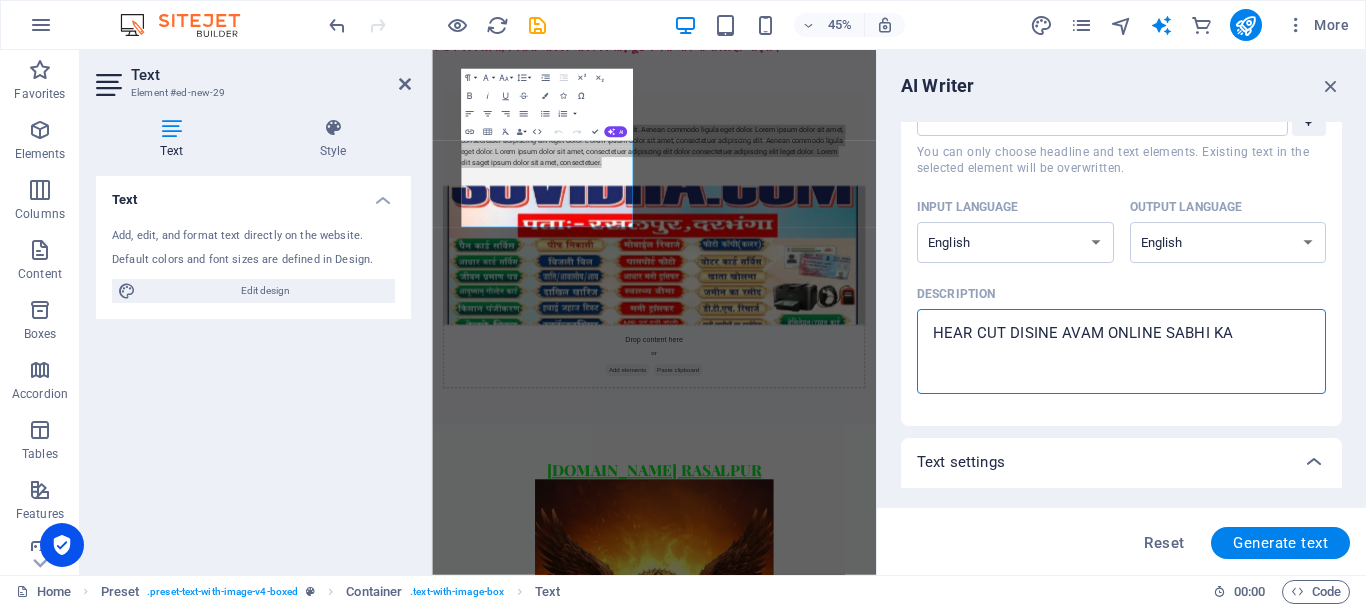 type on "x" 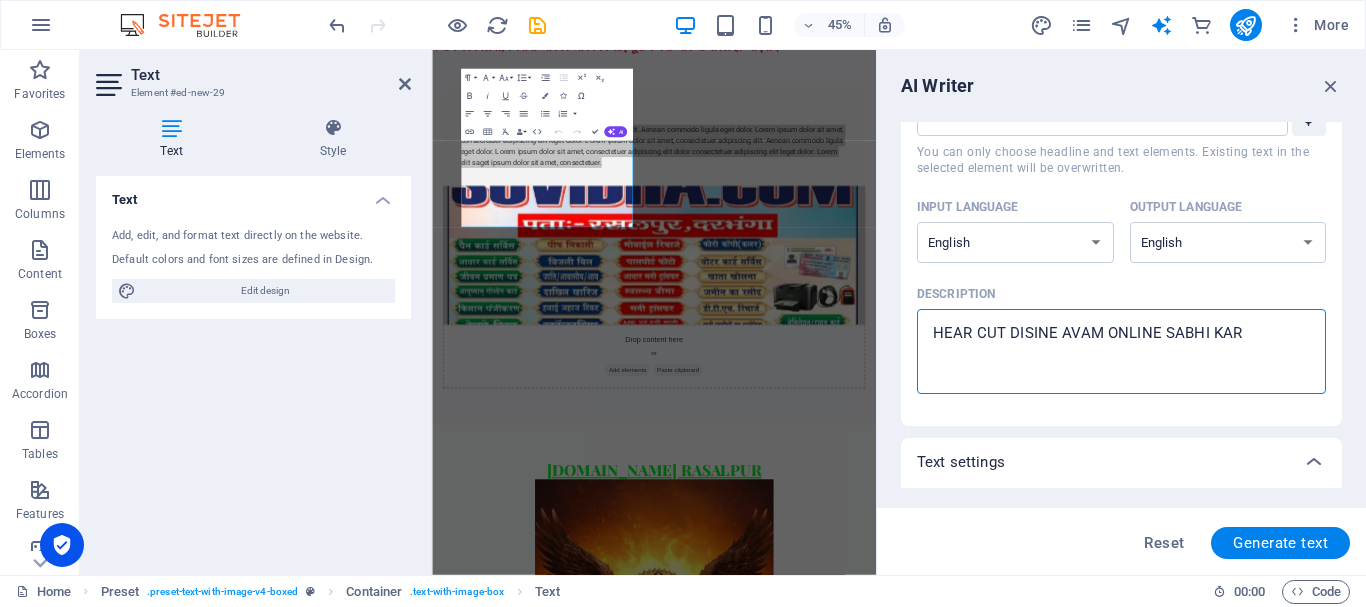 type on "HEAR CUT DISINE AVAM ONLINE SABHI KARY" 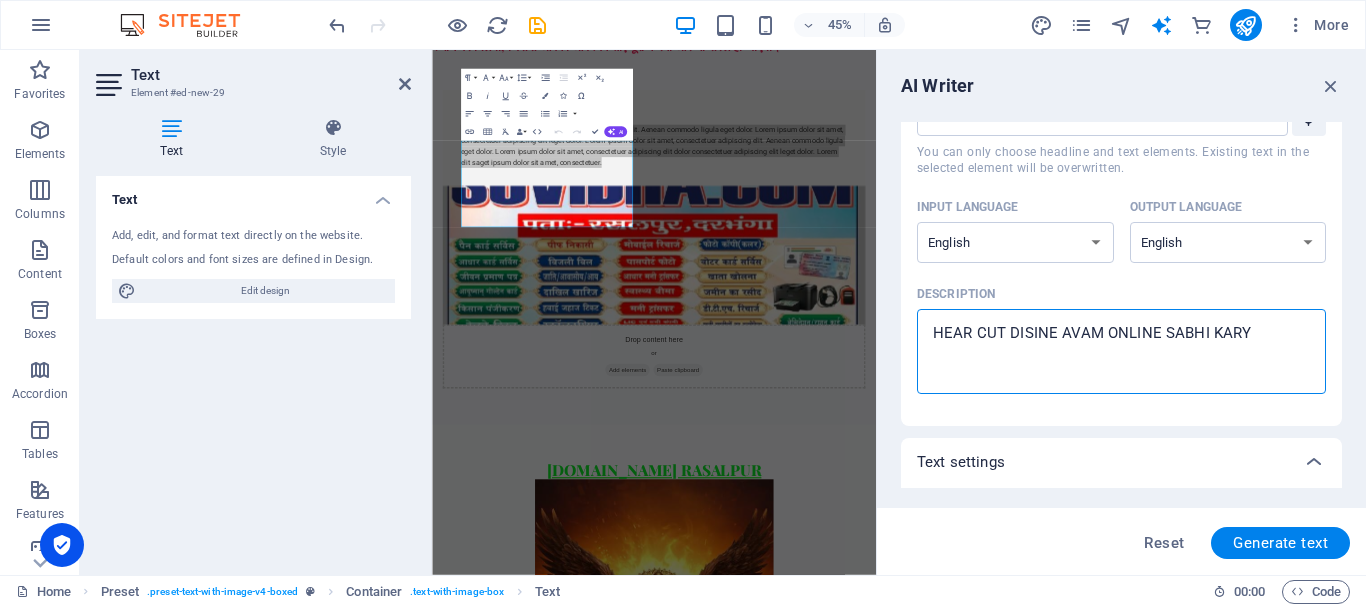 type on "HEAR CUT DISINE AVAM ONLINE SABHI KARY" 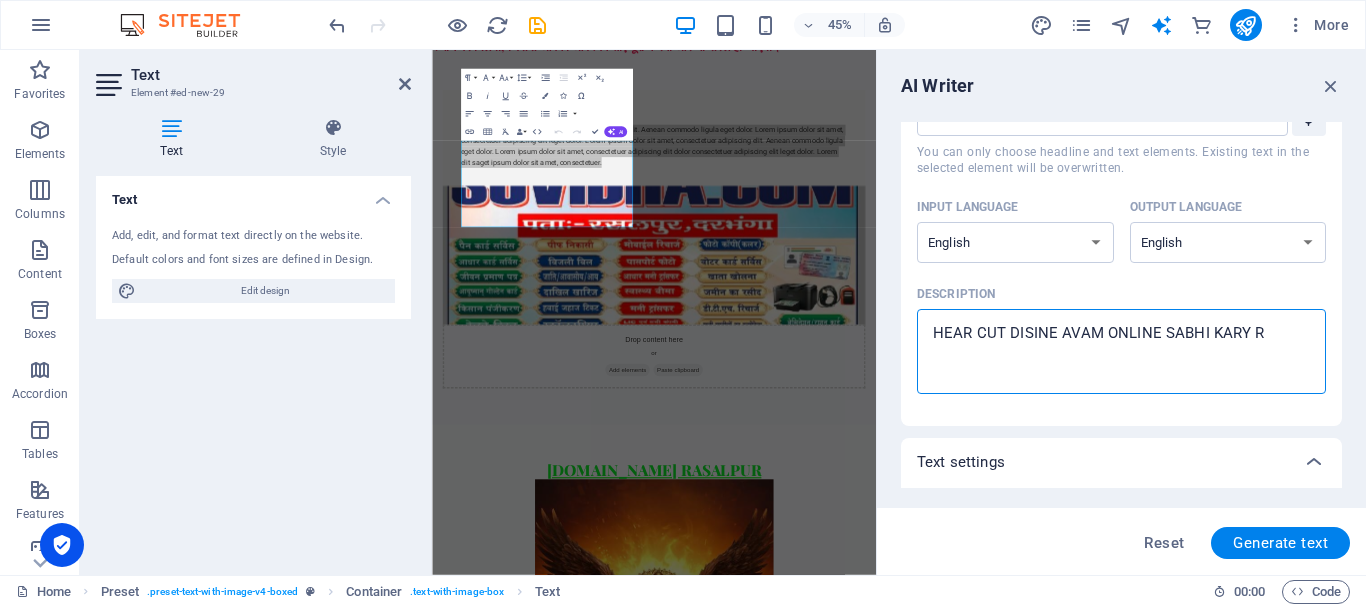 type on "HEAR CUT DISINE AVAM ONLINE SABHI KARY RA" 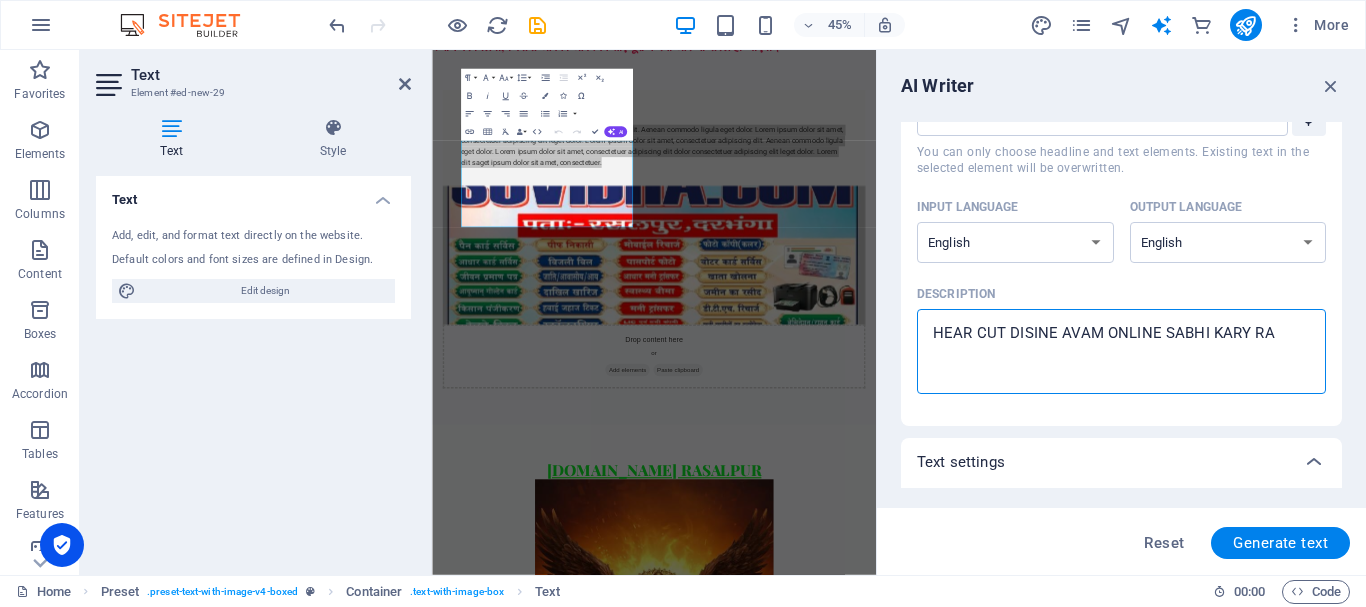 type on "HEAR CUT DISINE AVAM ONLINE SABHI KARY RAS" 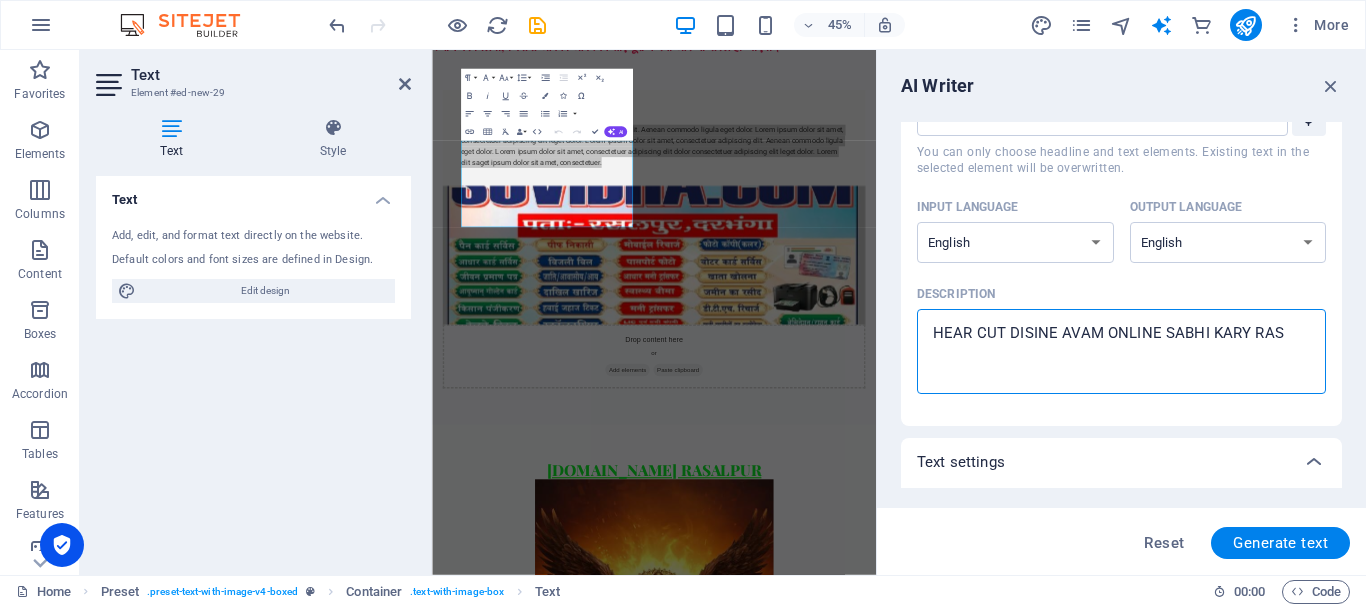 type on "HEAR CUT DISINE AVAM ONLINE SABHI KARY RASA" 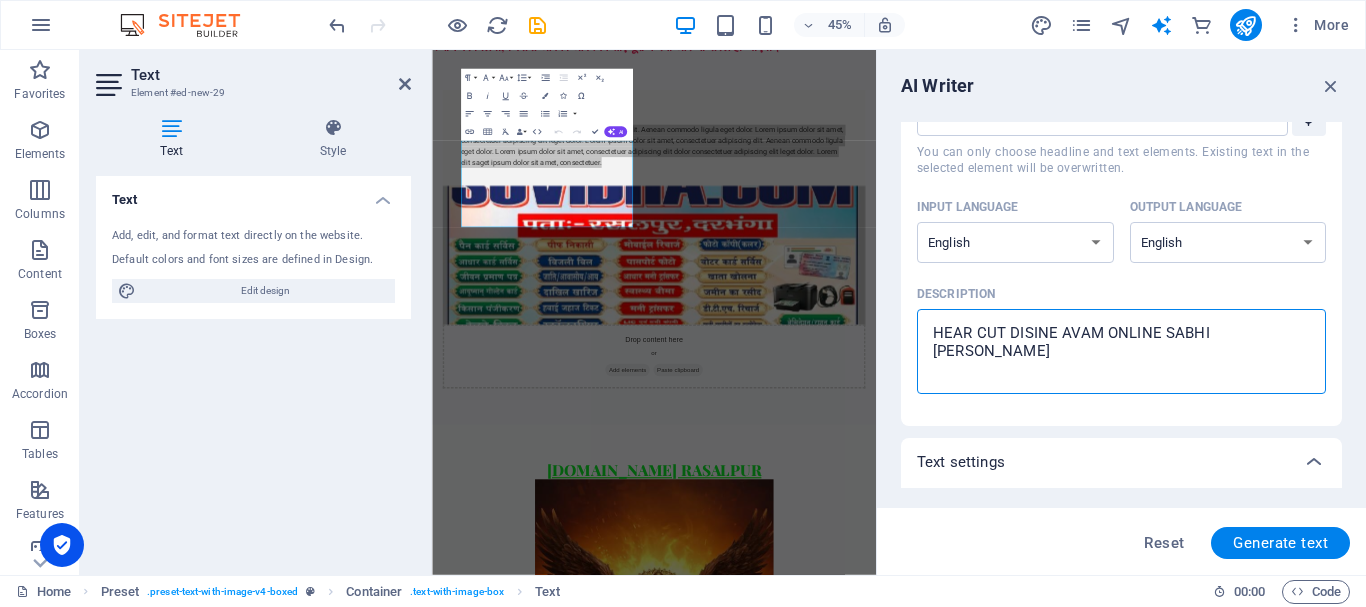 type on "HEAR CUT DISINE AVAM ONLINE SABHI KARY RASAL" 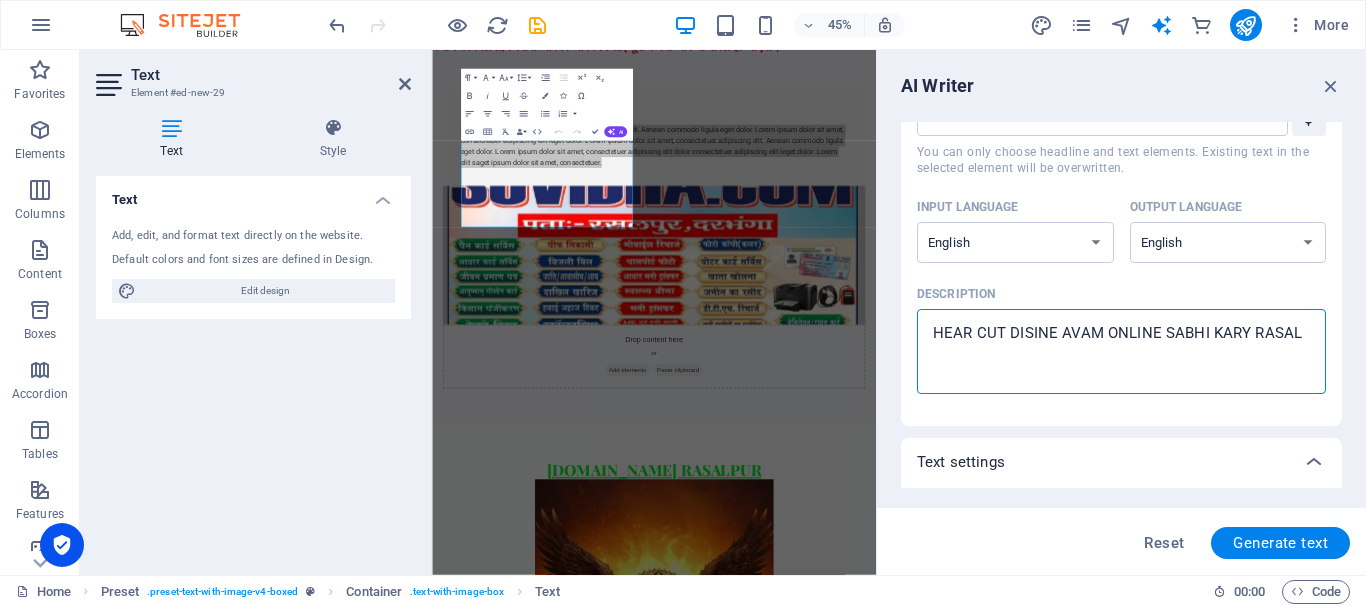 type on "HEAR CUT DISINE AVAM ONLINE SABHI KARY RASALP" 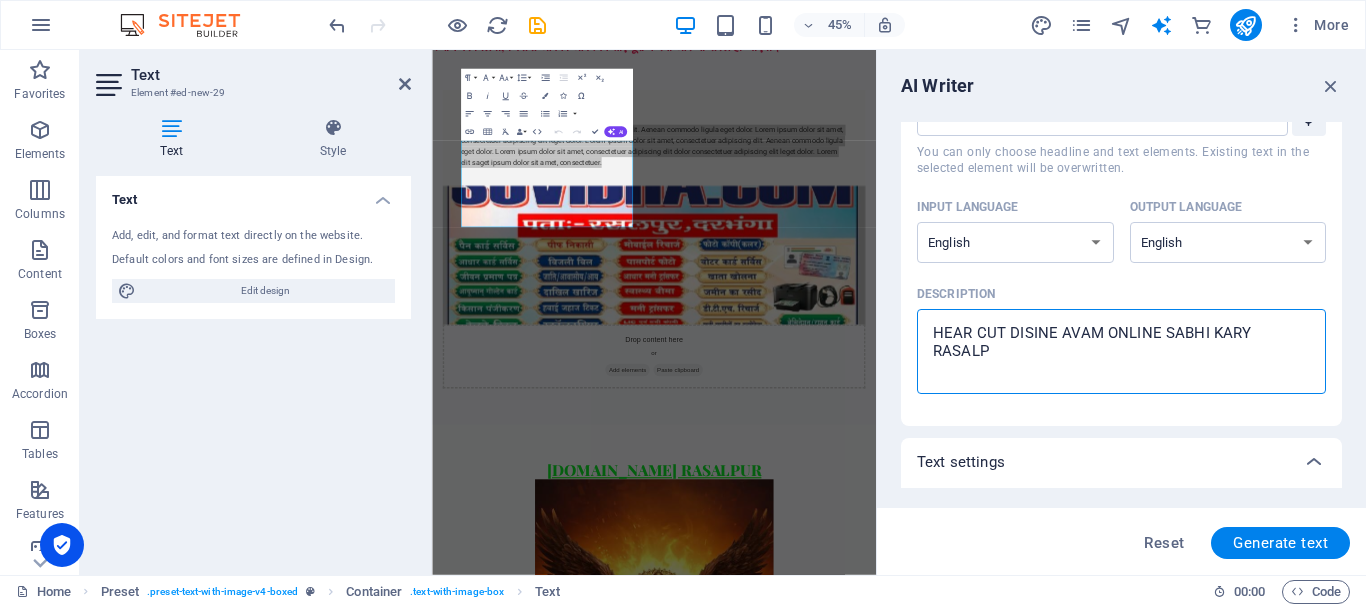 type on "HEAR CUT DISINE AVAM ONLINE SABHI KARY RASALPU" 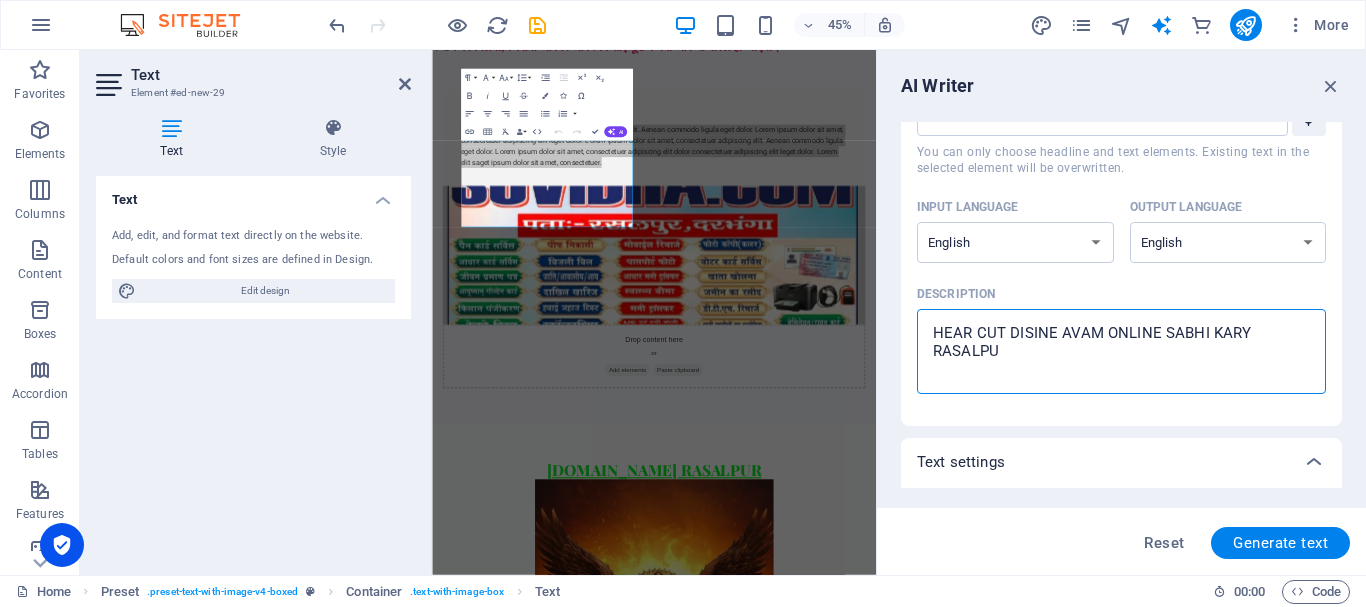 type on "HEAR CUT DISINE AVAM ONLINE SABHI KARY RASALPUR" 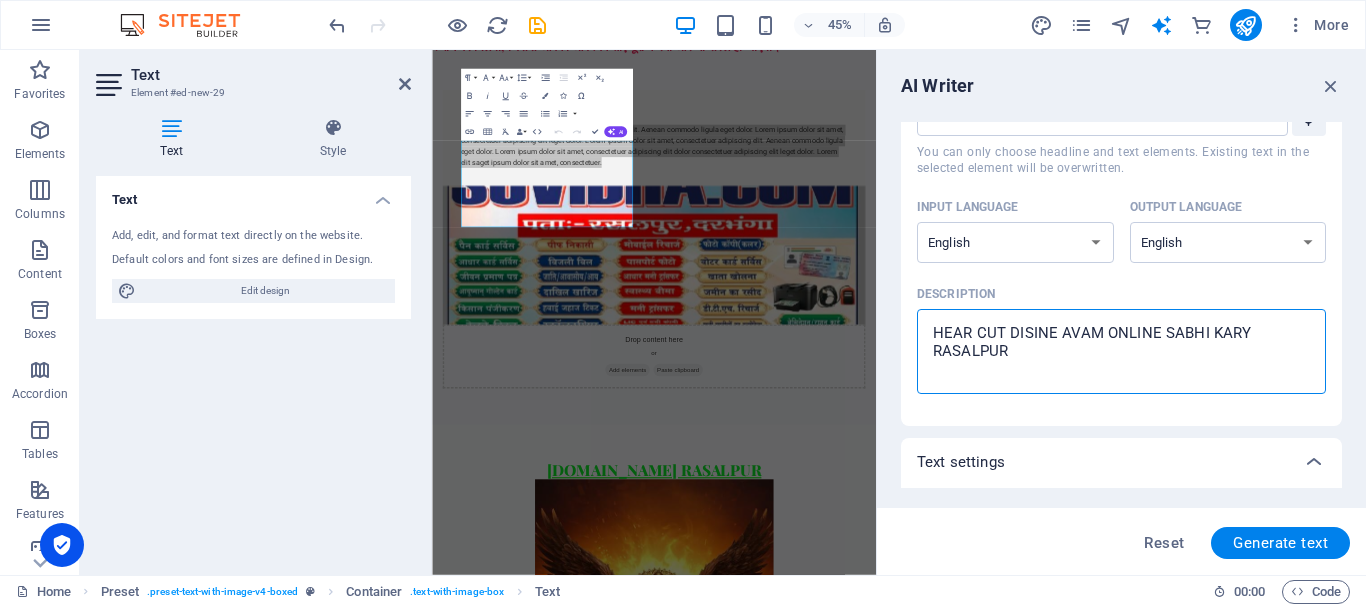 type on "x" 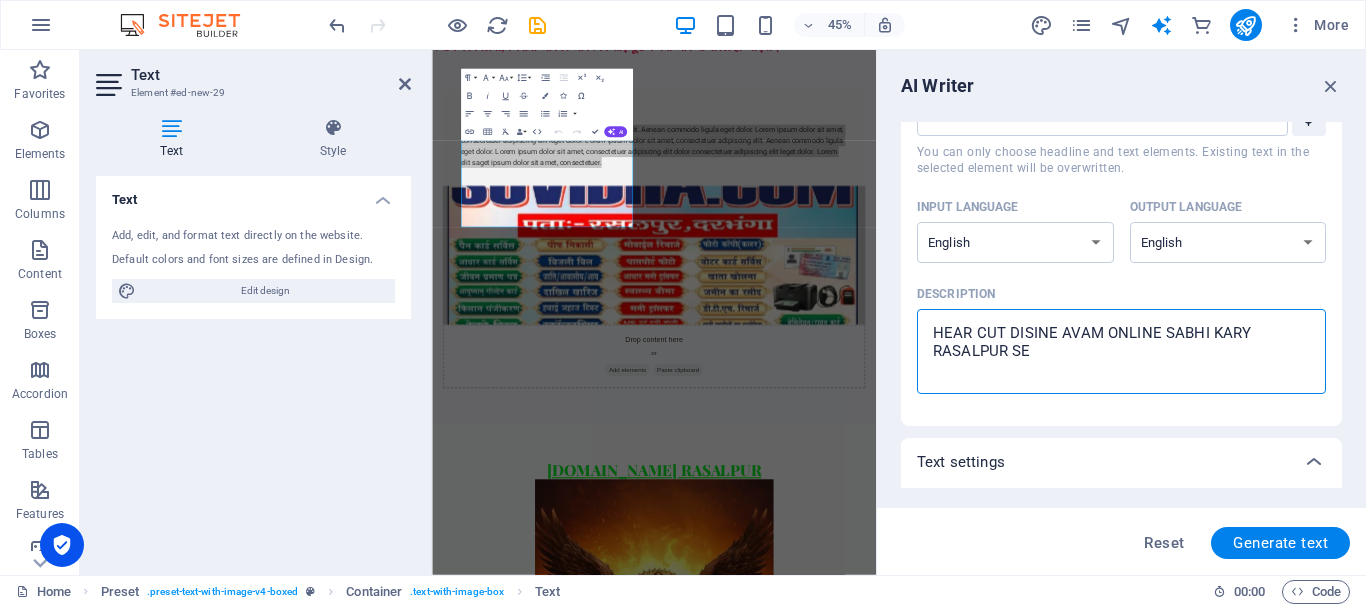 type on "HEAR CUT DISINE AVAM ONLINE SABHI KARY RASALPUR SER" 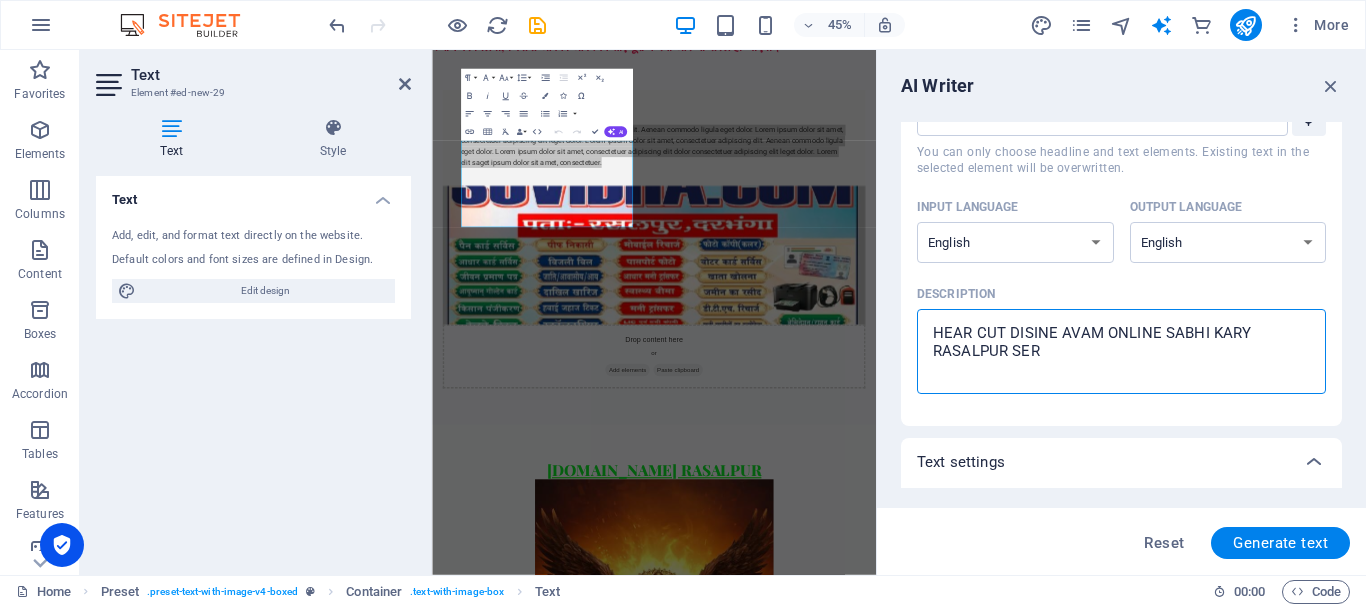 type on "HEAR CUT DISINE AVAM ONLINE SABHI KARY RASALPUR SE" 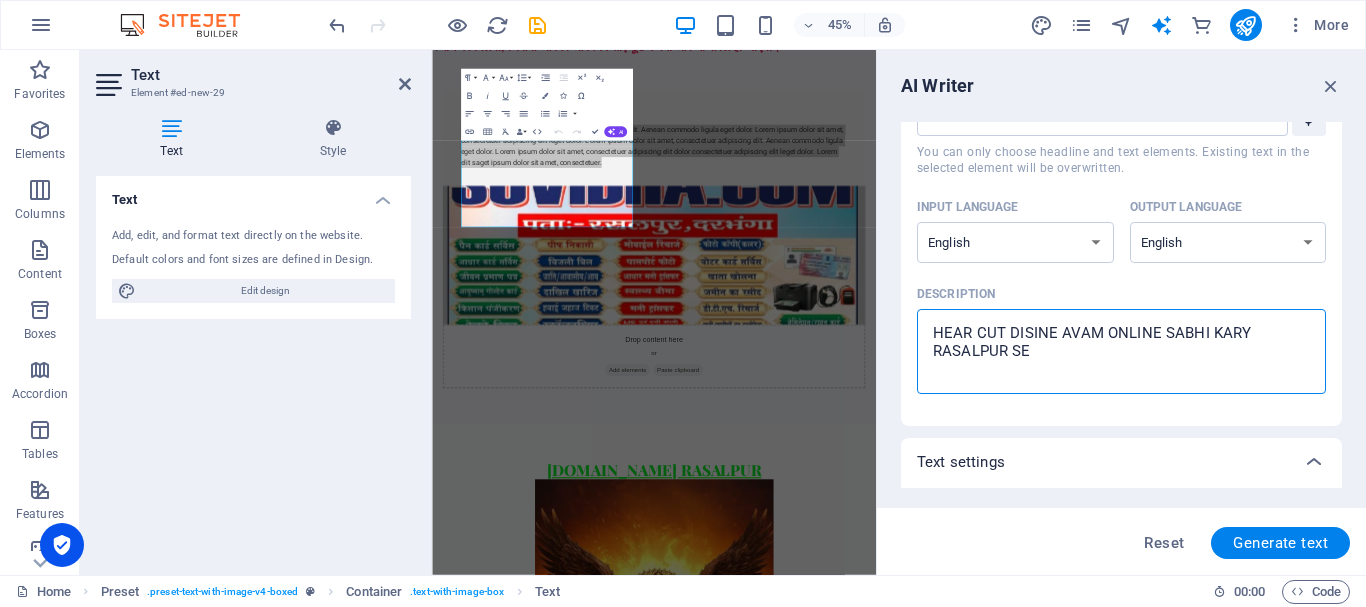 type on "HEAR CUT DISINE AVAM ONLINE SABHI KARY RASALPUR SE" 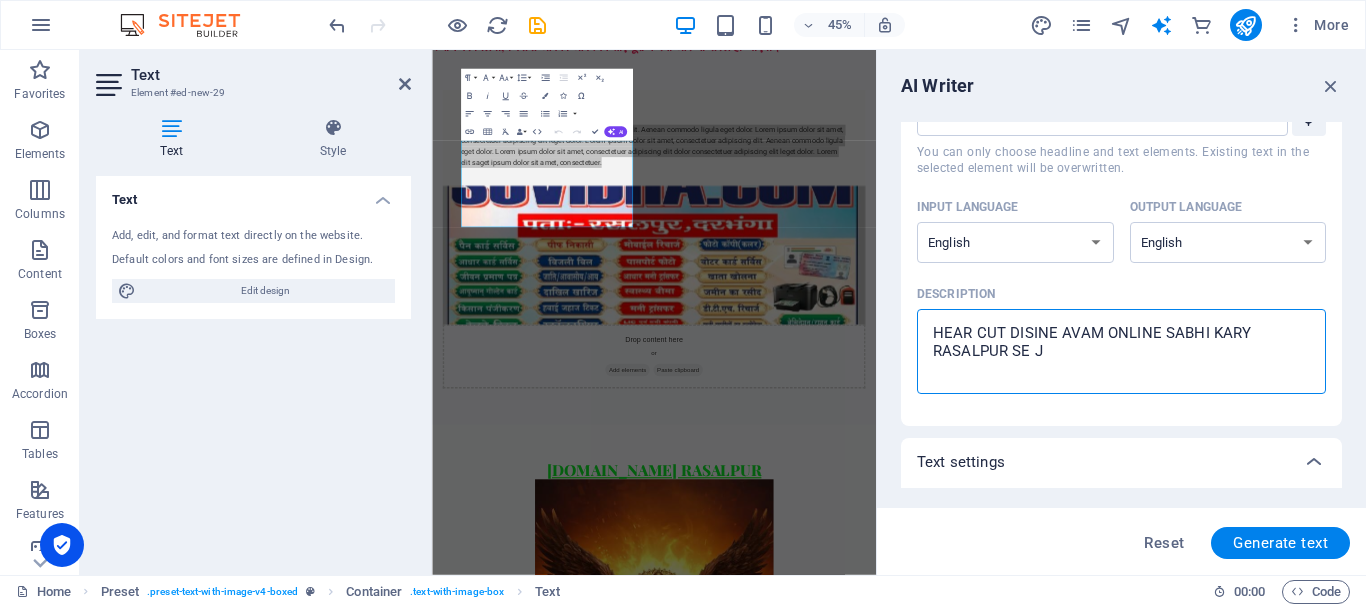 type on "HEAR CUT DISINE AVAM ONLINE SABHI KARY RASALPUR SE JU" 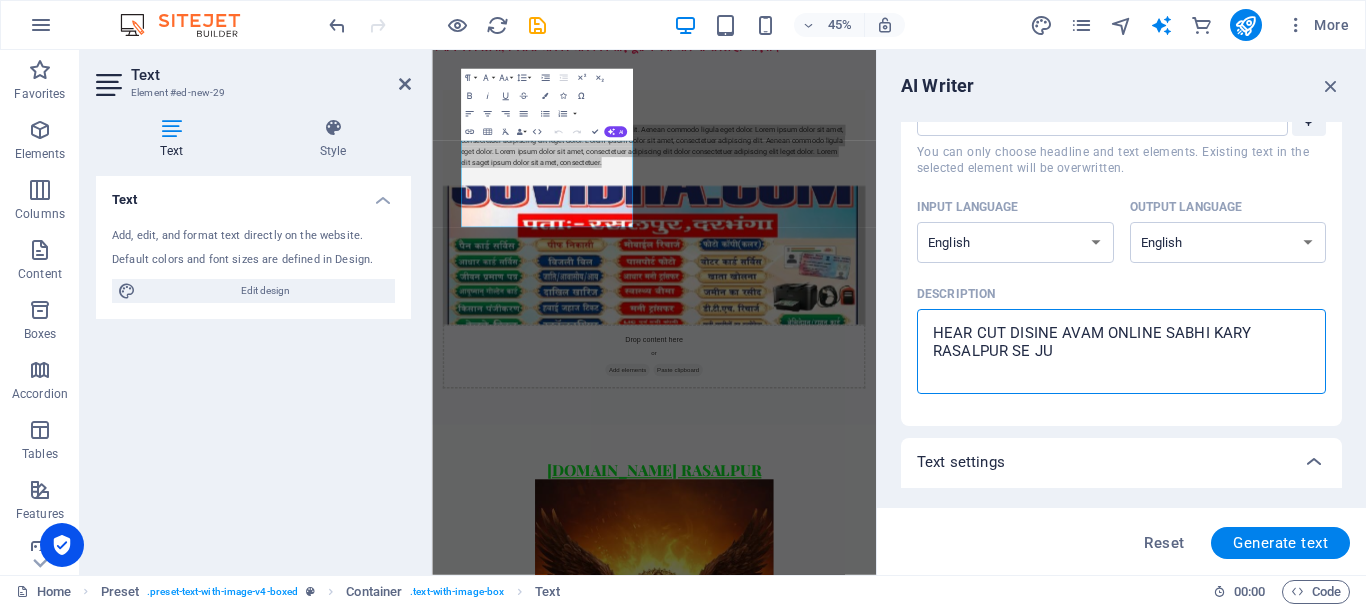 type on "HEAR CUT DISINE AVAM ONLINE SABHI KARY RASALPUR SE JUR" 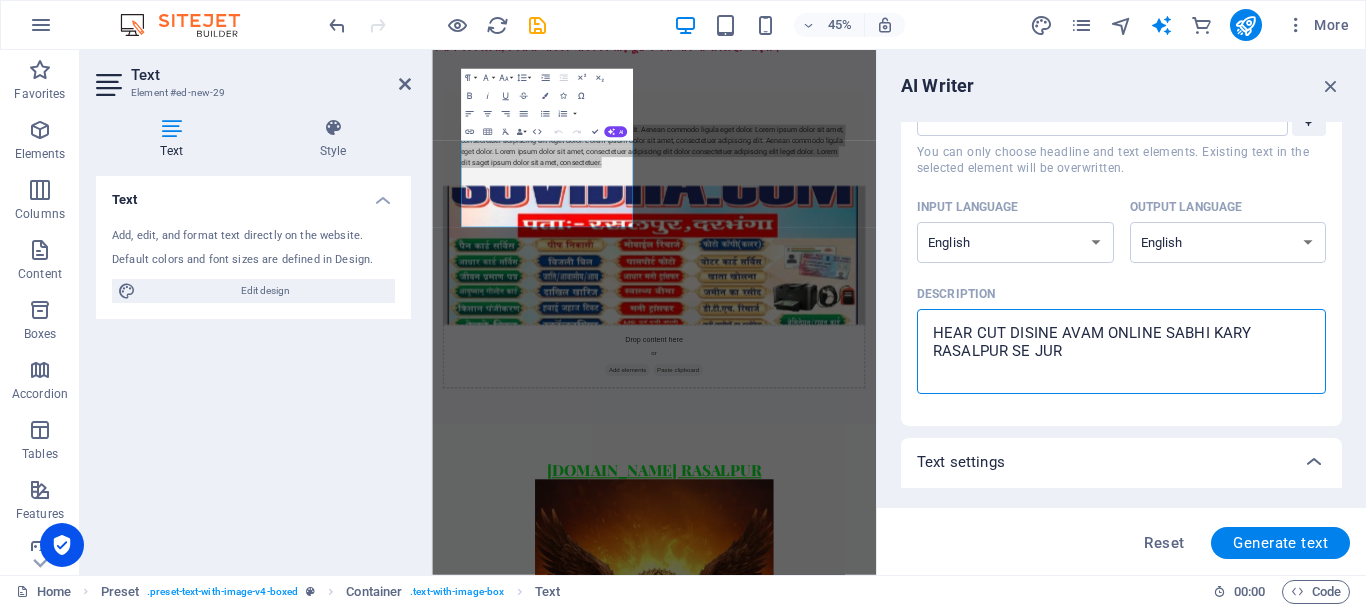 type on "HEAR CUT DISINE AVAM ONLINE SABHI KARY RASALPUR SE JURE" 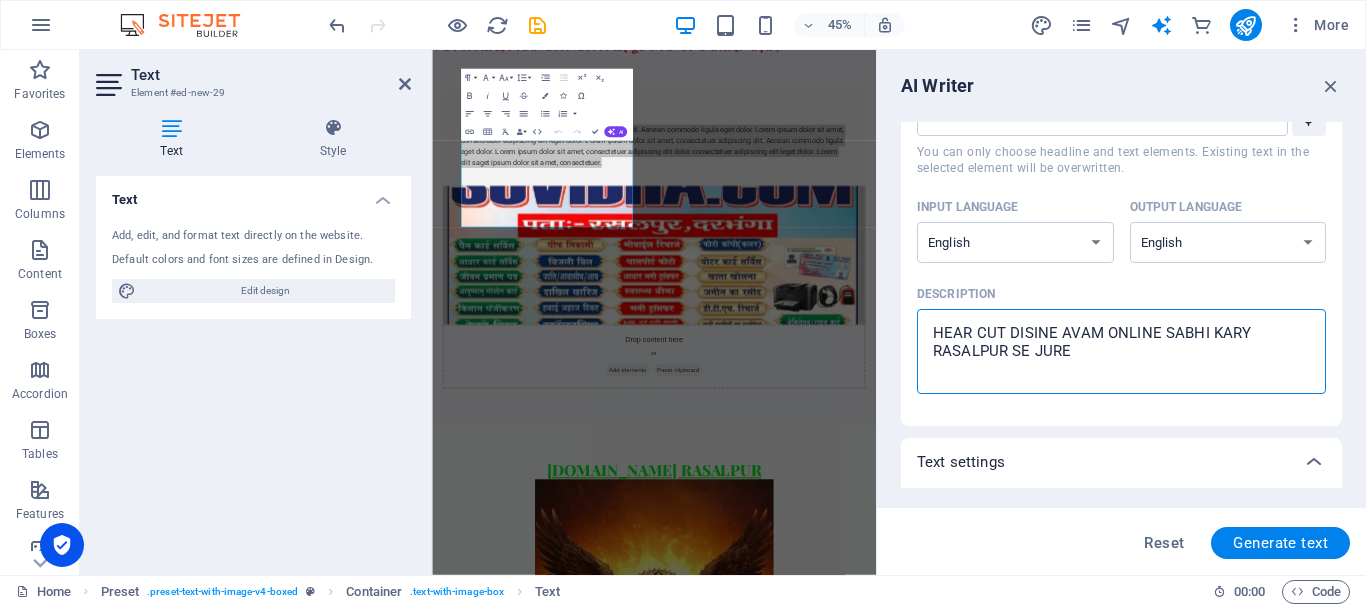 type on "HEAR CUT DISINE AVAM ONLINE SABHI KARY RASALPUR SE JURE" 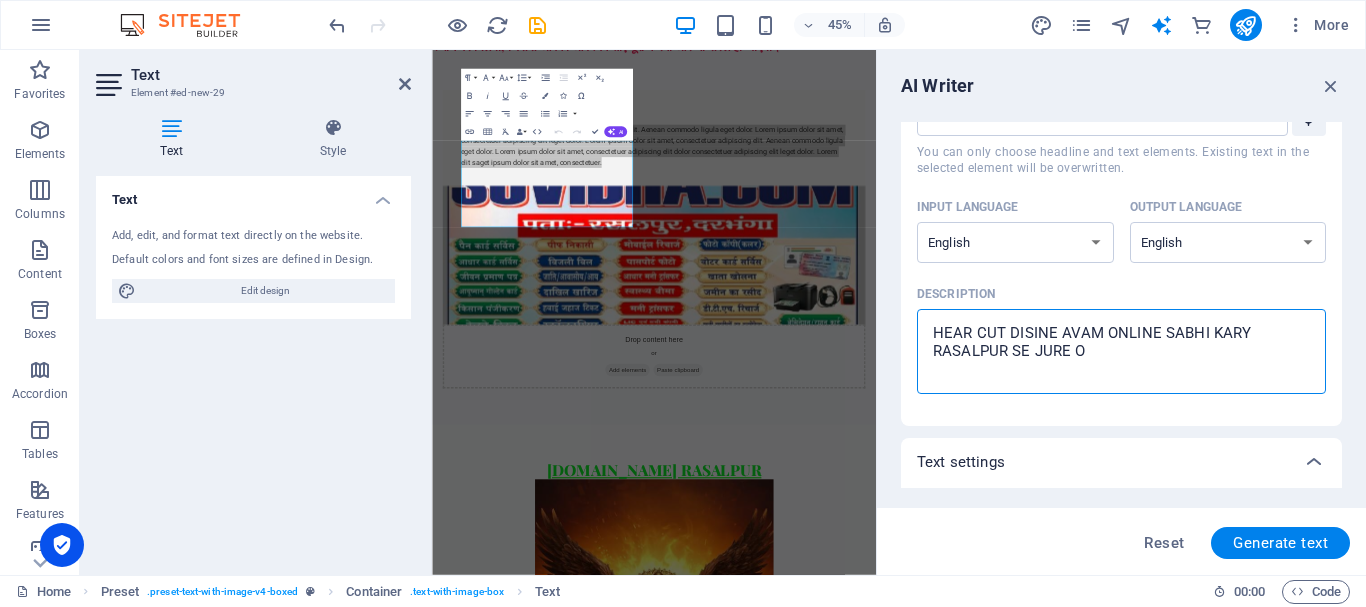 type on "HEAR CUT DISINE AVAM ONLINE SABHI KARY RASALPUR SE JURE OR" 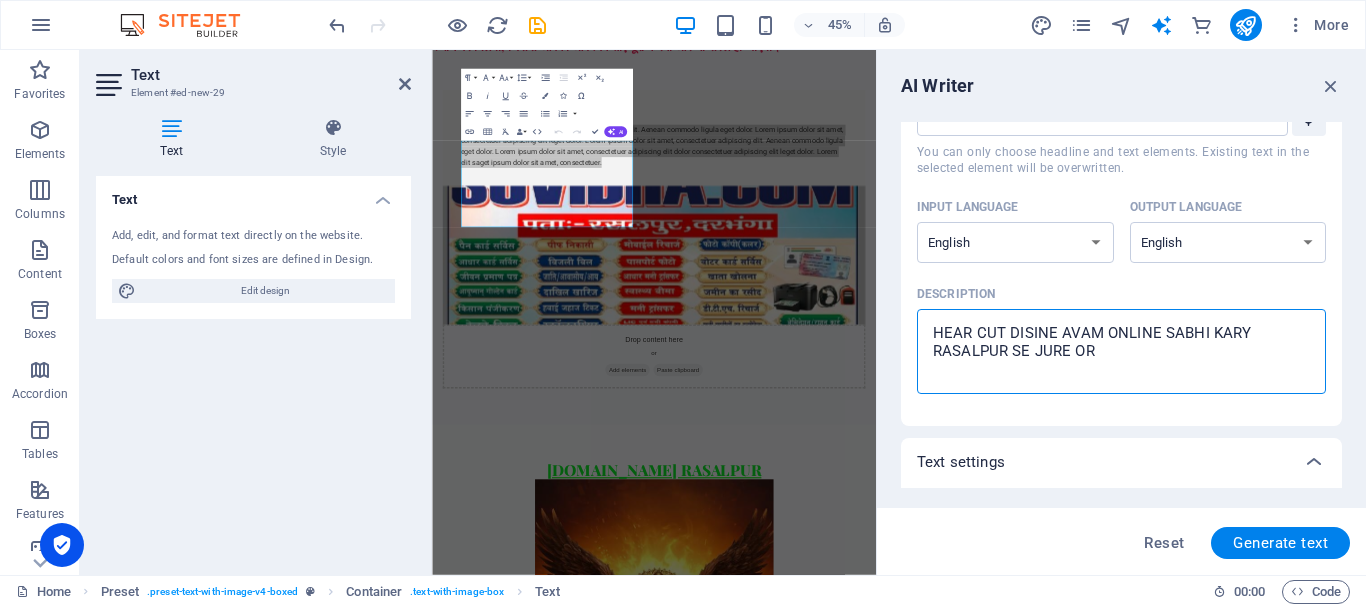 type on "HEAR CUT DISINE AVAM ONLINE SABHI KARY RASALPUR SE JURE OR" 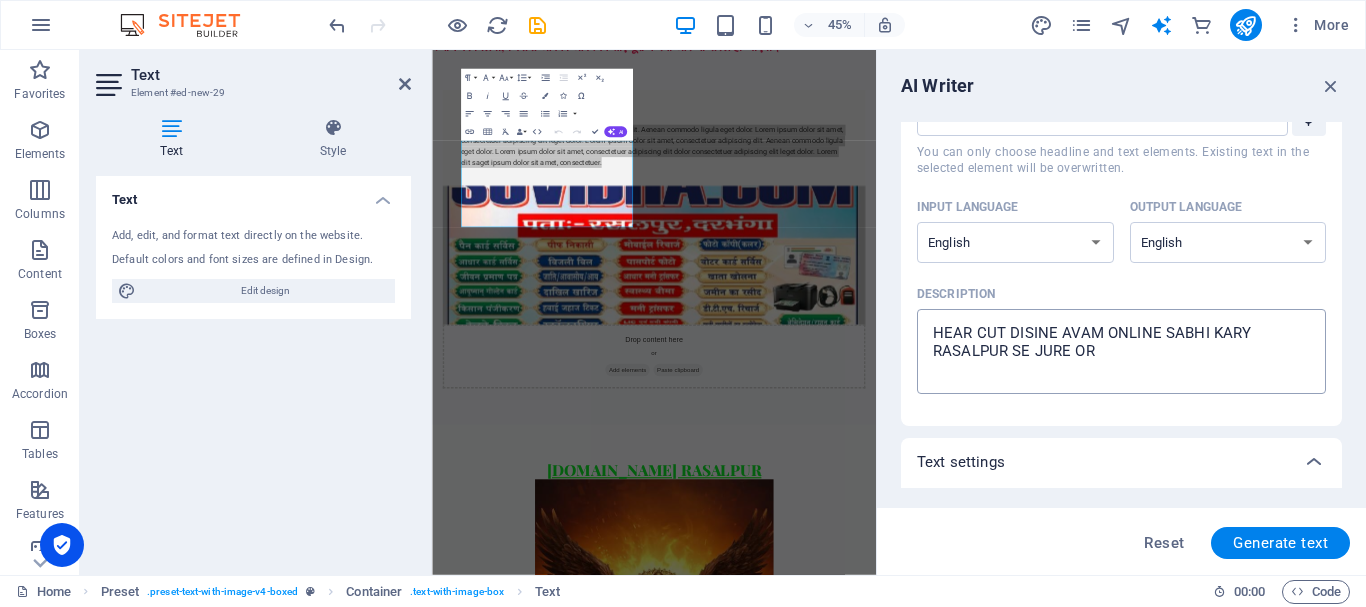 click on "HEAR CUT DISINE AVAM ONLINE SABHI KARY RASALPUR SE JURE OR" at bounding box center (1121, 351) 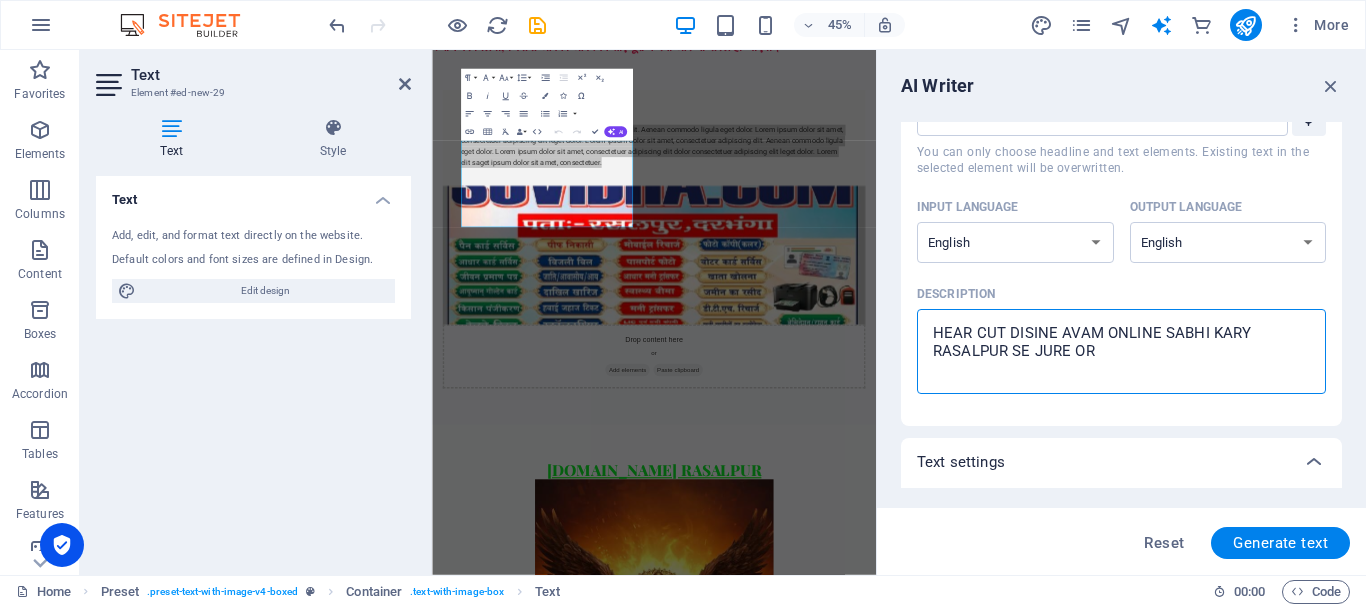 type on "HEAR CUT DISINE AVAM ONLINE SABHI KARY RASALPUR SE JURE OR A" 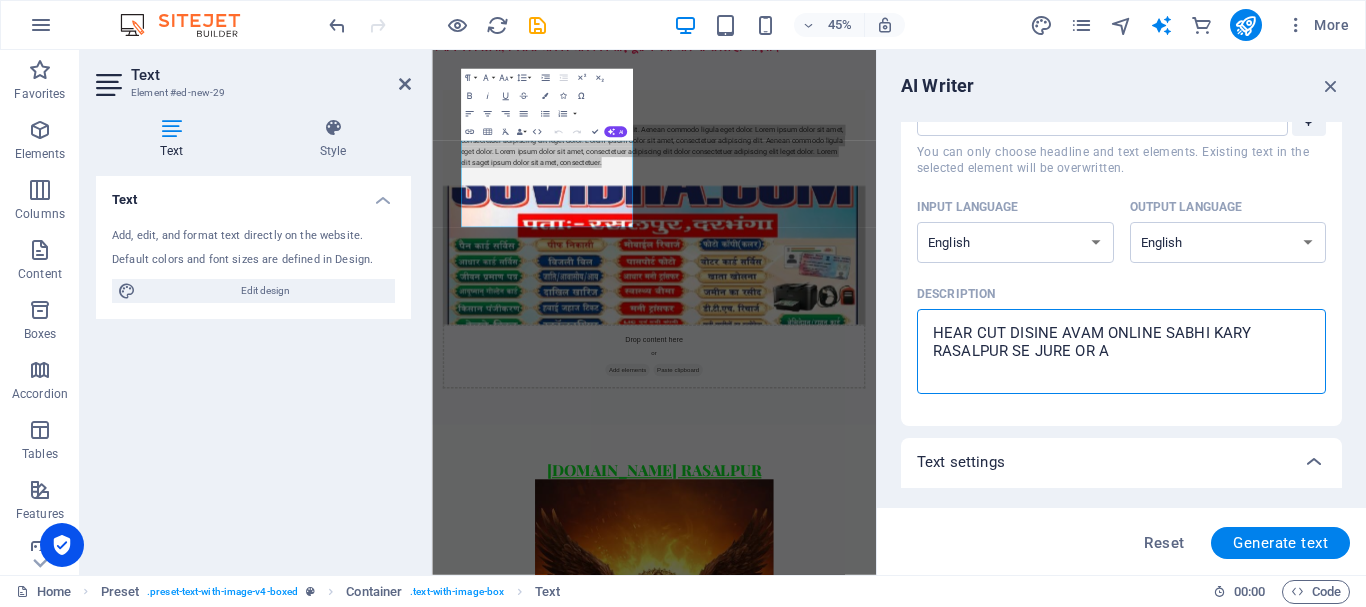 type on "HEAR CUT DISINE AVAM ONLINE SABHI KARY RASALPUR SE JURE OR AA" 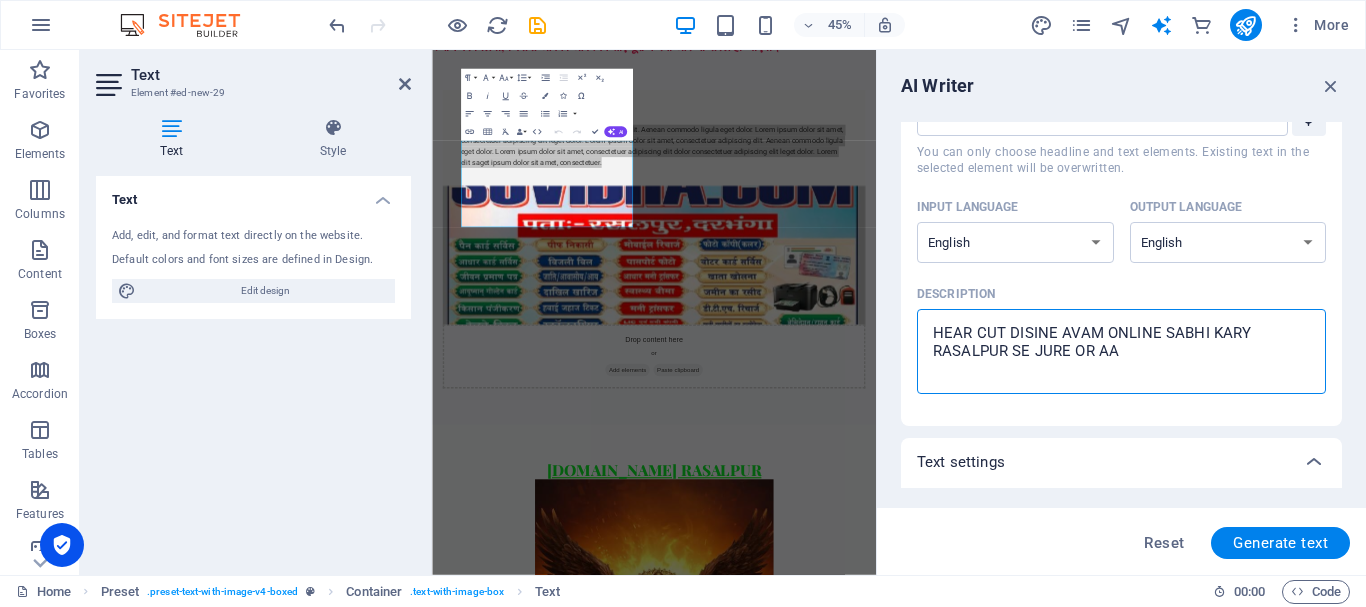 type on "HEAR CUT DISINE AVAM ONLINE SABHI KARY RASALPUR SE JURE OR AAP" 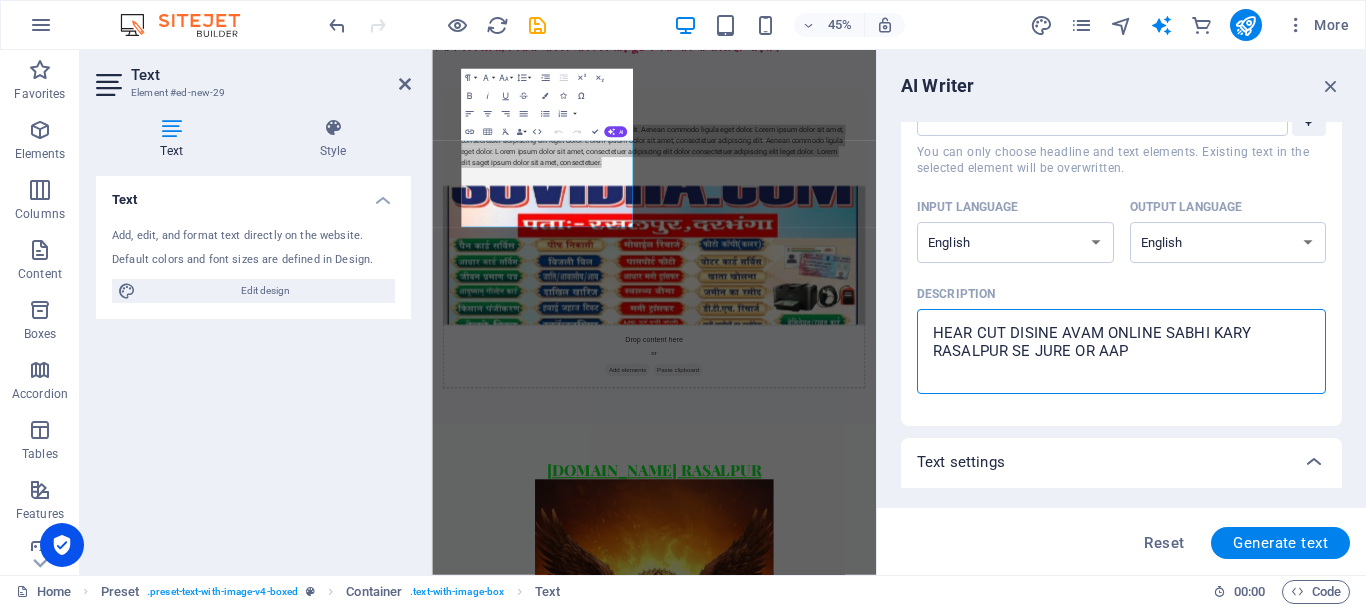 type on "HEAR CUT DISINE AVAM ONLINE SABHI KARY RASALPUR SE JURE OR AAP" 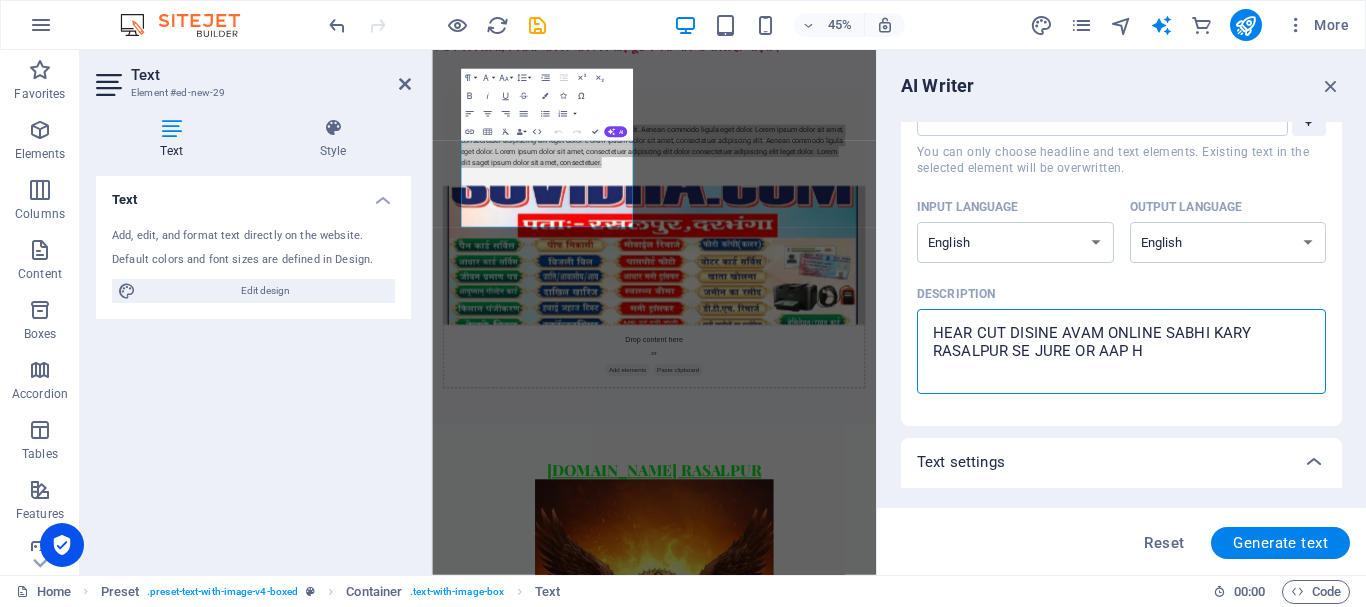 type on "HEAR CUT DISINE AVAM ONLINE SABHI KARY RASALPUR SE JURE OR AAP HA" 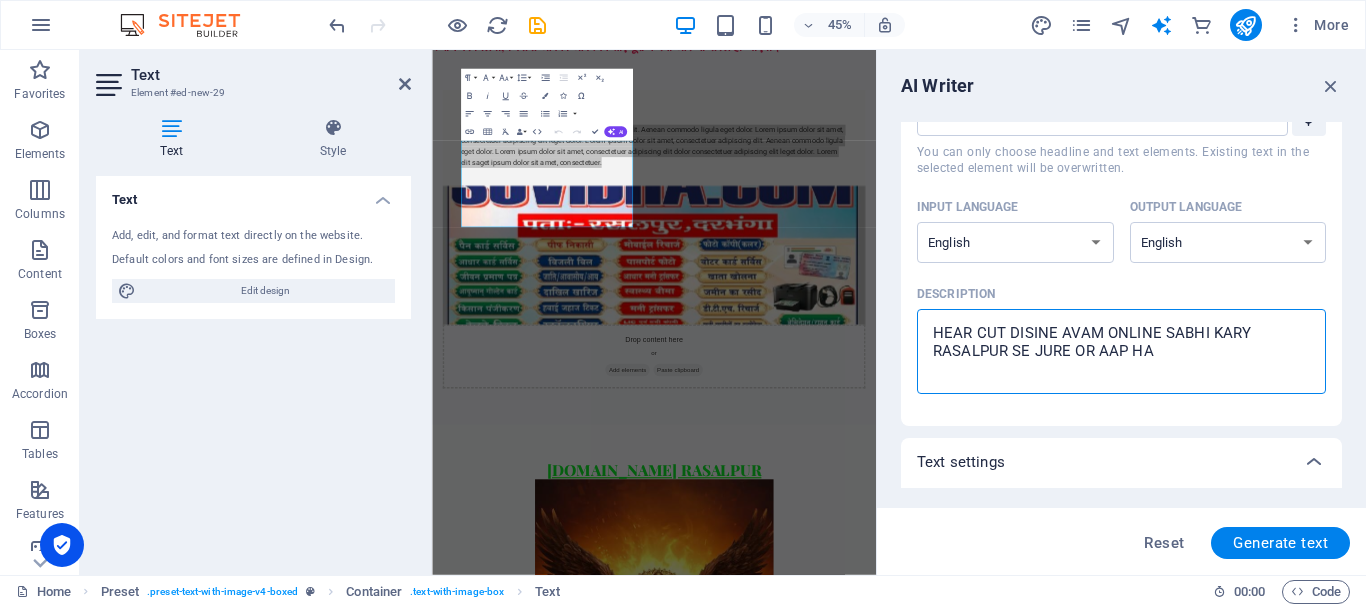 type on "HEAR CUT DISINE AVAM ONLINE SABHI KARY RASALPUR SE JURE OR AAP HAM" 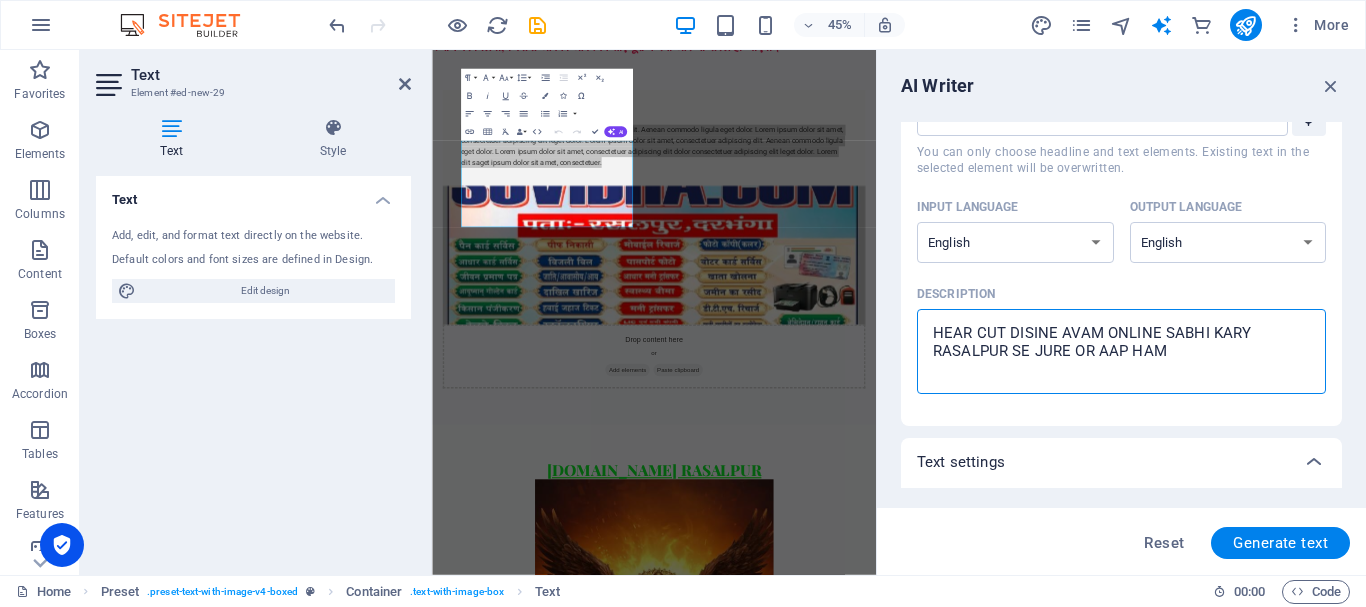 type on "HEAR CUT DISINE AVAM ONLINE SABHI KARY RASALPUR SE JURE OR AAP HAME" 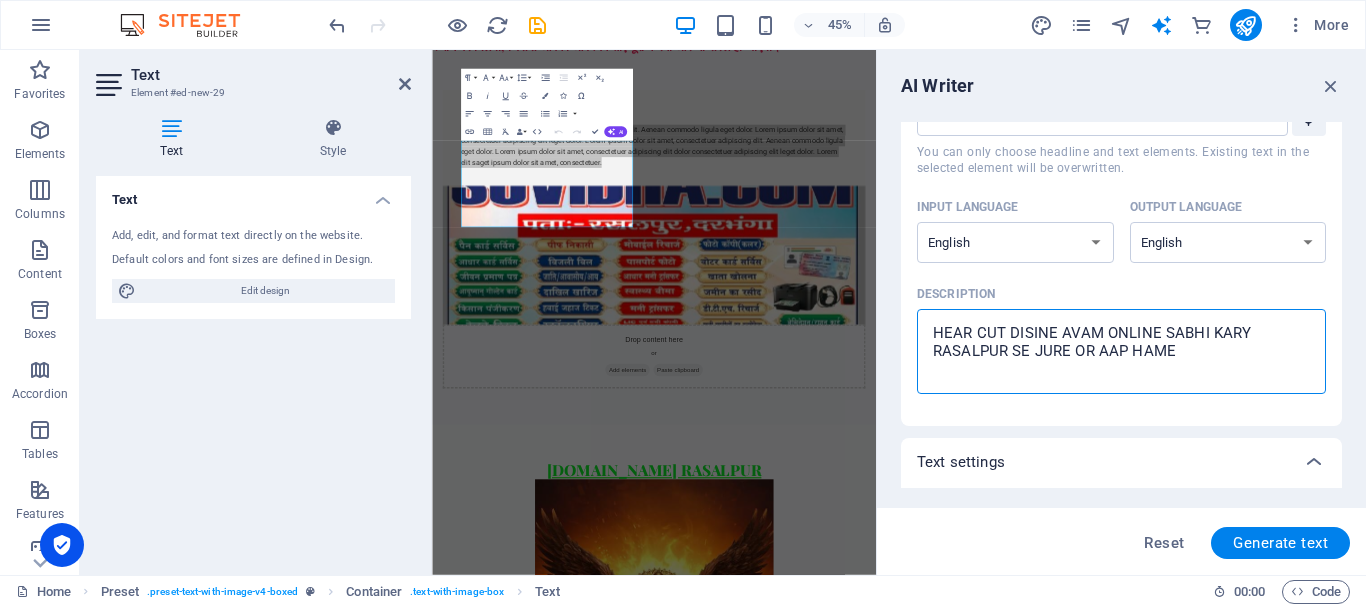 type on "HEAR CUT DISINE AVAM ONLINE SABHI KARY RASALPUR SE JURE OR AAP HAME" 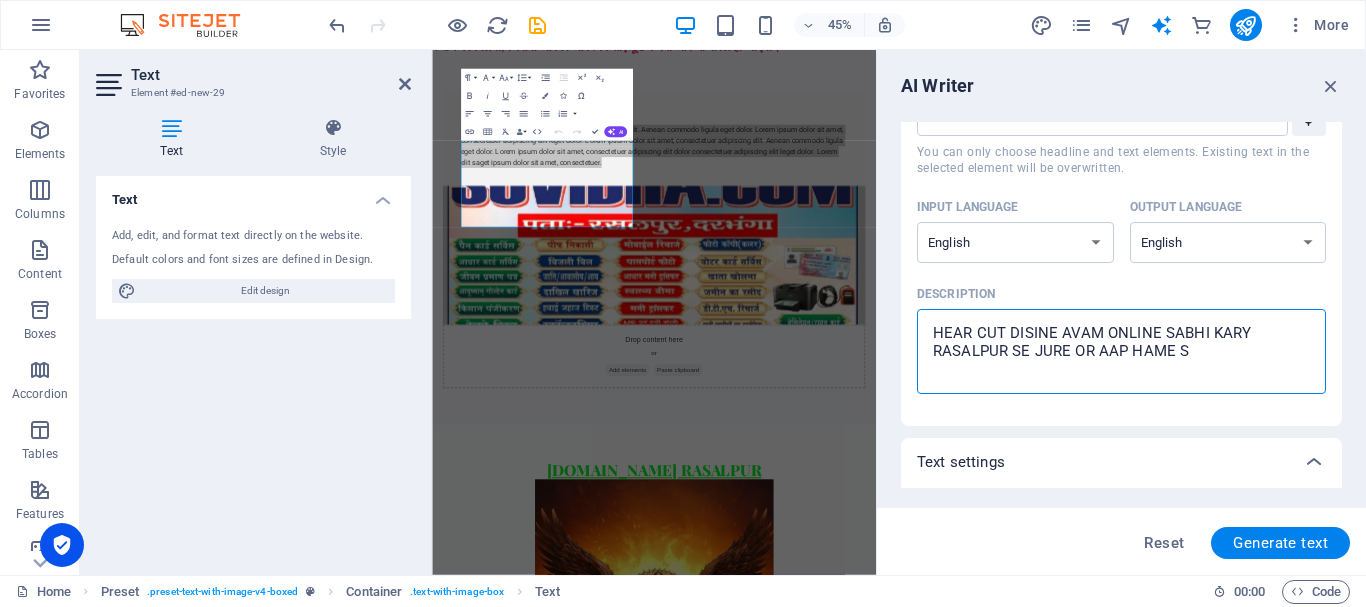 type on "HEAR CUT DISINE AVAM ONLINE SABHI KARY RASALPUR SE JURE OR AAP HAME SE" 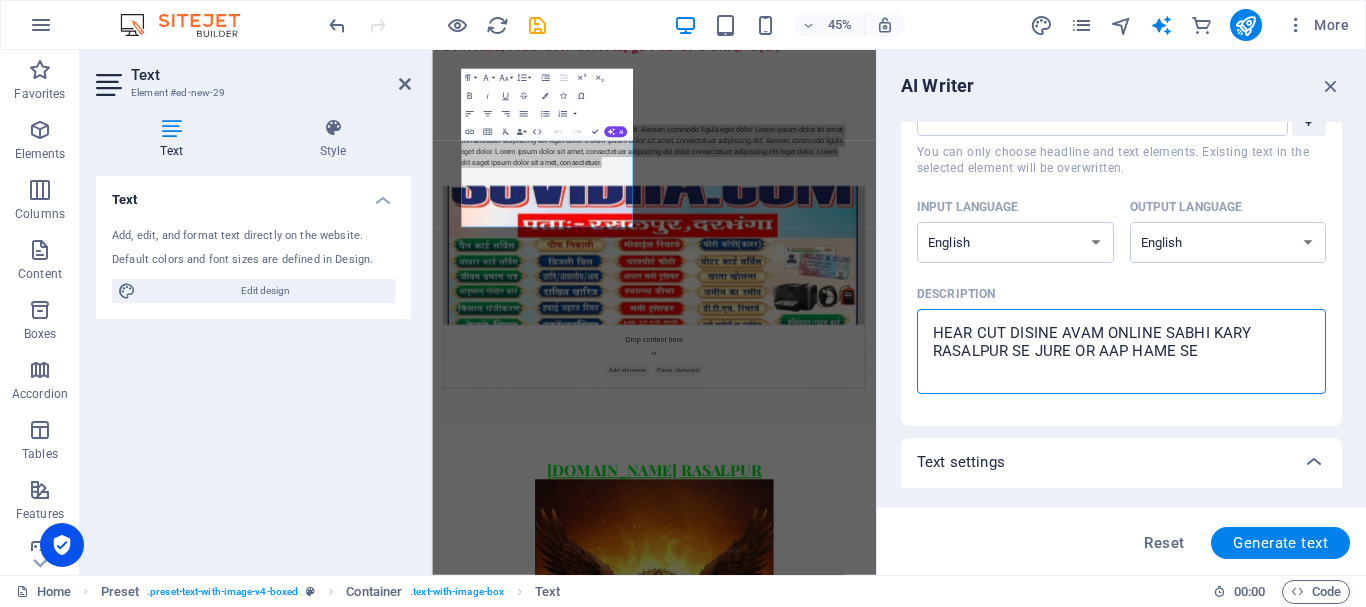 type on "HEAR CUT DISINE AVAM ONLINE SABHI KARY RASALPUR SE JURE OR AAP HAME SEV" 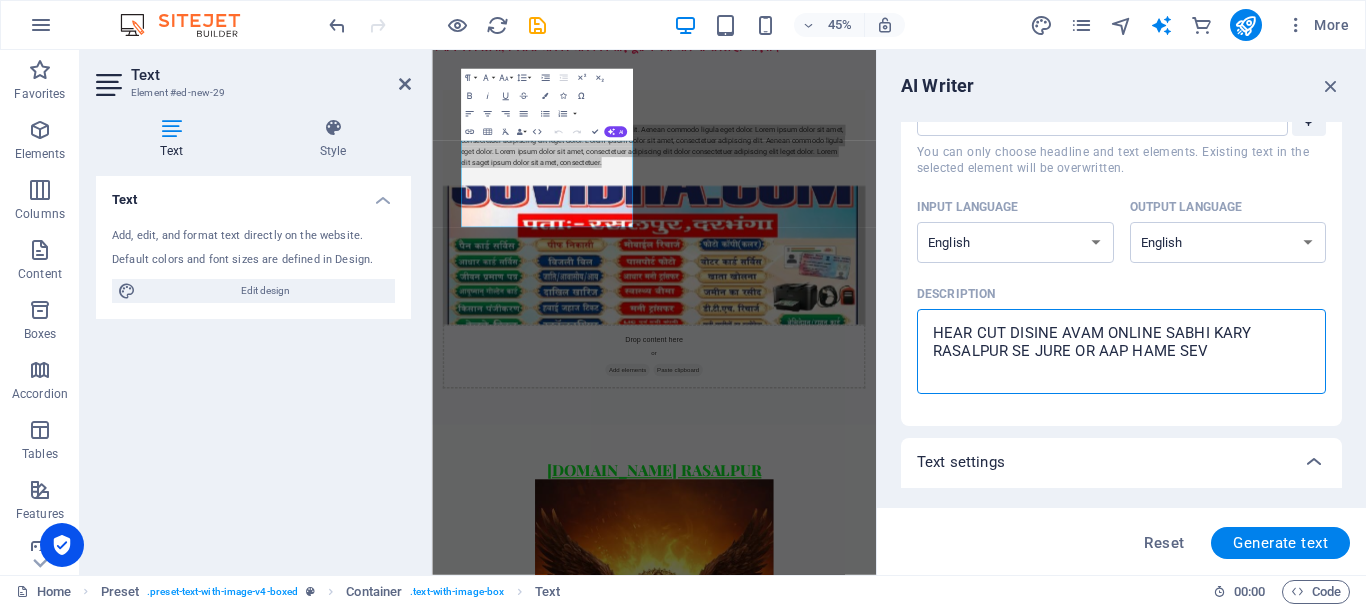 type on "HEAR CUT DISINE AVAM ONLINE SABHI KARY RASALPUR SE JURE OR AAP HAME SEVA" 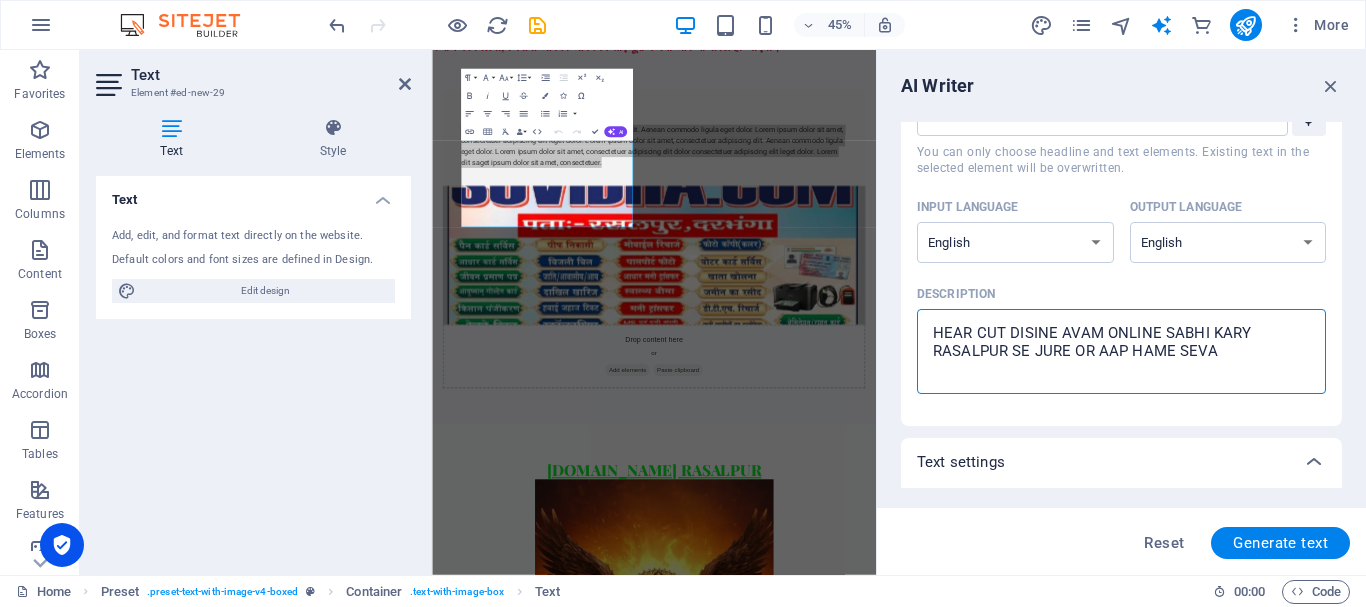type on "HEAR CUT DISINE AVAM ONLINE SABHI KARY RASALPUR SE JURE OR AAP HAME SEVA" 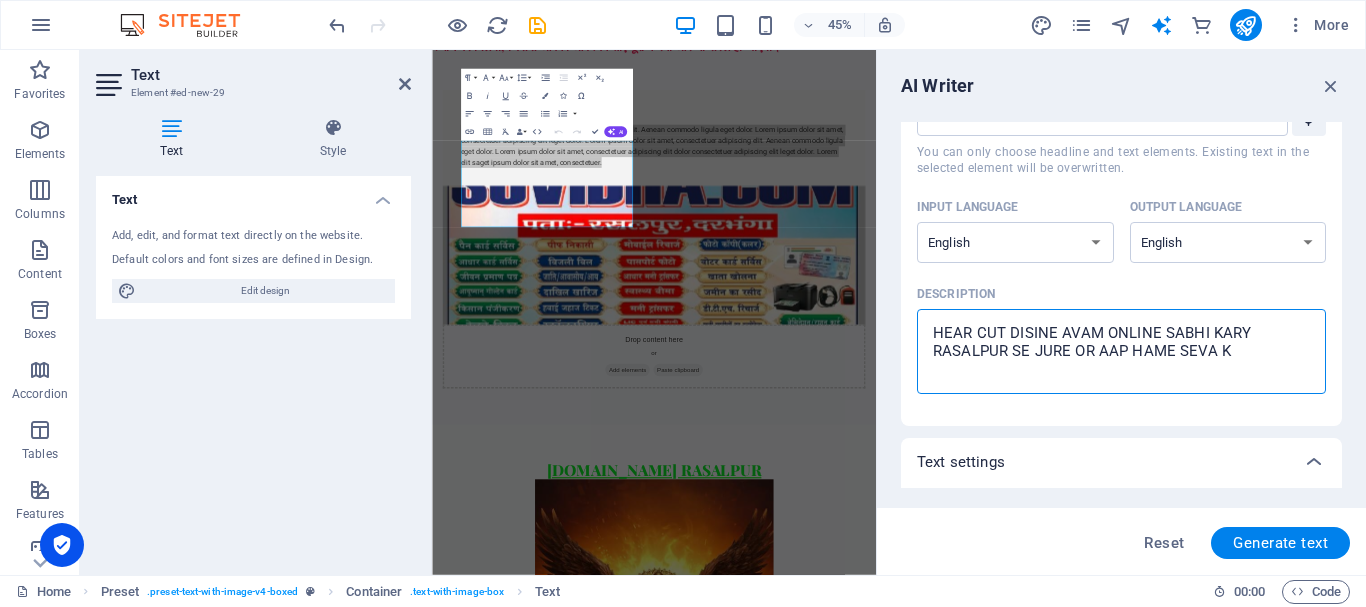 type on "HEAR CUT DISINE AVAM ONLINE SABHI KARY RASALPUR SE JURE OR AAP HAME SEVA KA" 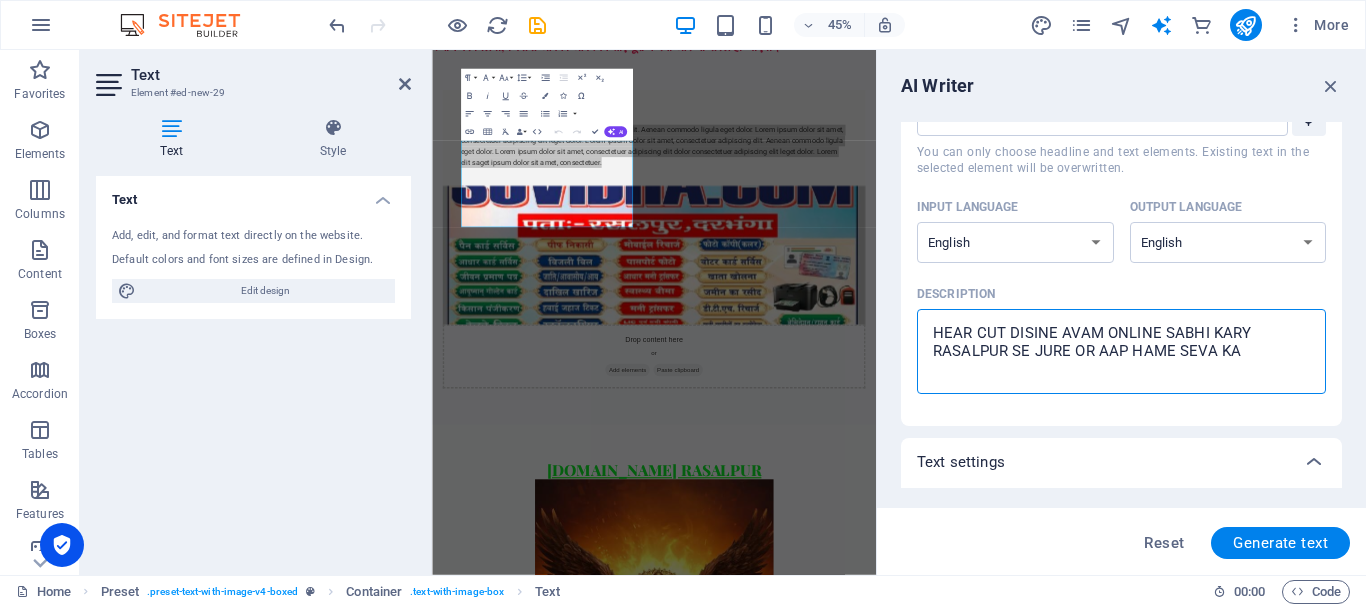 type on "HEAR CUT DISINE AVAM ONLINE SABHI KARY RASALPUR SE JURE OR AAP HAME SEVA KA" 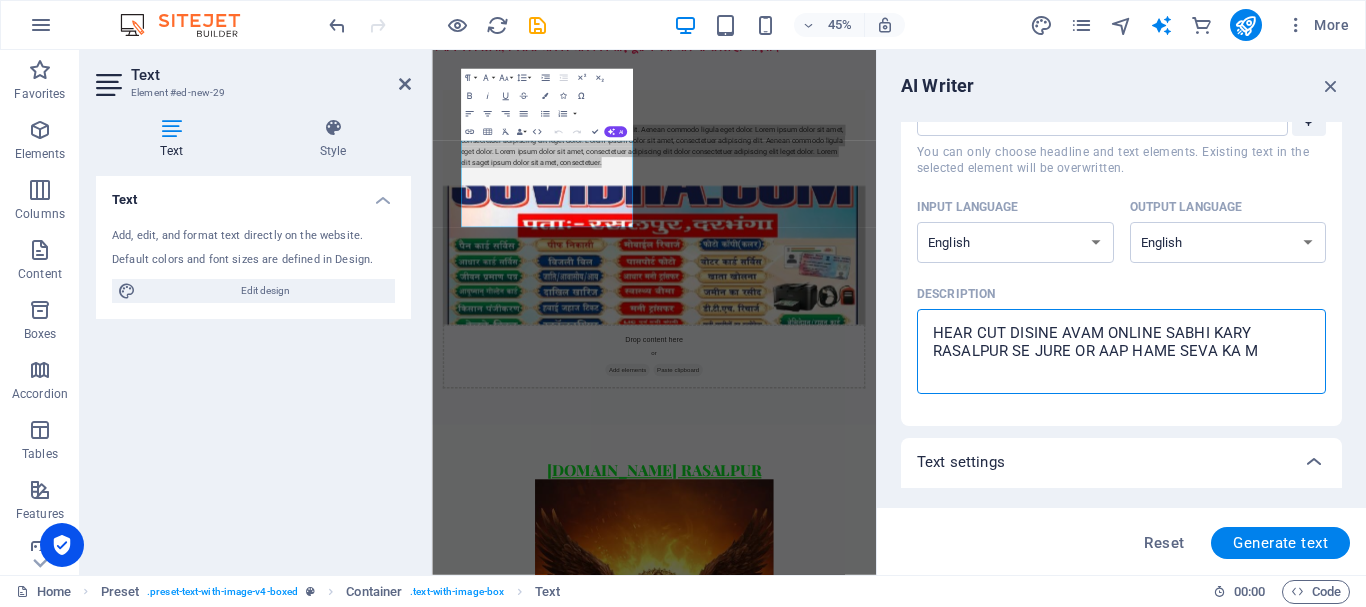 type on "x" 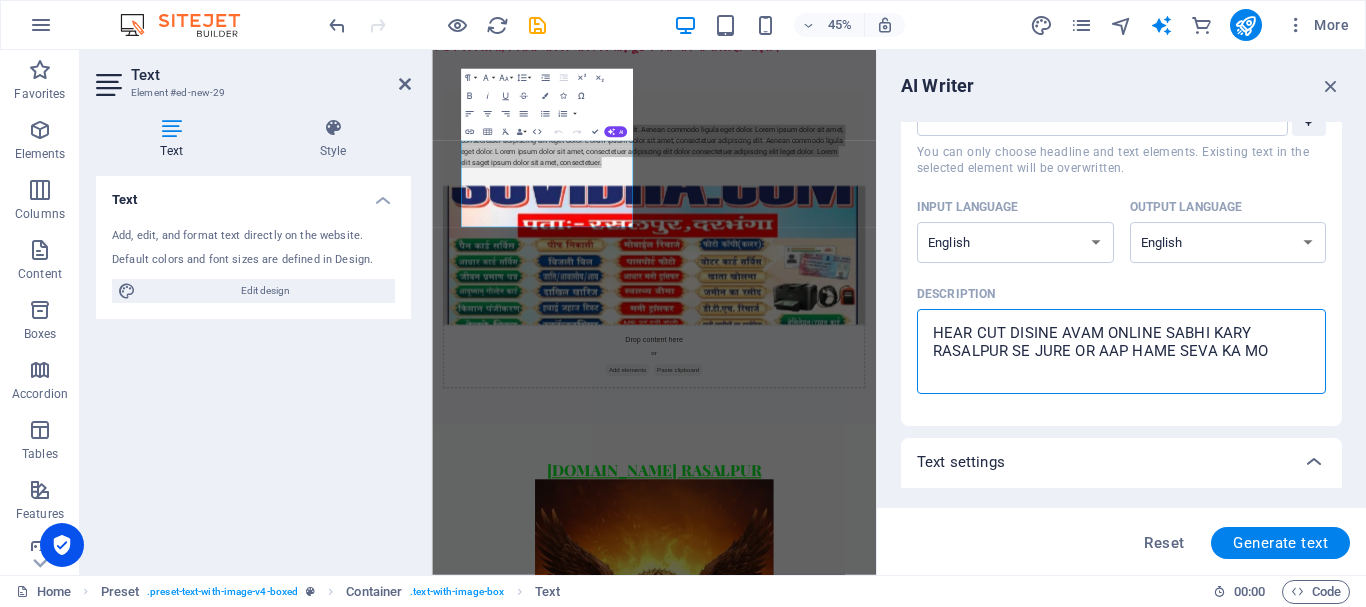 type on "HEAR CUT DISINE AVAM ONLINE SABHI KARY RASALPUR SE JURE OR AAP HAME SEVA KA MOK" 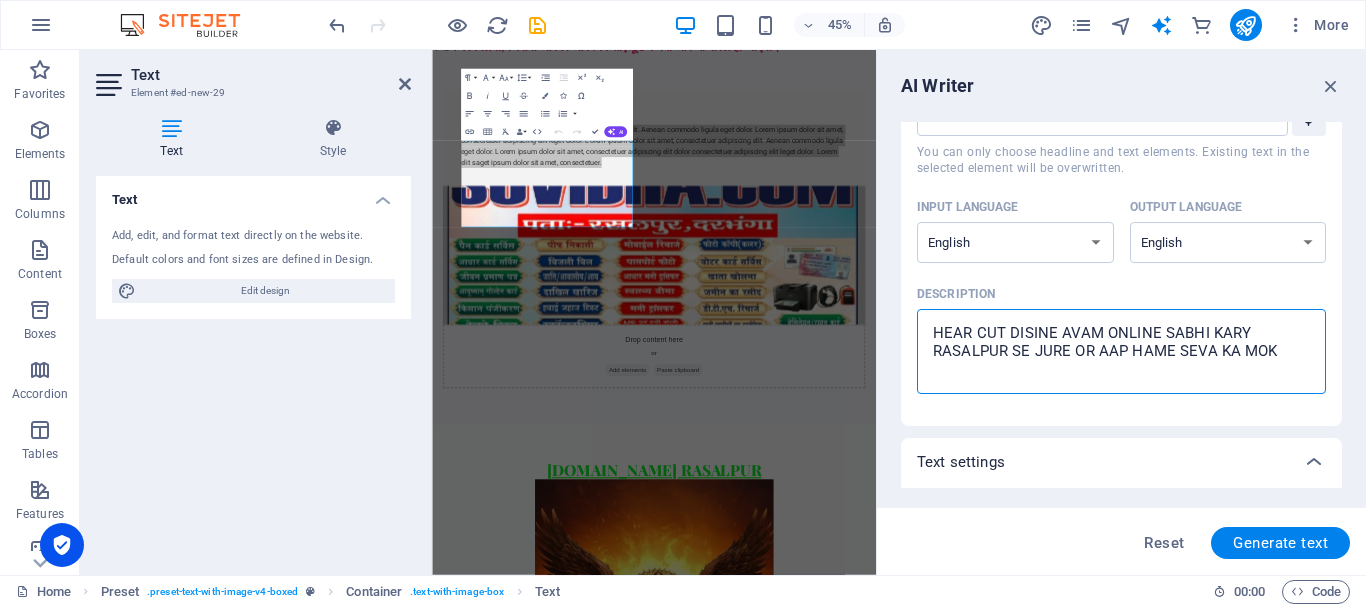 type on "HEAR CUT DISINE AVAM ONLINE SABHI KARY RASALPUR SE JURE OR AAP HAME SEVA KA MOKA" 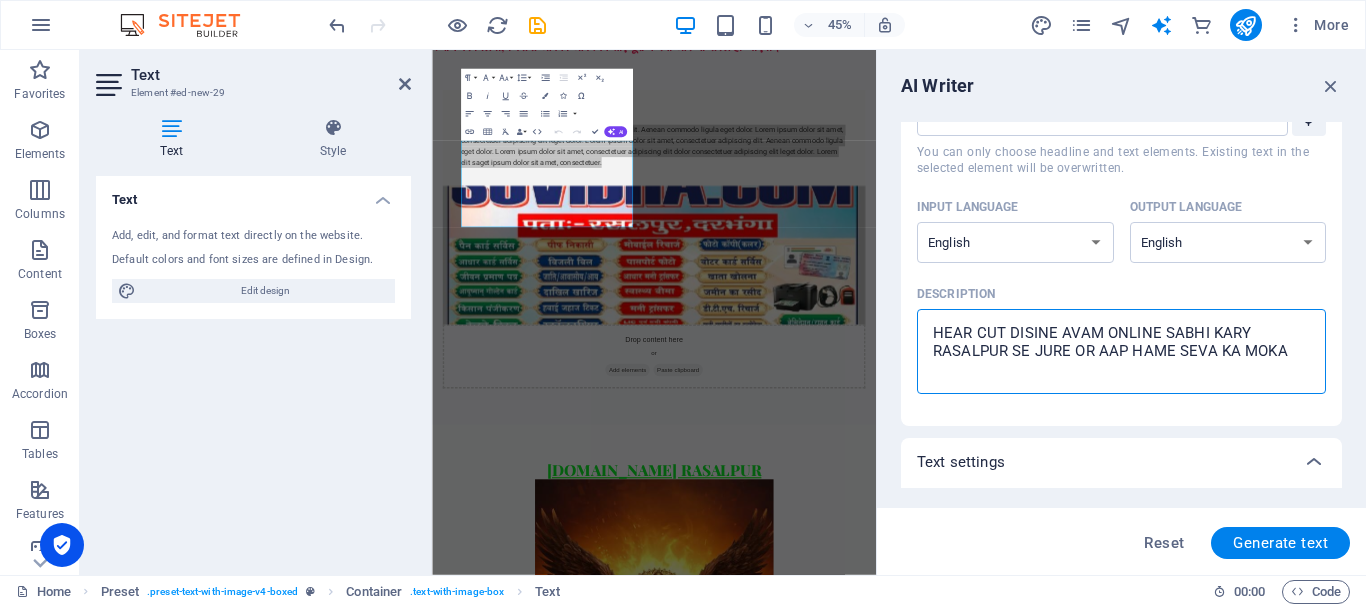 type on "HEAR CUT DISINE AVAM ONLINE SABHI KARY RASALPUR SE JURE OR AAP HAME SEVA KA MOKA" 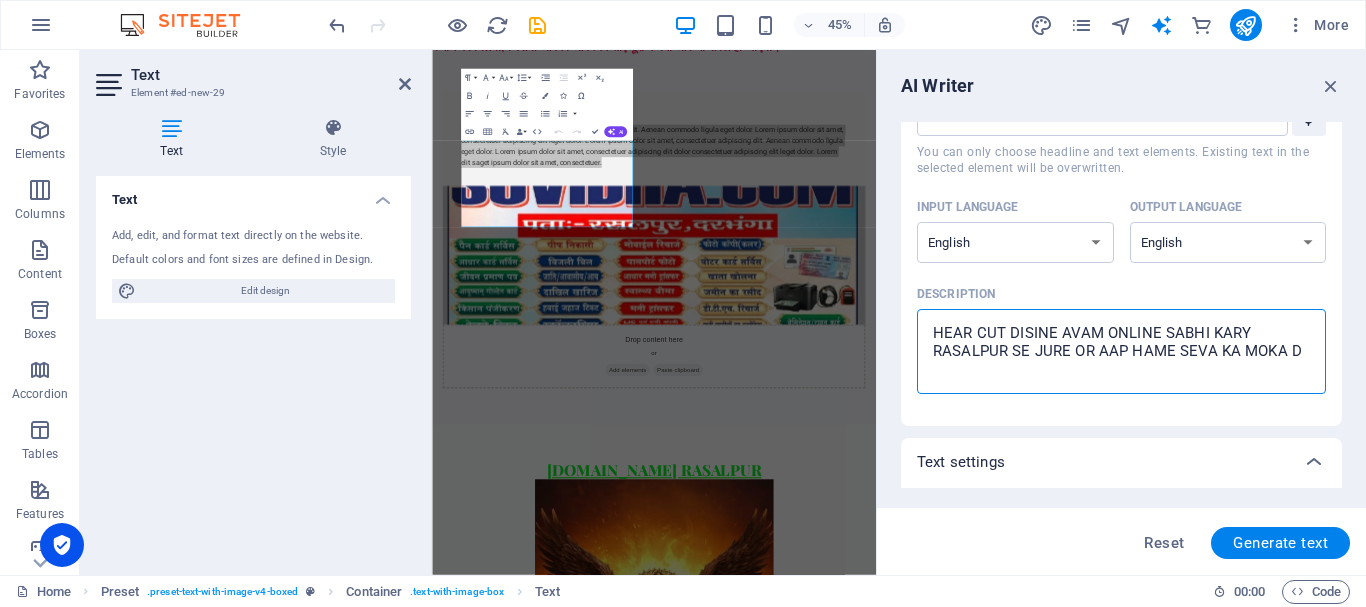 type on "HEAR CUT DISINE AVAM ONLINE SABHI KARY RASALPUR SE JURE OR AAP HAME SEVA KA MOKA DE" 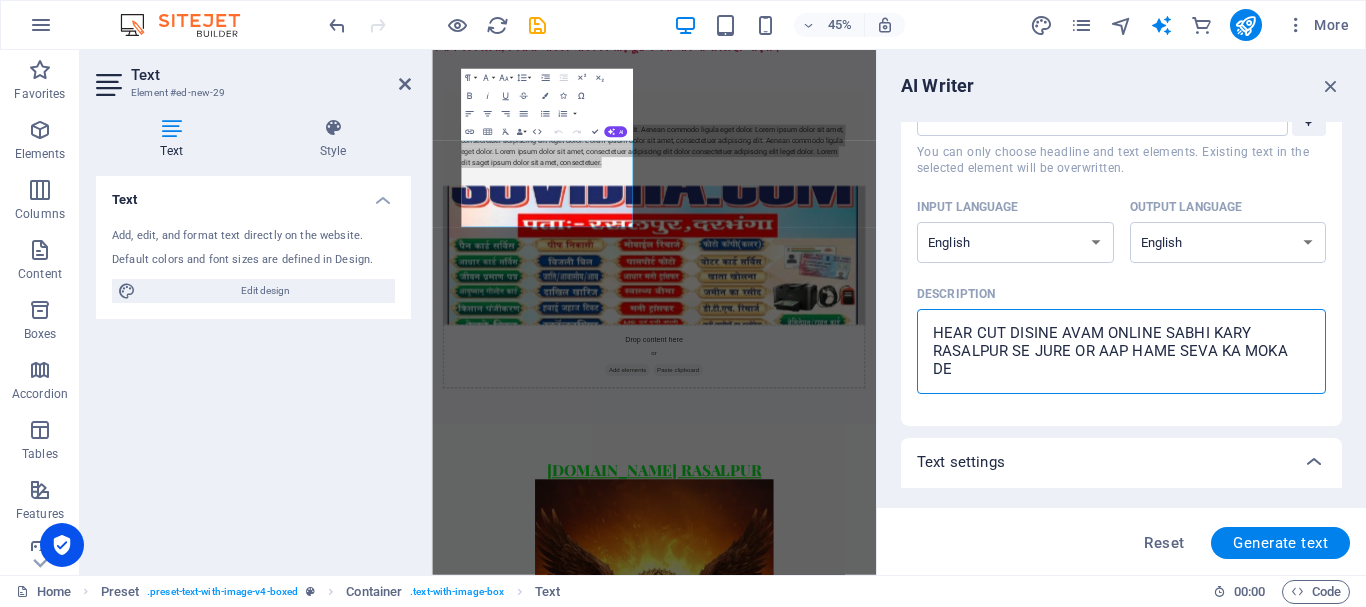 type on "HEAR CUT DISINE AVAM ONLINE SABHI KARY RASALPUR SE JURE OR AAP HAME SEVA KA MOKA DEN" 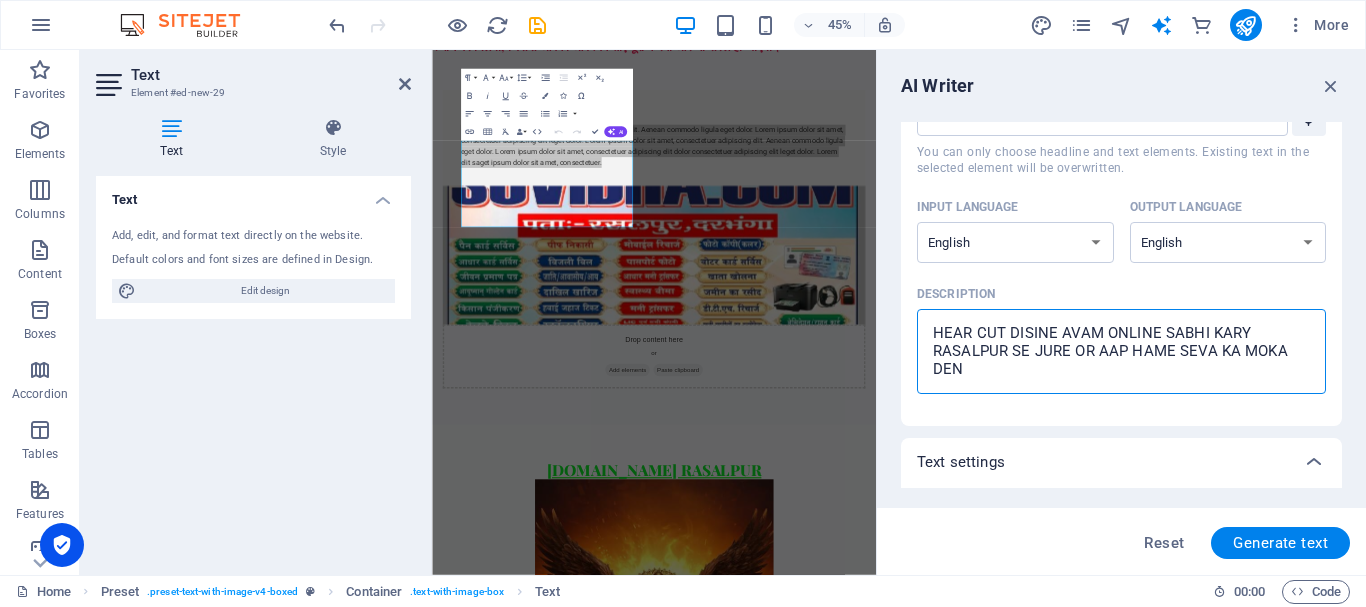 type on "HEAR CUT DISINE AVAM ONLINE SABHI KARY RASALPUR SE JURE OR AAP HAME SEVA KA MOKA DENE" 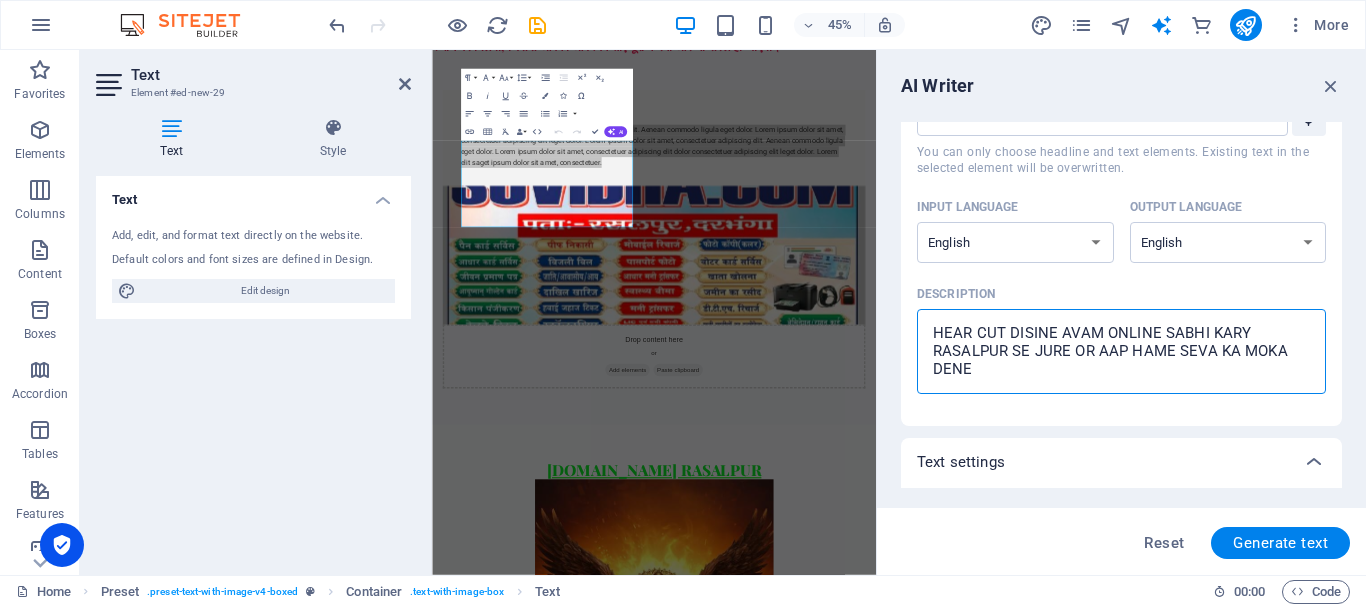 type on "HEAR CUT DISINE AVAM ONLINE SABHI KARY RASALPUR SE JURE OR AAP HAME SEVA KA MOKA DENE" 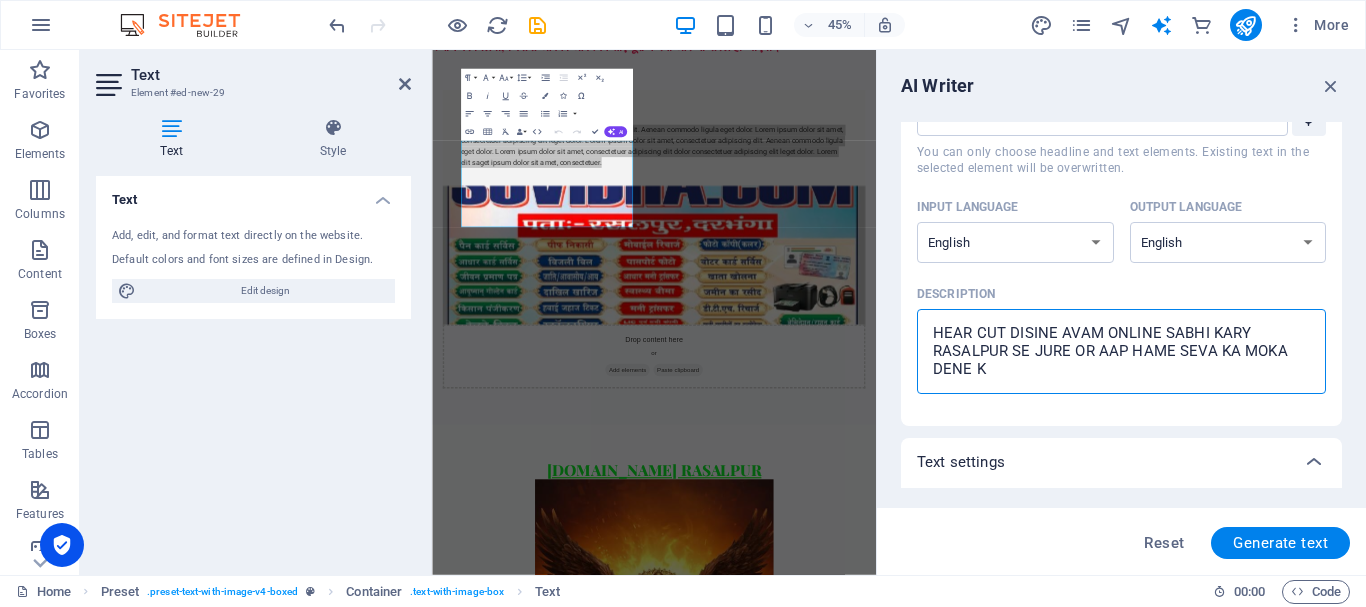 type on "HEAR CUT DISINE AVAM ONLINE SABHI KARY RASALPUR SE JURE OR AAP HAME SEVA KA MOKA DENE KA" 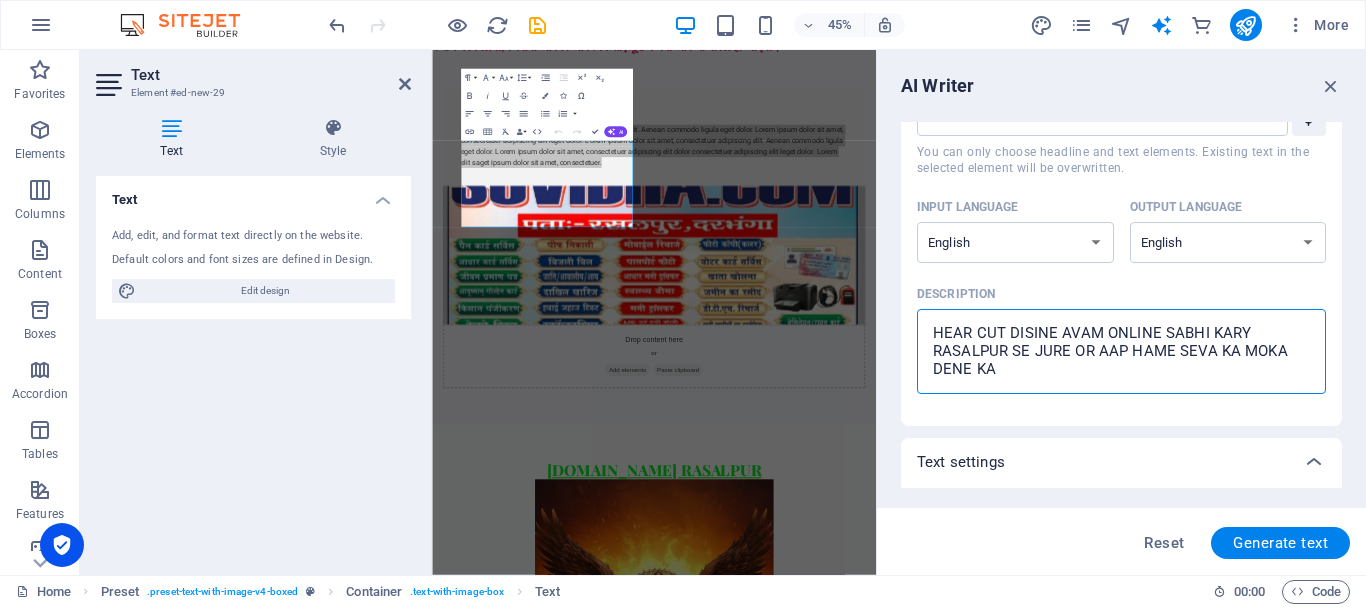 type on "HEAR CUT DISINE AVAM ONLINE SABHI KARY RASALPUR SE JURE OR AAP HAME SEVA KA MOKA DENE KA" 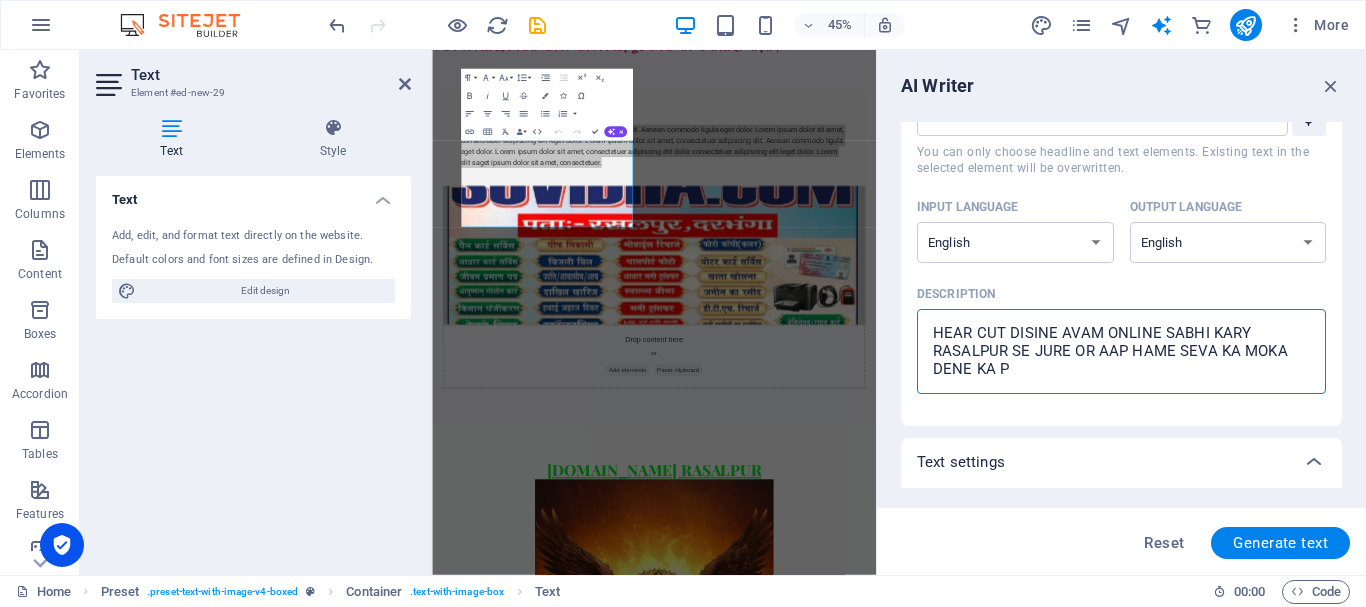 type on "HEAR CUT DISINE AVAM ONLINE SABHI KARY RASALPUR SE JURE OR AAP HAME SEVA KA MOKA DENE KA" 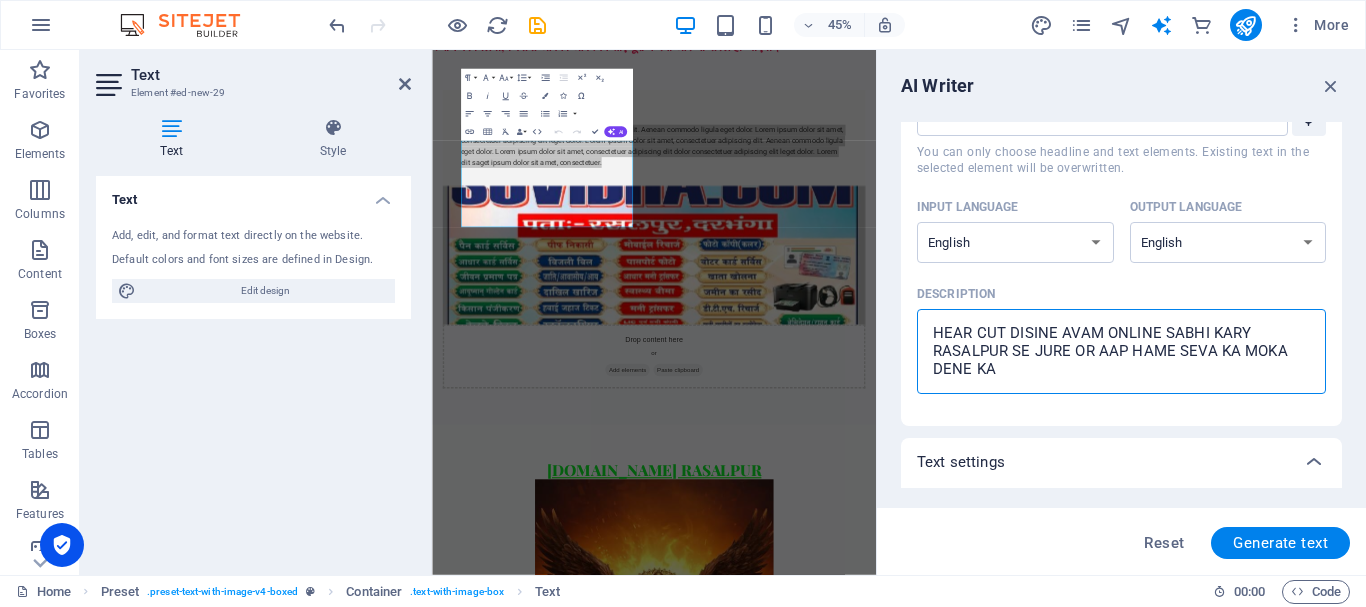 type on "HEAR CUT DISINE AVAM ONLINE SABHI KARY RASALPUR SE JURE OR AAP HAME SEVA KA MOKA DENE KA K" 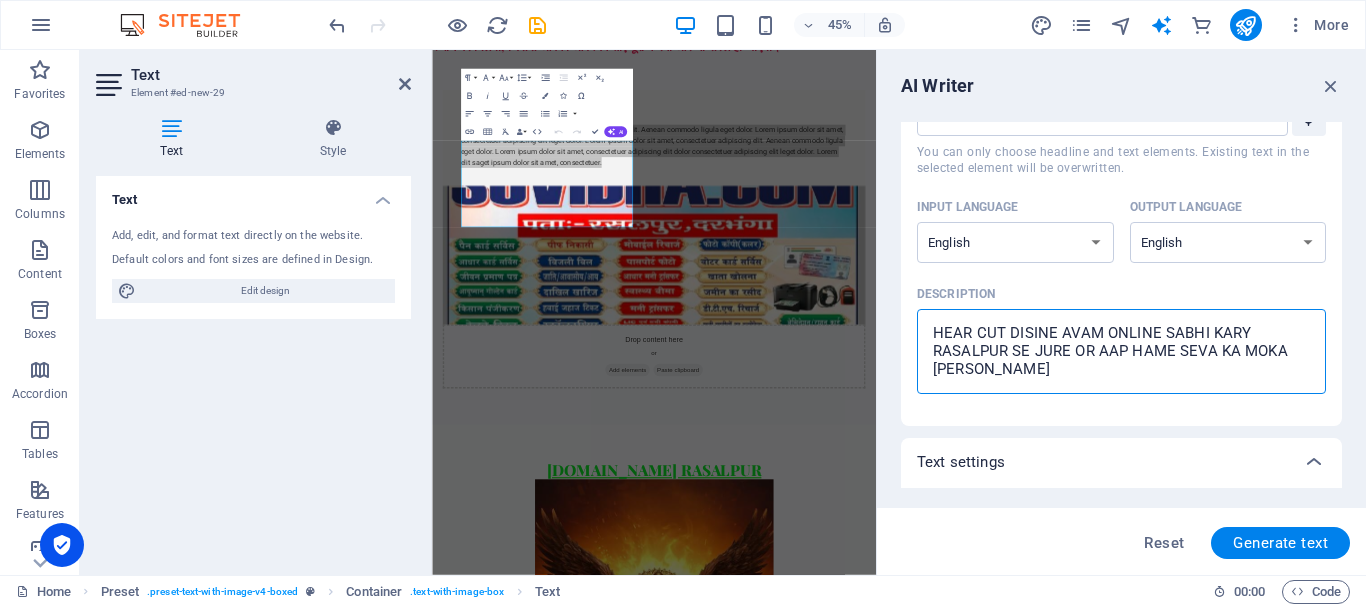 type on "HEAR CUT DISINE AVAM ONLINE SABHI KARY RASALPUR SE JURE OR AAP HAME SEVA KA MOKA DENE KA KR" 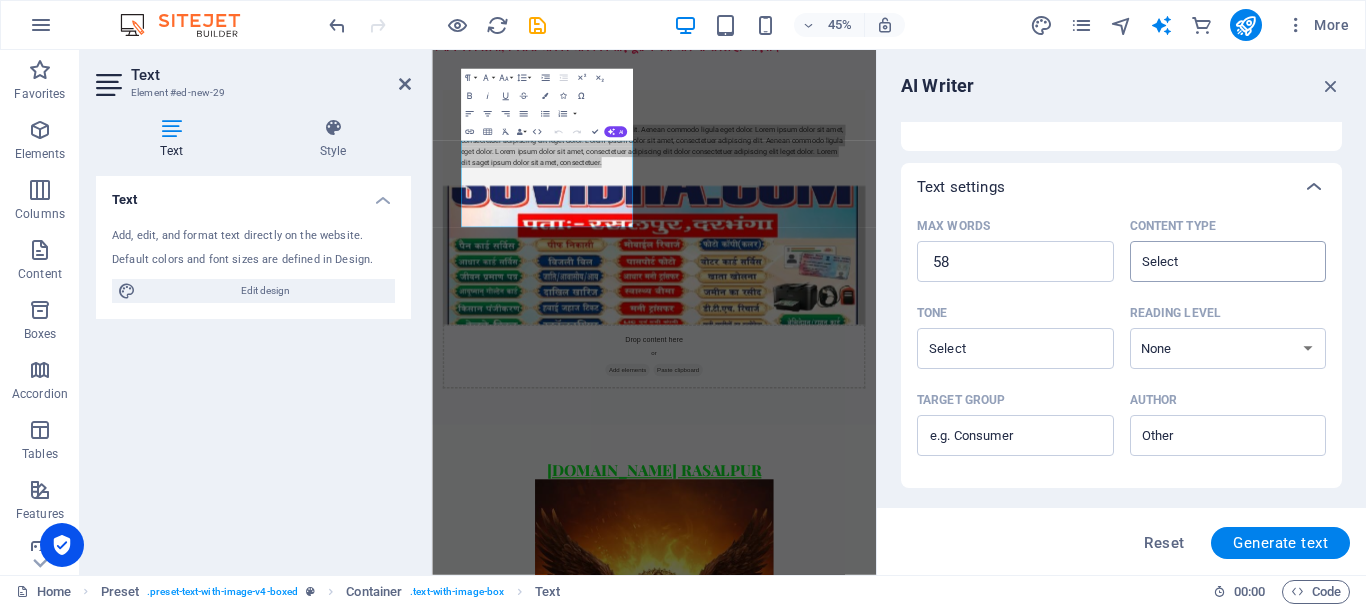 scroll, scrollTop: 400, scrollLeft: 0, axis: vertical 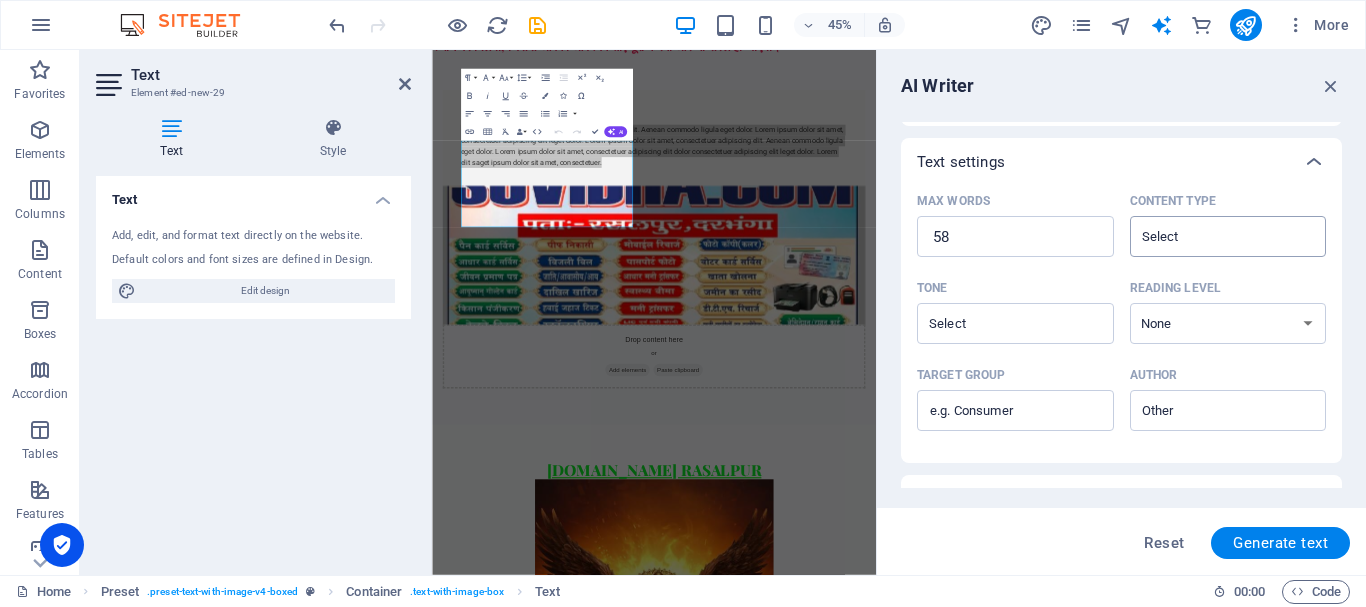 click on "Content type ​" at bounding box center (1212, 236) 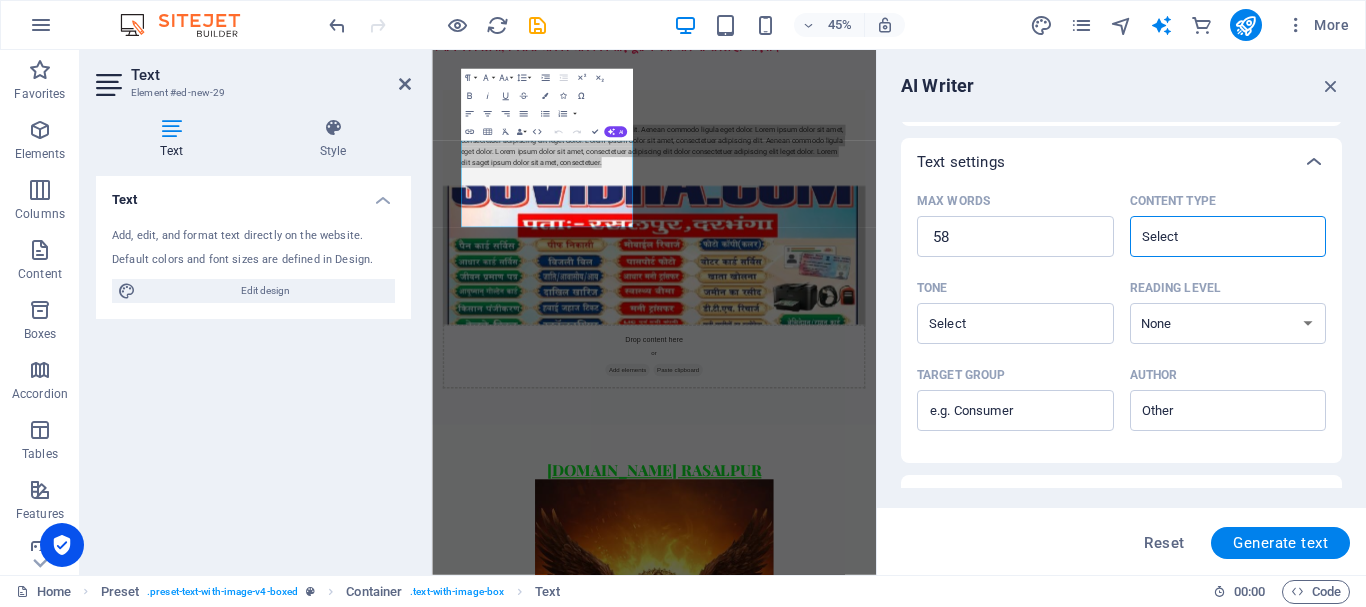 click on "Content type ​" at bounding box center [1212, 236] 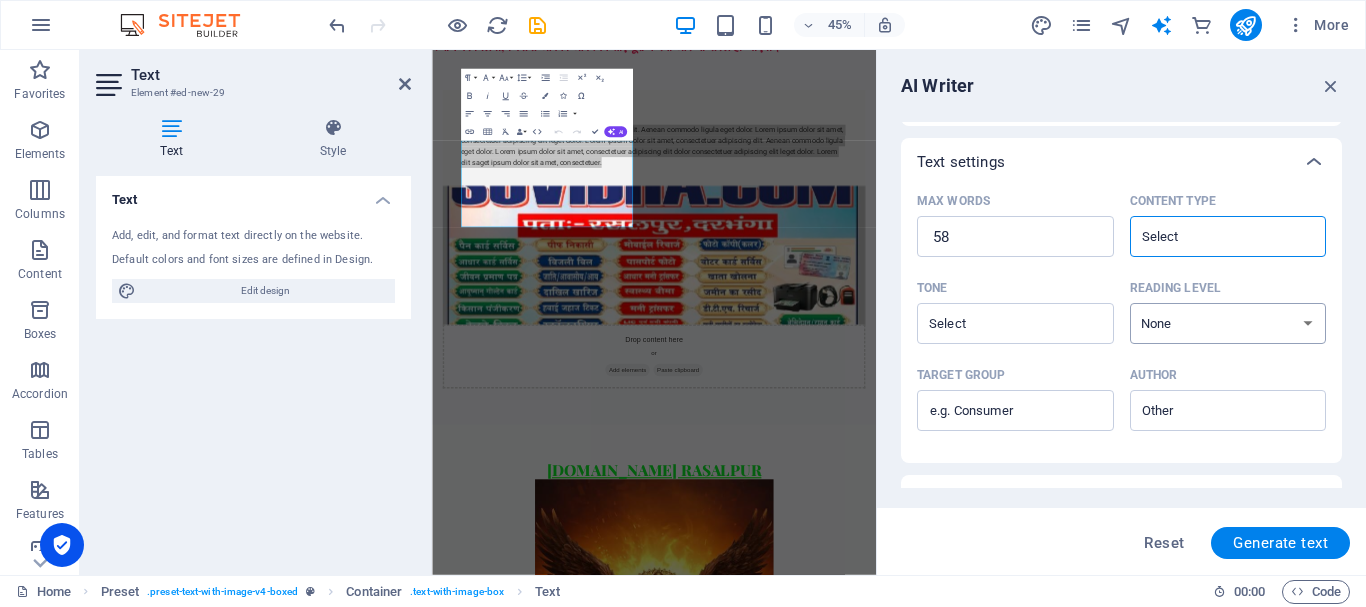 scroll, scrollTop: 549, scrollLeft: 0, axis: vertical 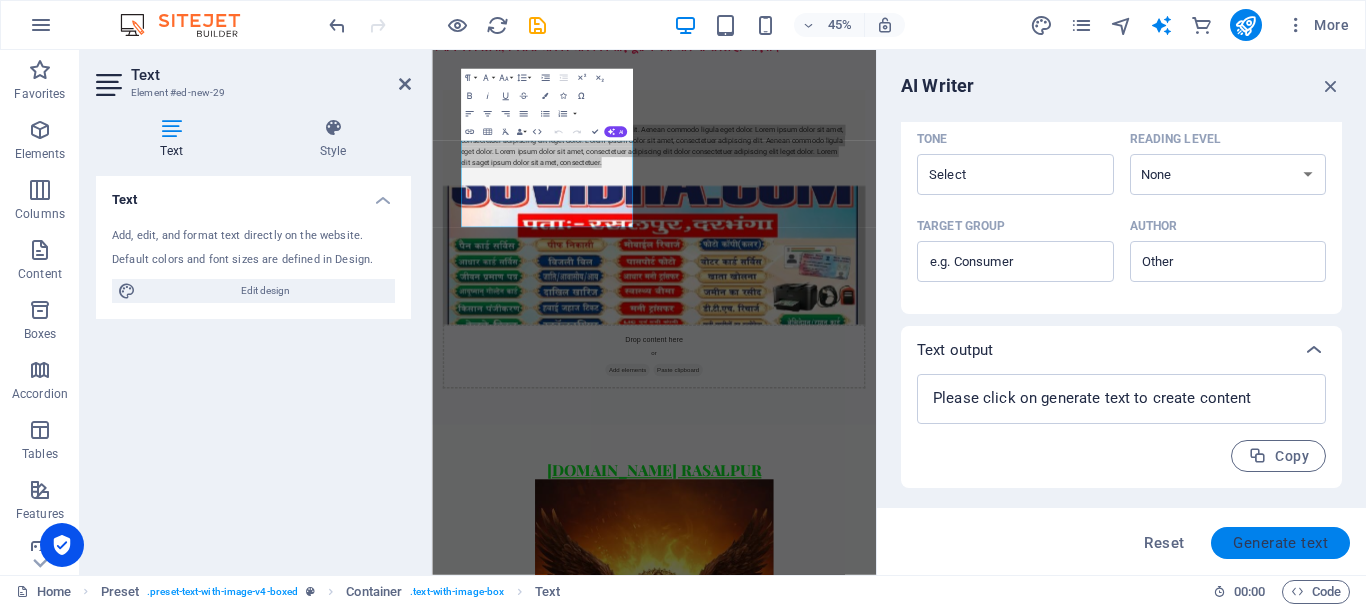 click on "Generate text" at bounding box center (1280, 543) 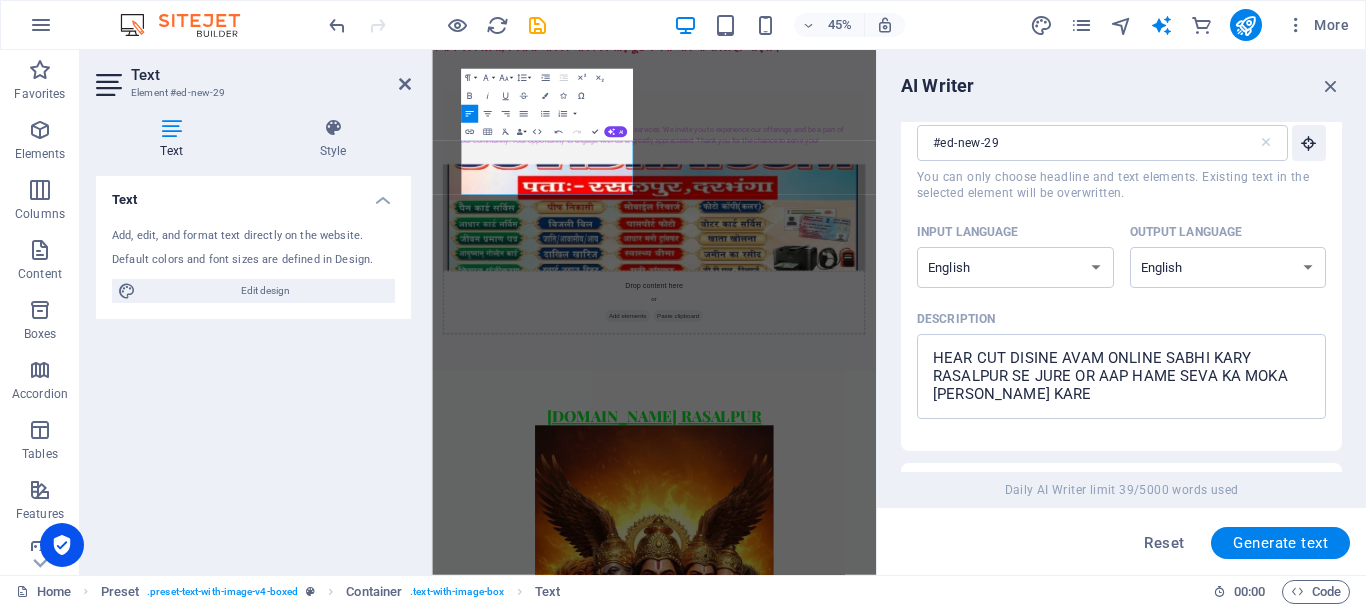 scroll, scrollTop: 0, scrollLeft: 0, axis: both 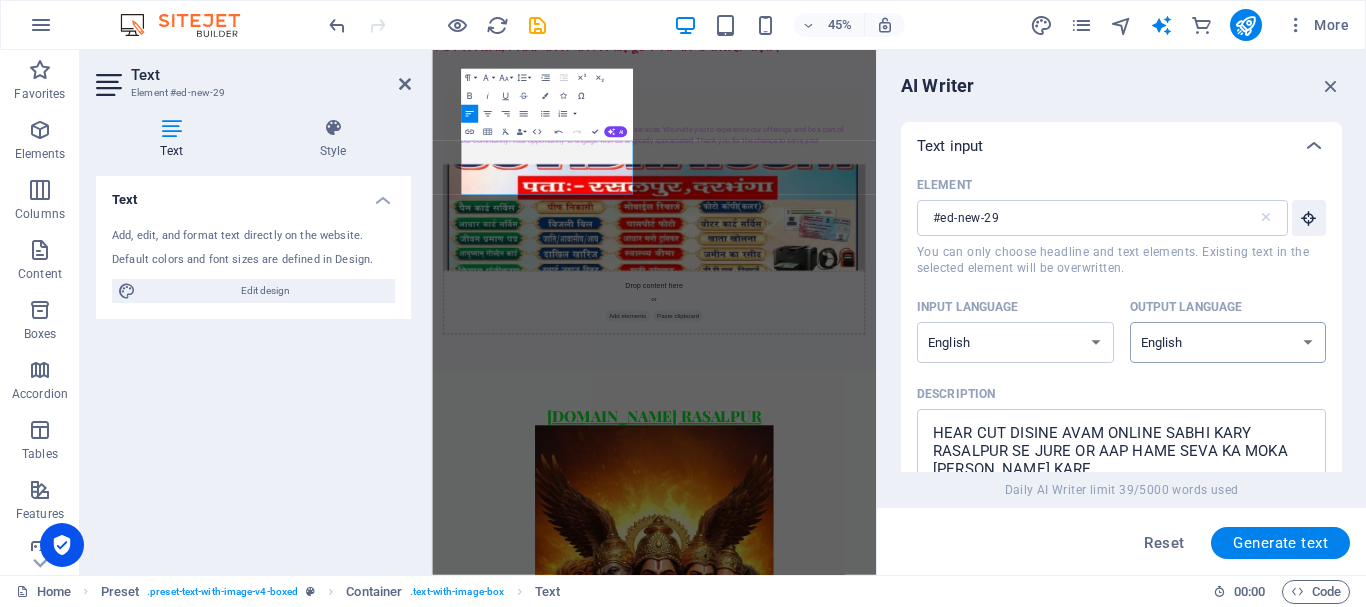 click on "Albanian Arabic Armenian Awadhi Azerbaijani Bashkir Basque Belarusian Bengali Bhojpuri Bosnian Brazilian Portuguese Bulgarian Cantonese (Yue) Catalan Chhattisgarhi Chinese Croatian Czech Danish Dogri Dutch English Estonian Faroese Finnish French Galician Georgian German Greek Gujarati Haryanvi Hindi Hungarian Indonesian Irish Italian Japanese Javanese Kannada Kashmiri Kazakh Konkani Korean Kyrgyz Latvian Lithuanian Macedonian Maithili Malay Maltese Mandarin Mandarin Chinese Marathi Marwari Min Nan Moldovan Mongolian Montenegrin Nepali Norwegian Oriya Pashto Persian (Farsi) Polish Portuguese Punjabi Rajasthani Romanian Russian Sanskrit Santali Serbian Sindhi Sinhala Slovak Slovene Slovenian Spanish Ukrainian Urdu Uzbek Vietnamese Welsh Wu" at bounding box center [1228, 342] 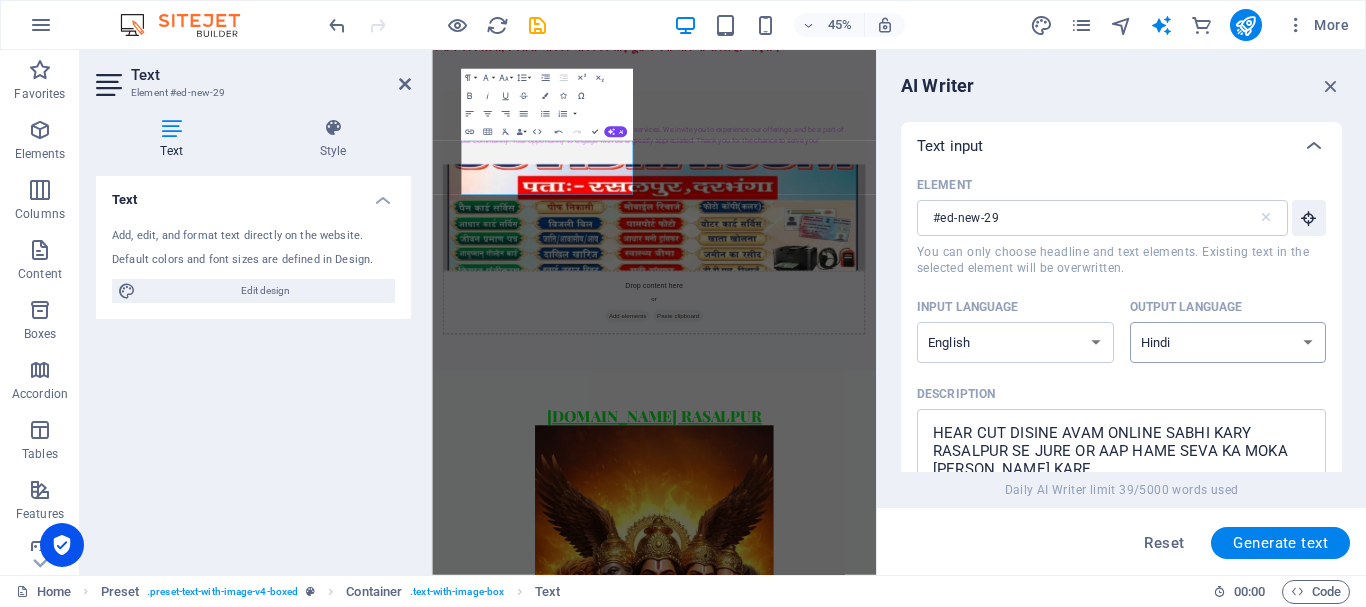 click on "Albanian Arabic Armenian Awadhi Azerbaijani Bashkir Basque Belarusian Bengali Bhojpuri Bosnian Brazilian Portuguese Bulgarian Cantonese (Yue) Catalan Chhattisgarhi Chinese Croatian Czech Danish Dogri Dutch English Estonian Faroese Finnish French Galician Georgian German Greek Gujarati Haryanvi Hindi Hungarian Indonesian Irish Italian Japanese Javanese Kannada Kashmiri Kazakh Konkani Korean Kyrgyz Latvian Lithuanian Macedonian Maithili Malay Maltese Mandarin Mandarin Chinese Marathi Marwari Min Nan Moldovan Mongolian Montenegrin Nepali Norwegian Oriya Pashto Persian (Farsi) Polish Portuguese Punjabi Rajasthani Romanian Russian Sanskrit Santali Serbian Sindhi Sinhala Slovak Slovene Slovenian Spanish Ukrainian Urdu Uzbek Vietnamese Welsh Wu" at bounding box center [1228, 342] 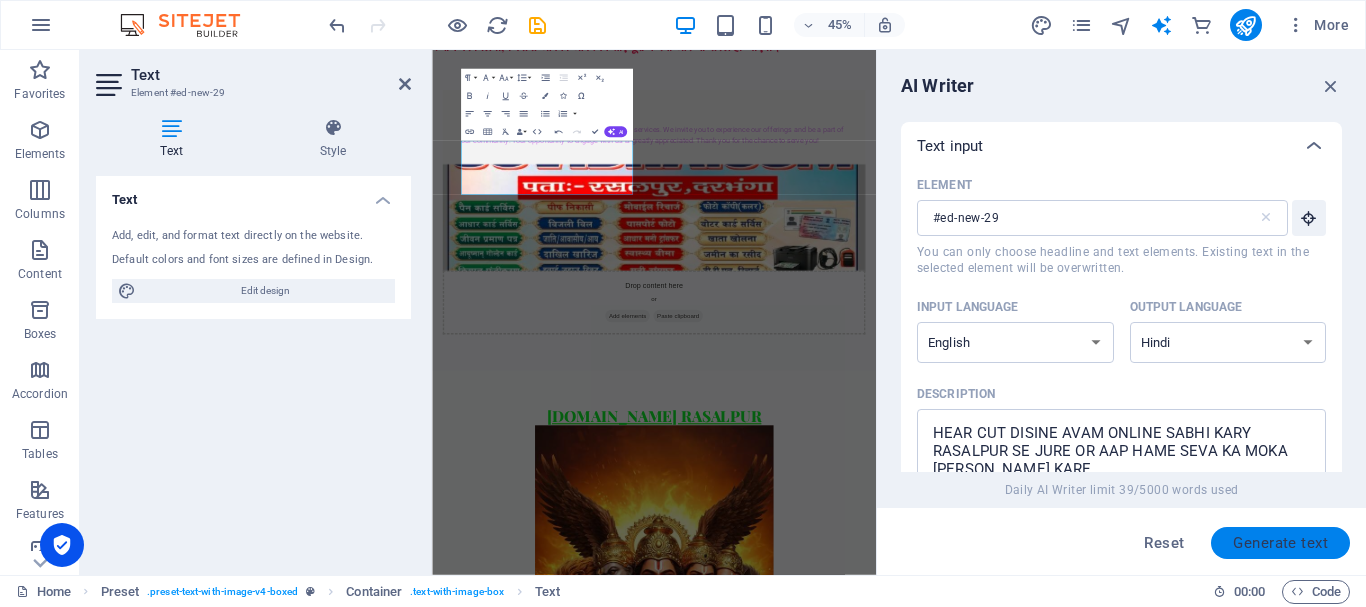 click on "Generate text" at bounding box center (1280, 543) 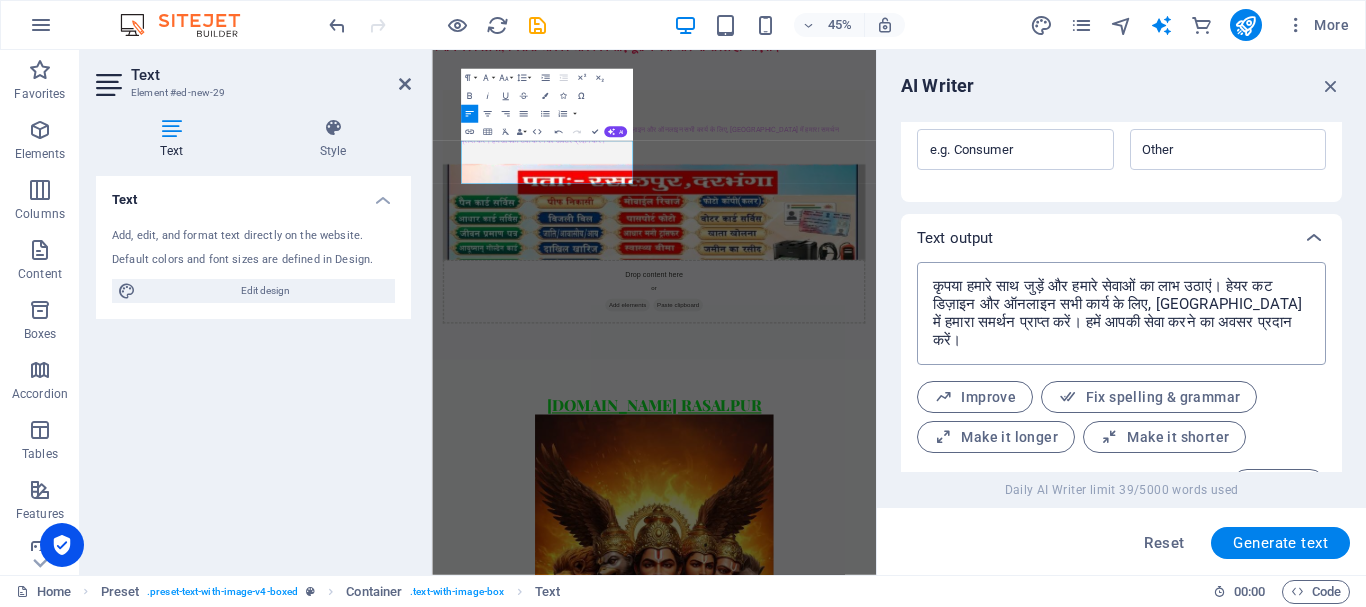 scroll, scrollTop: 706, scrollLeft: 0, axis: vertical 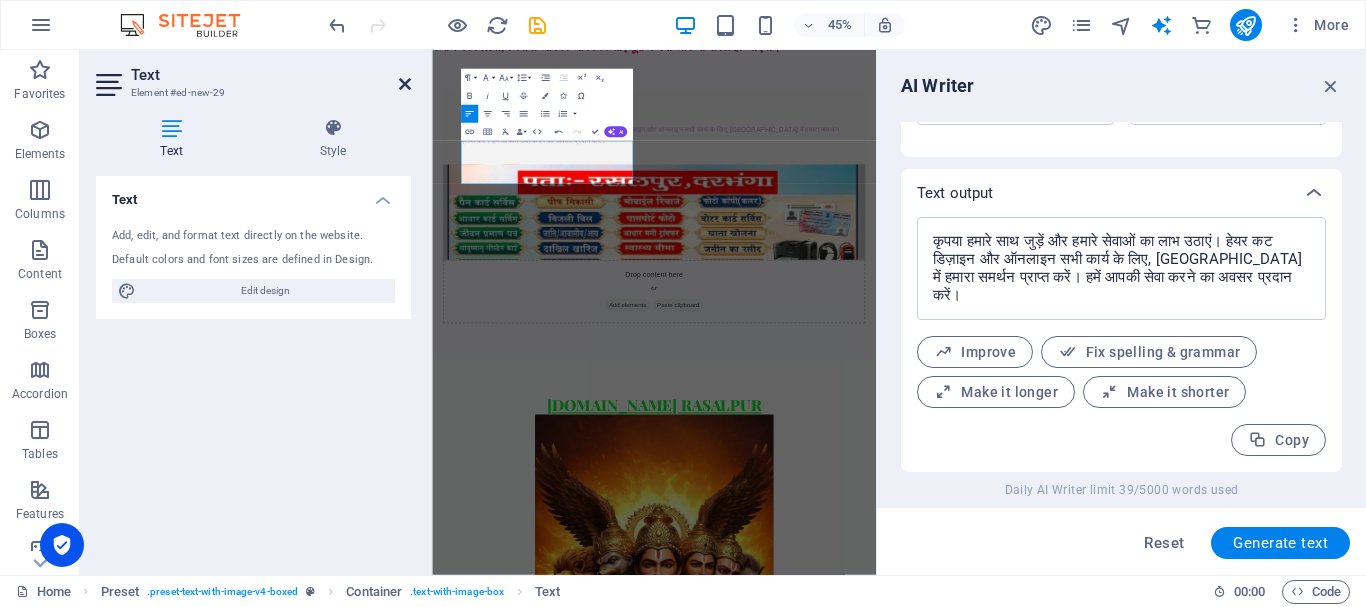 click at bounding box center [405, 84] 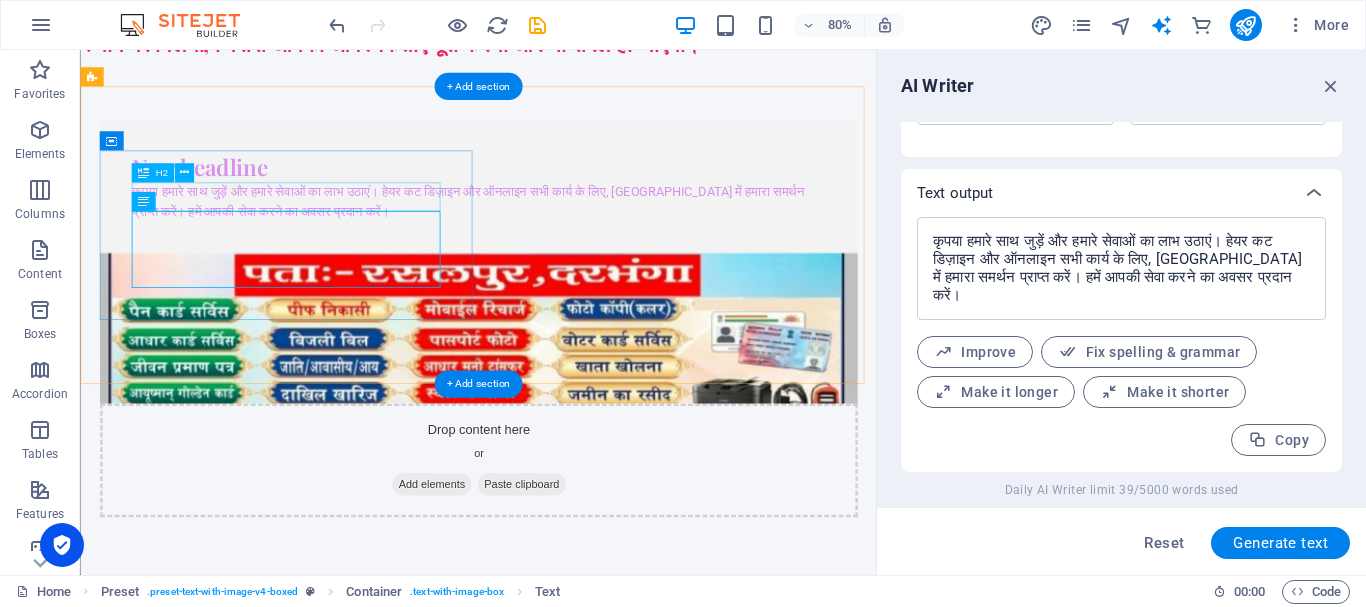 click on "New headline" at bounding box center (577, 197) 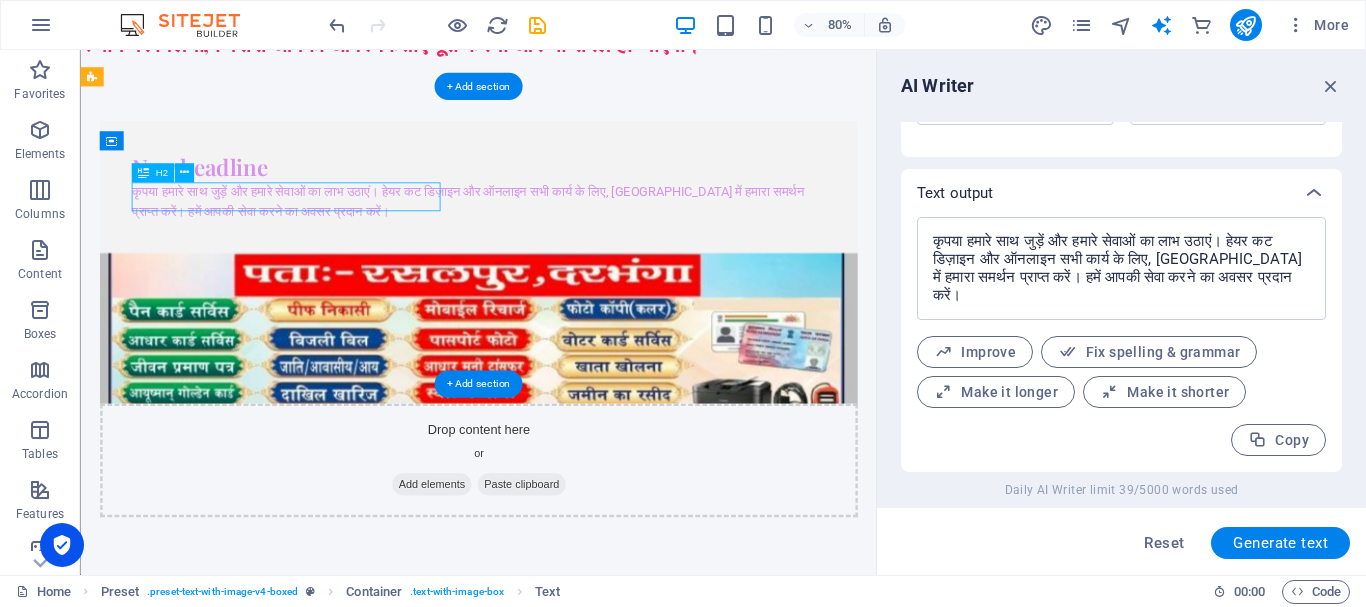 click on "New headline" at bounding box center (577, 197) 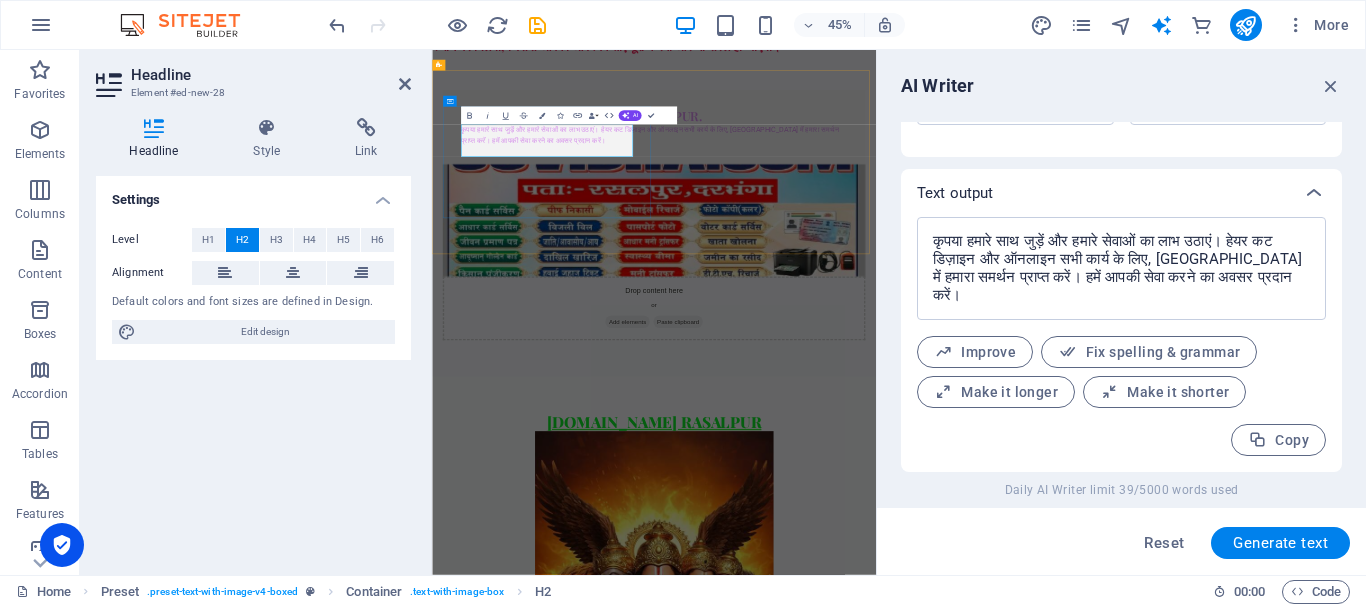 click on "​THE INTERNATION VILLAGE RASALPUR." at bounding box center [925, 197] 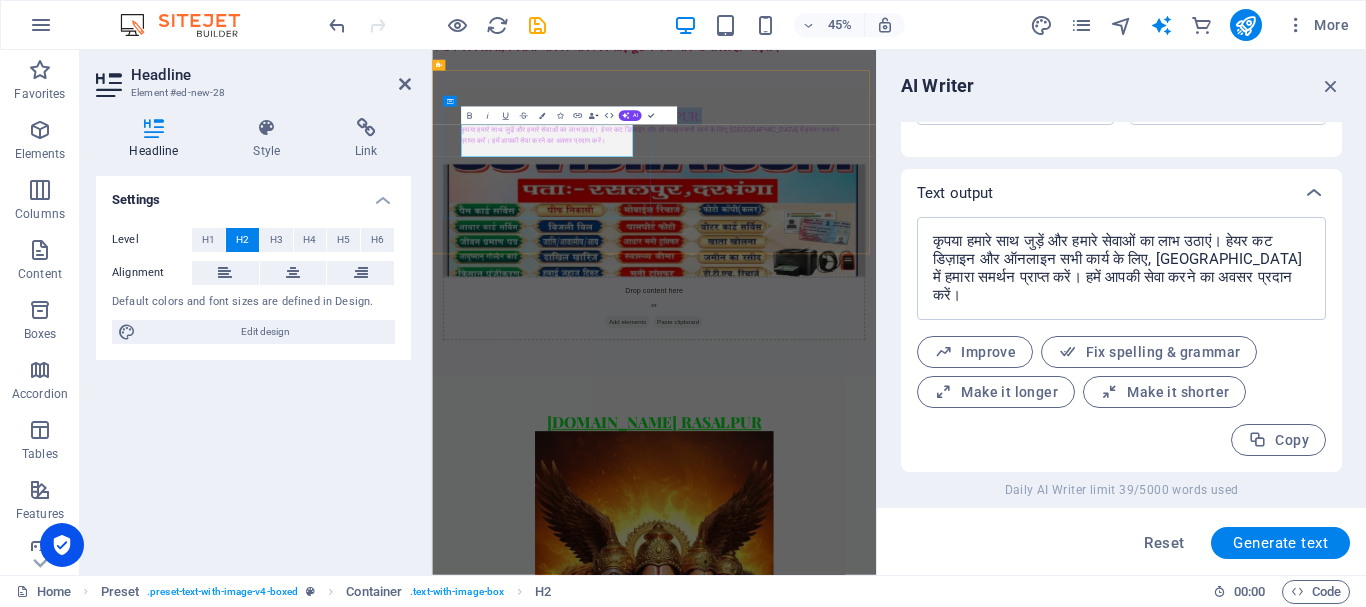 click on "​THE INTERNATION VILLAGE RASALPUR." at bounding box center (925, 197) 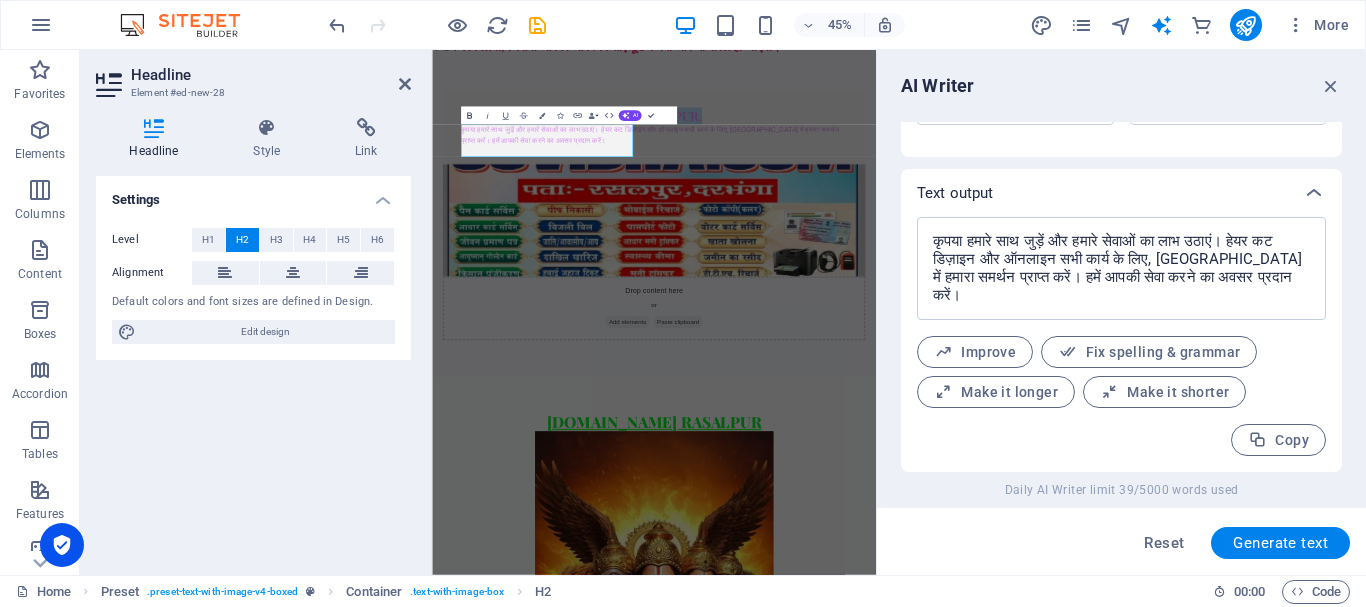 click on "Bold" at bounding box center [469, 115] 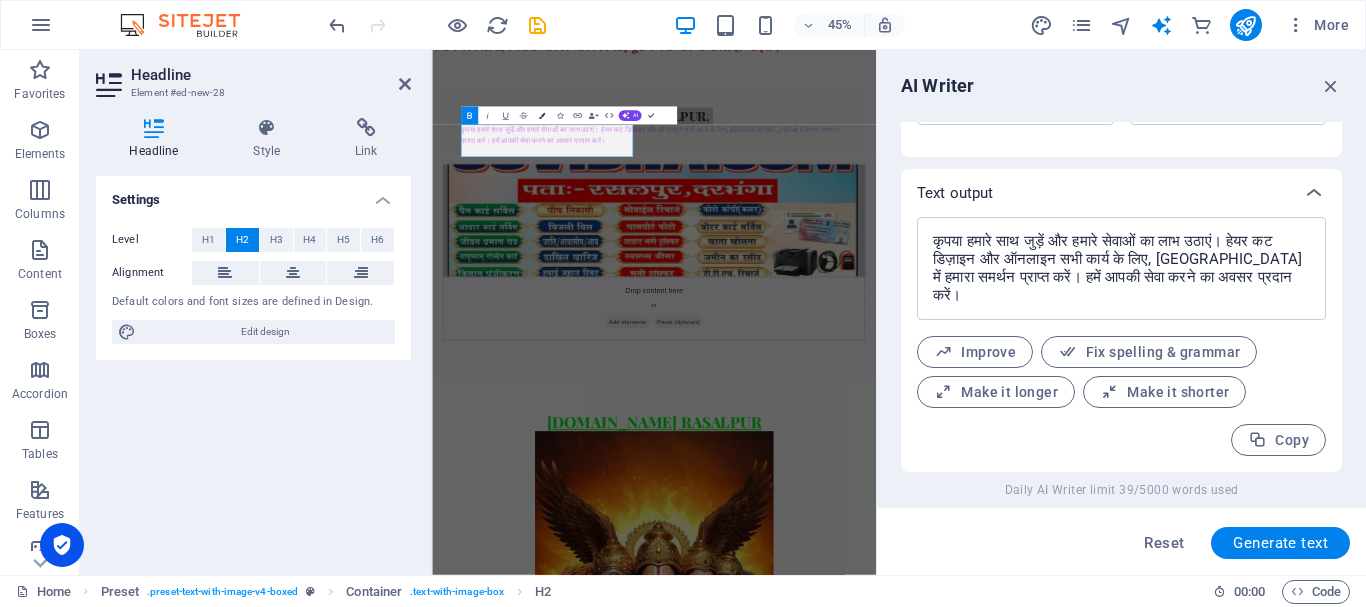 click at bounding box center [541, 115] 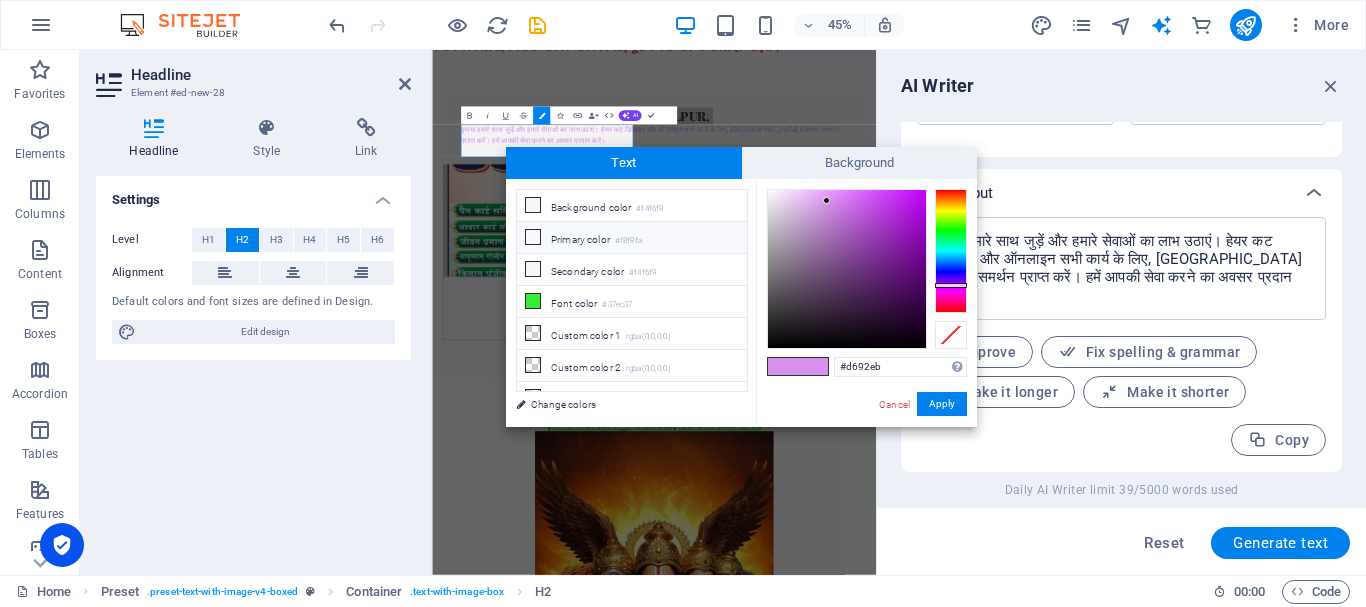 click on "Primary color
#f8f9fa" at bounding box center (632, 238) 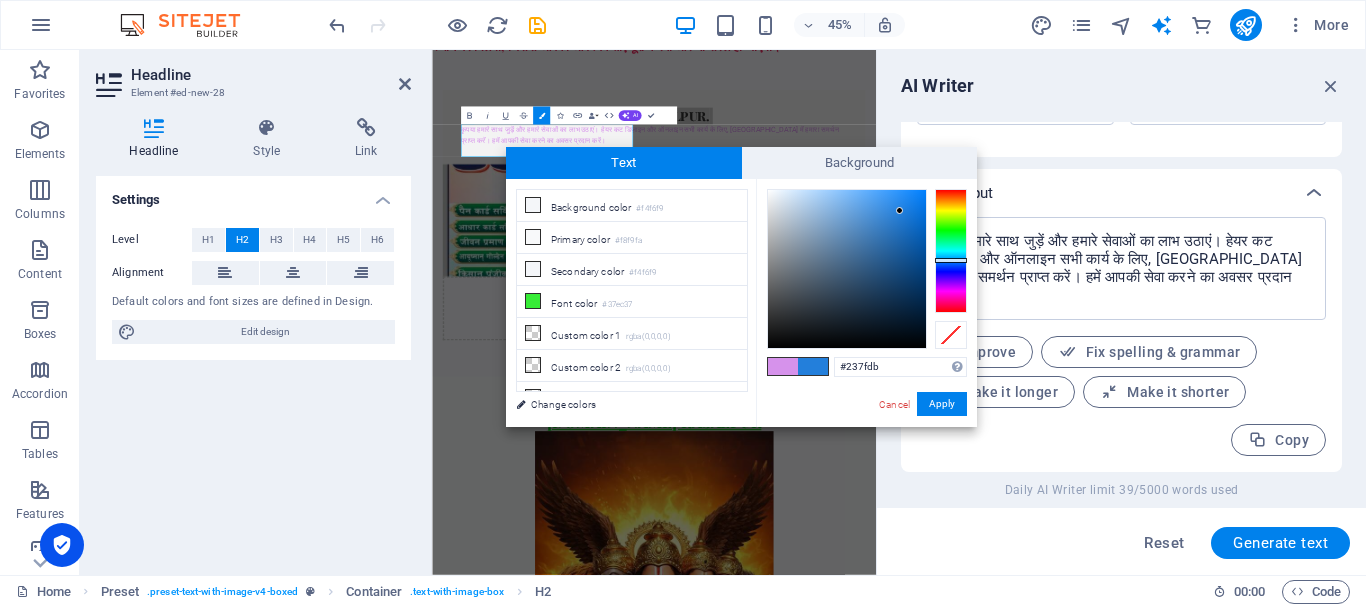 click at bounding box center (847, 269) 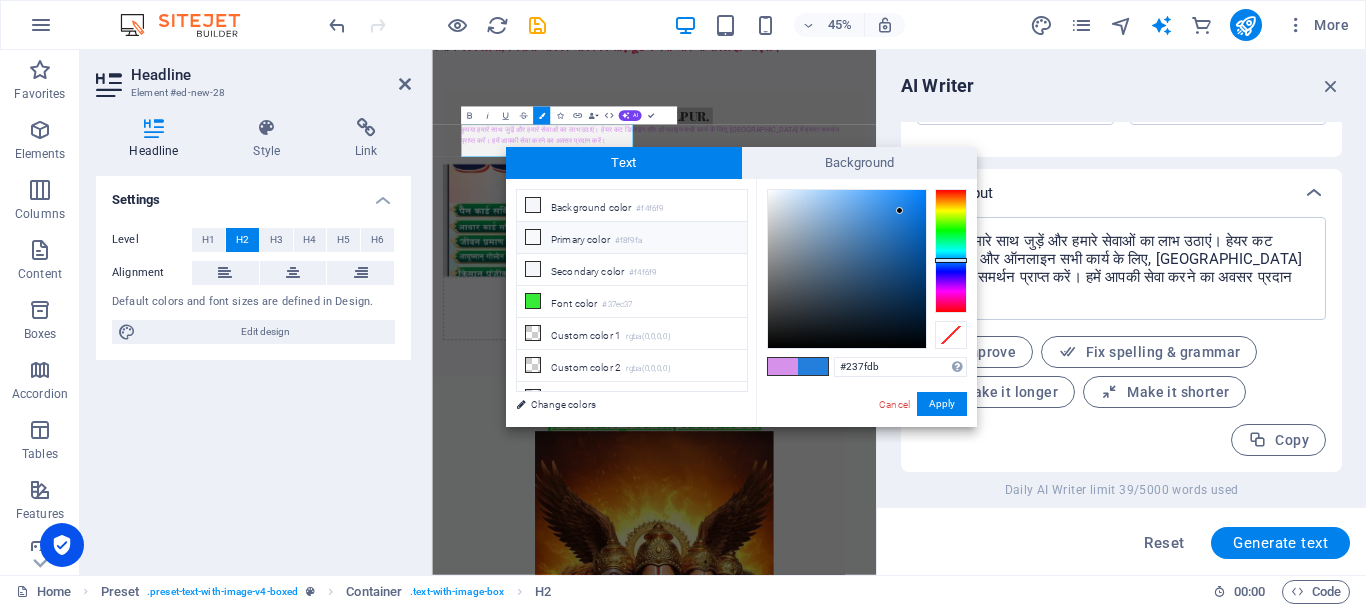 click on "Primary color
#f8f9fa" at bounding box center [632, 238] 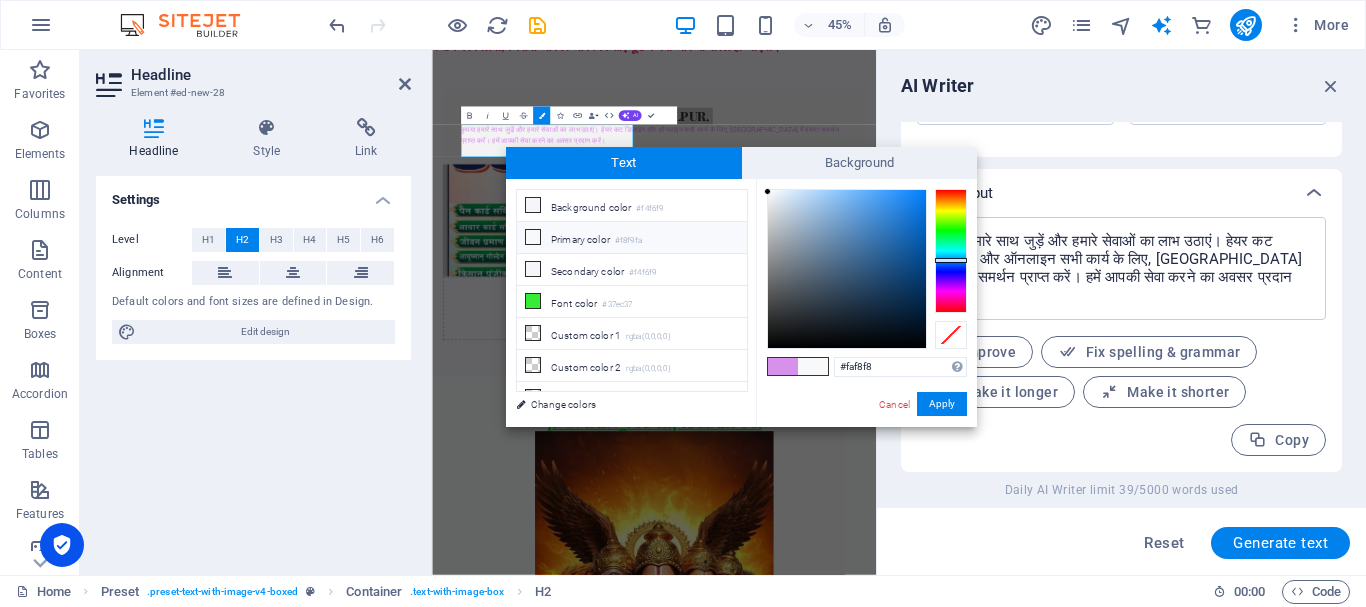 click at bounding box center (951, 251) 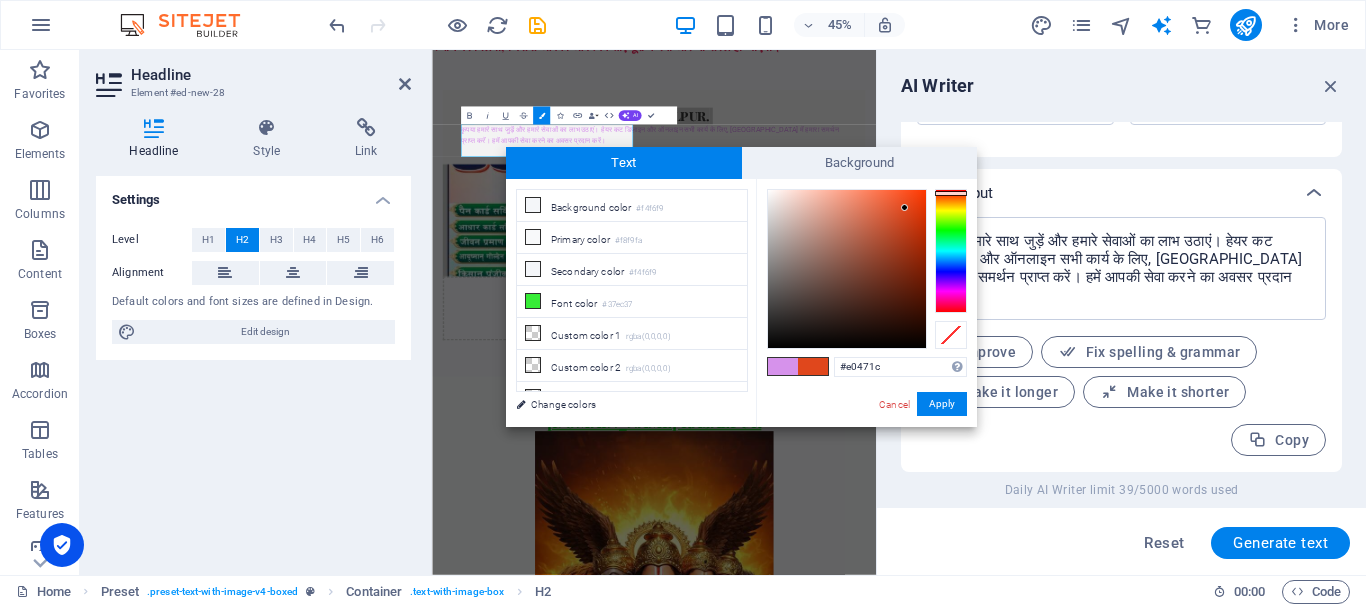 click at bounding box center (847, 269) 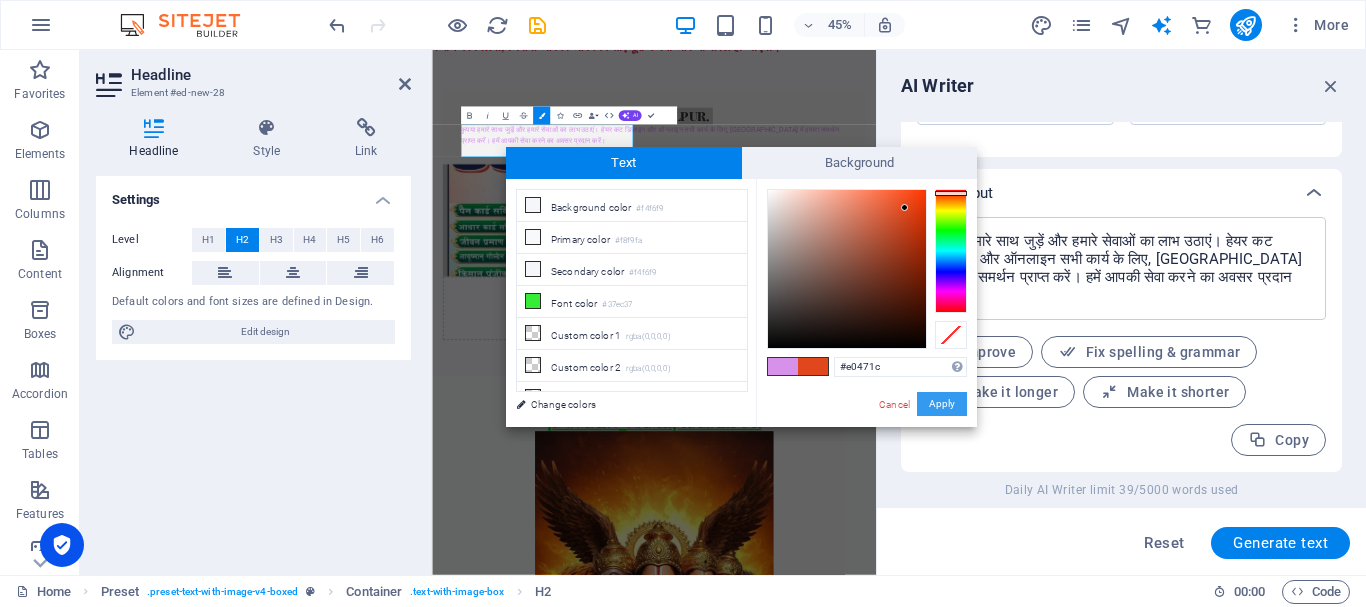 click on "Apply" at bounding box center [942, 404] 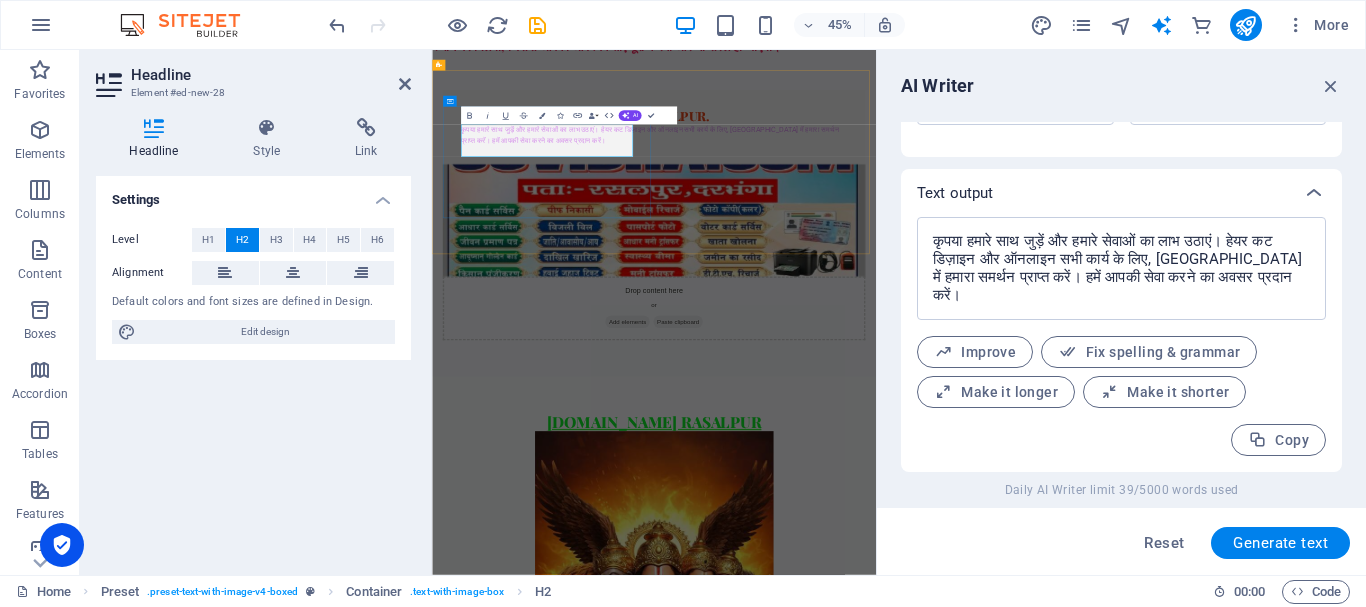 click on "​THE INTERNATION VILLAGE RASALPUR." at bounding box center (772, 196) 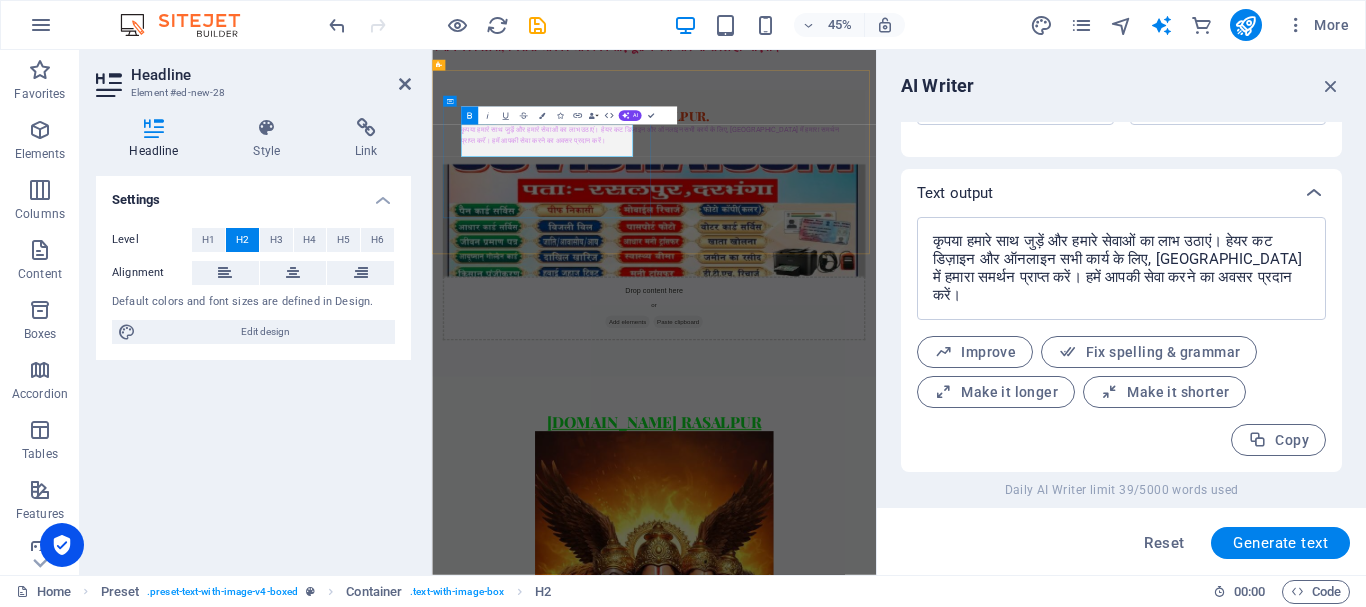 click on "​THE INTERNATION VILLAGE RASALPUR." at bounding box center (772, 196) 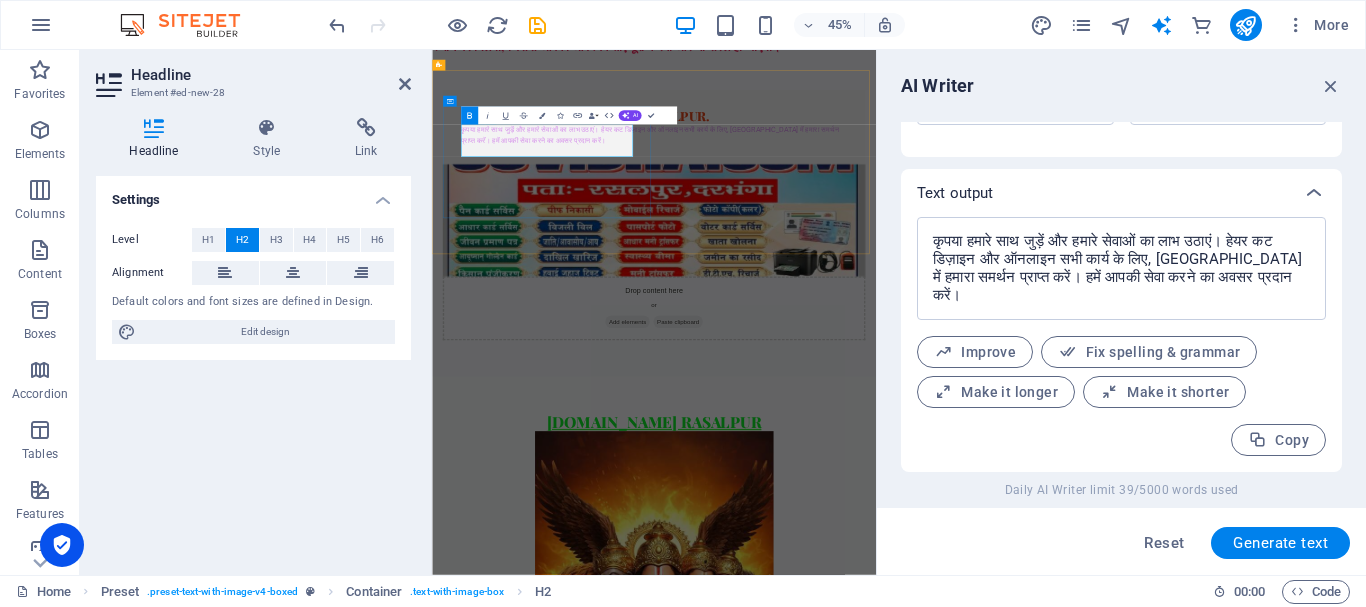 click on "​THE INTERNATION VILLAGE RASALPUR." at bounding box center [772, 196] 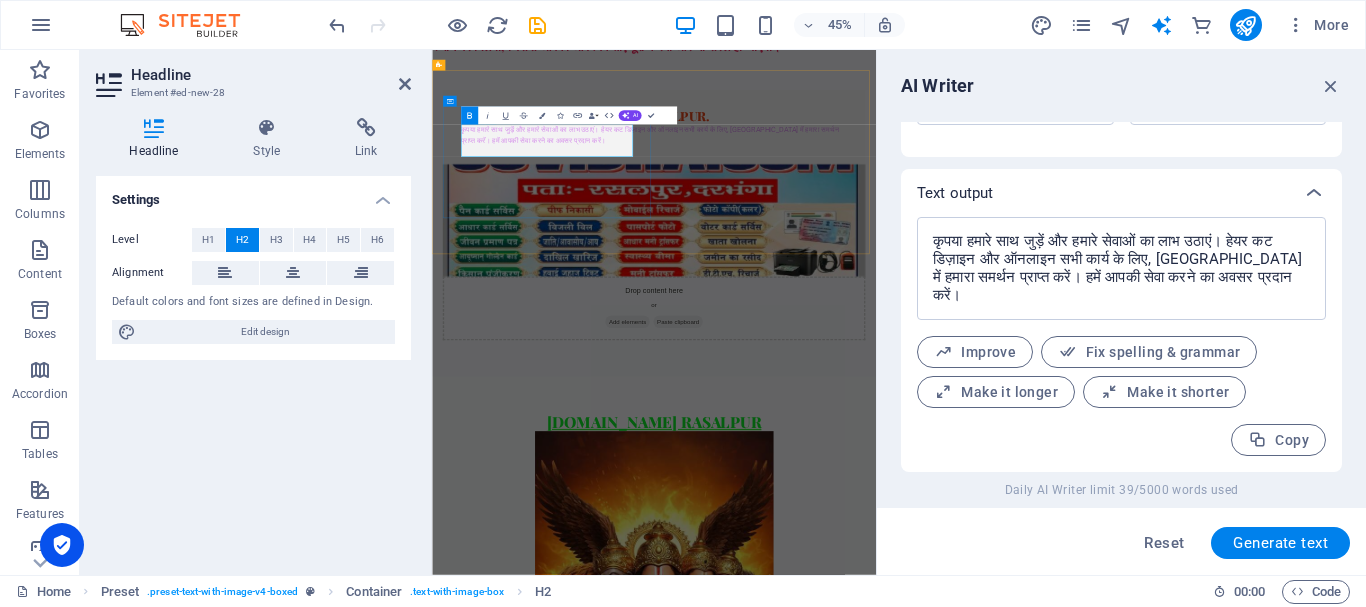 click on "​THE INTERNATION VILLAGE RASALPUR." at bounding box center (772, 196) 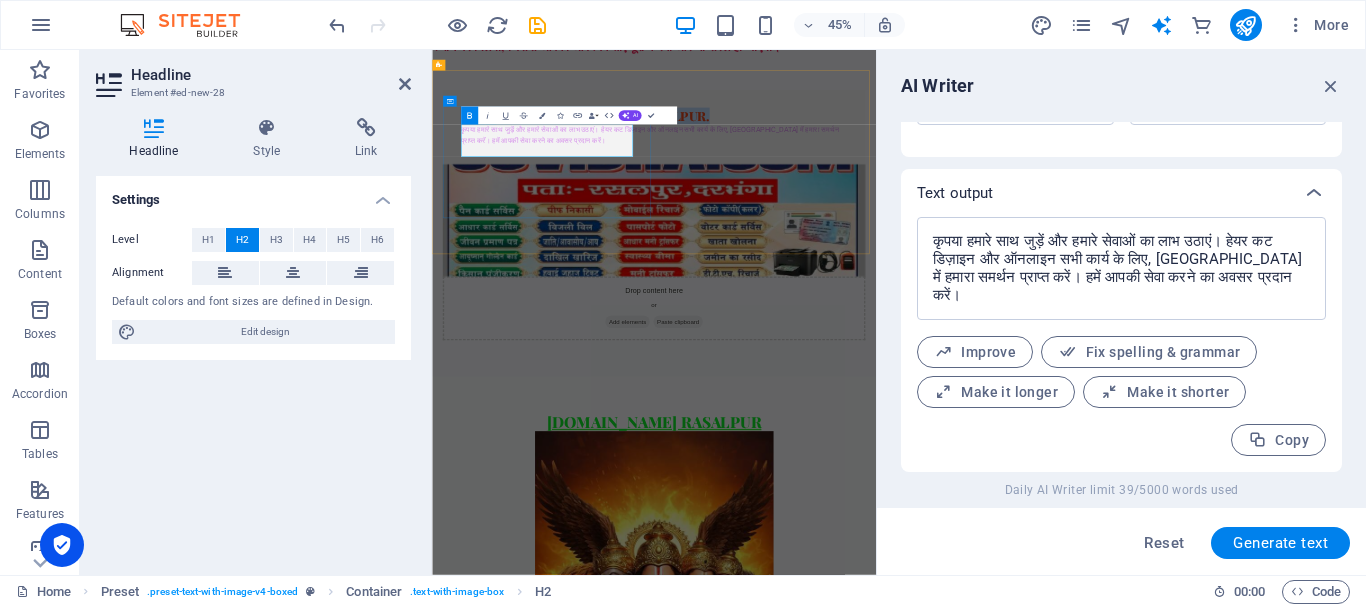 click on "​THE INTERNATION VILLAGE RASALPUR." at bounding box center (772, 196) 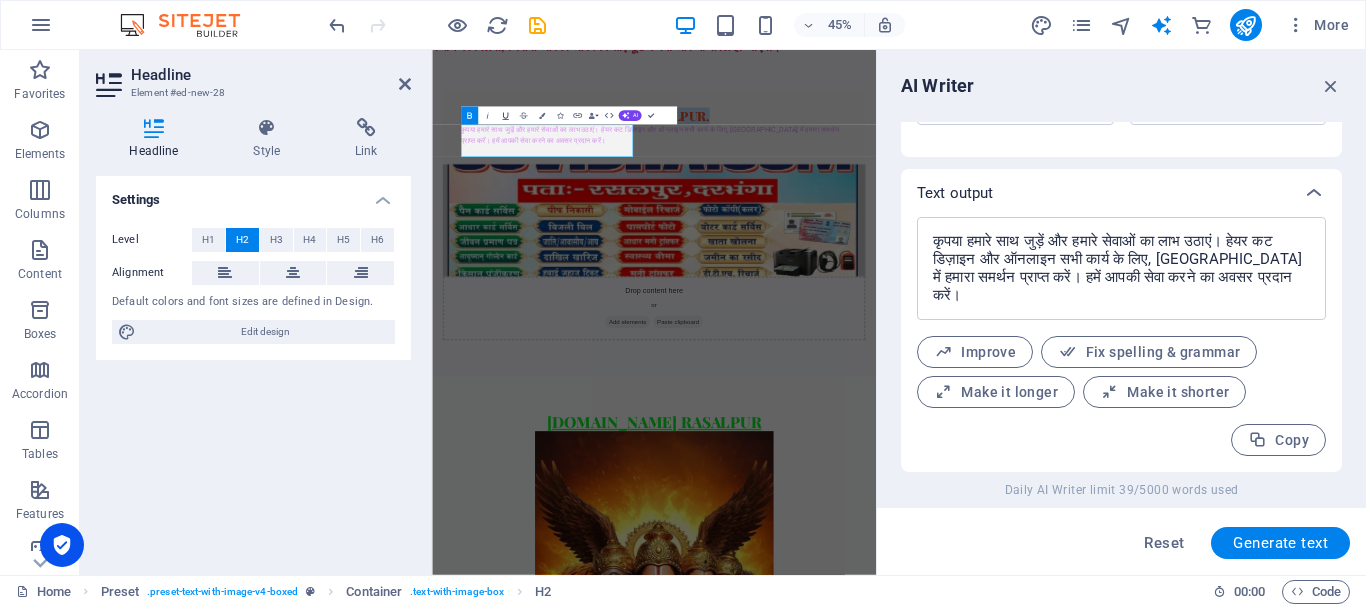 click 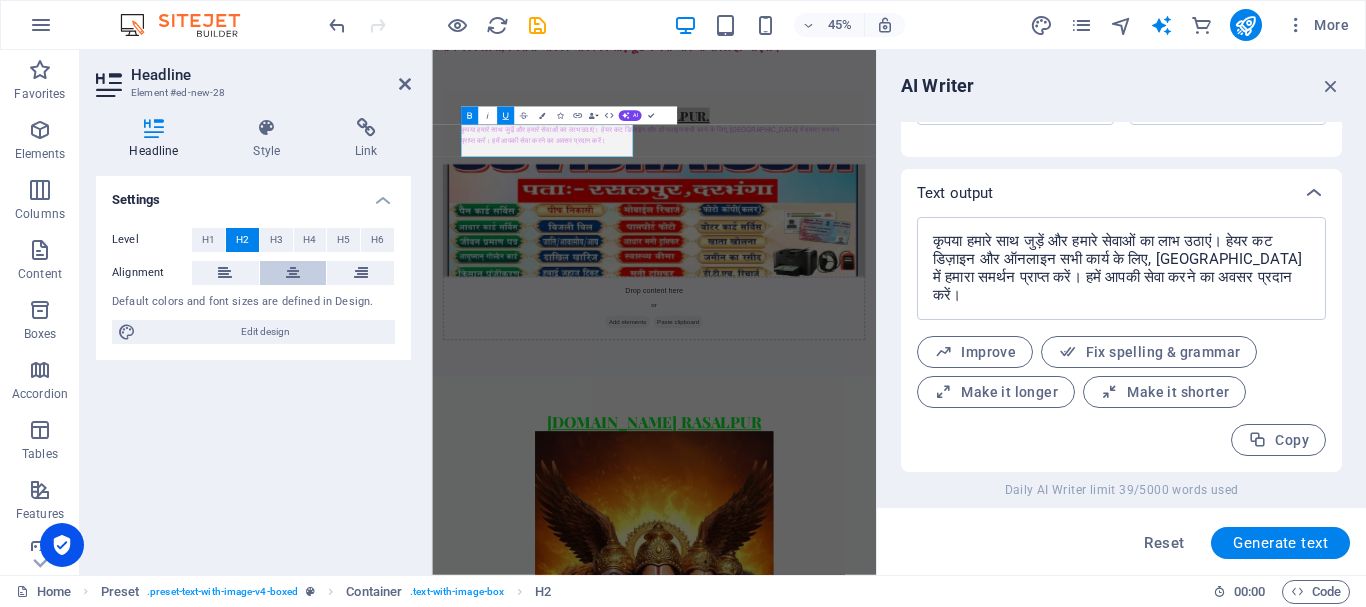 click at bounding box center [293, 273] 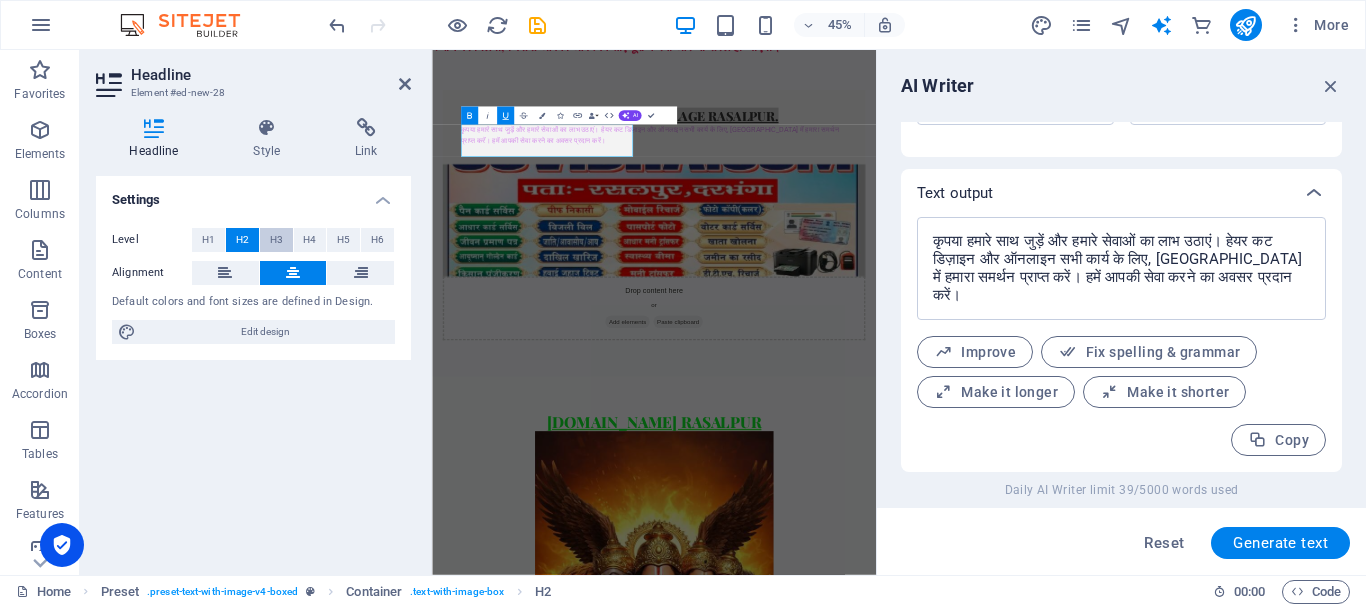 click on "H3" at bounding box center [276, 240] 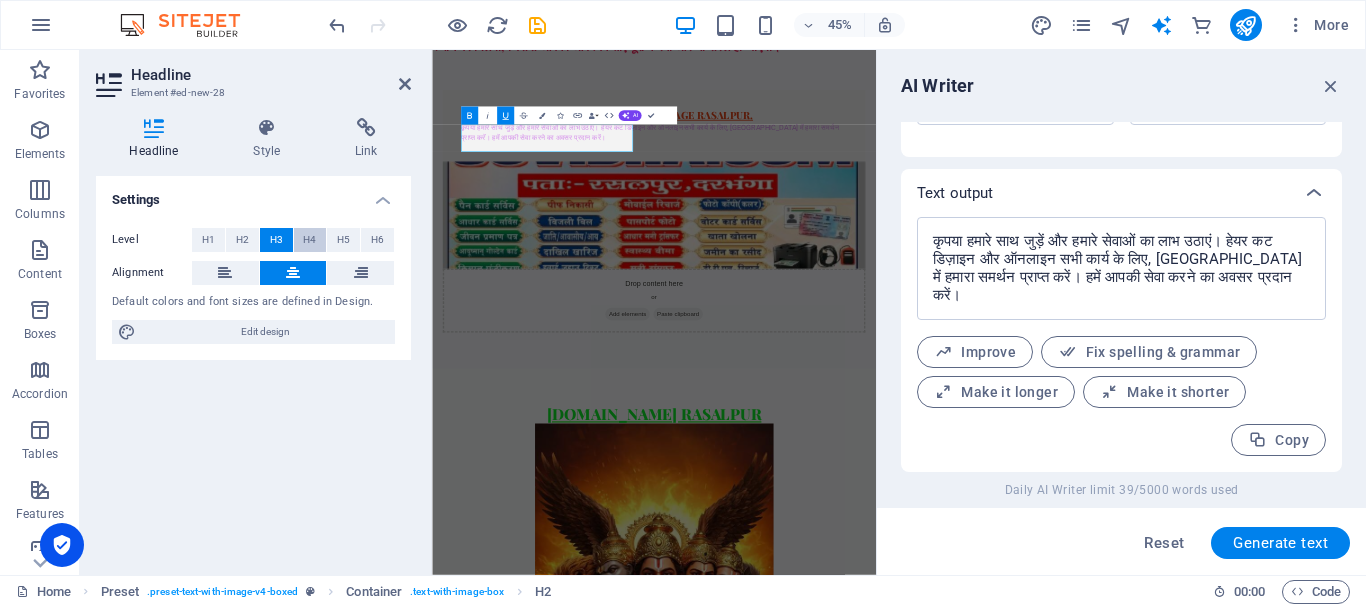 click on "H4" at bounding box center [309, 240] 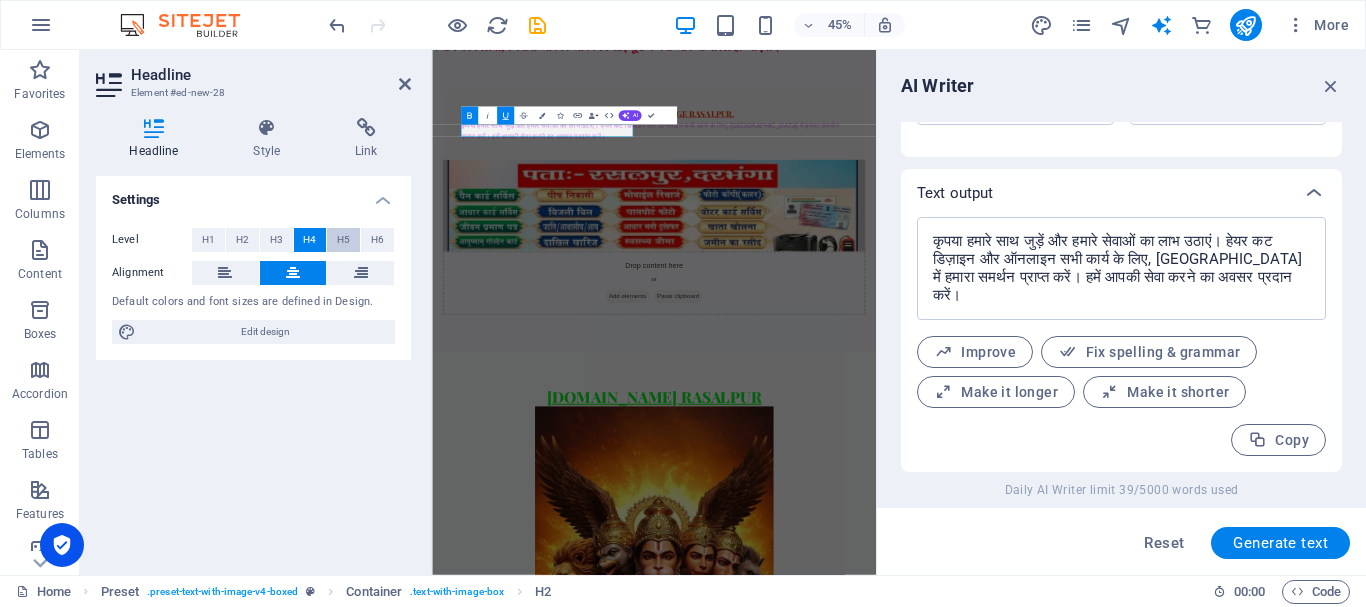 click on "H5" at bounding box center [343, 240] 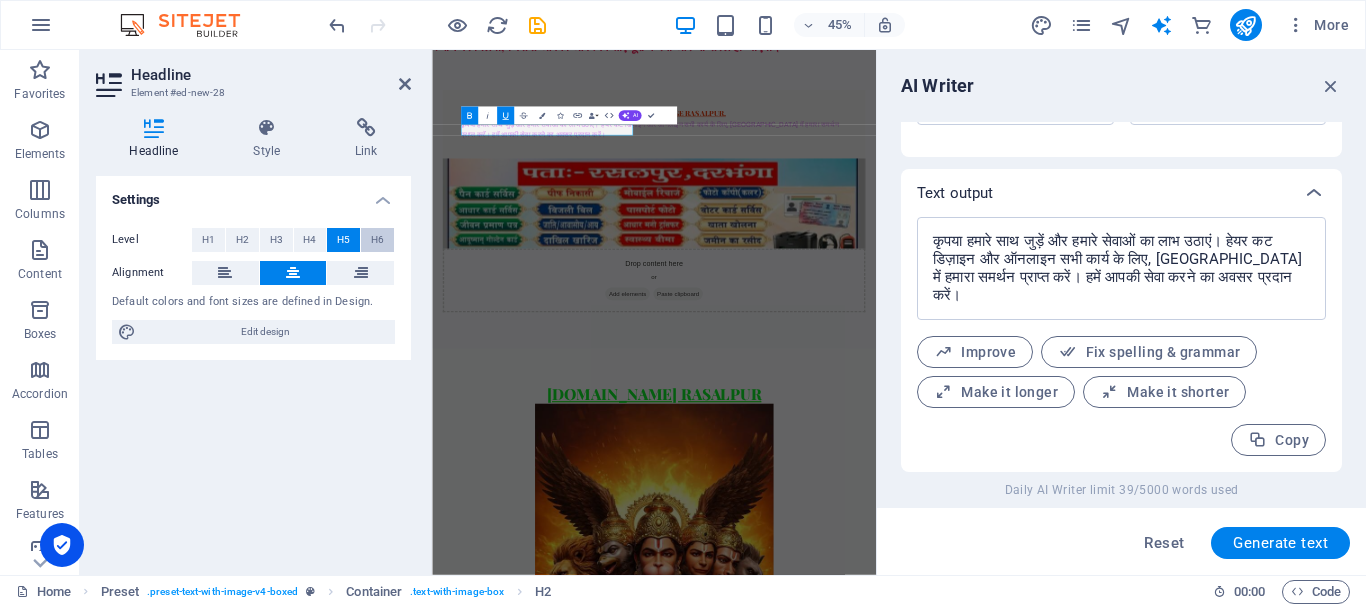 click on "H6" at bounding box center [377, 240] 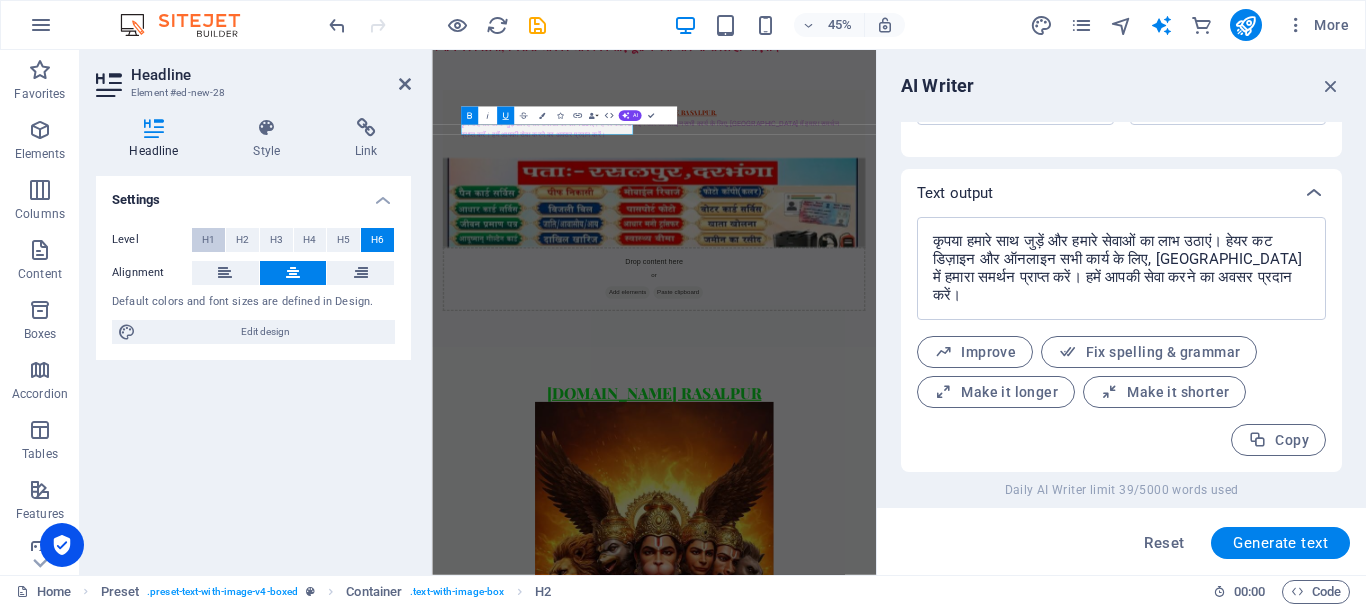 click on "H1" at bounding box center (208, 240) 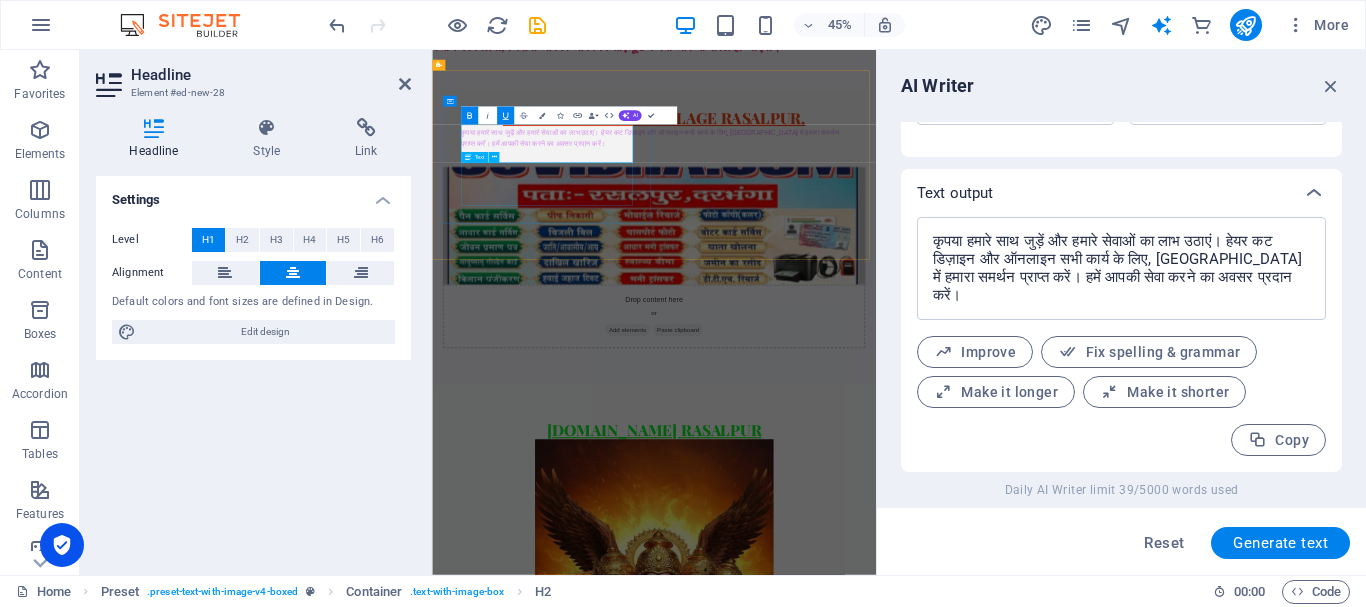 click on "कृपया हमारे साथ जुड़ें और हमारे सेवाओं का लाभ उठाएं। हेयर कट डिज़ाइन और ऑनलाइन सभी कार्य के लिए, रसलपुर में हमारा समर्थन प्राप्त करें। हमें आपकी सेवा करने का अवसर प्रदान करें।" at bounding box center [925, 246] 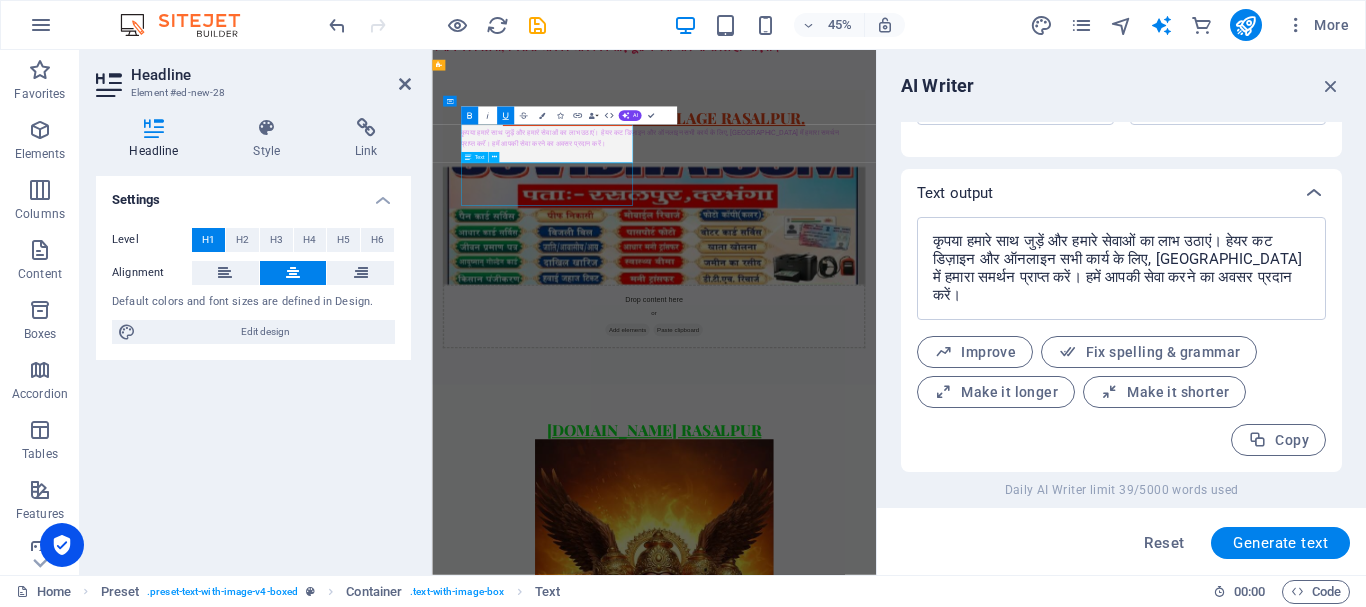 click on "कृपया हमारे साथ जुड़ें और हमारे सेवाओं का लाभ उठाएं। हेयर कट डिज़ाइन और ऑनलाइन सभी कार्य के लिए, रसलपुर में हमारा समर्थन प्राप्त करें। हमें आपकी सेवा करने का अवसर प्रदान करें।" at bounding box center [925, 246] 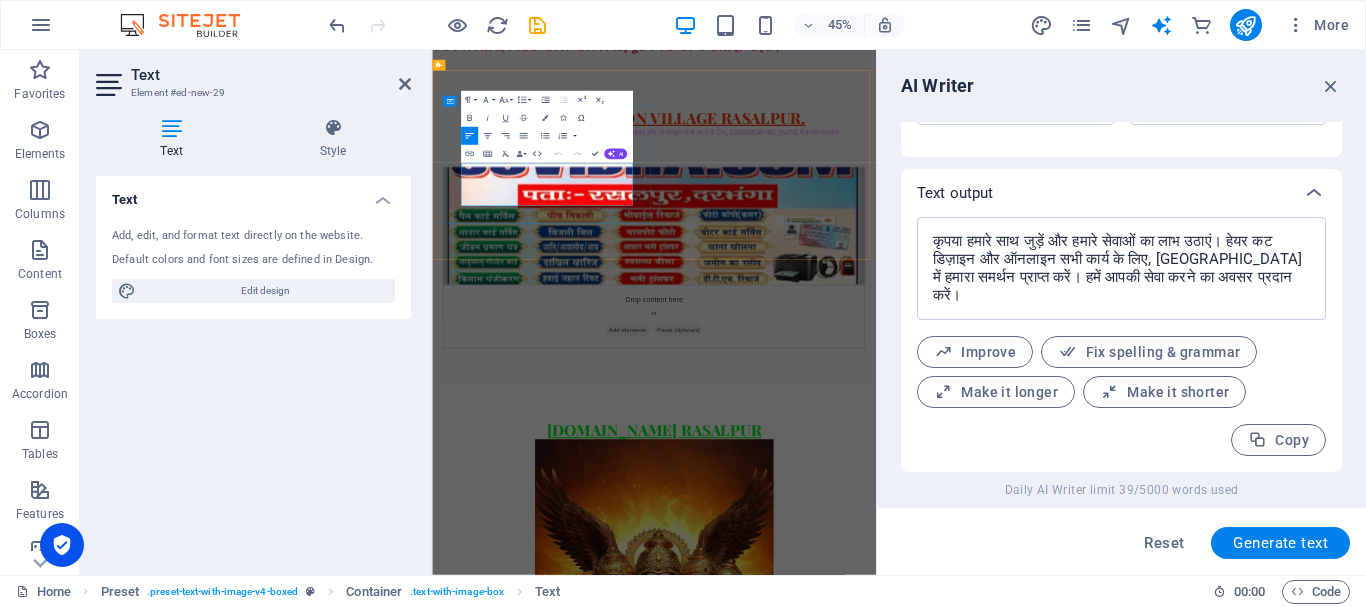 click on "कृपया हमारे साथ जुड़ें और हमारे सेवाओं का लाभ उठाएं। हेयर कट डिज़ाइन और ऑनलाइन सभी कार्य के लिए, रसलपुर में हमारा समर्थन प्राप्त करें। हमें आपकी सेवा करने का अवसर प्रदान करें।" at bounding box center [925, 246] 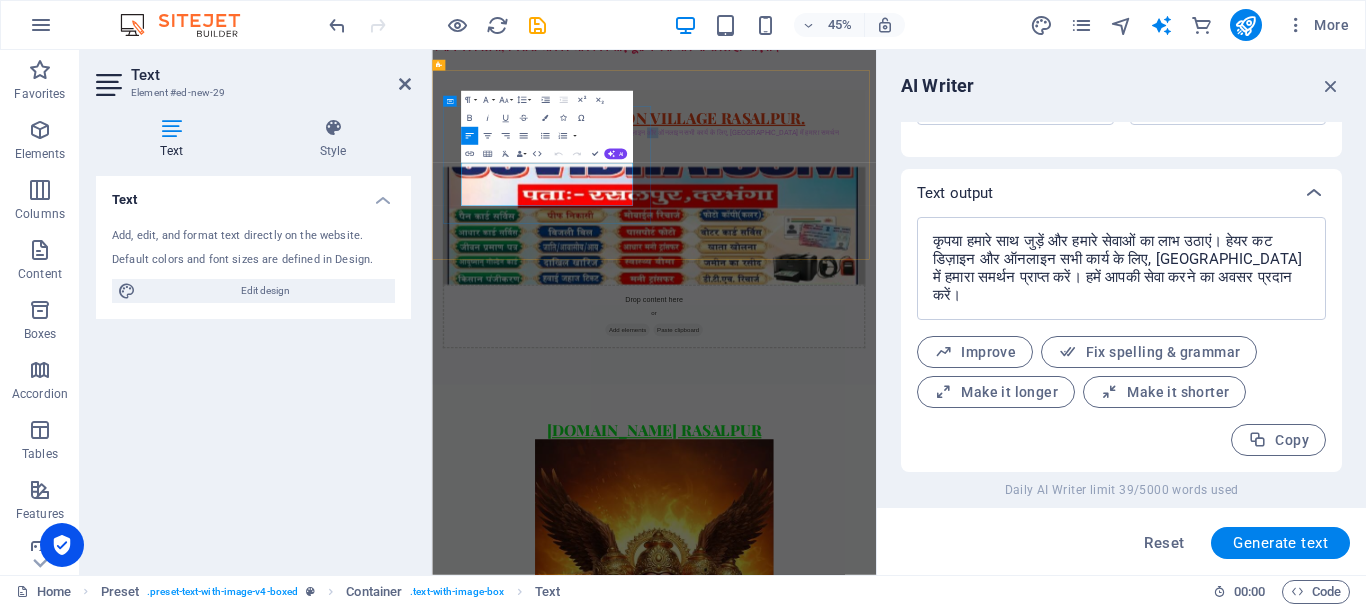 click on "कृपया हमारे साथ जुड़ें और हमारे सेवाओं का लाभ उठाएं। हेयर कट डिज़ाइन और ऑनलाइन सभी कार्य के लिए, रसलपुर में हमारा समर्थन प्राप्त करें। हमें आपकी सेवा करने का अवसर प्रदान करें।" at bounding box center (925, 246) 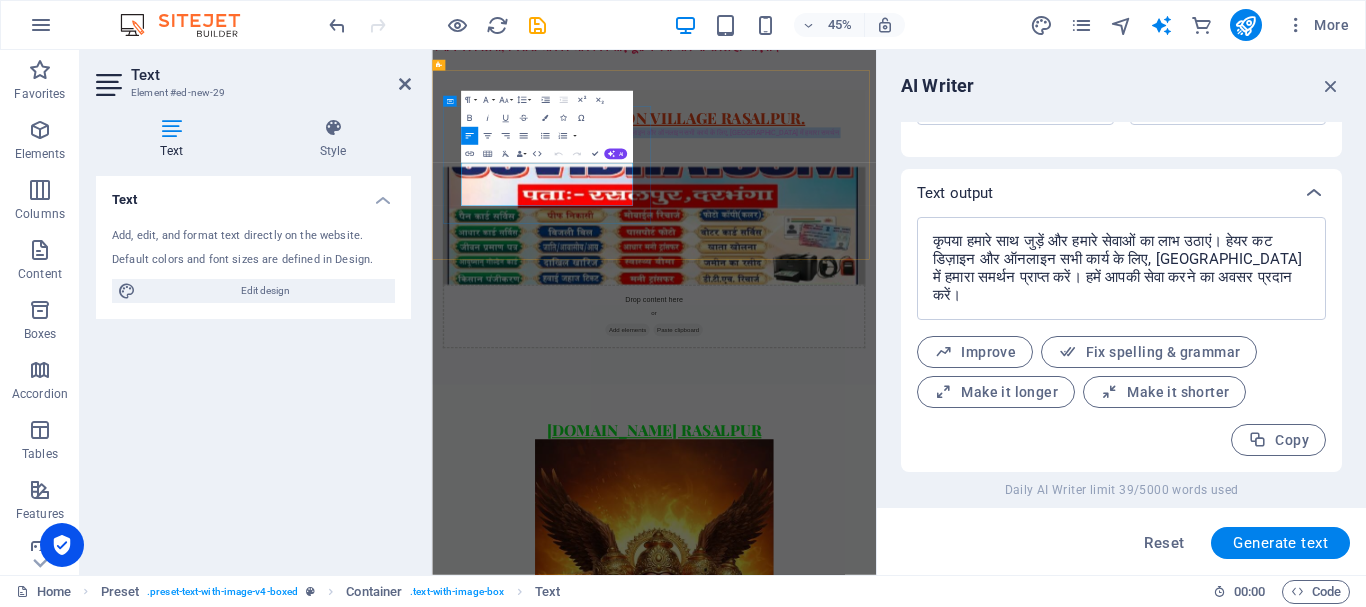 click on "कृपया हमारे साथ जुड़ें और हमारे सेवाओं का लाभ उठाएं। हेयर कट डिज़ाइन और ऑनलाइन सभी कार्य के लिए, रसलपुर में हमारा समर्थन प्राप्त करें। हमें आपकी सेवा करने का अवसर प्रदान करें।" at bounding box center [925, 246] 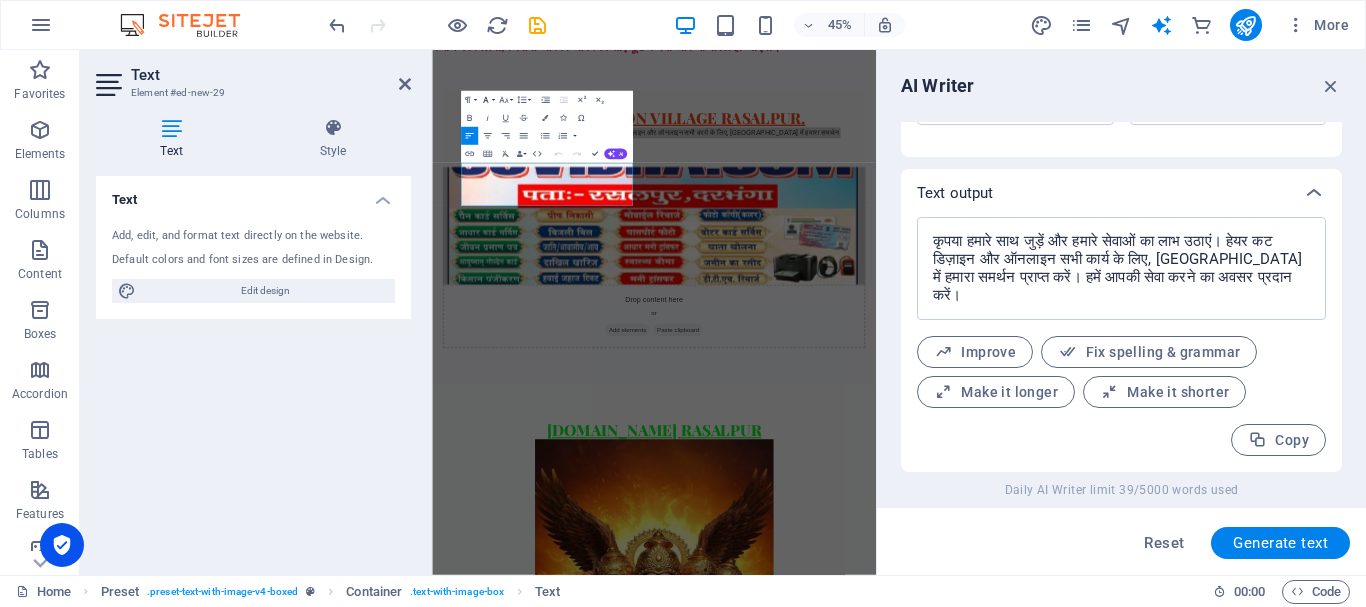 click 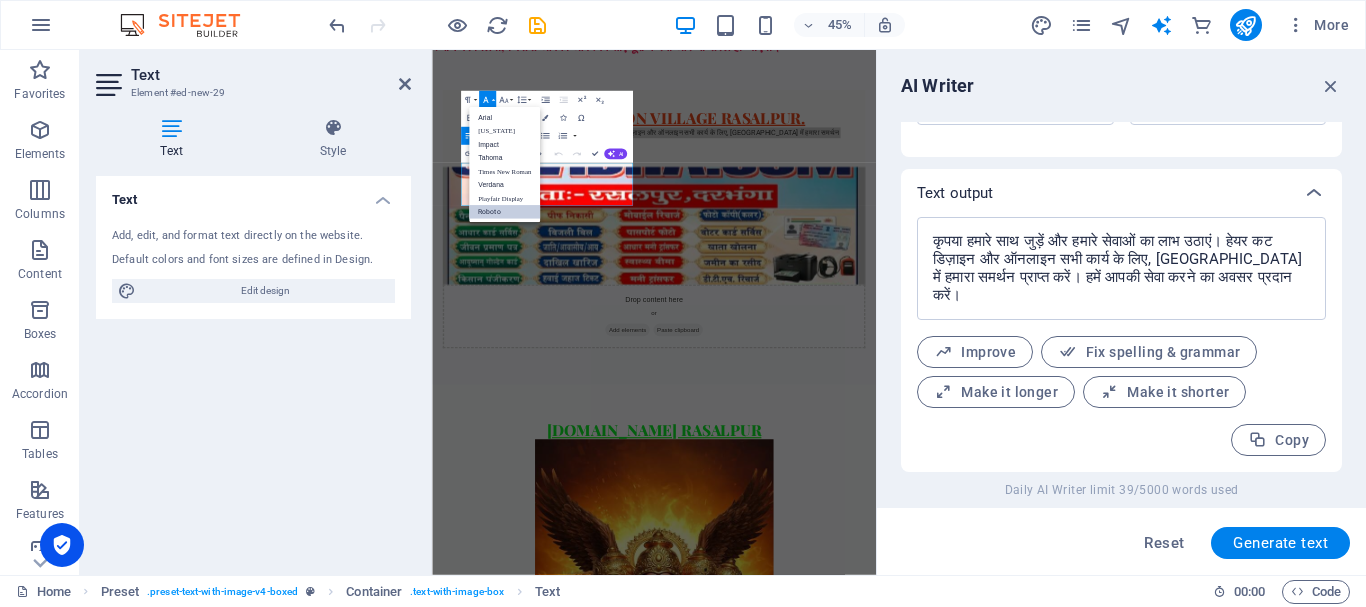 scroll, scrollTop: 0, scrollLeft: 0, axis: both 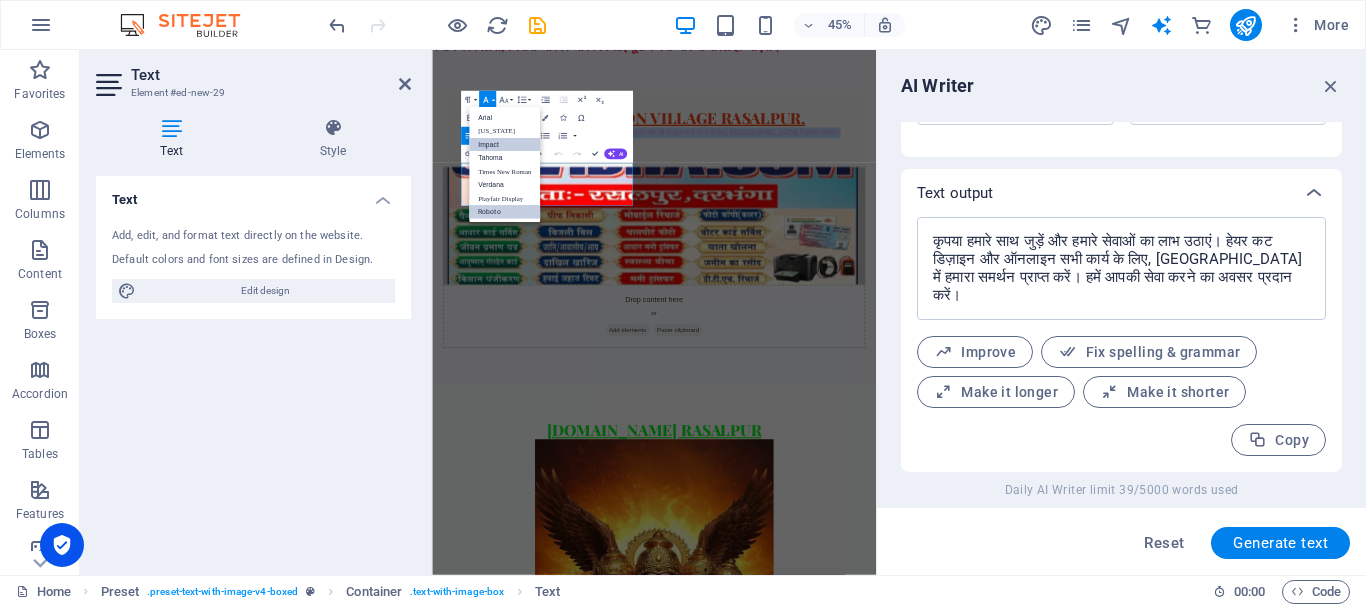 click on "Impact" at bounding box center (504, 145) 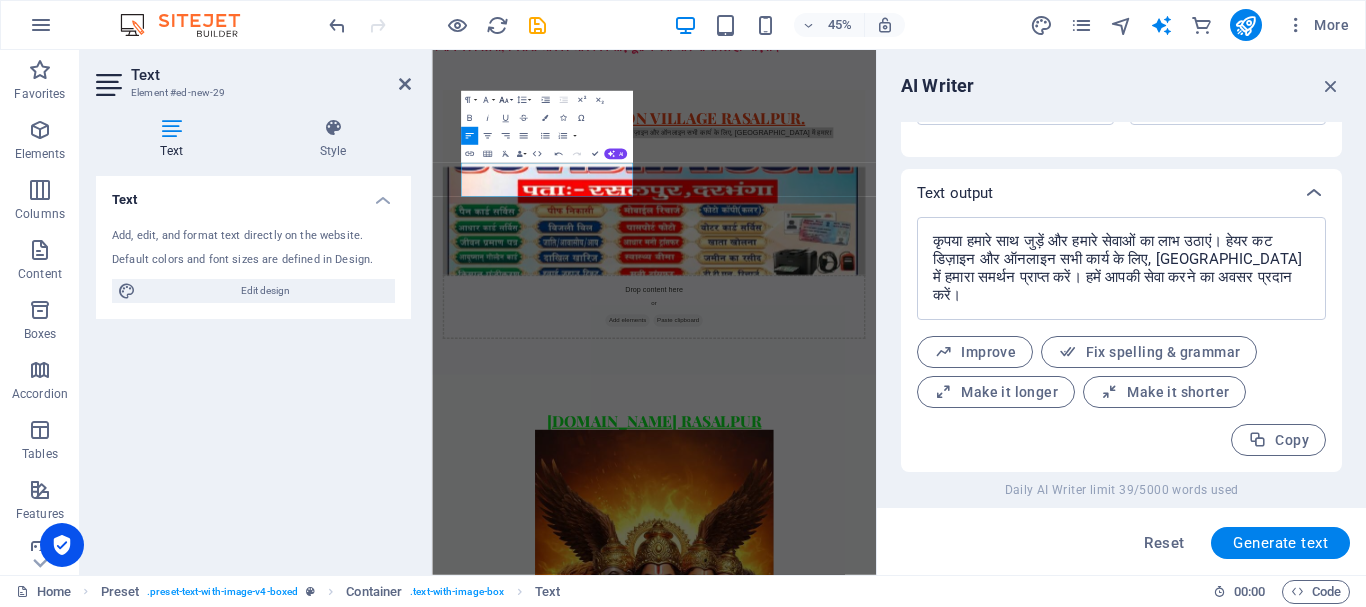 click 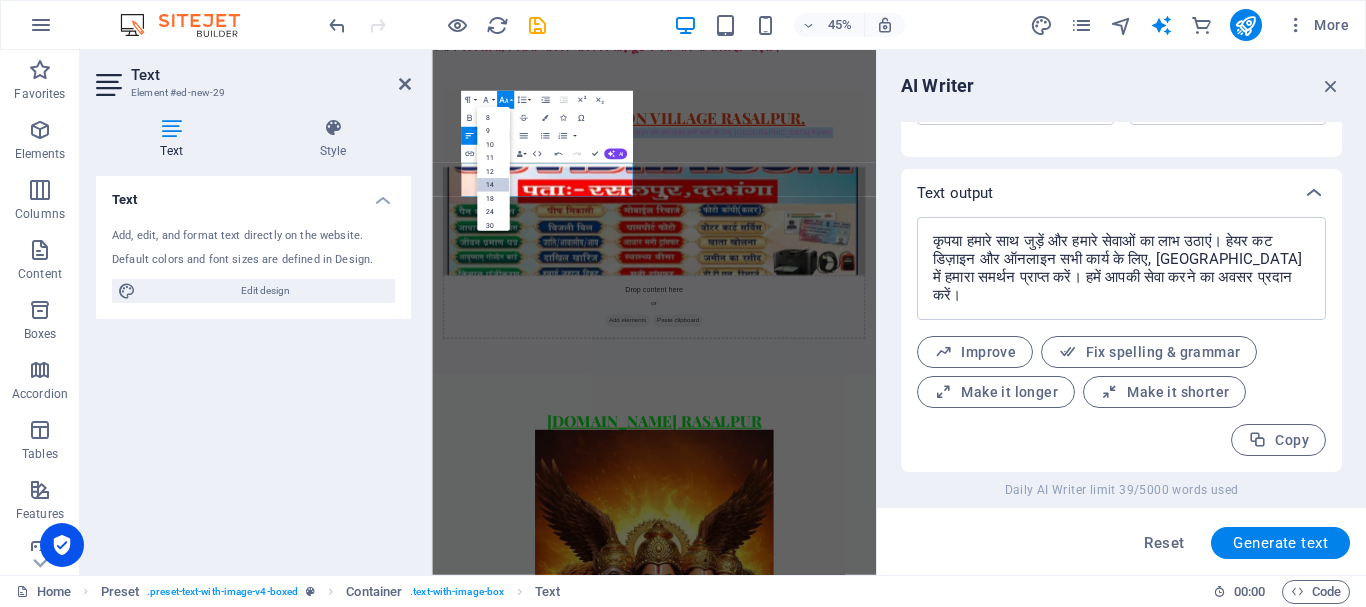 click on "14" at bounding box center (493, 185) 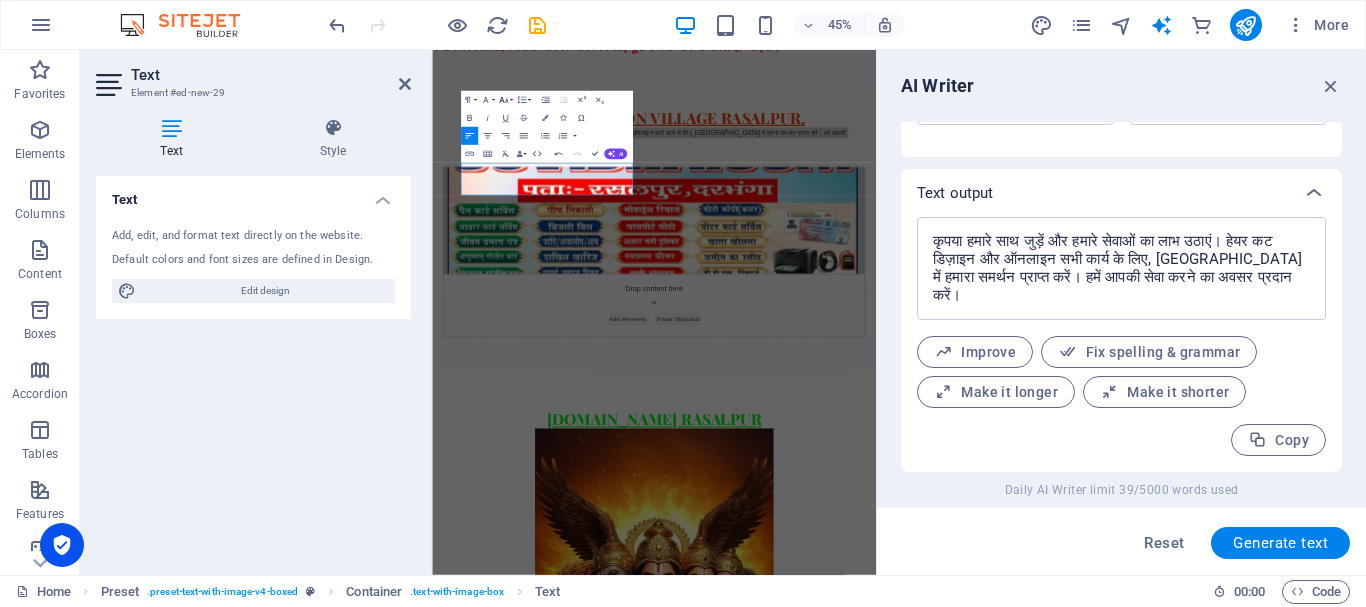 click 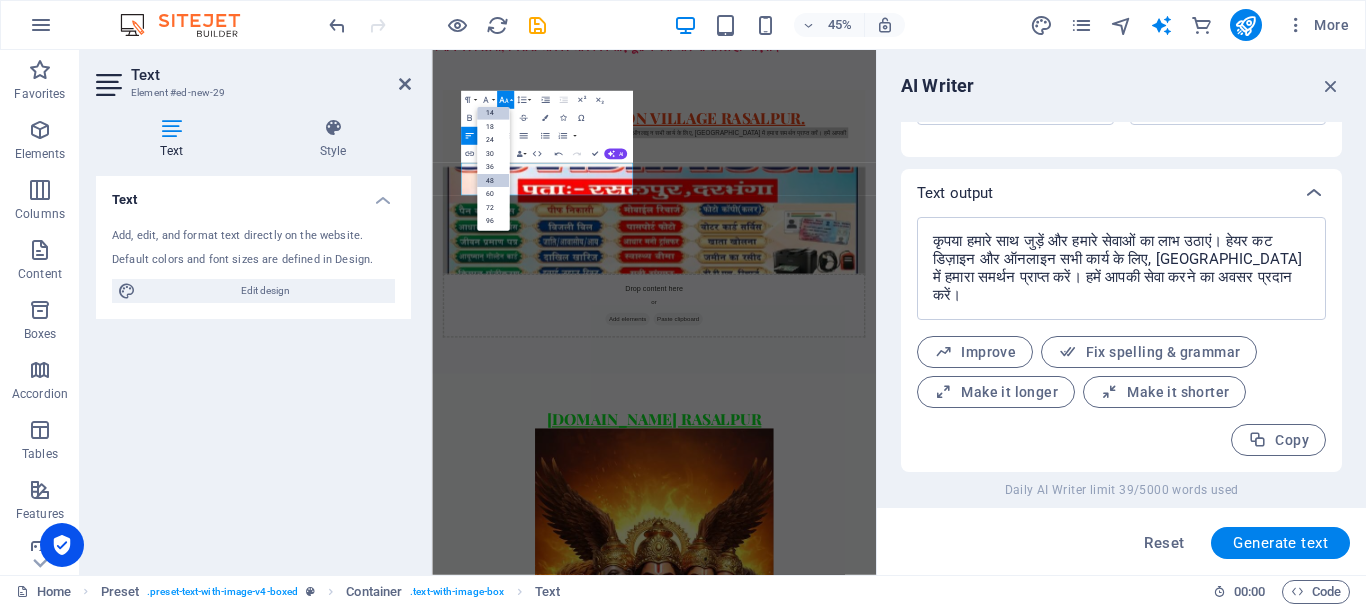 scroll, scrollTop: 161, scrollLeft: 0, axis: vertical 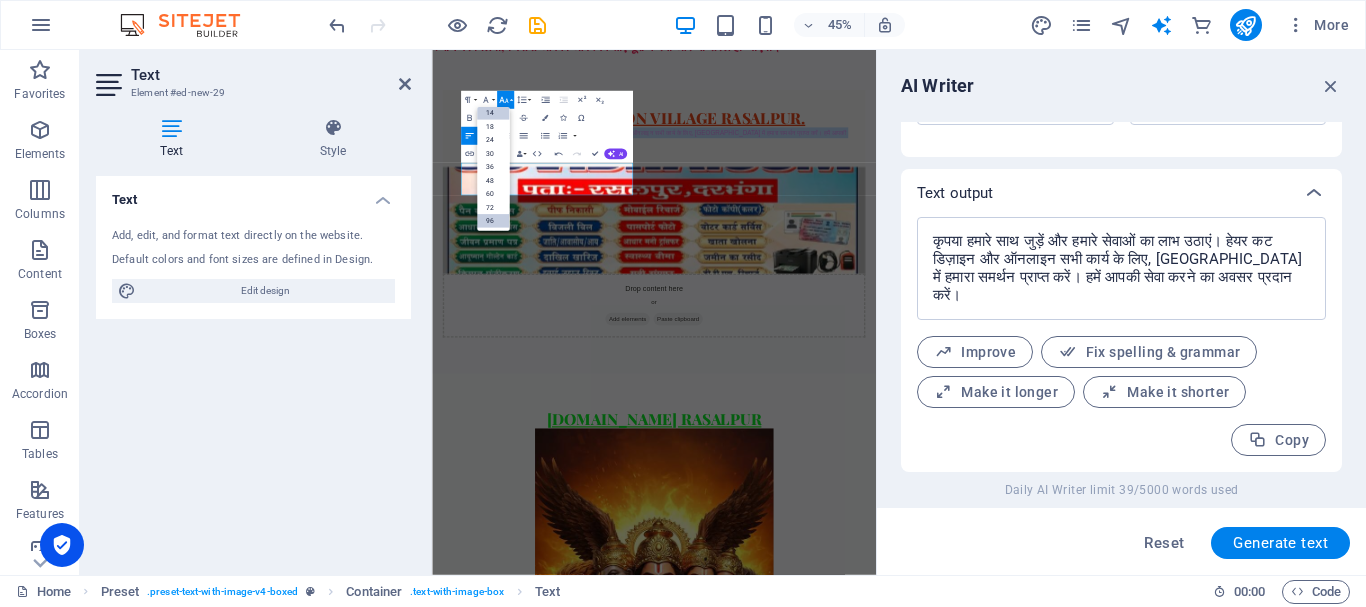 click on "96" at bounding box center (493, 221) 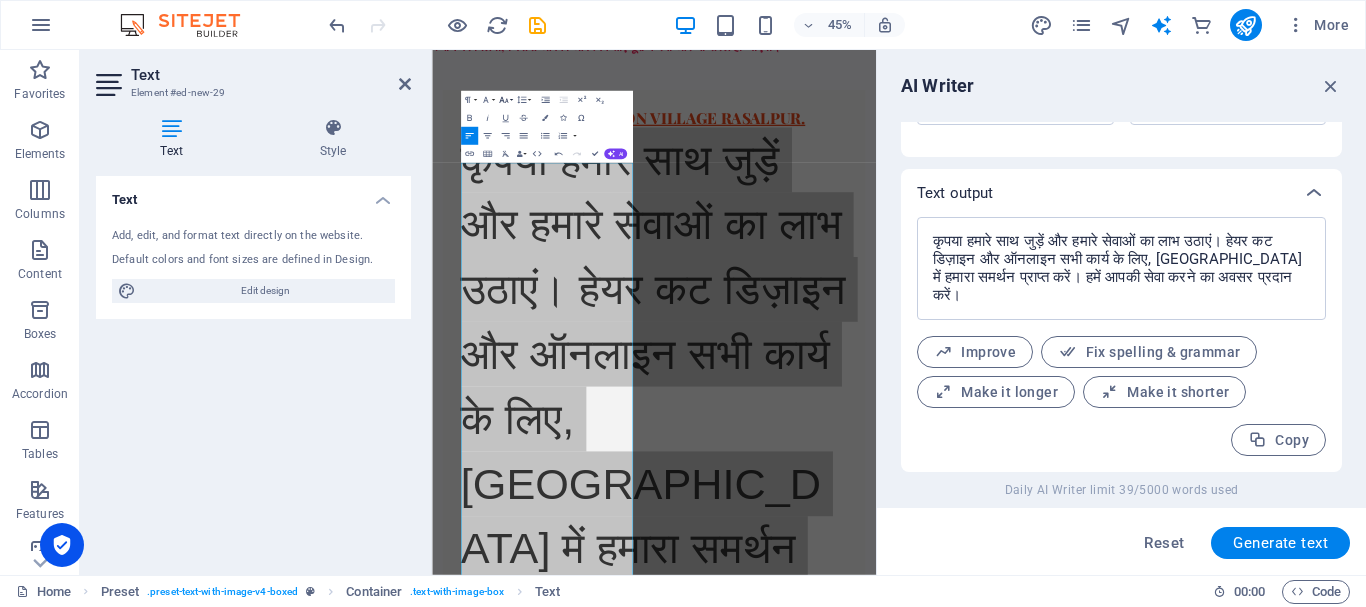 click 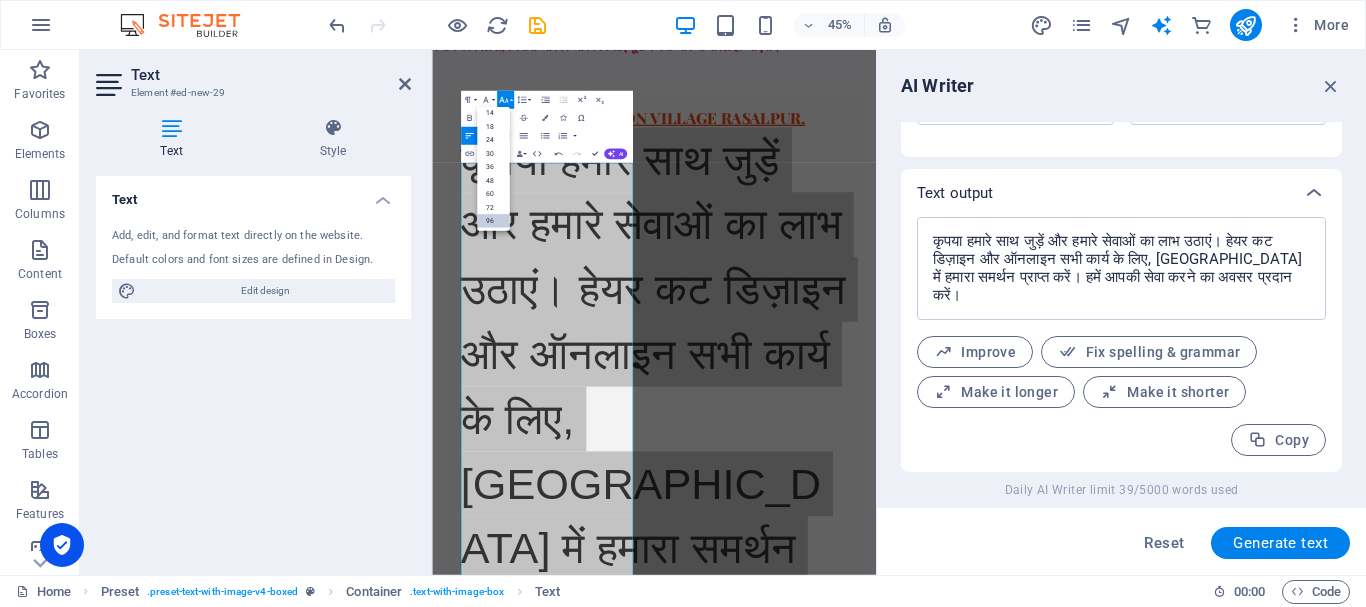 scroll, scrollTop: 161, scrollLeft: 0, axis: vertical 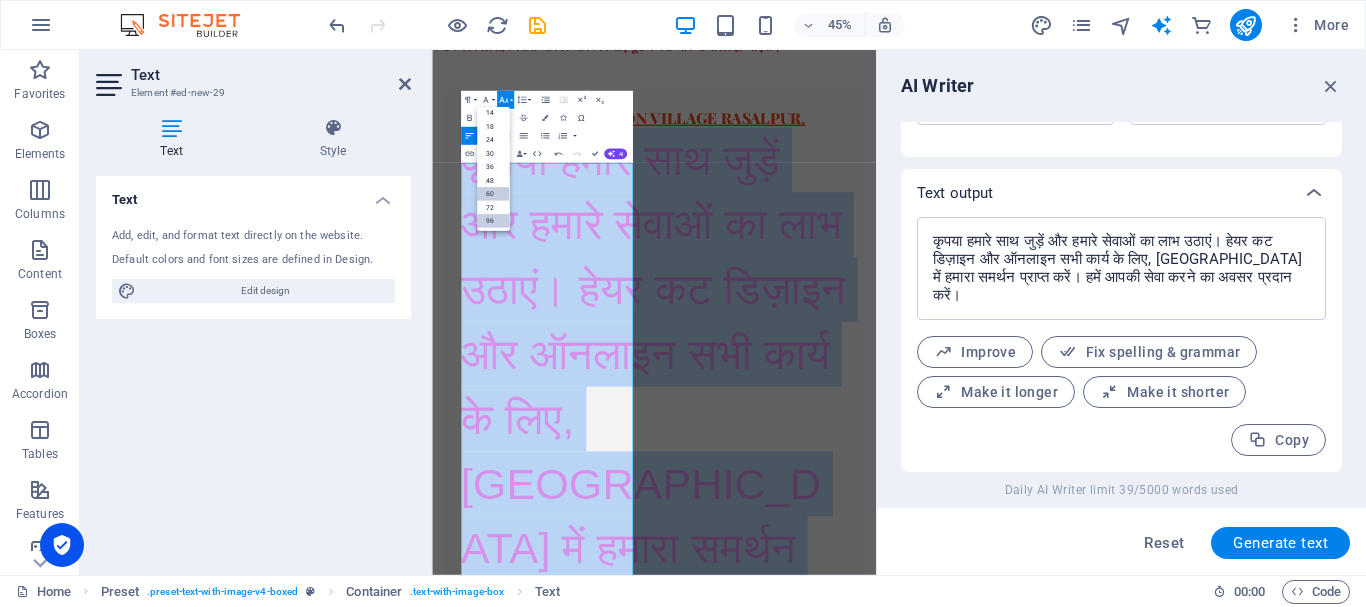 click on "60" at bounding box center [493, 194] 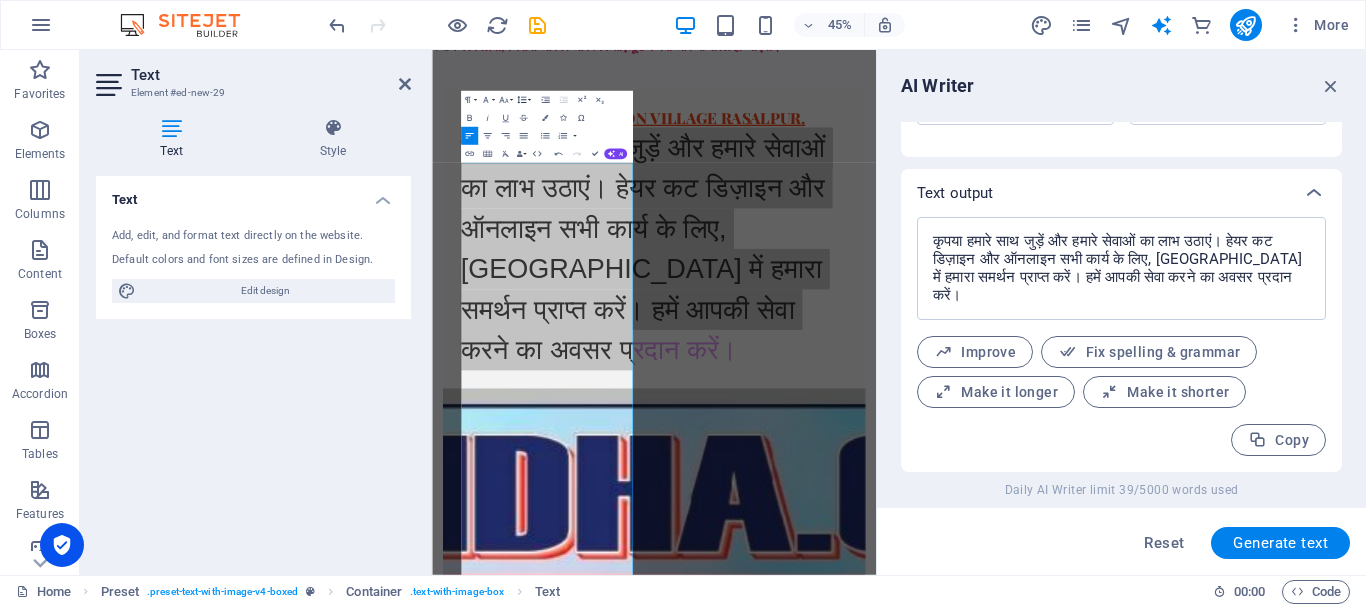 click 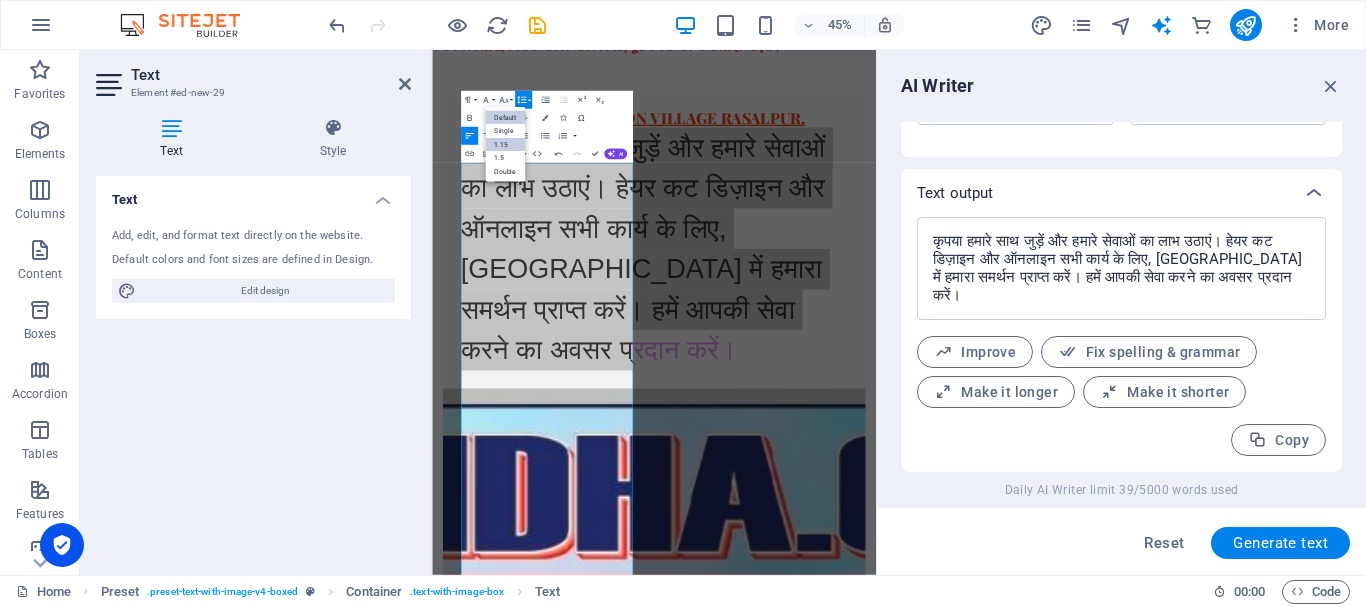 scroll, scrollTop: 0, scrollLeft: 0, axis: both 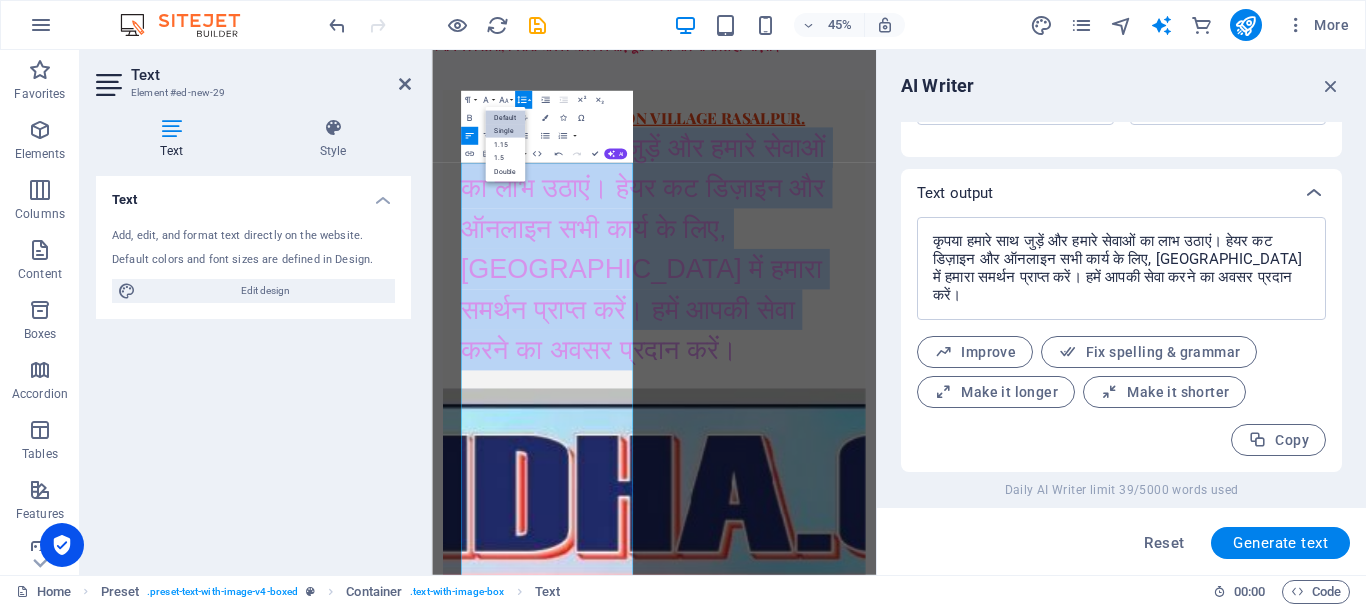 click on "Single" at bounding box center (505, 130) 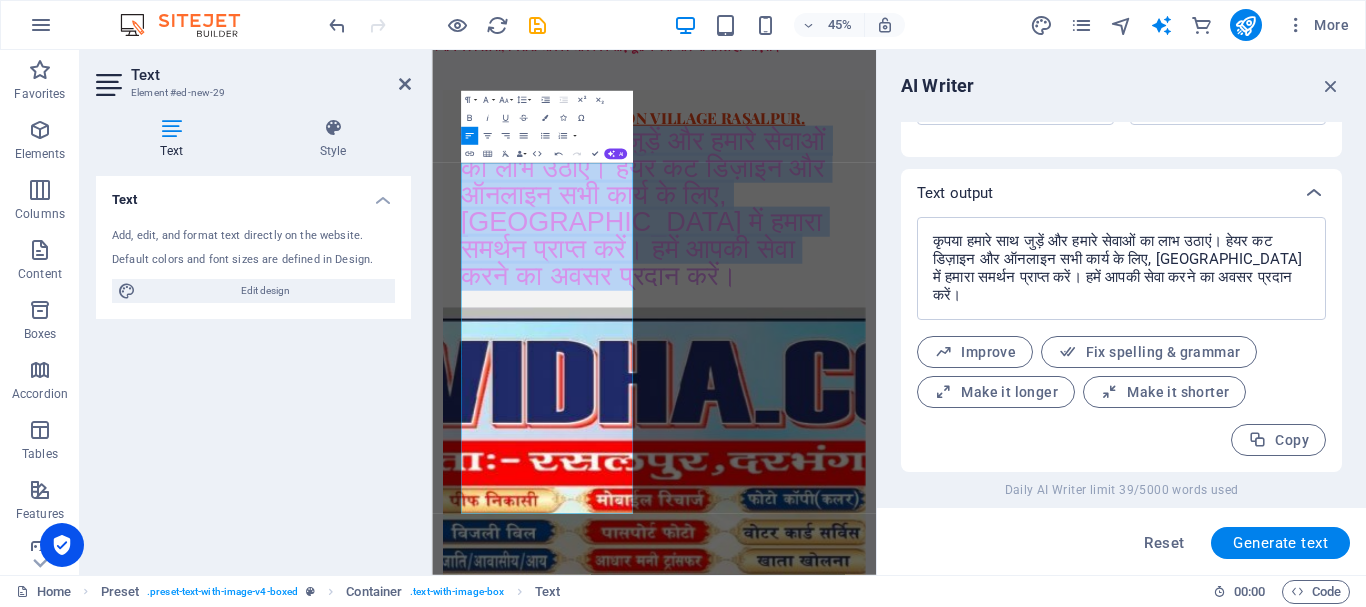 click at bounding box center (925, 1094) 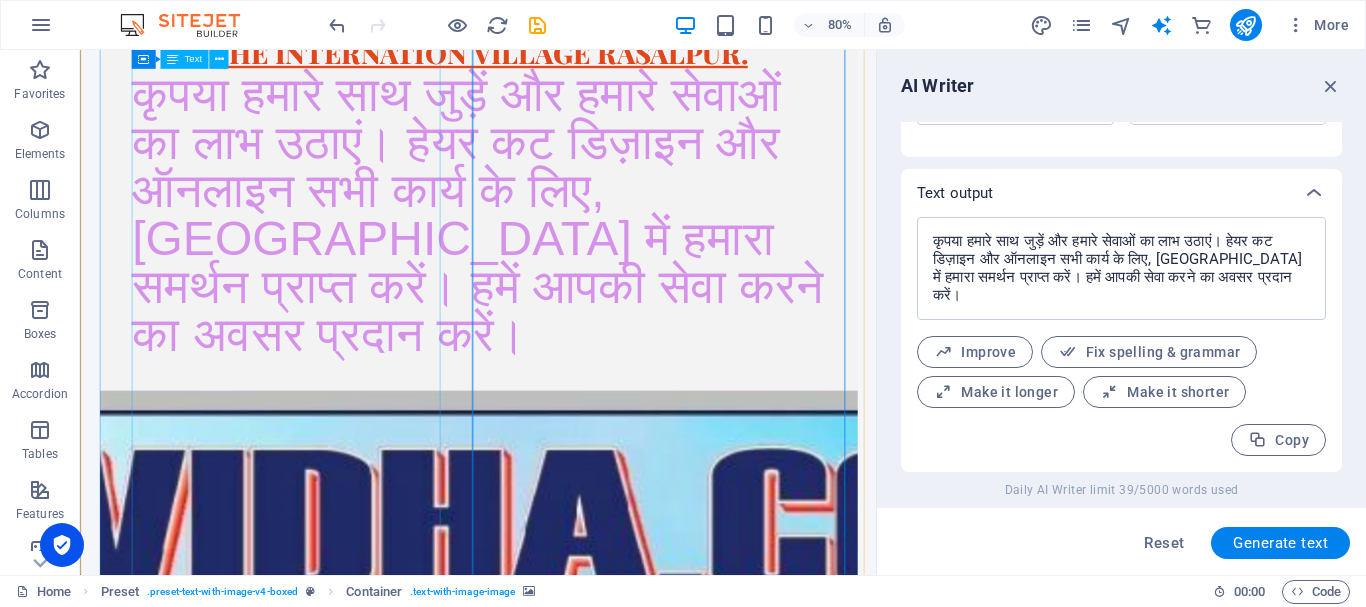 scroll, scrollTop: 100, scrollLeft: 0, axis: vertical 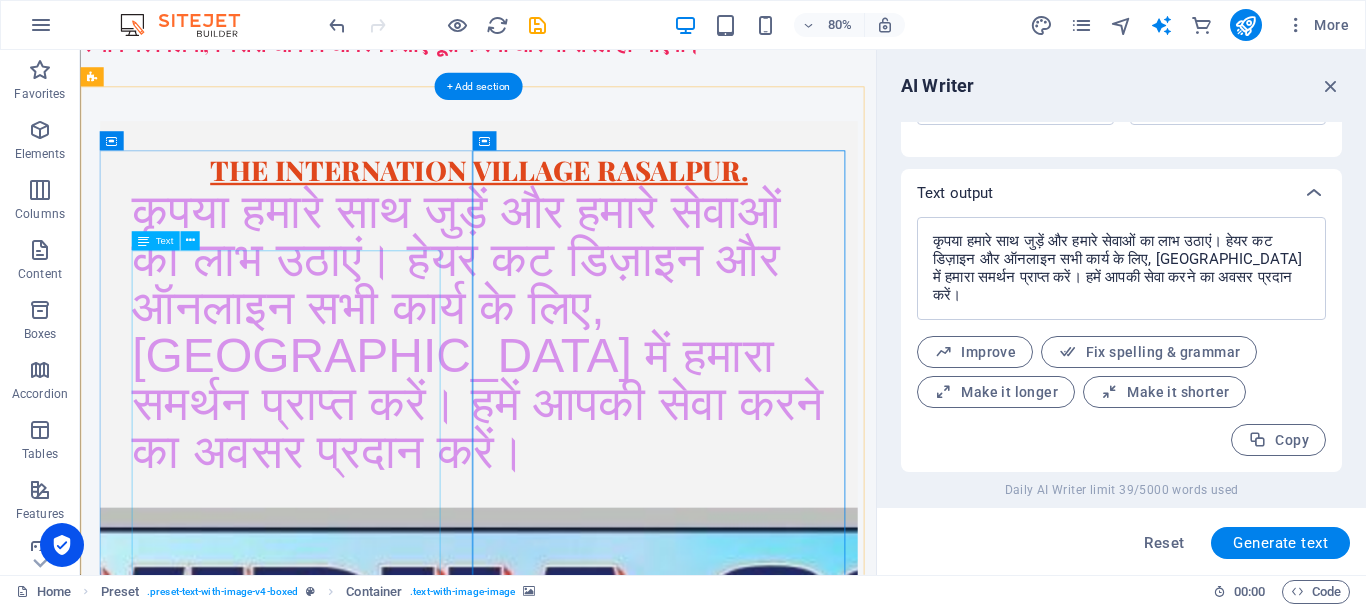 click on "कृपया हमारे साथ जुड़ें और हमारे सेवाओं का लाभ उठाएं। हेयर कट डिज़ाइन और ऑनलाइन सभी कार्य के लिए, रसलपुर में हमारा समर्थन प्राप्त करें। हमें आपकी सेवा करने का अवसर प्रदान करें।" at bounding box center (577, 402) 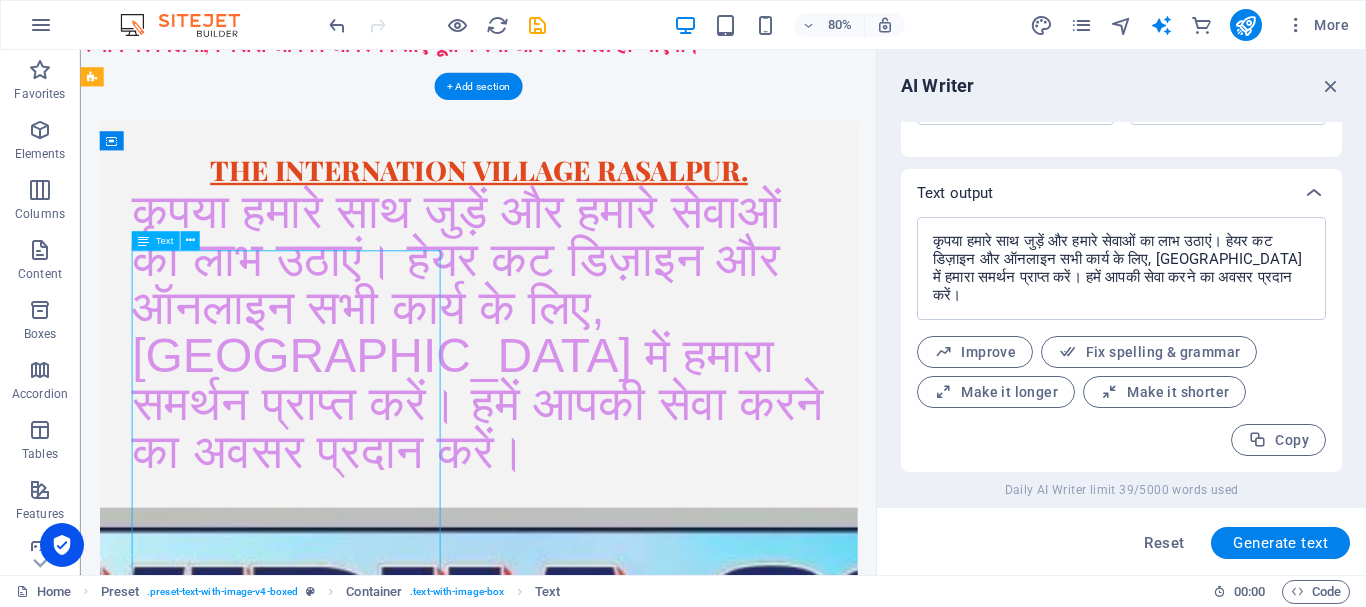 click on "कृपया हमारे साथ जुड़ें और हमारे सेवाओं का लाभ उठाएं। हेयर कट डिज़ाइन और ऑनलाइन सभी कार्य के लिए, रसलपुर में हमारा समर्थन प्राप्त करें। हमें आपकी सेवा करने का अवसर प्रदान करें।" at bounding box center (577, 402) 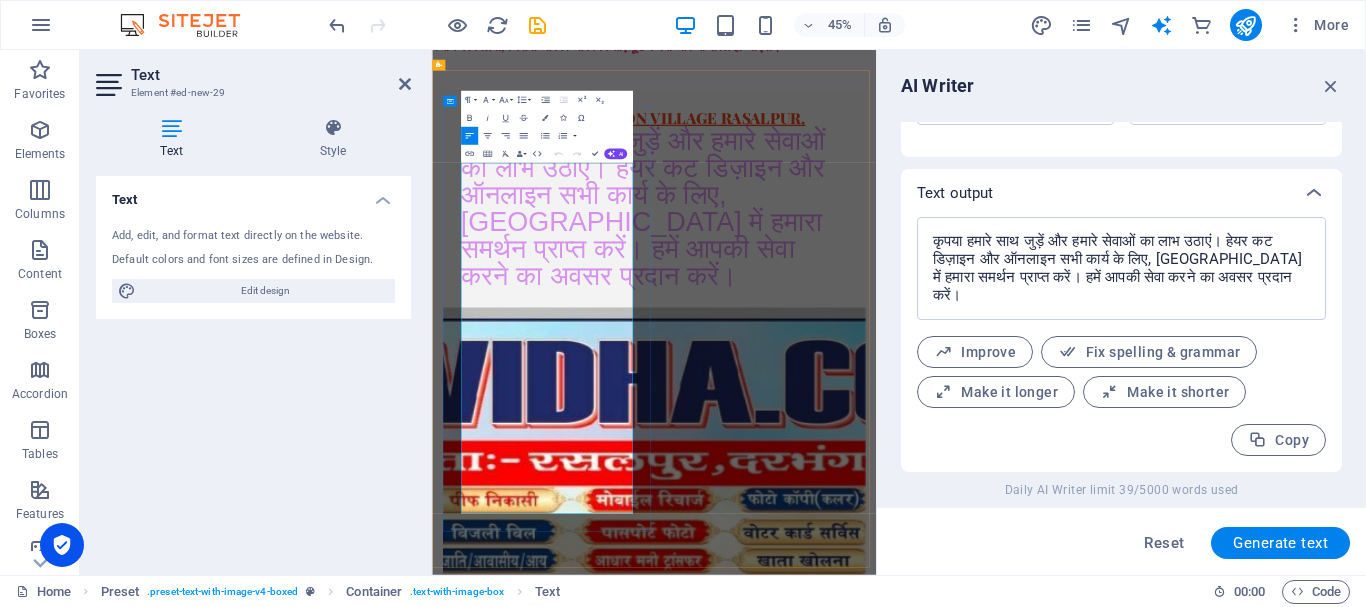 click on "कृपया हमारे साथ जुड़ें और हमारे सेवाओं का लाभ उठाएं। हेयर कट डिज़ाइन और ऑनलाइन सभी कार्य के लिए, रसलपुर में हमारा समर्थन प्राप्त करें। हमें आपकी सेवा करने का अवसर प्रदान करें।" at bounding box center (901, 401) 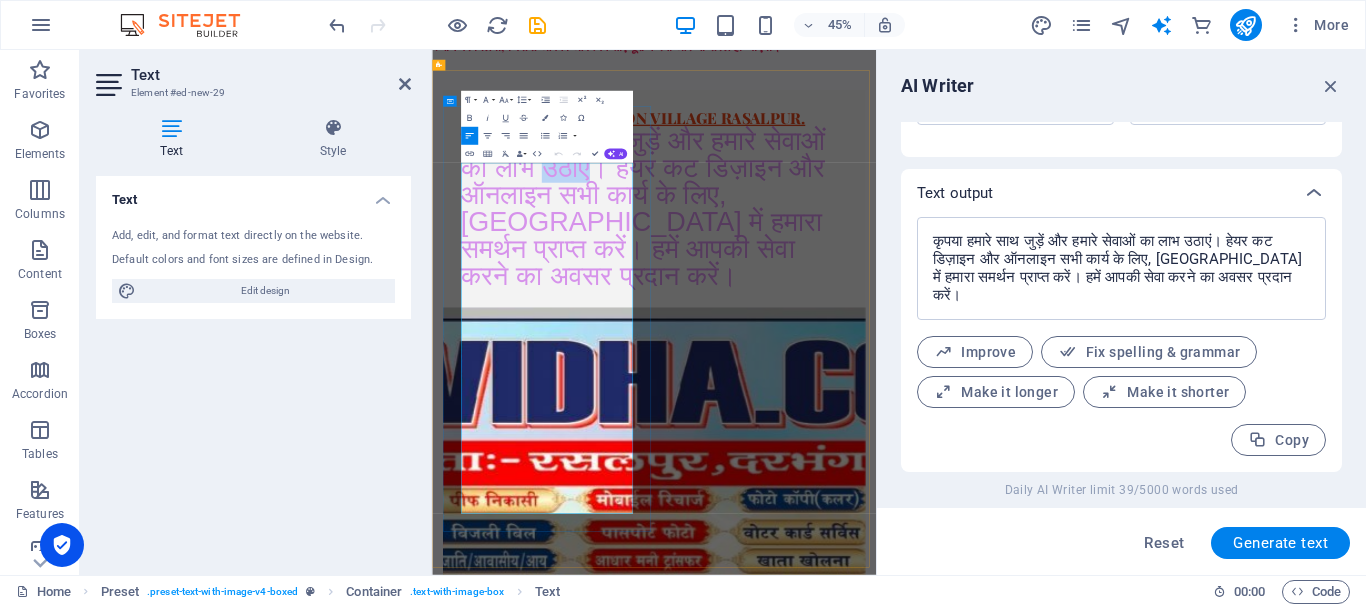 click on "कृपया हमारे साथ जुड़ें और हमारे सेवाओं का लाभ उठाएं। हेयर कट डिज़ाइन और ऑनलाइन सभी कार्य के लिए, रसलपुर में हमारा समर्थन प्राप्त करें। हमें आपकी सेवा करने का अवसर प्रदान करें।" at bounding box center (901, 401) 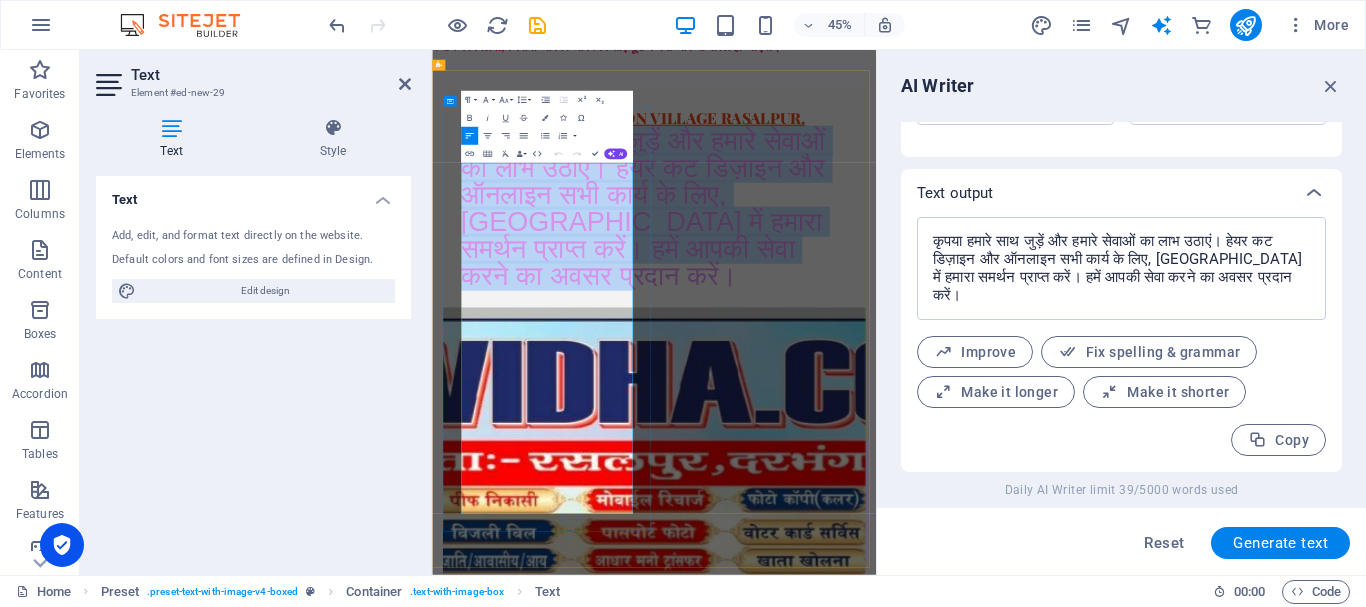 click on "कृपया हमारे साथ जुड़ें और हमारे सेवाओं का लाभ उठाएं। हेयर कट डिज़ाइन और ऑनलाइन सभी कार्य के लिए, रसलपुर में हमारा समर्थन प्राप्त करें। हमें आपकी सेवा करने का अवसर प्रदान करें।" at bounding box center (901, 401) 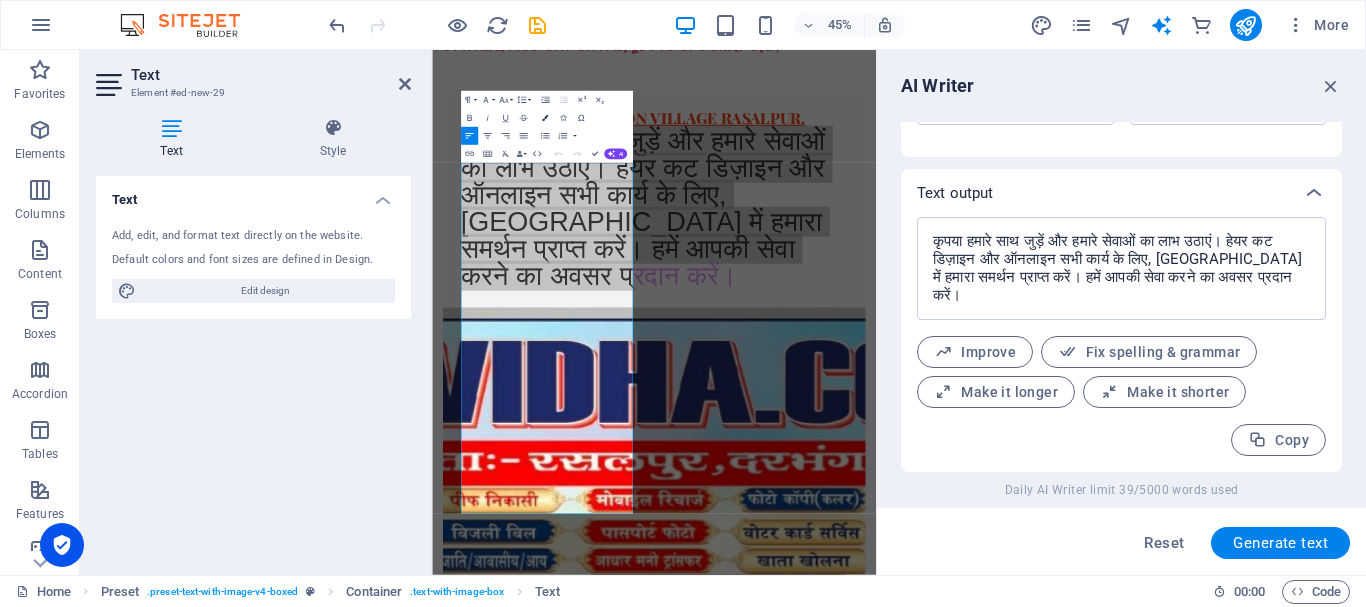 click at bounding box center [545, 118] 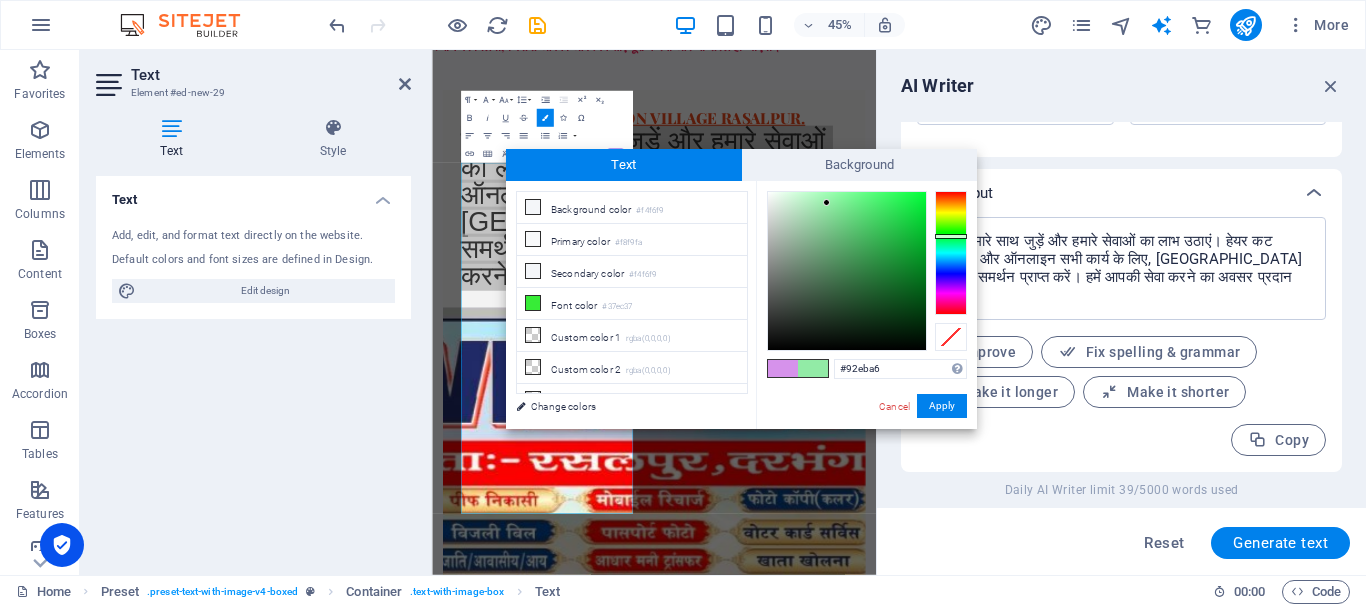 click at bounding box center (951, 253) 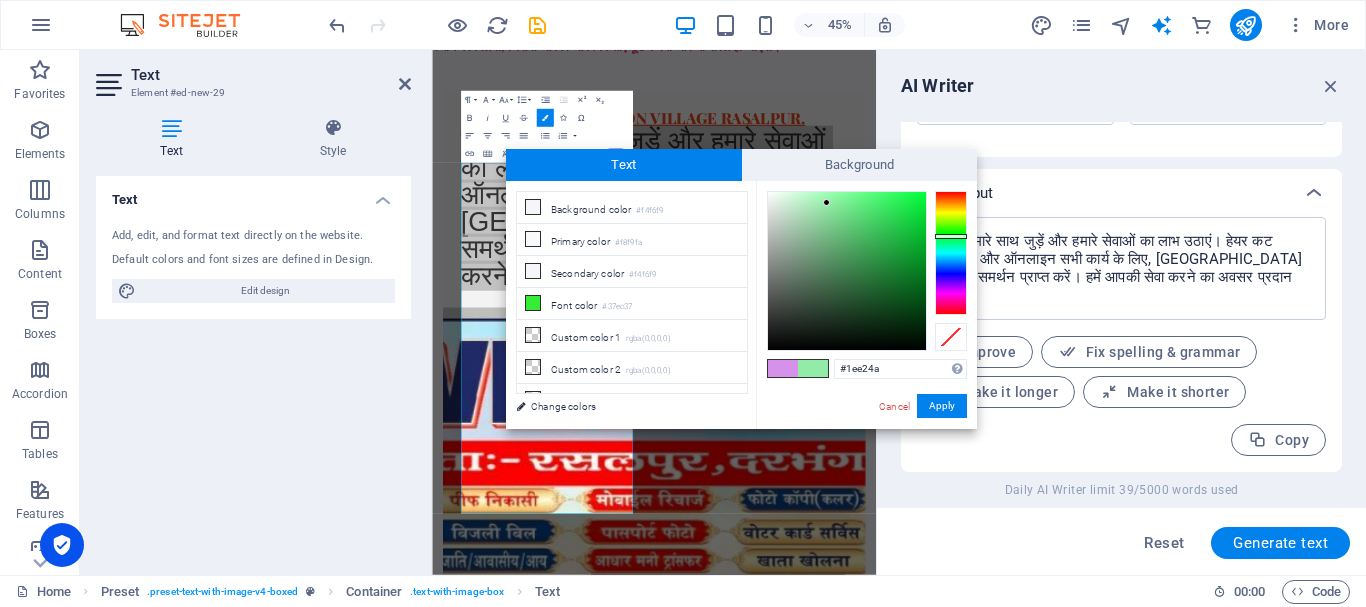 click at bounding box center [847, 271] 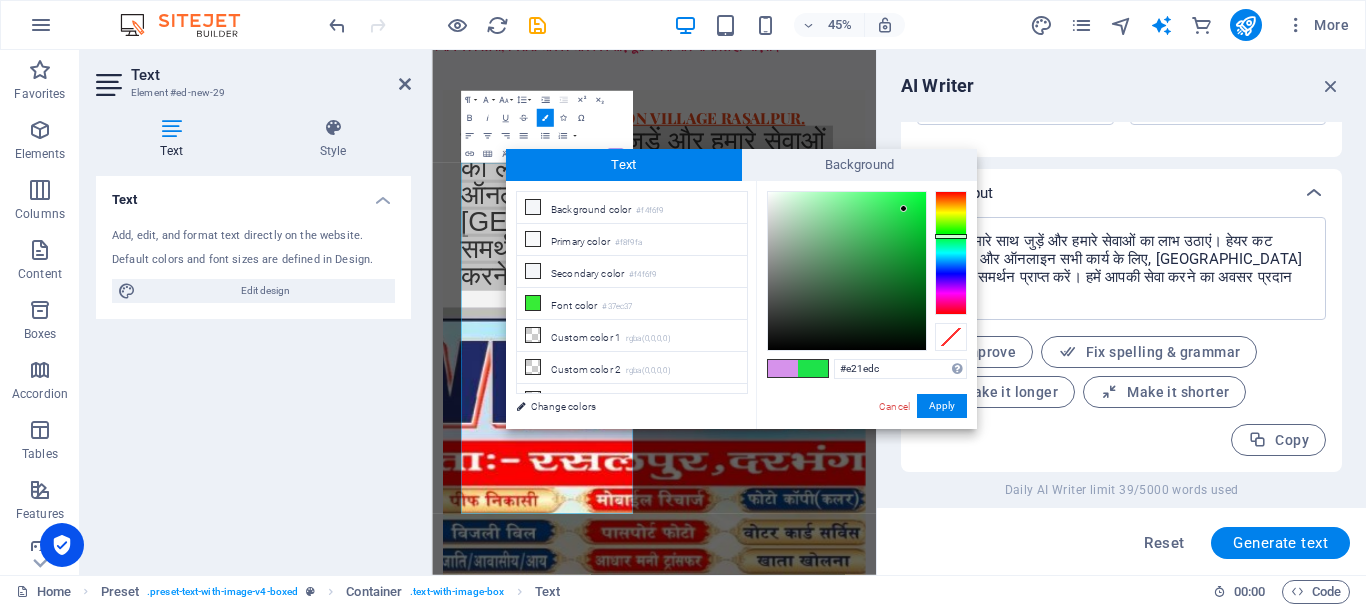 click at bounding box center (951, 253) 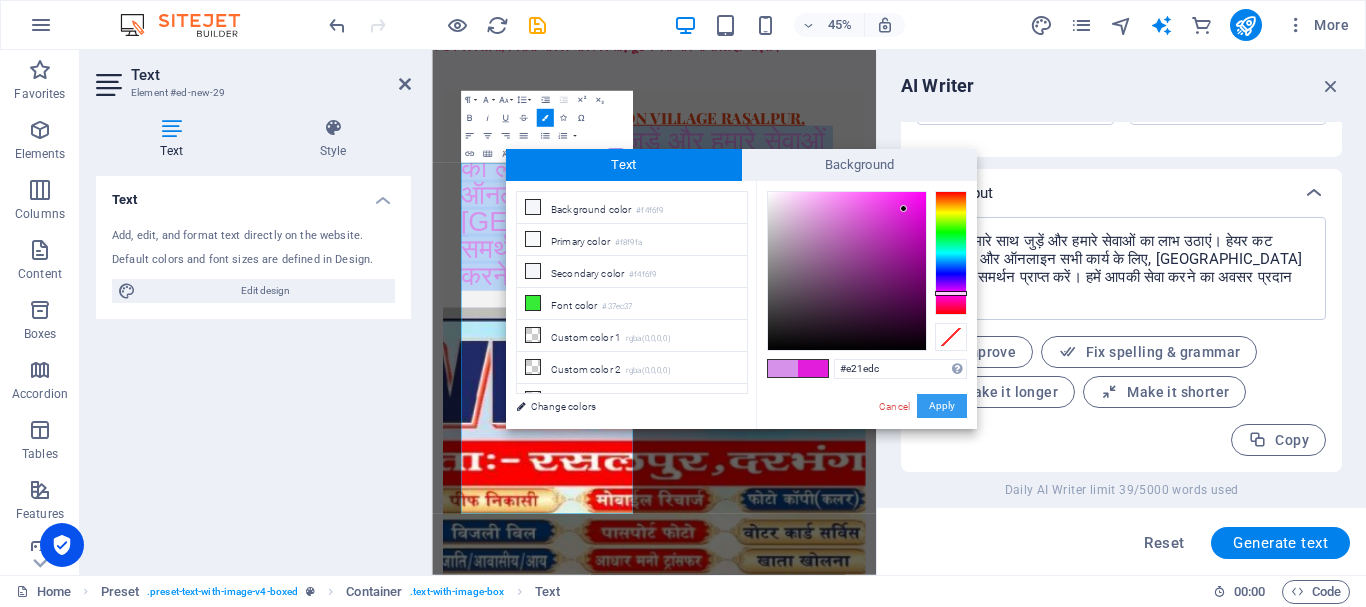 click on "Apply" at bounding box center (942, 406) 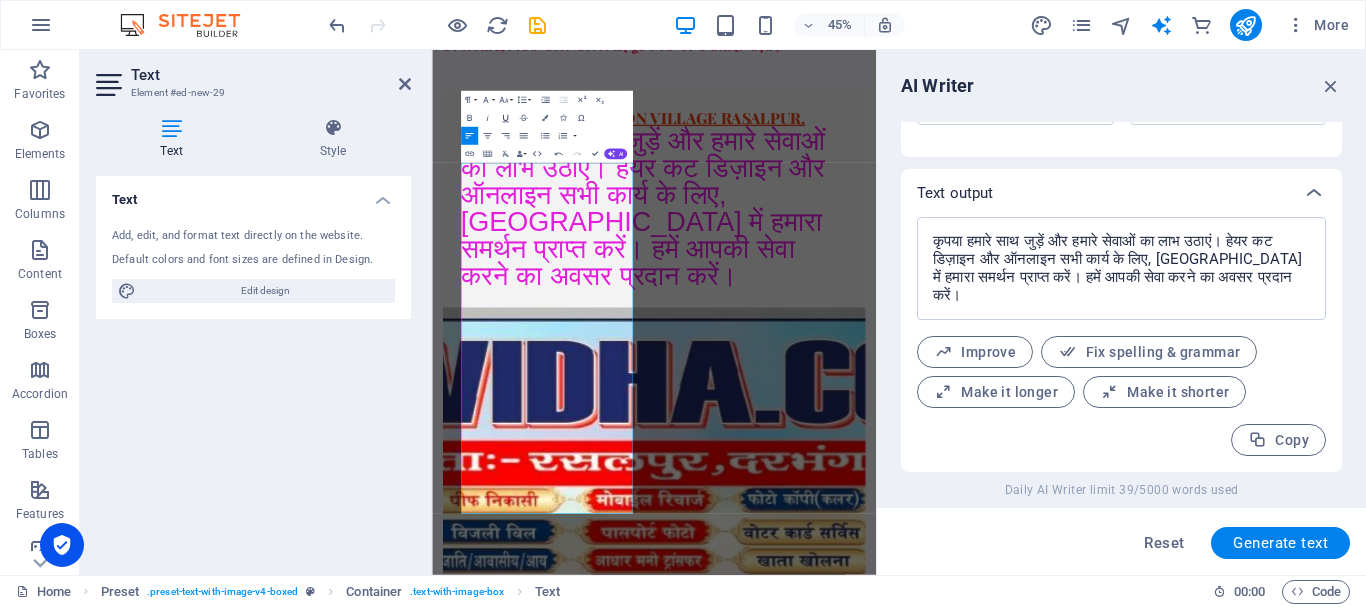 click on "Underline" at bounding box center [505, 118] 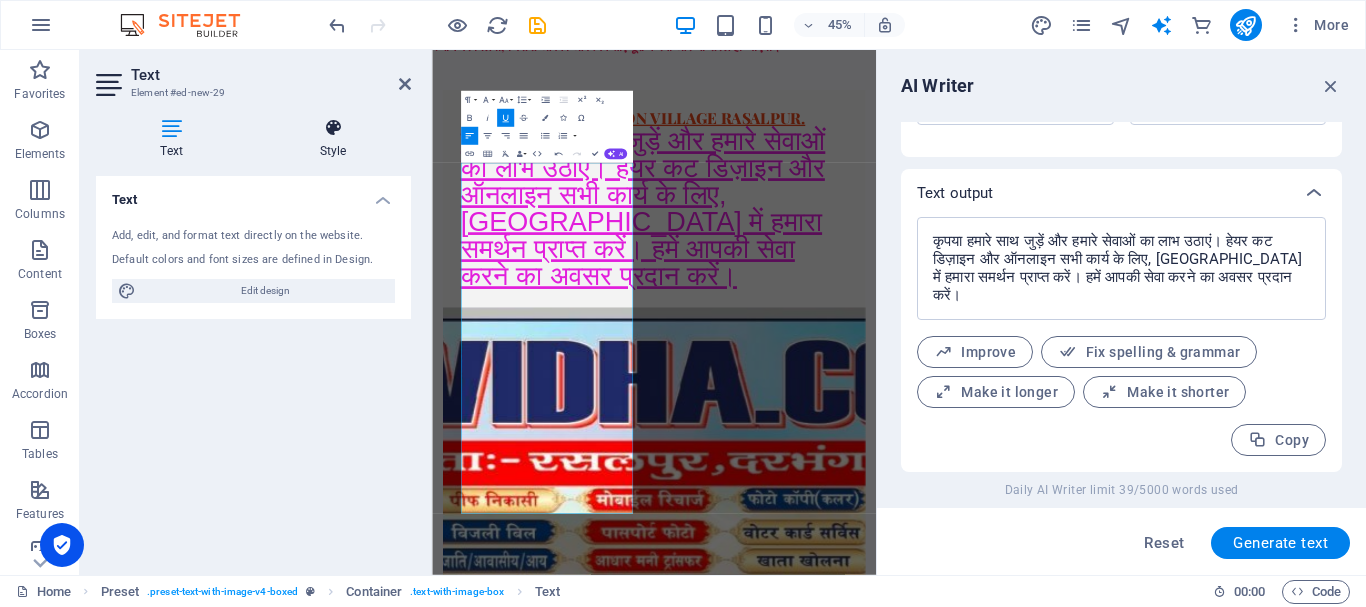 click at bounding box center (333, 128) 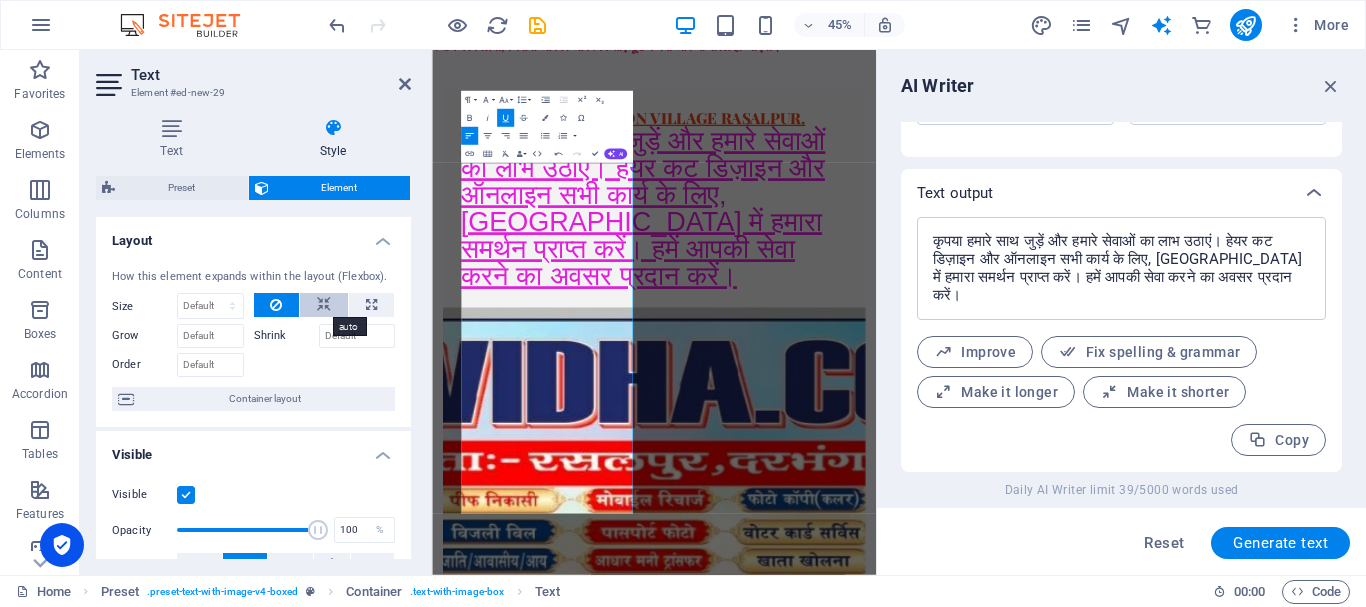 click at bounding box center (324, 305) 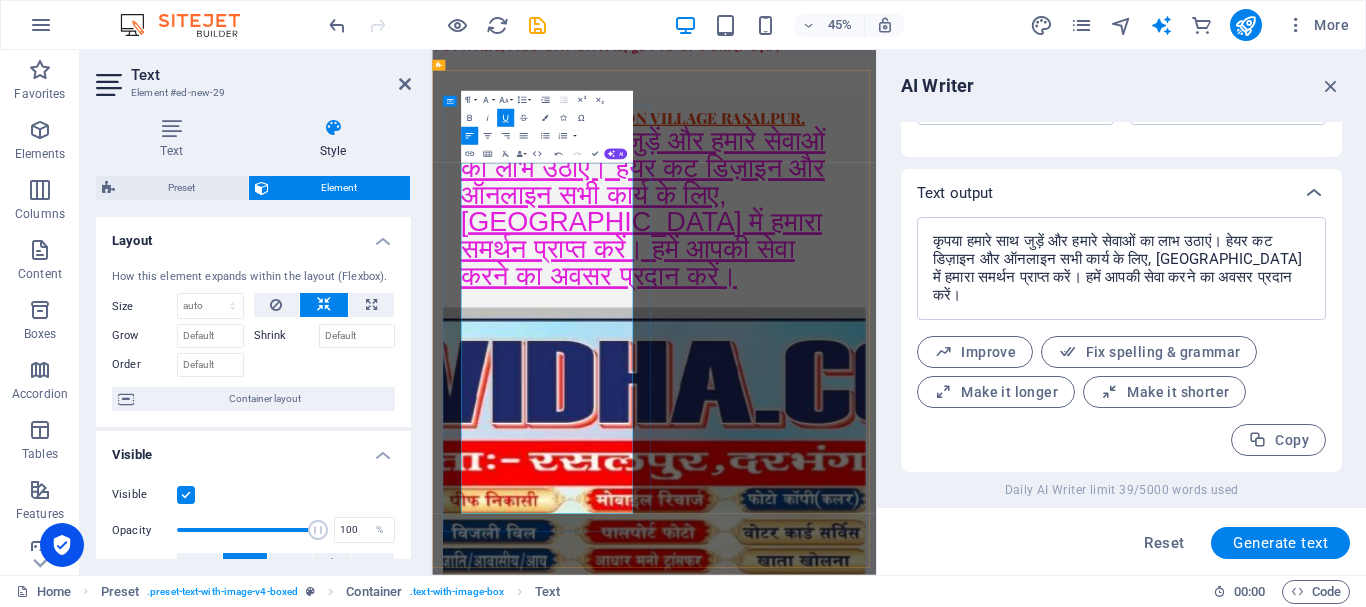 click on "कृपया हमारे साथ जुड़ें और हमारे सेवाओं का लाभ उठाएं। हेयर कट डिज़ाइन और ऑनलाइन सभी कार्य के लिए, रसलपुर में हमारा समर्थन प्राप्त करें। हमें आपकी सेवा करने का अवसर प्रदान करें।" at bounding box center [901, 401] 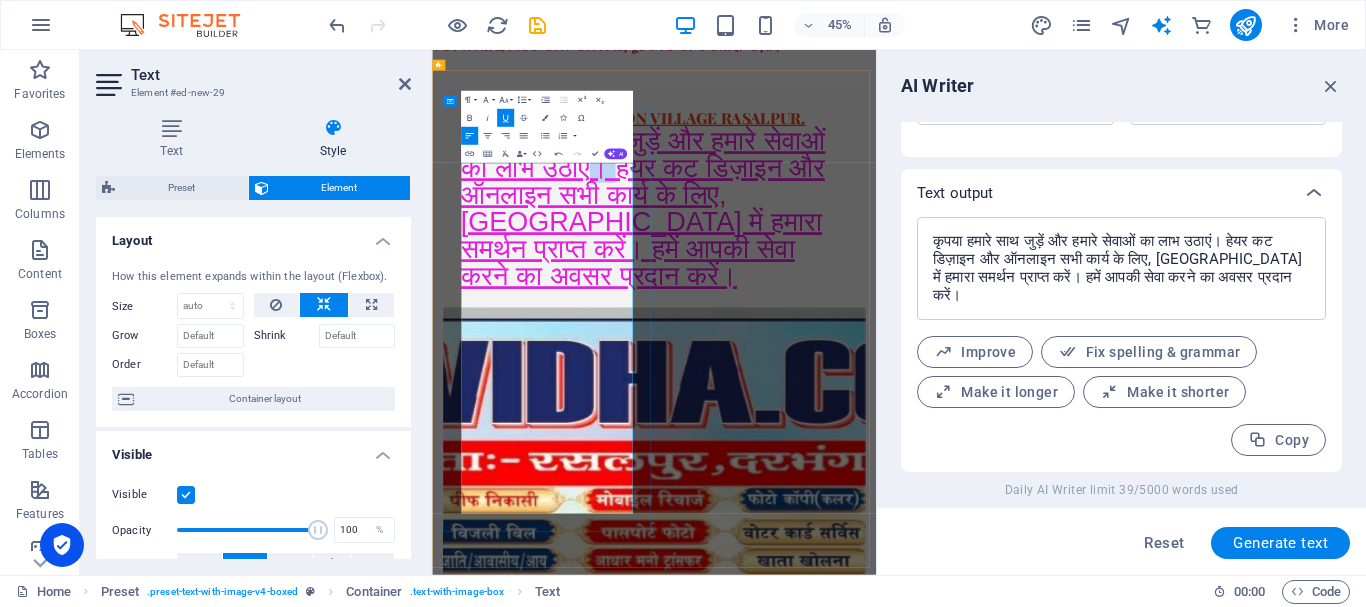 click on "कृपया हमारे साथ जुड़ें और हमारे सेवाओं का लाभ उठाएं। हेयर कट डिज़ाइन और ऑनलाइन सभी कार्य के लिए, रसलपुर में हमारा समर्थन प्राप्त करें। हमें आपकी सेवा करने का अवसर प्रदान करें।" at bounding box center [901, 401] 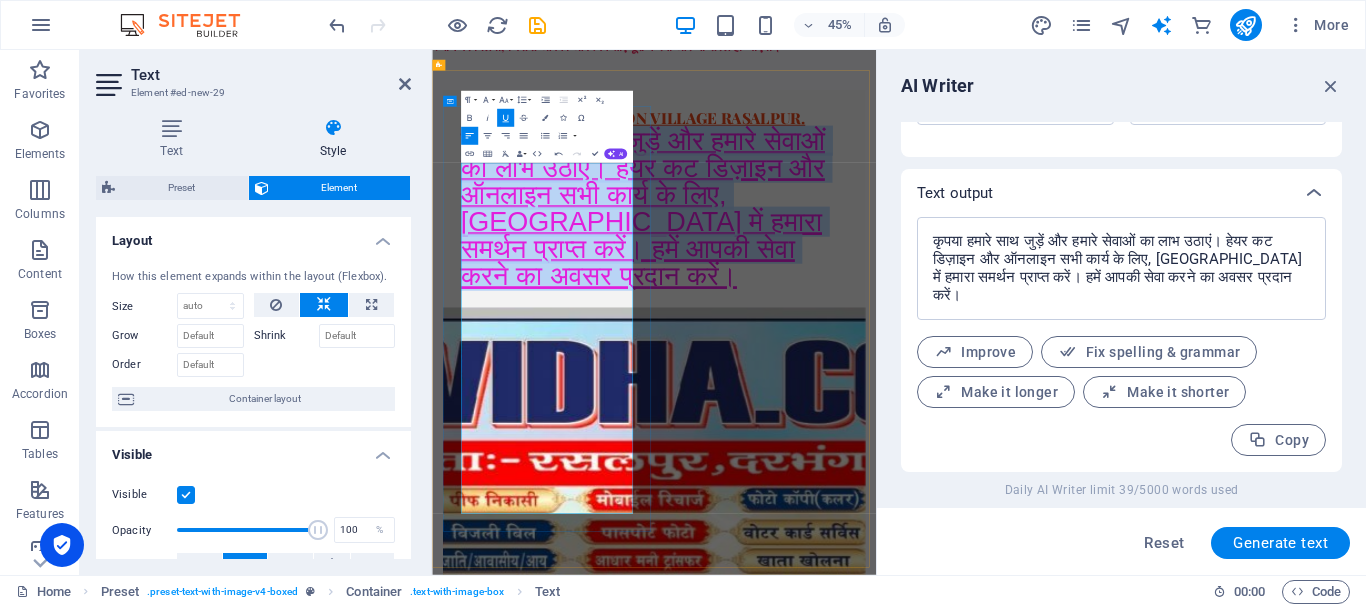 click on "कृपया हमारे साथ जुड़ें और हमारे सेवाओं का लाभ उठाएं। हेयर कट डिज़ाइन और ऑनलाइन सभी कार्य के लिए, रसलपुर में हमारा समर्थन प्राप्त करें। हमें आपकी सेवा करने का अवसर प्रदान करें।" at bounding box center [901, 401] 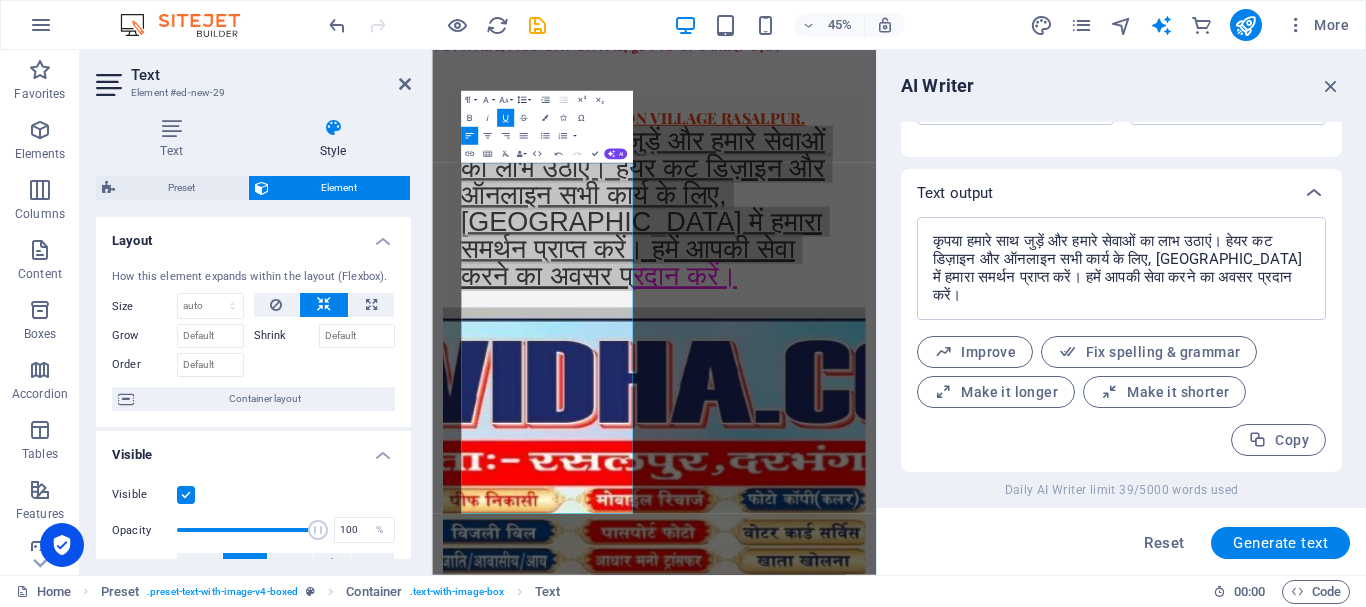 click 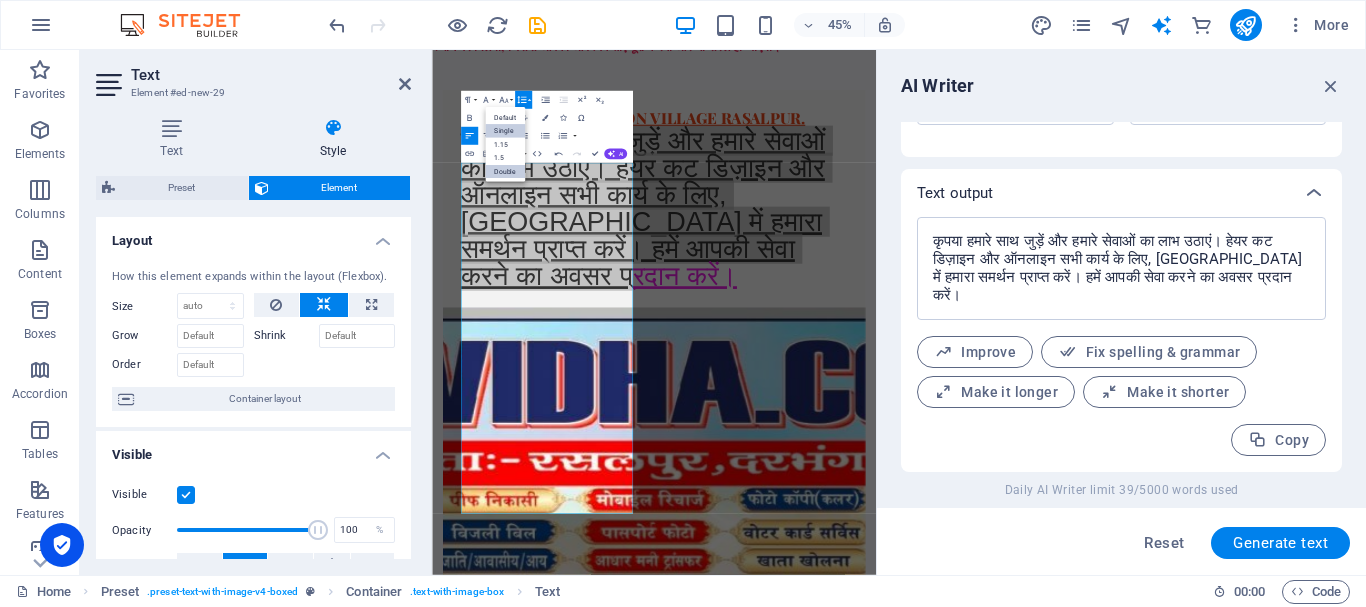 scroll, scrollTop: 0, scrollLeft: 0, axis: both 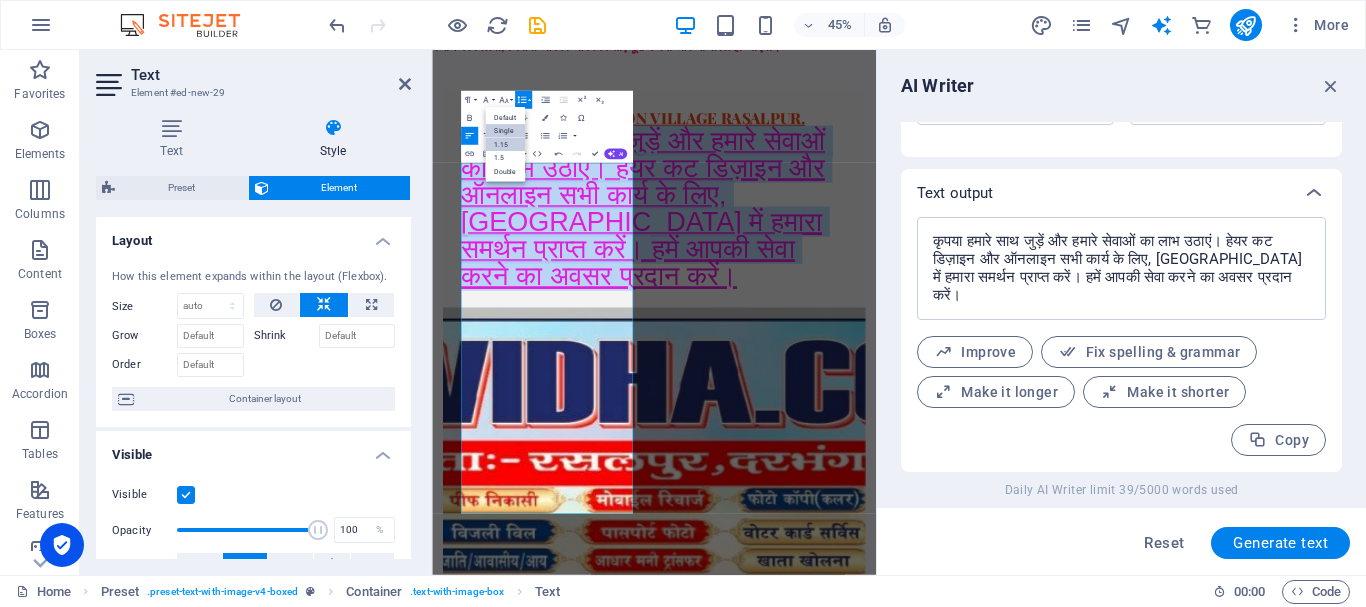 click on "1.15" at bounding box center (505, 145) 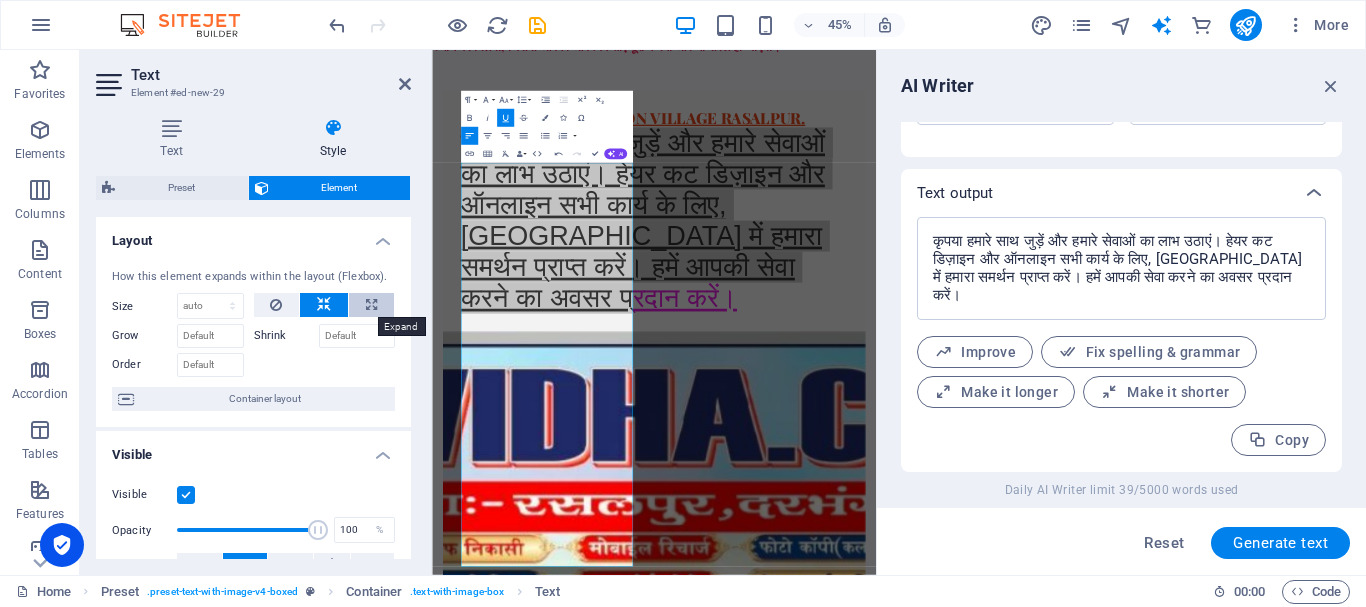click at bounding box center (371, 305) 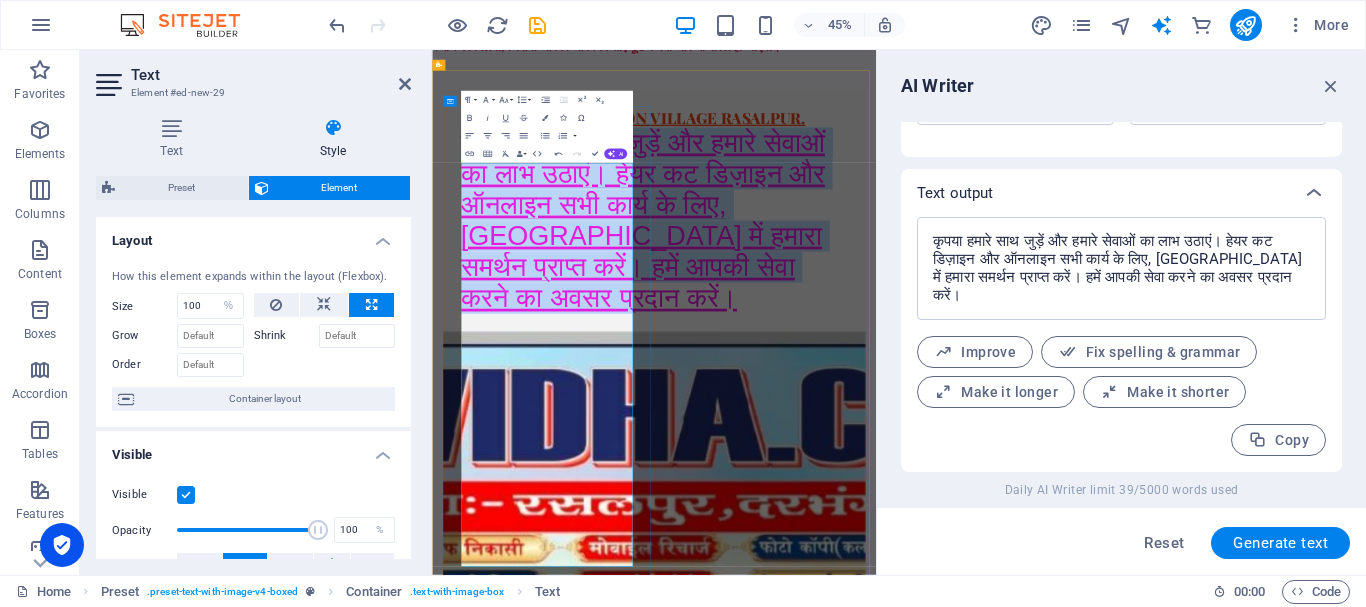 click on "कृपया हमारे साथ जुड़ें और हमारे सेवाओं का लाभ उठाएं। हेयर कट डिज़ाइन और ऑनलाइन सभी कार्य के लिए, रसलपुर में हमारा समर्थन प्राप्त करें। हमें आपकी सेवा करने का अवसर प्रदान करें।" at bounding box center [901, 429] 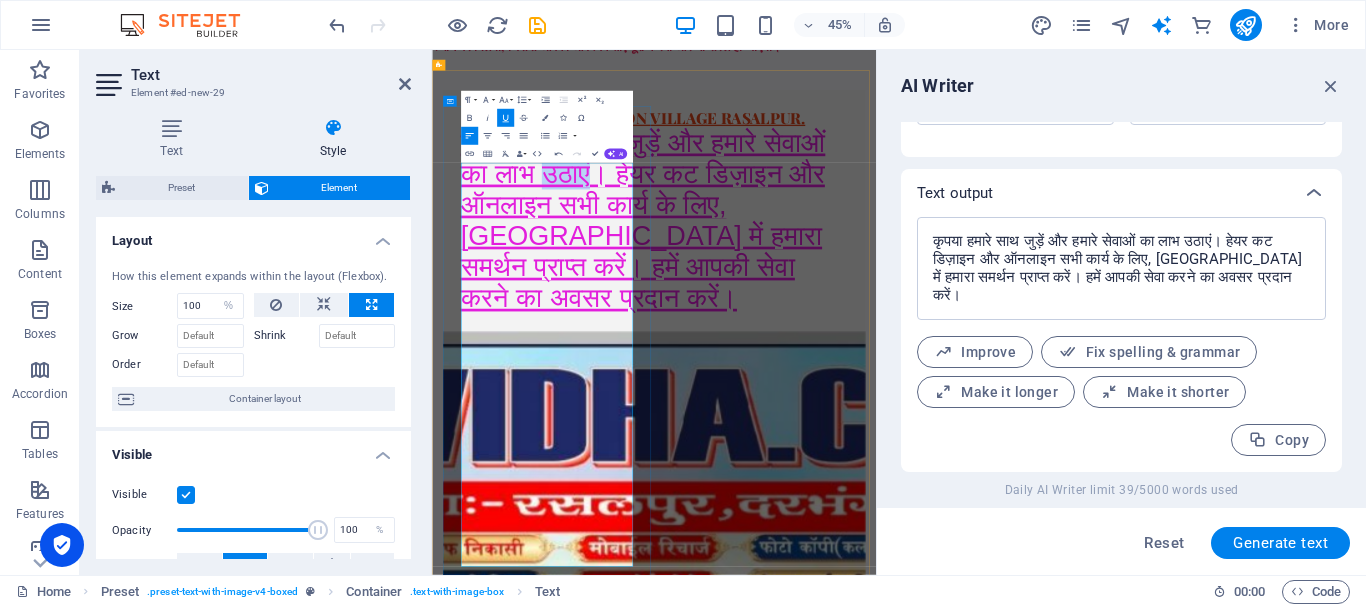 click on "कृपया हमारे साथ जुड़ें और हमारे सेवाओं का लाभ उठाएं। हेयर कट डिज़ाइन और ऑनलाइन सभी कार्य के लिए, रसलपुर में हमारा समर्थन प्राप्त करें। हमें आपकी सेवा करने का अवसर प्रदान करें।" at bounding box center (901, 429) 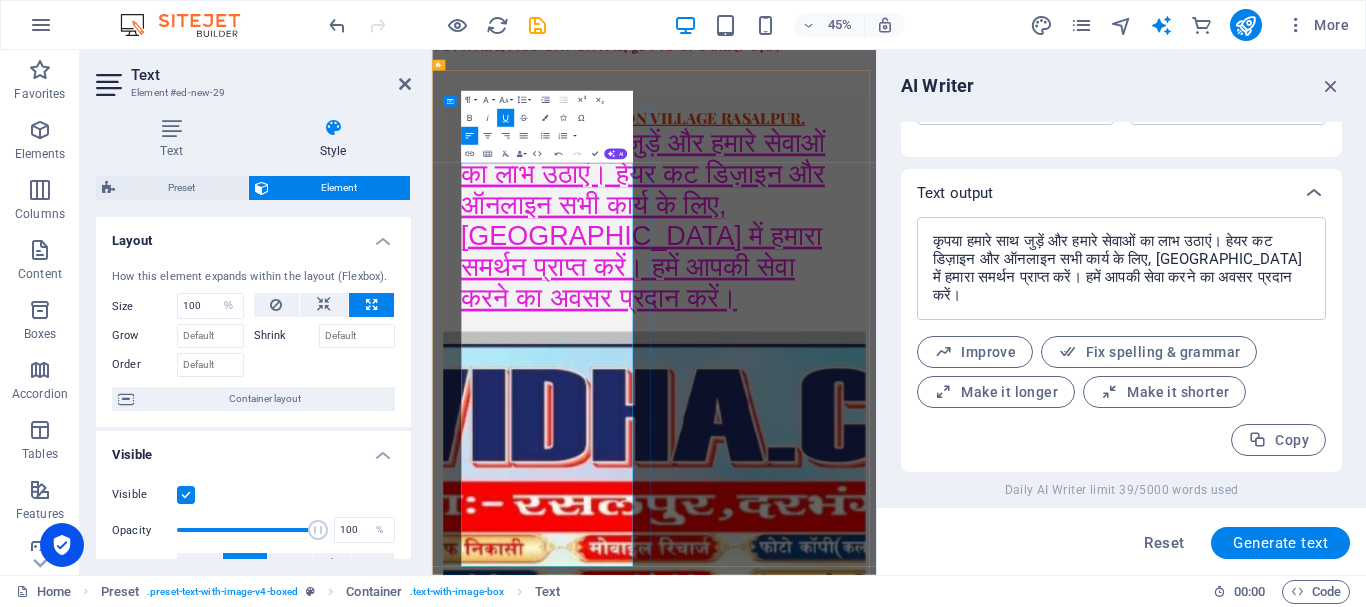 click on "कृपया हमारे साथ जुड़ें और हमारे सेवाओं का लाभ उठाएं। हेयर कट डिज़ाइन और ऑनलाइन सभी कार्य के लिए, रसलपुर में हमारा समर्थन प्राप्त करें। हमें आपकी सेवा करने का अवसर प्रदान करें।" at bounding box center (901, 429) 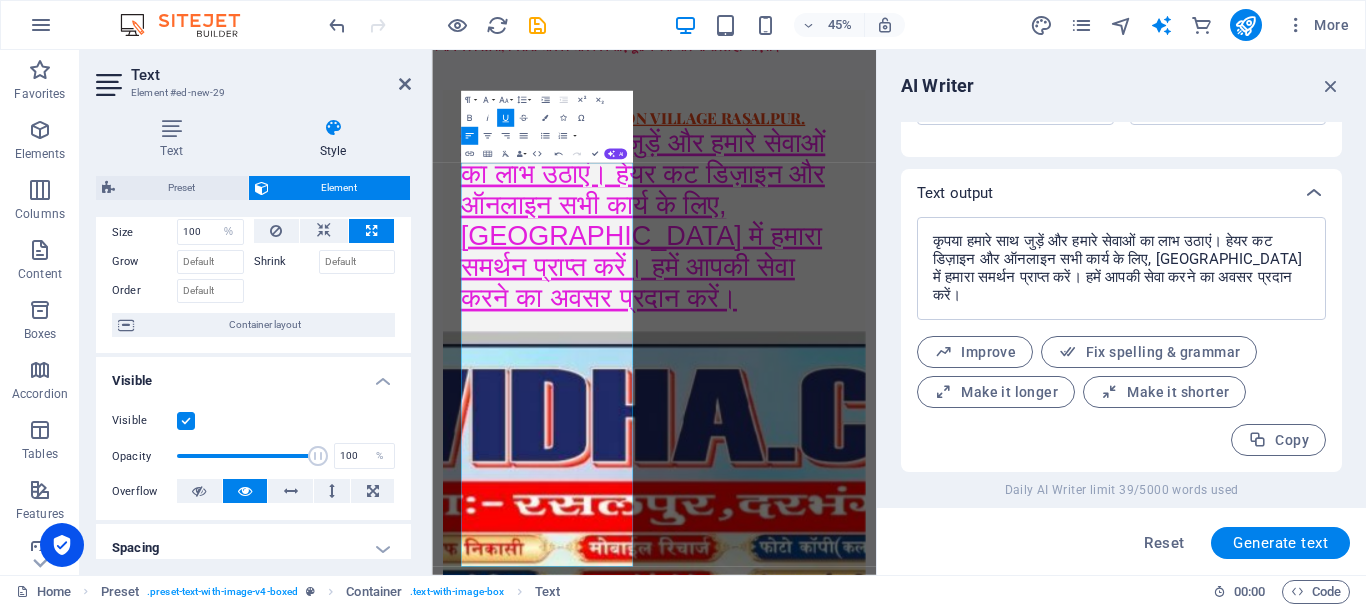 scroll, scrollTop: 200, scrollLeft: 0, axis: vertical 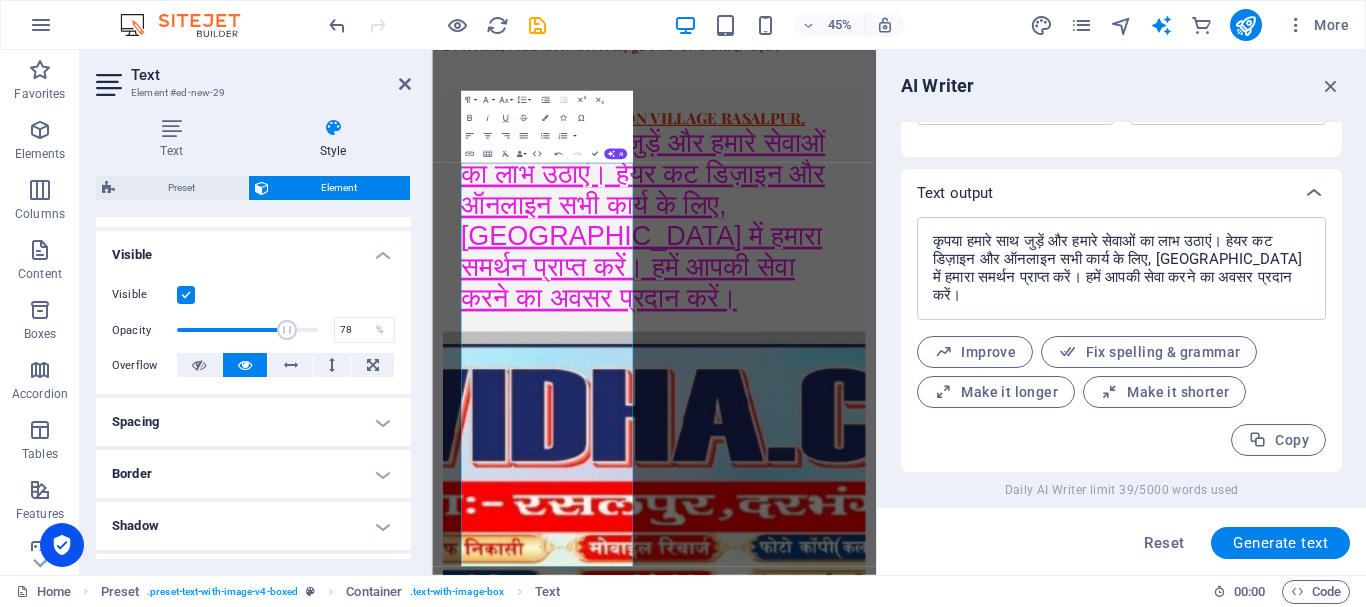 drag, startPoint x: 311, startPoint y: 334, endPoint x: 283, endPoint y: 337, distance: 28.160255 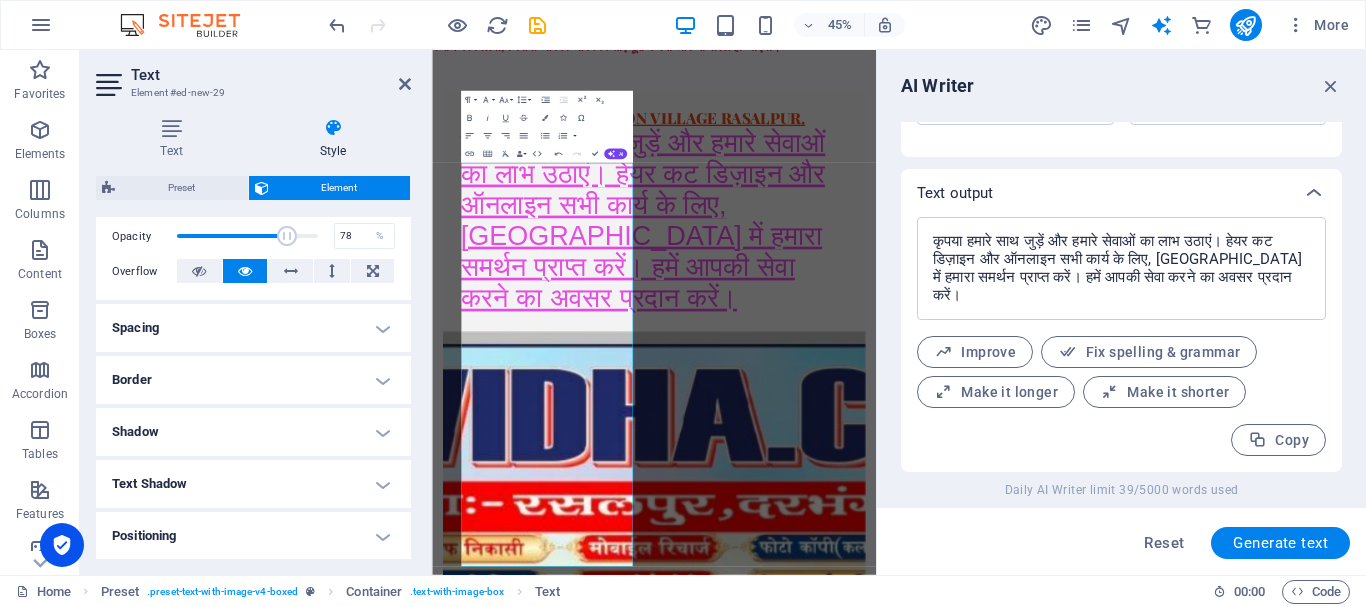 scroll, scrollTop: 400, scrollLeft: 0, axis: vertical 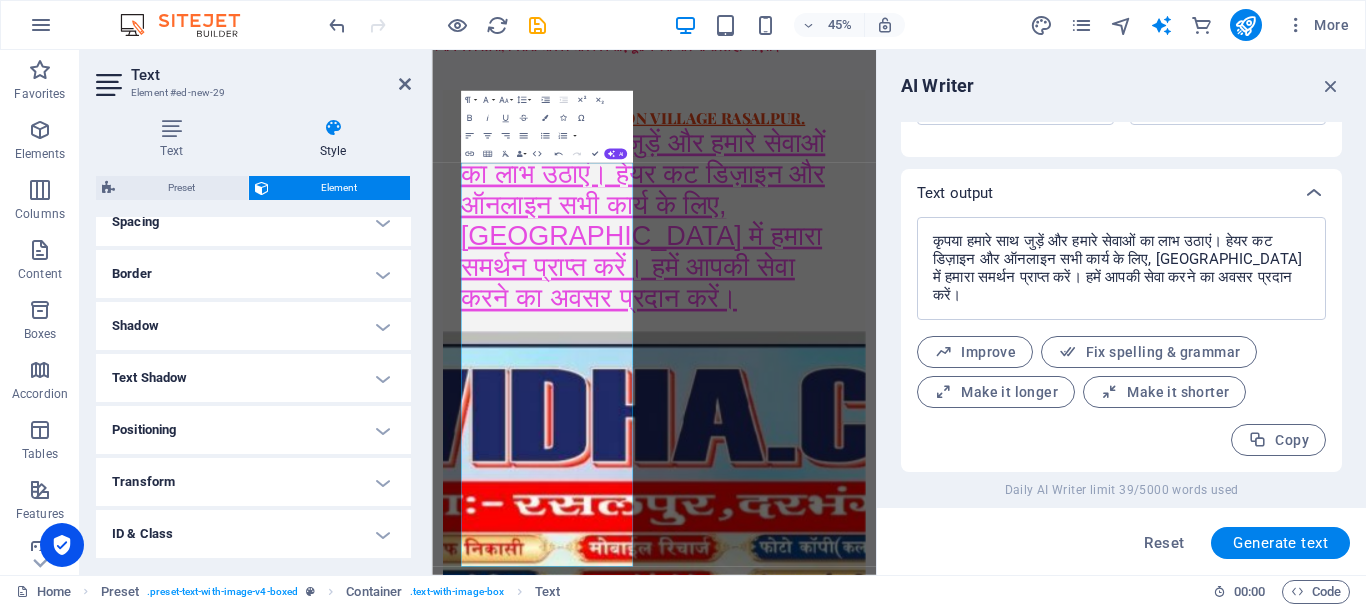 click on "Border" at bounding box center [253, 274] 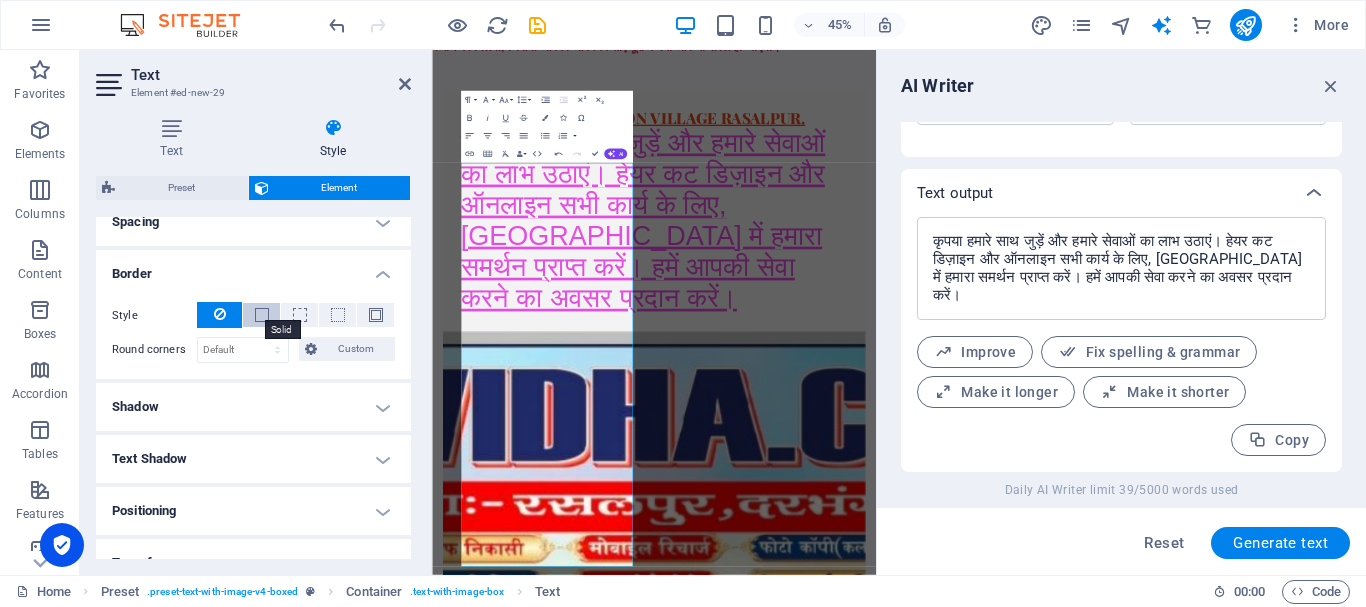 click at bounding box center (262, 315) 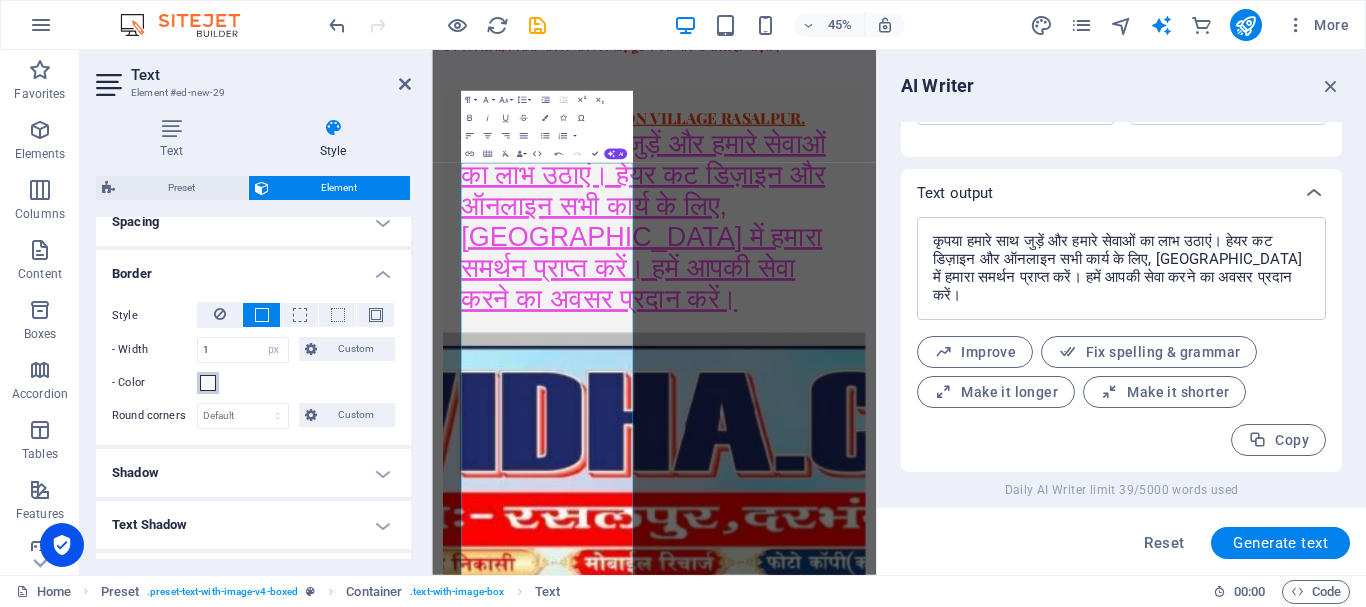 click at bounding box center [208, 383] 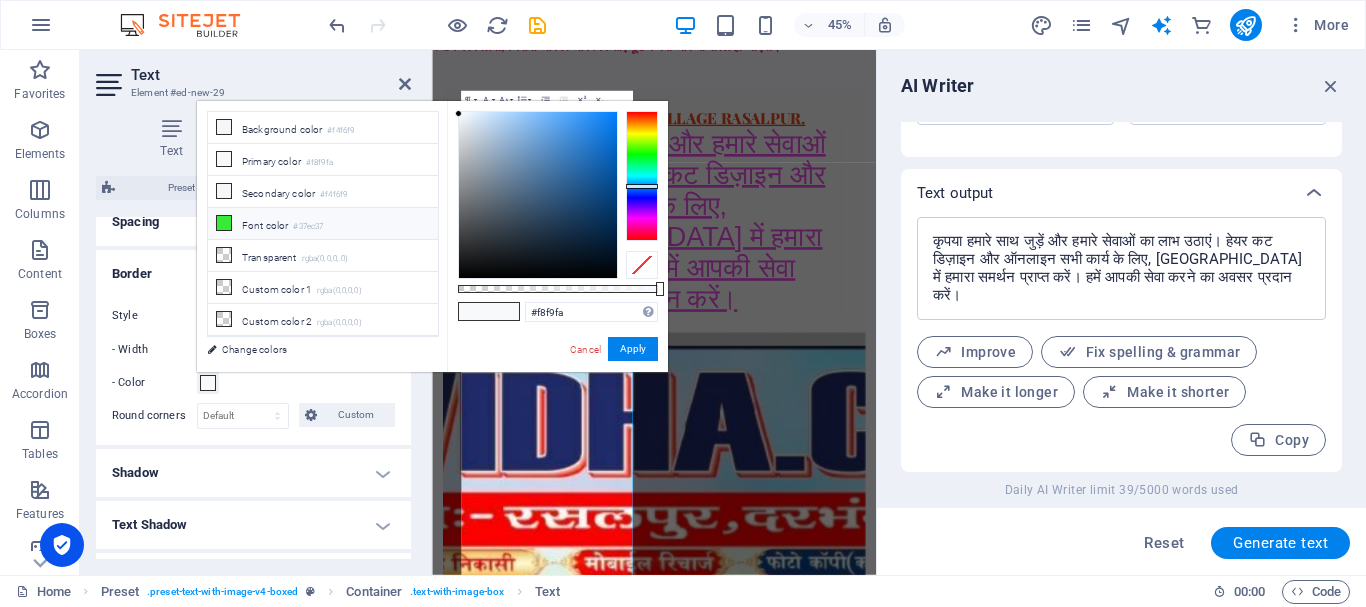 click on "Font color
#37ec37" at bounding box center [323, 224] 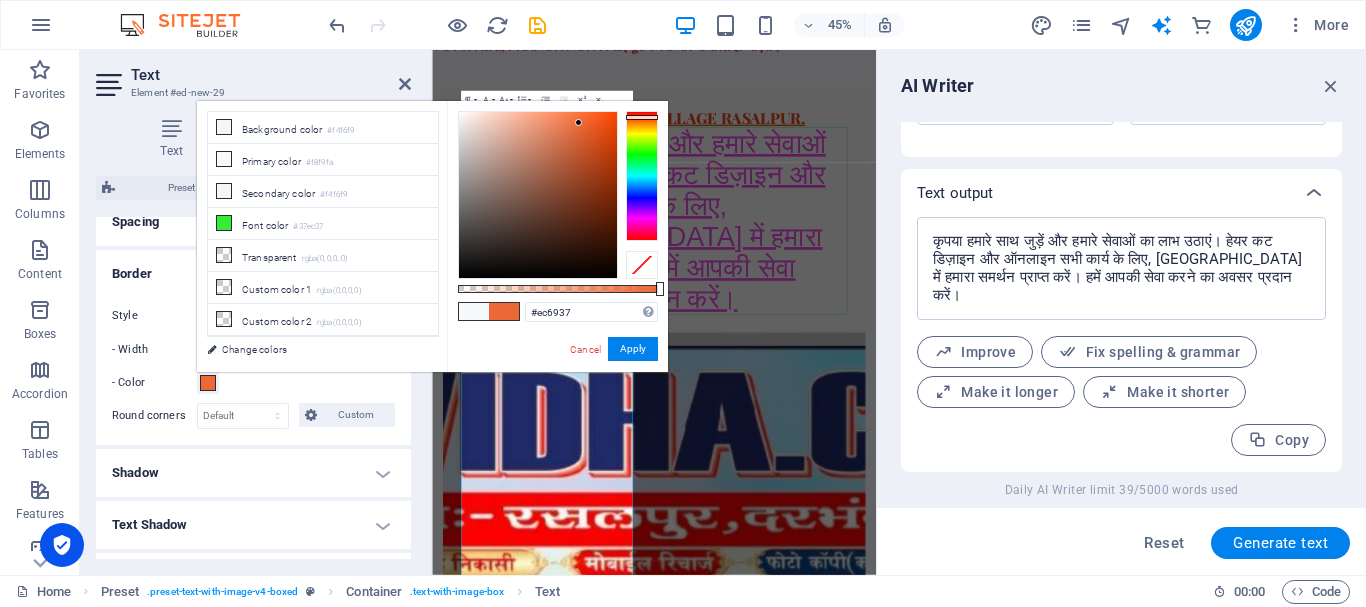 click at bounding box center [642, 176] 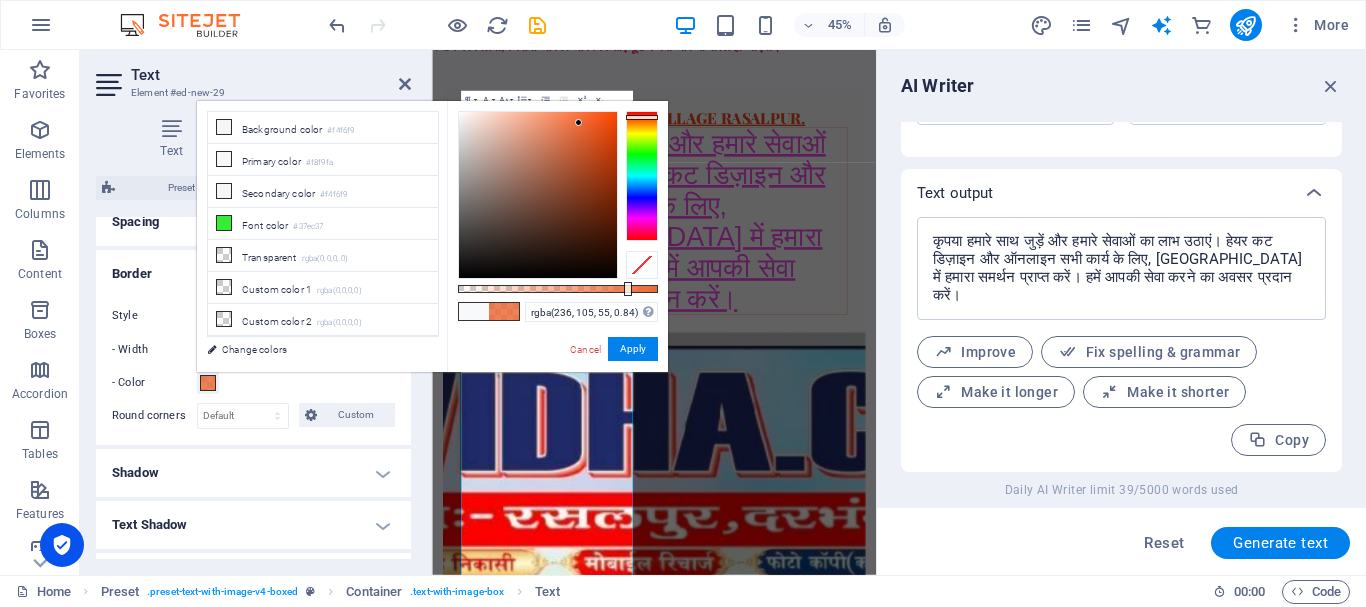 drag, startPoint x: 658, startPoint y: 284, endPoint x: 626, endPoint y: 286, distance: 32.06244 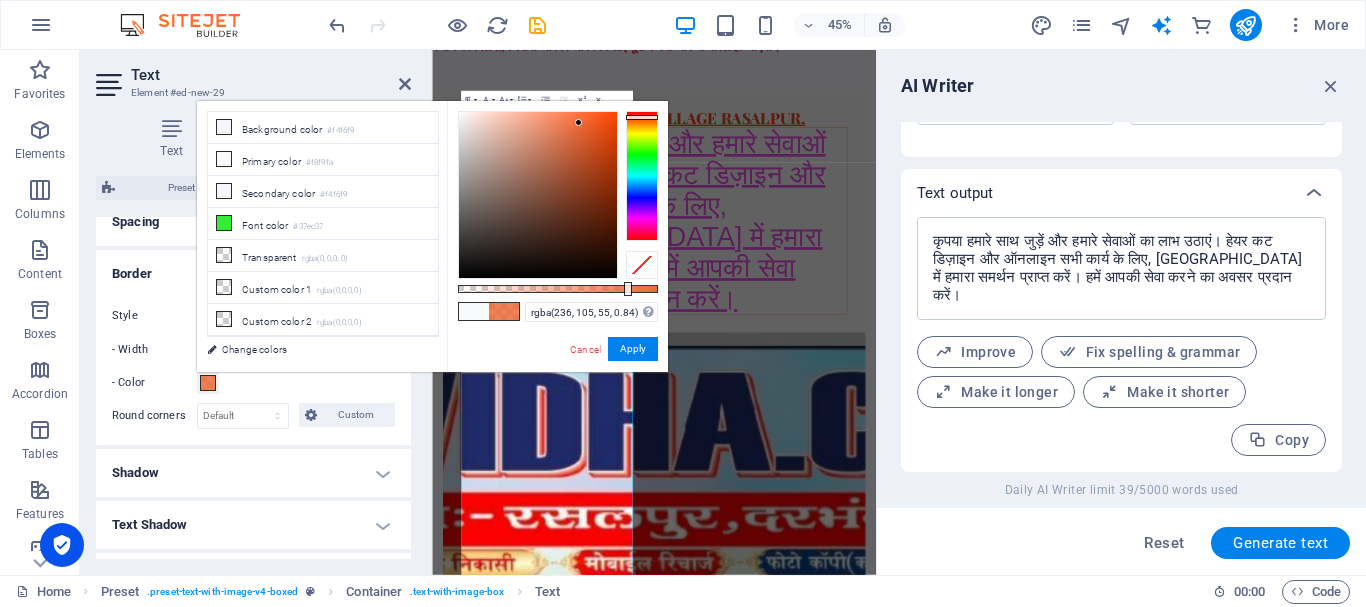 click at bounding box center (628, 289) 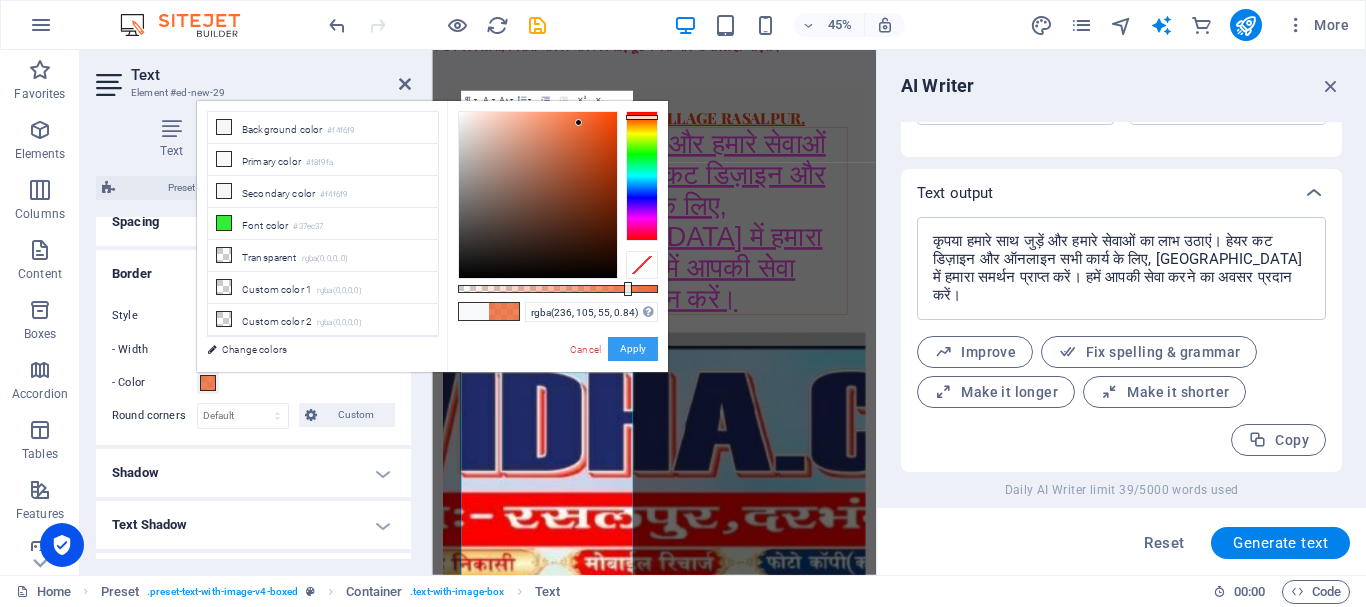 click on "Apply" at bounding box center (633, 349) 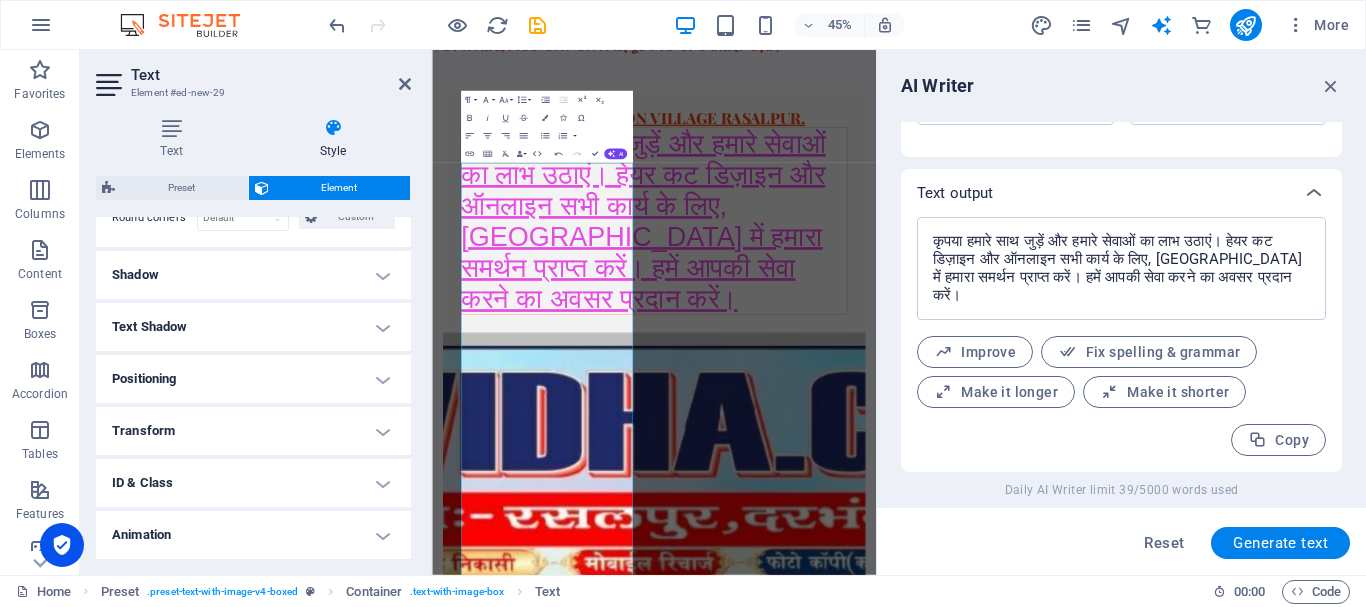 scroll, scrollTop: 600, scrollLeft: 0, axis: vertical 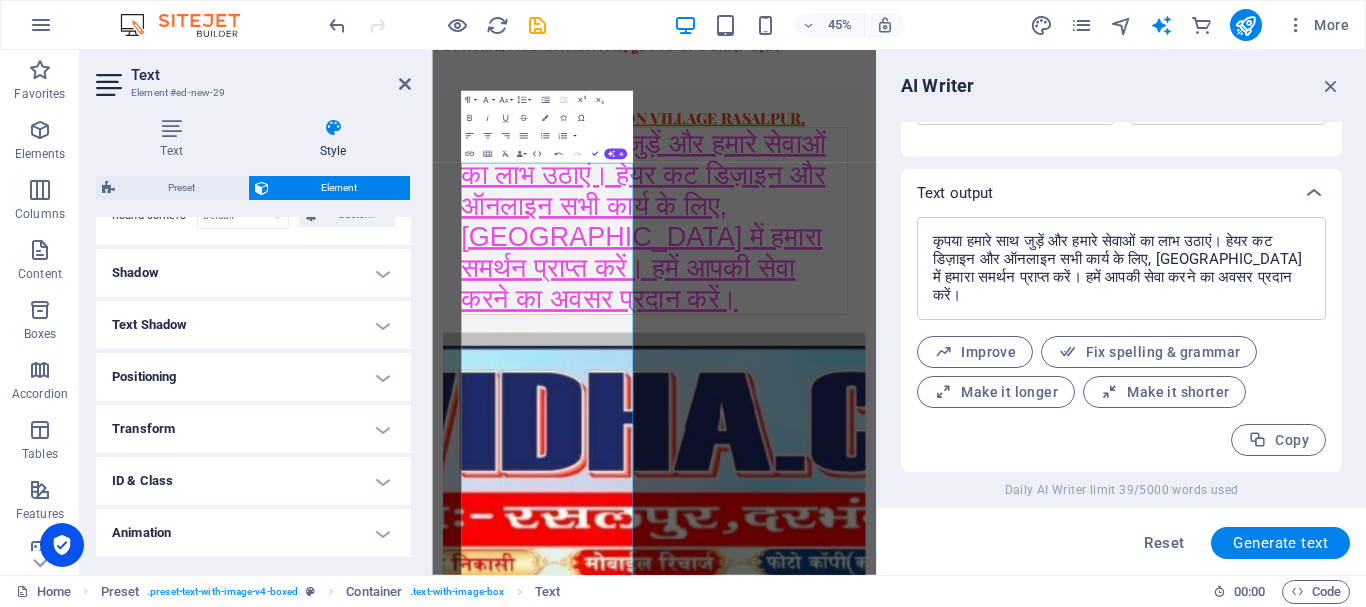 click on "Shadow" at bounding box center (253, 273) 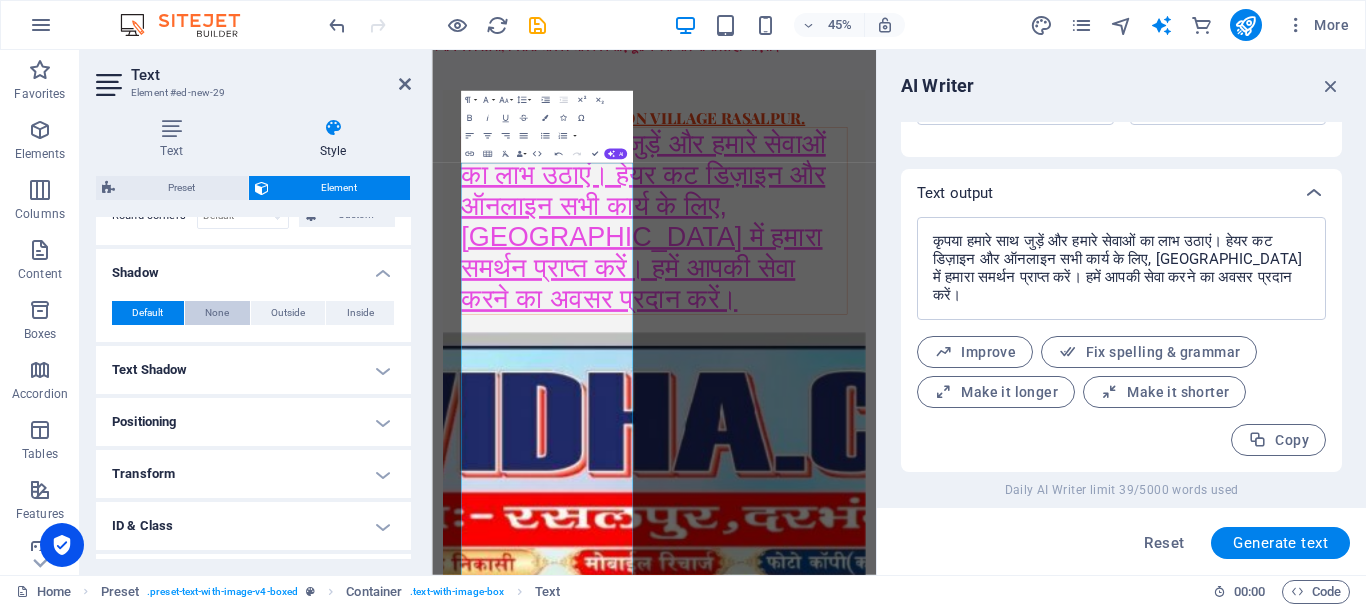 click on "None" at bounding box center (217, 313) 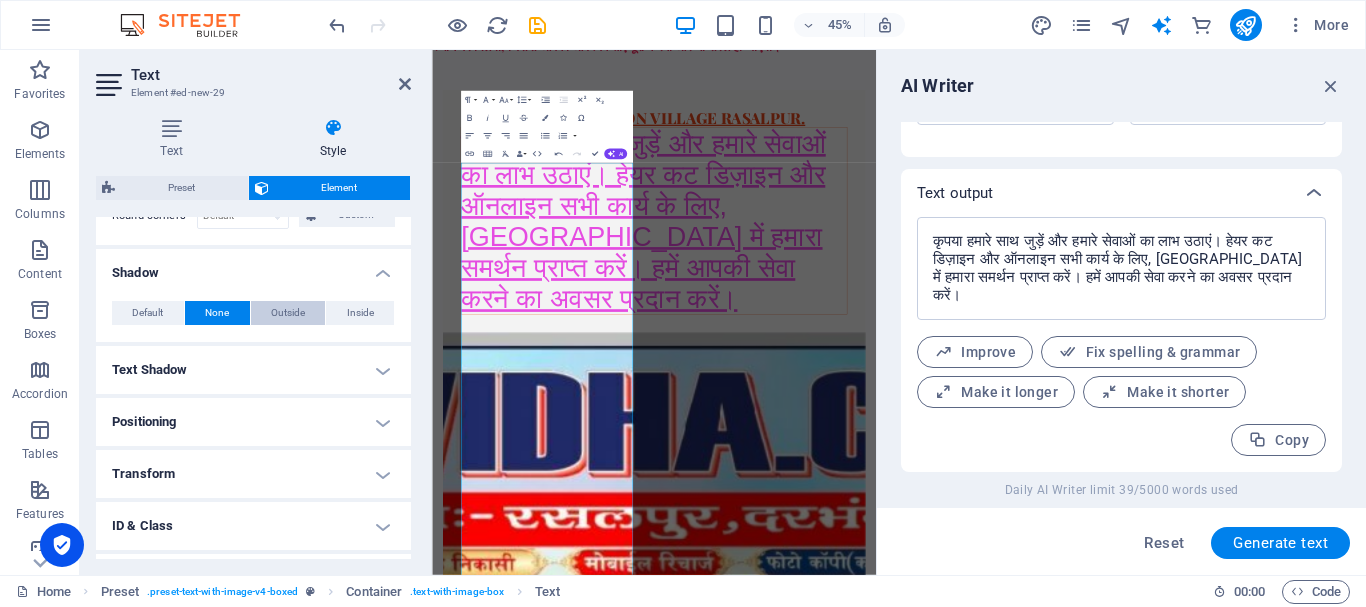 click on "Outside" at bounding box center (288, 313) 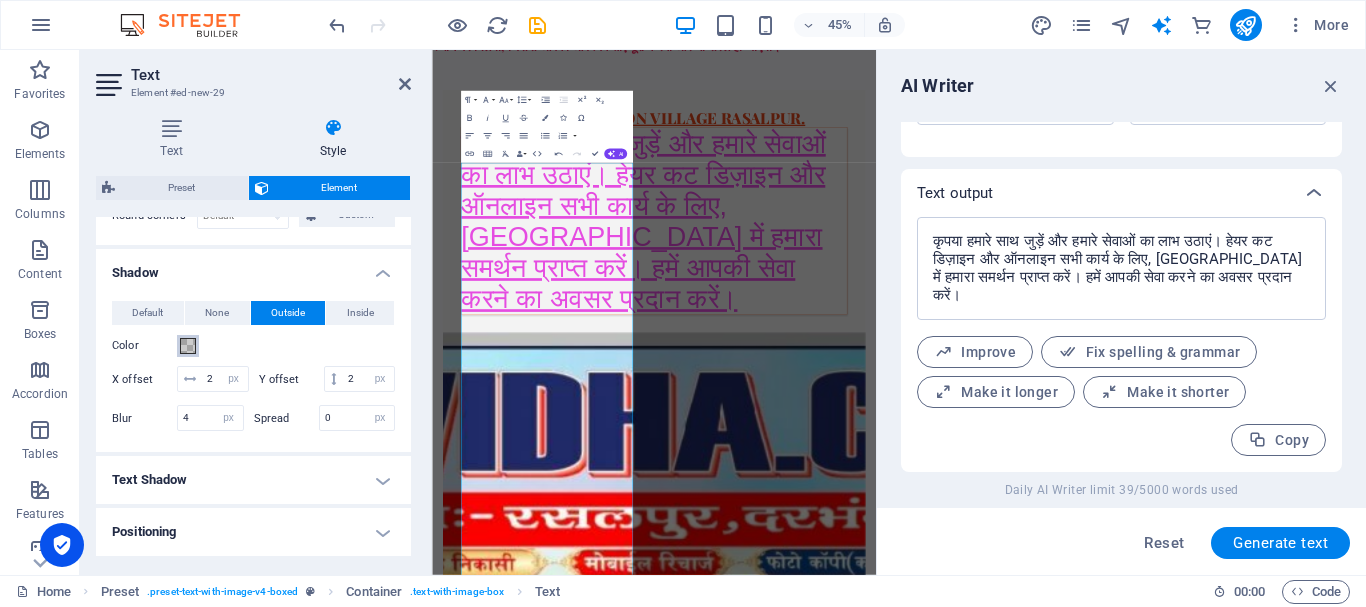 click at bounding box center [188, 346] 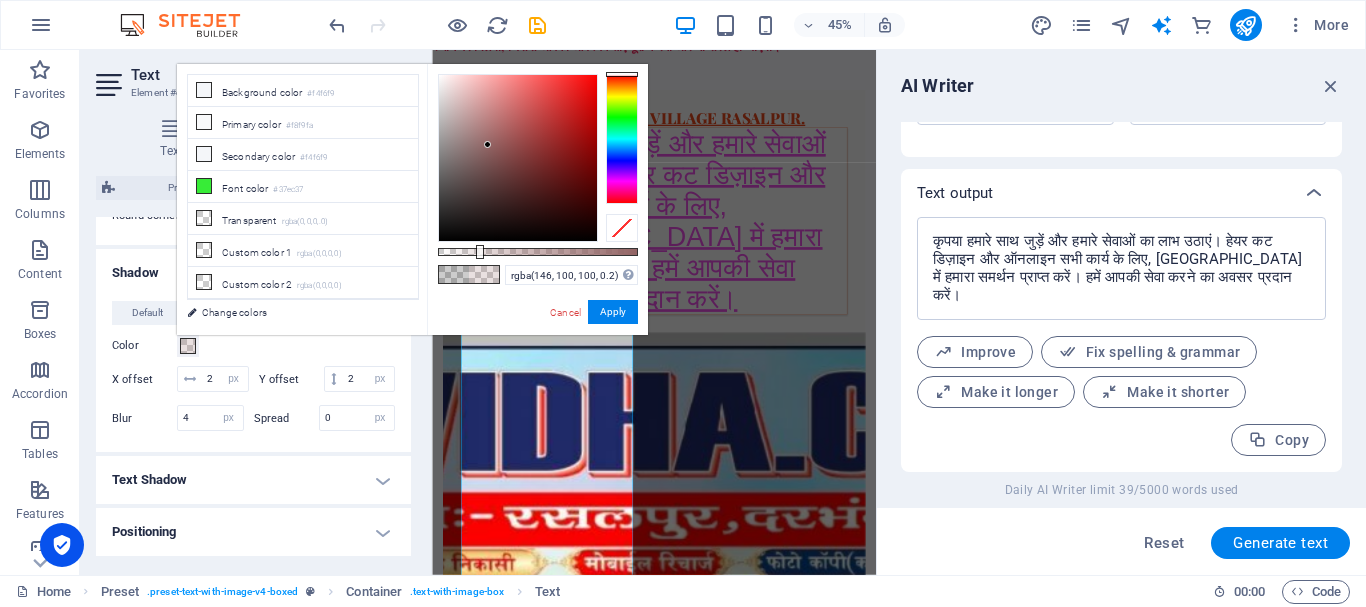 click at bounding box center [518, 158] 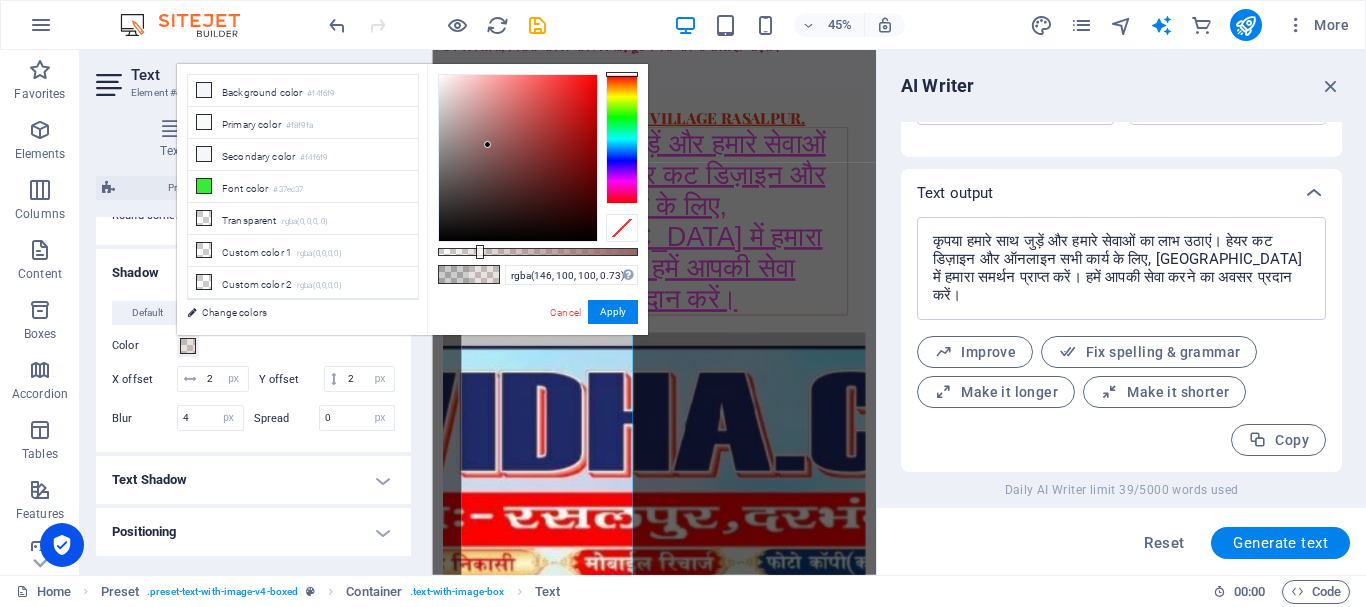 drag, startPoint x: 570, startPoint y: 251, endPoint x: 635, endPoint y: 246, distance: 65.192024 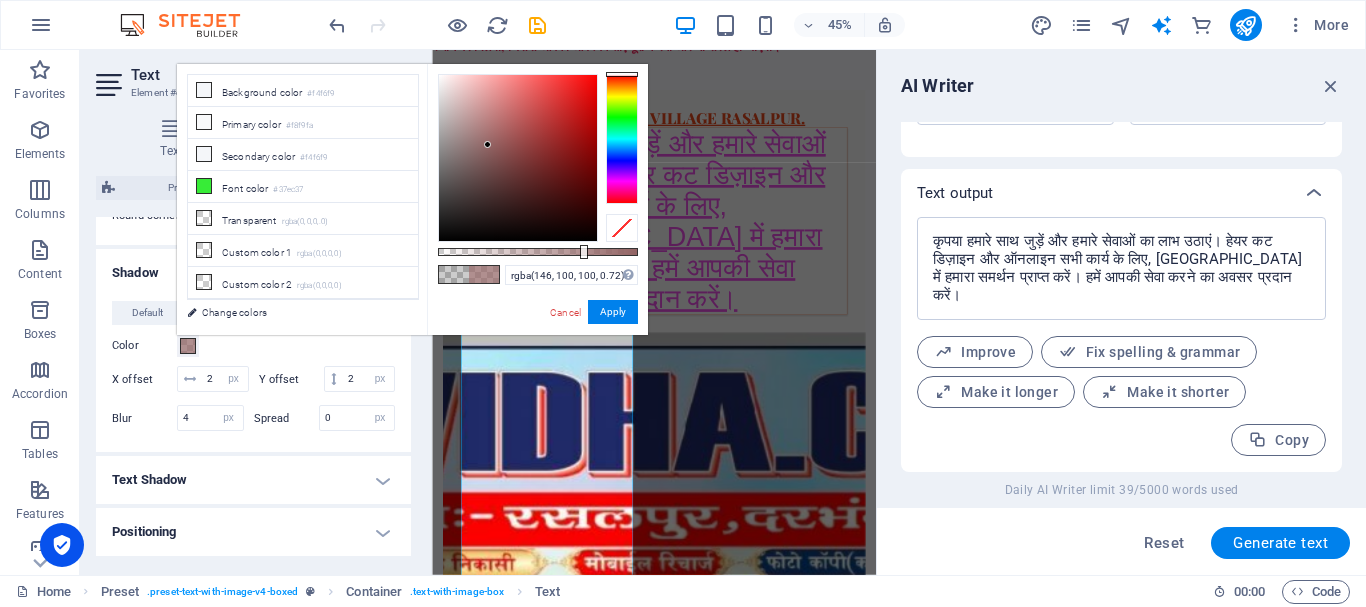 drag, startPoint x: 635, startPoint y: 246, endPoint x: 582, endPoint y: 252, distance: 53.338543 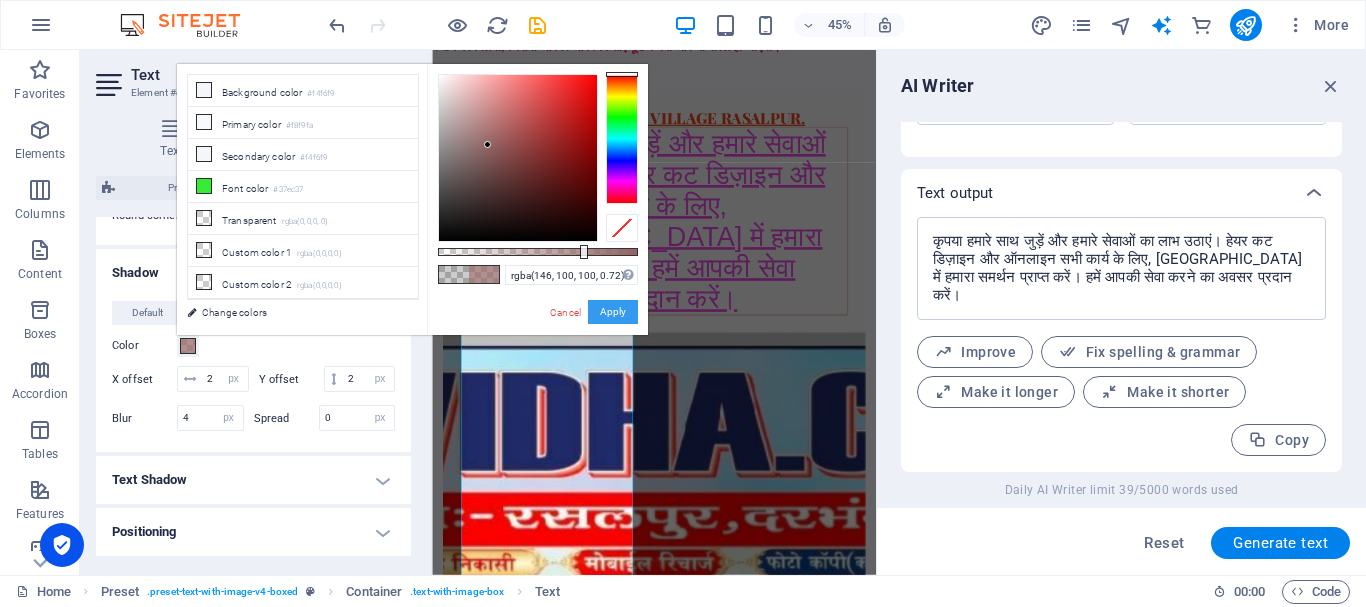 click on "Apply" at bounding box center (613, 312) 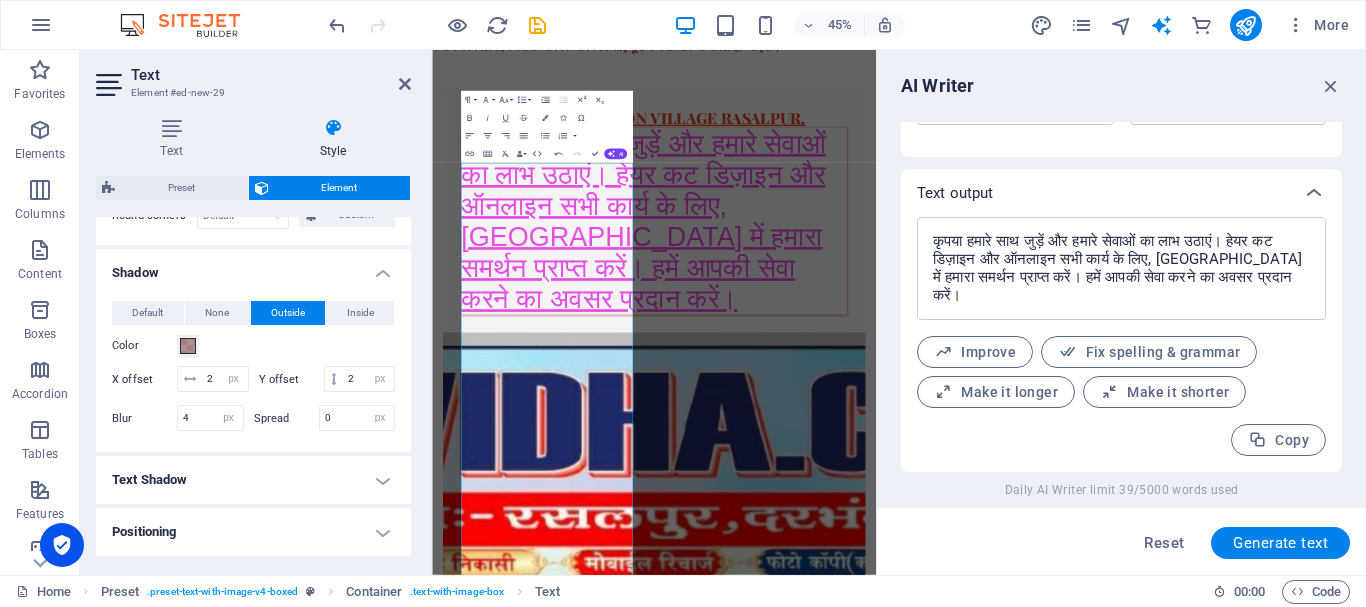 click on "Text Shadow" at bounding box center [253, 480] 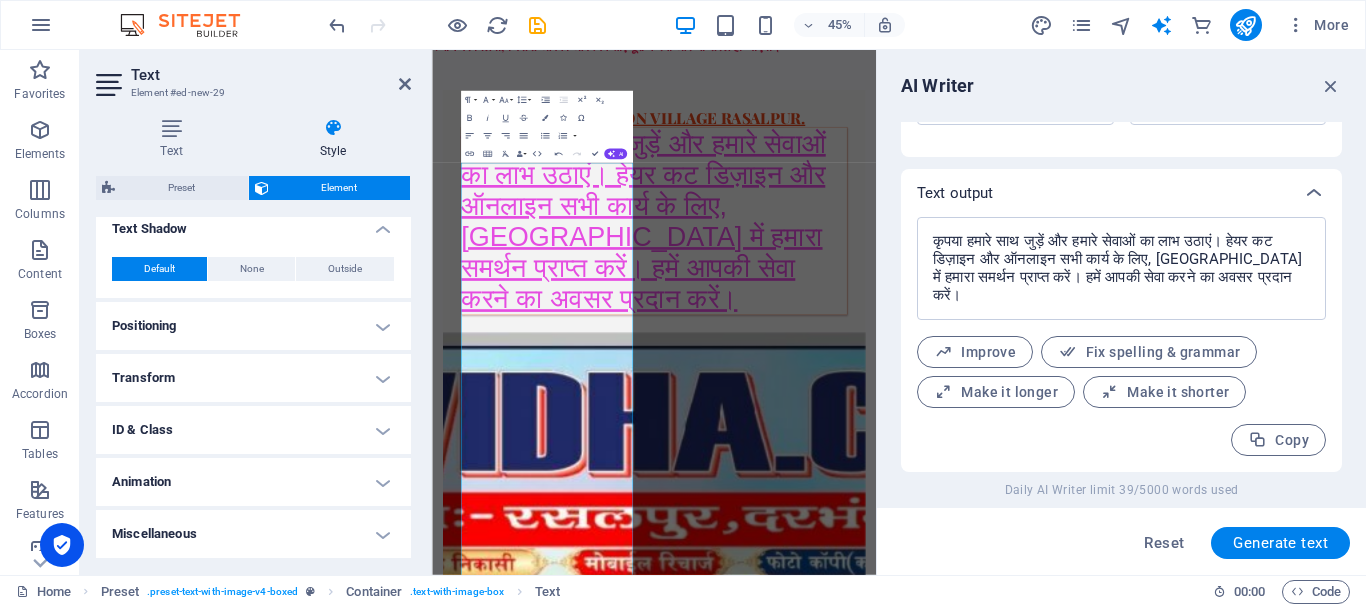 scroll, scrollTop: 876, scrollLeft: 0, axis: vertical 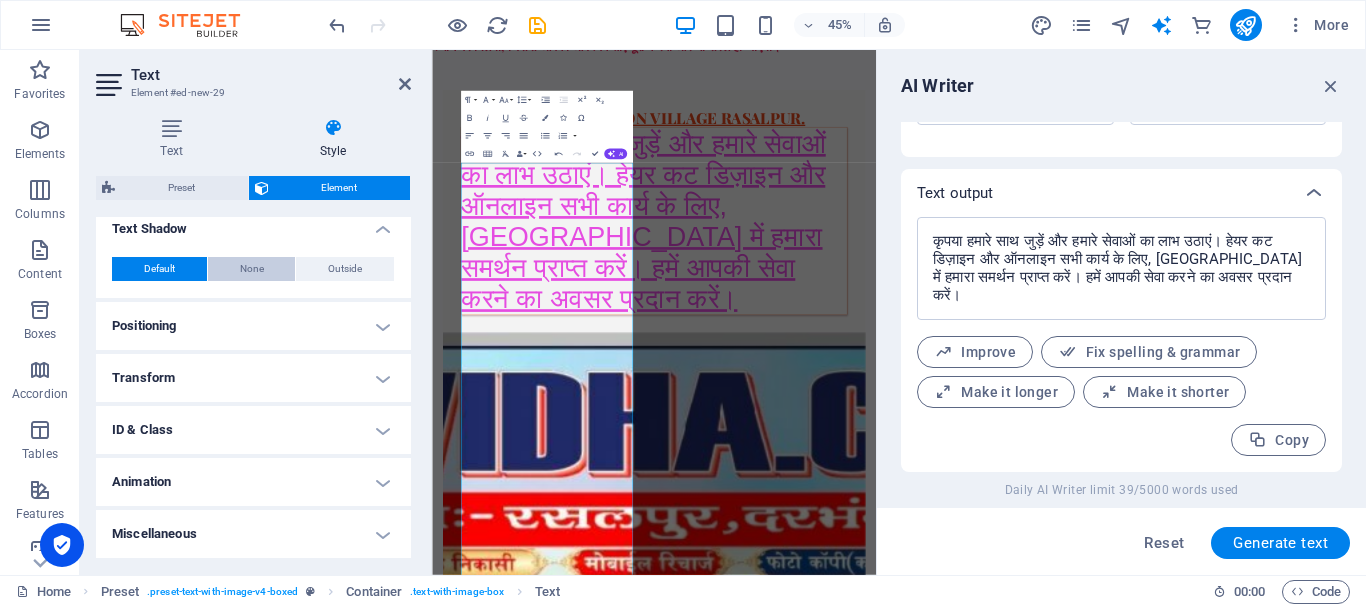 click on "None" at bounding box center (252, 269) 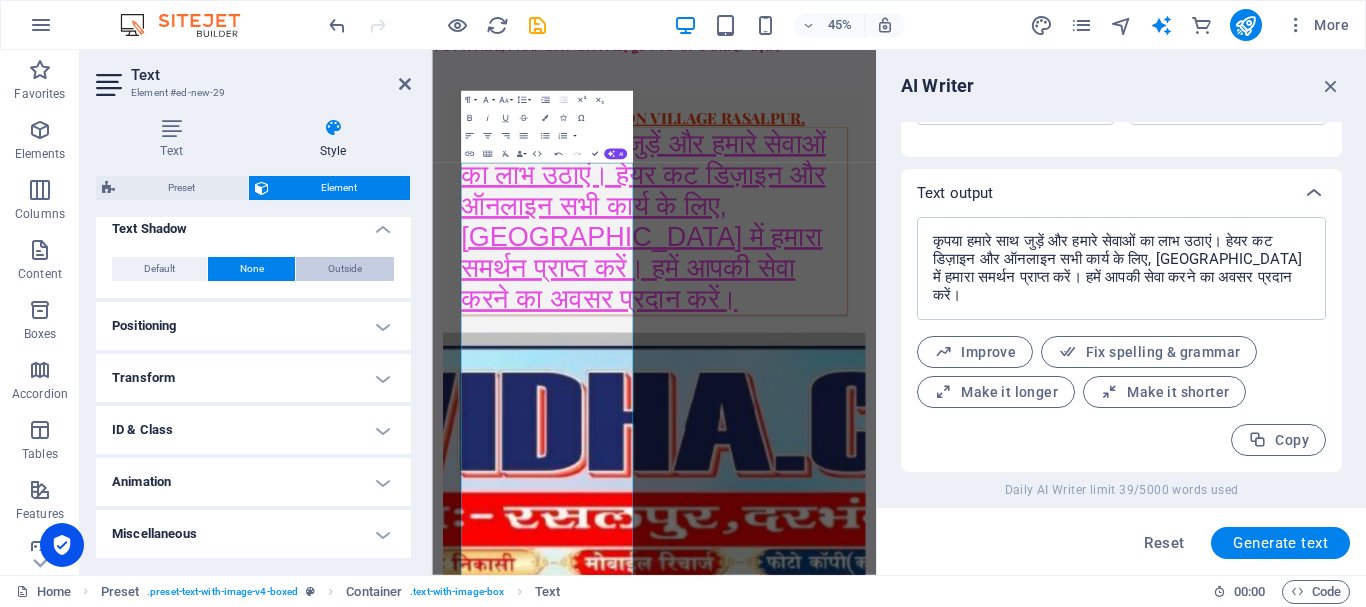 click on "Outside" at bounding box center [345, 269] 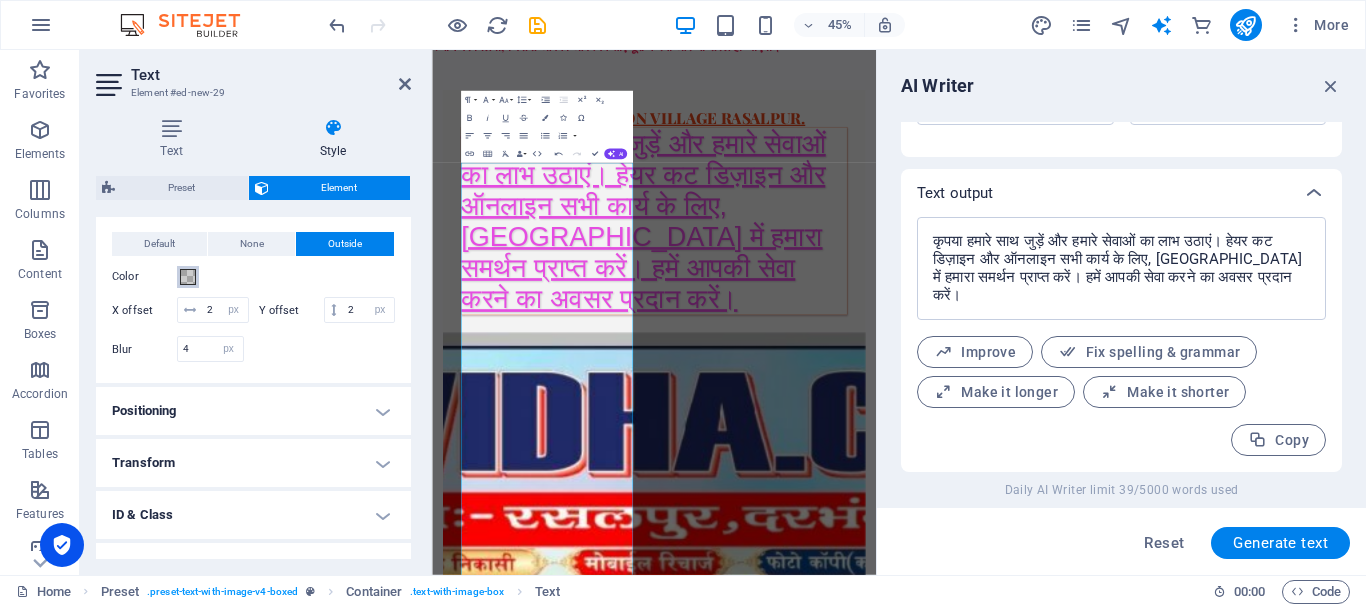 click at bounding box center (188, 277) 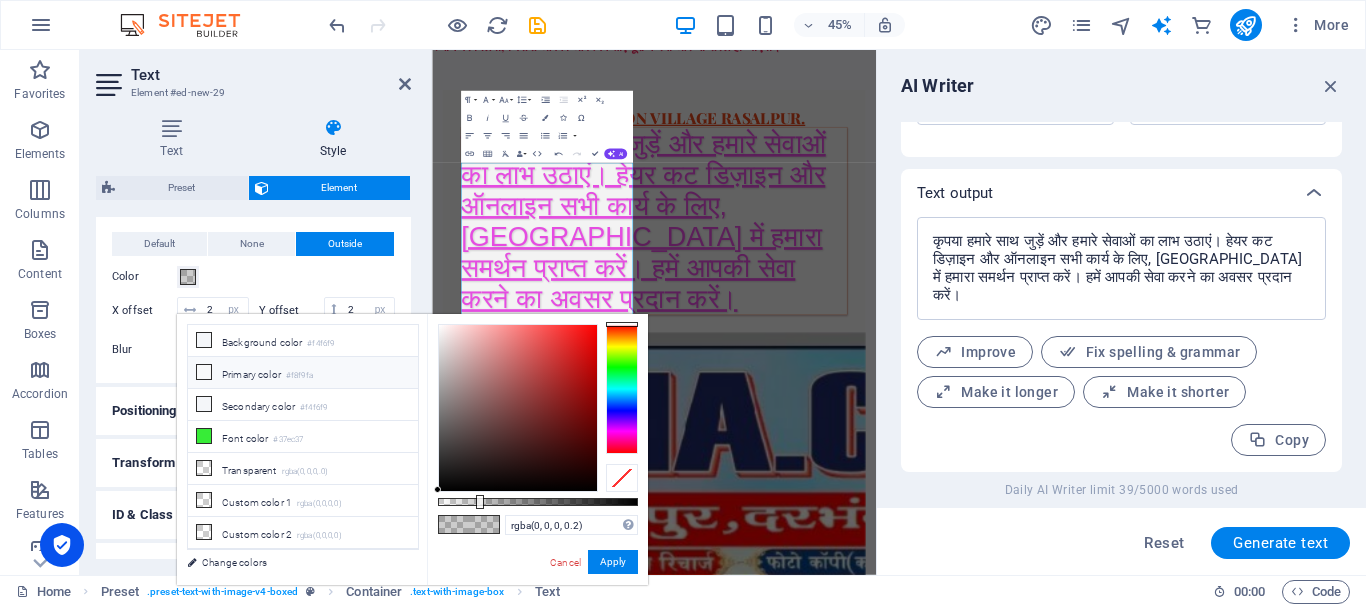 click on "Primary color
#f8f9fa" at bounding box center [303, 373] 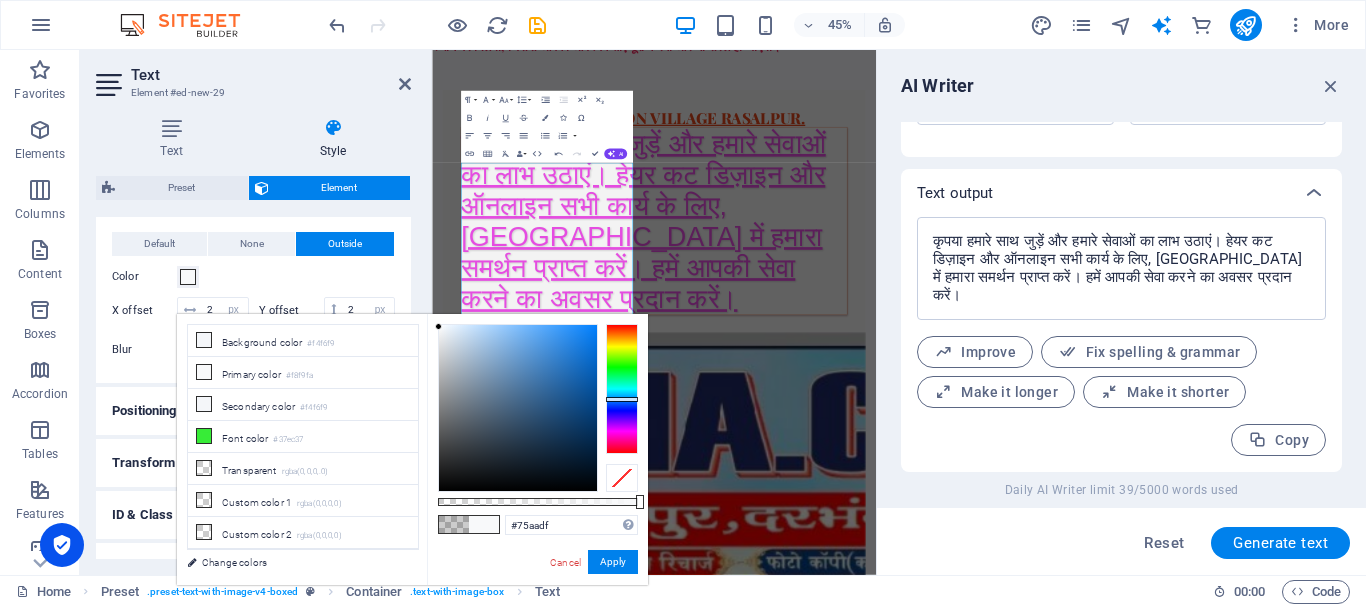 click at bounding box center [518, 408] 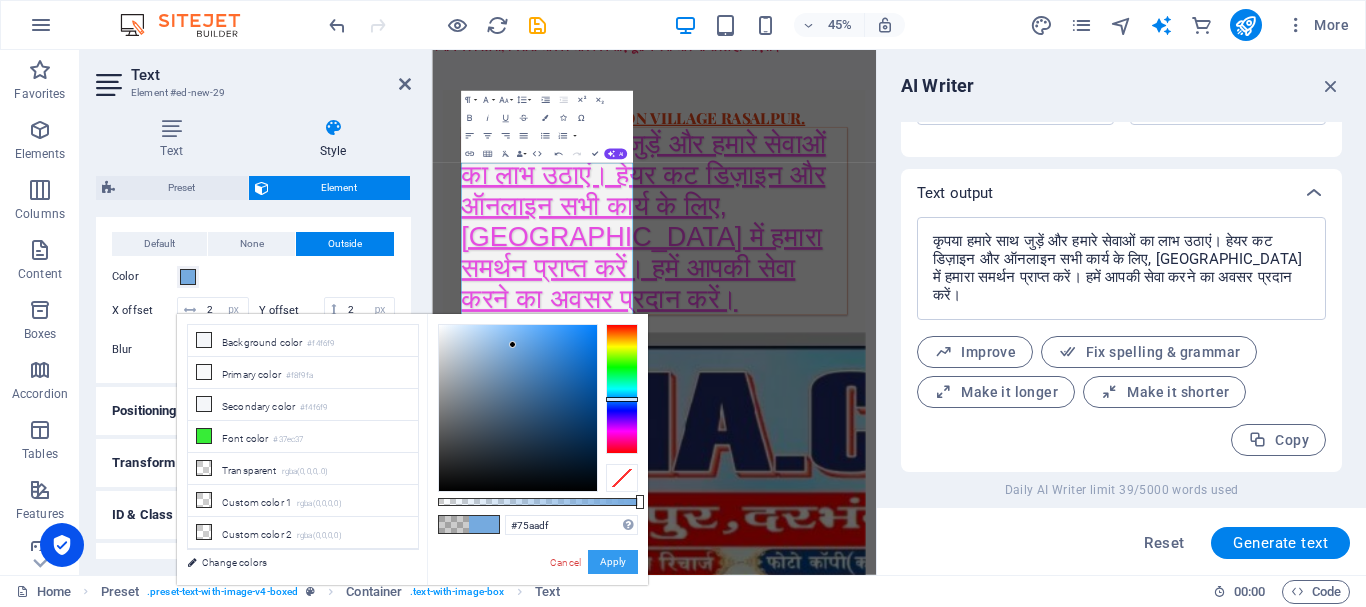 click on "Apply" at bounding box center (613, 562) 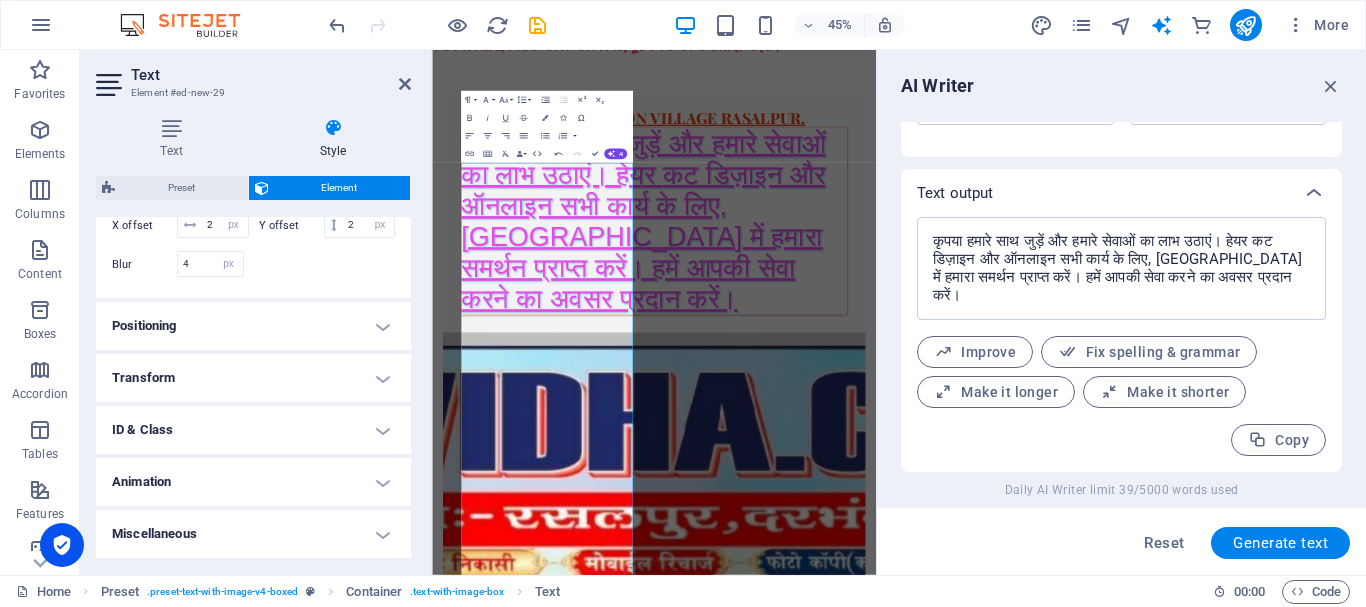 scroll, scrollTop: 1012, scrollLeft: 0, axis: vertical 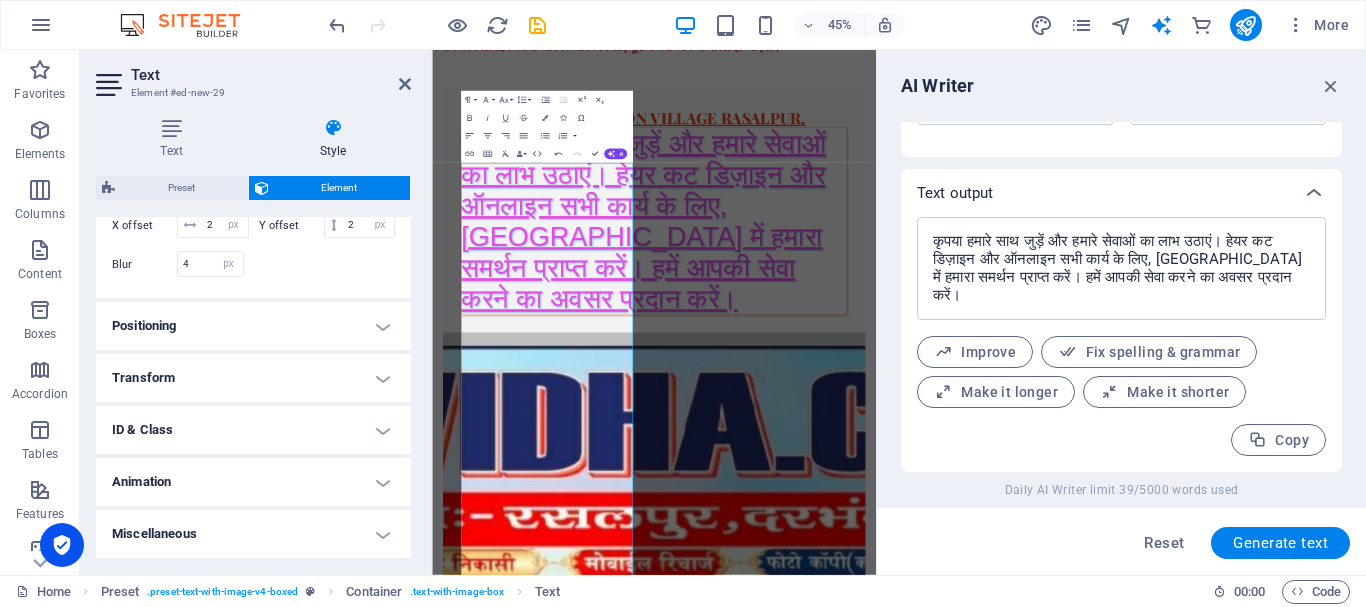 click on "Positioning" at bounding box center [253, 326] 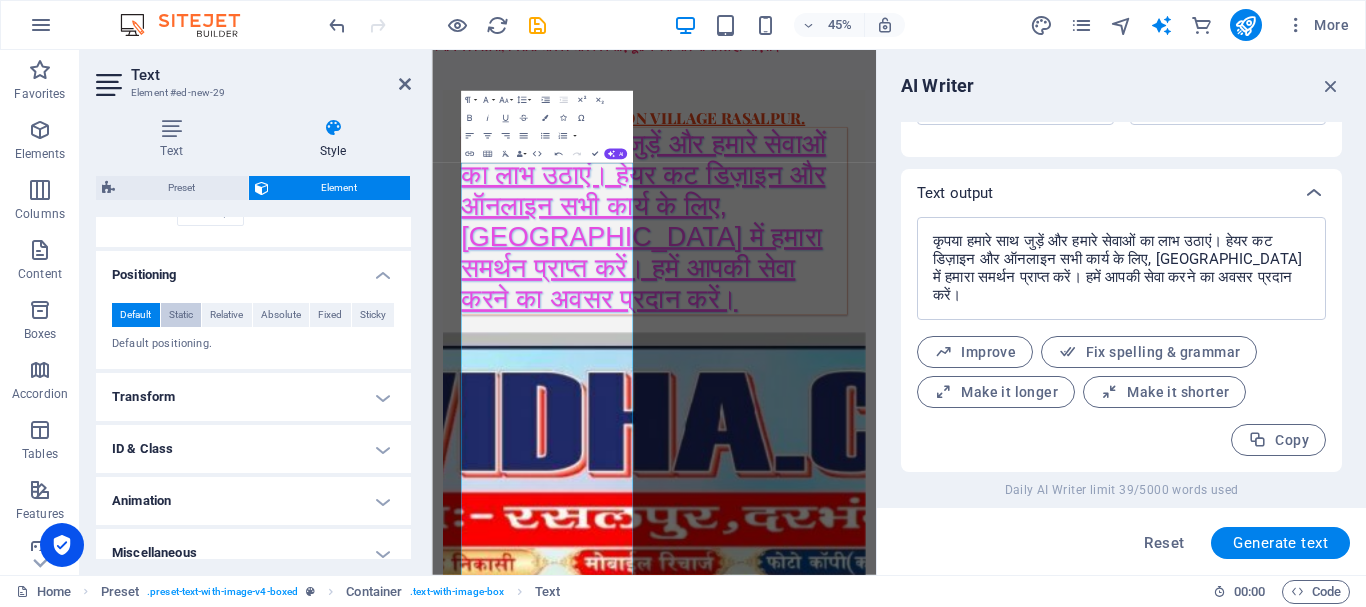 click on "Static" at bounding box center [181, 315] 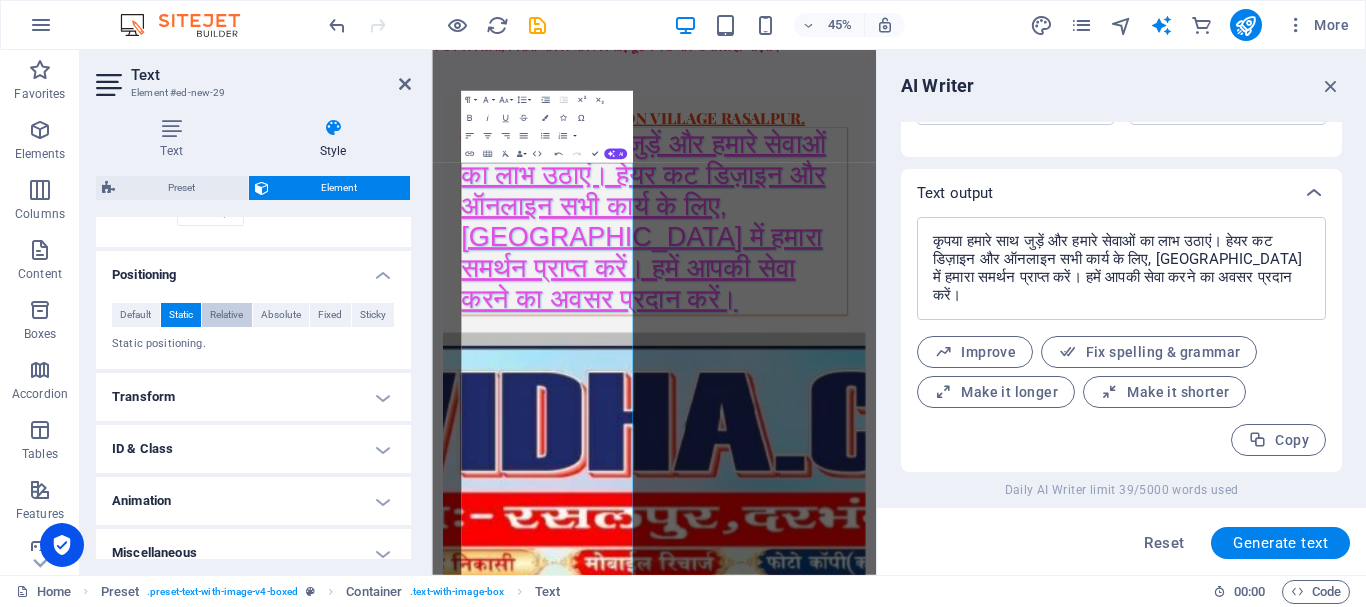 click on "Relative" at bounding box center [226, 315] 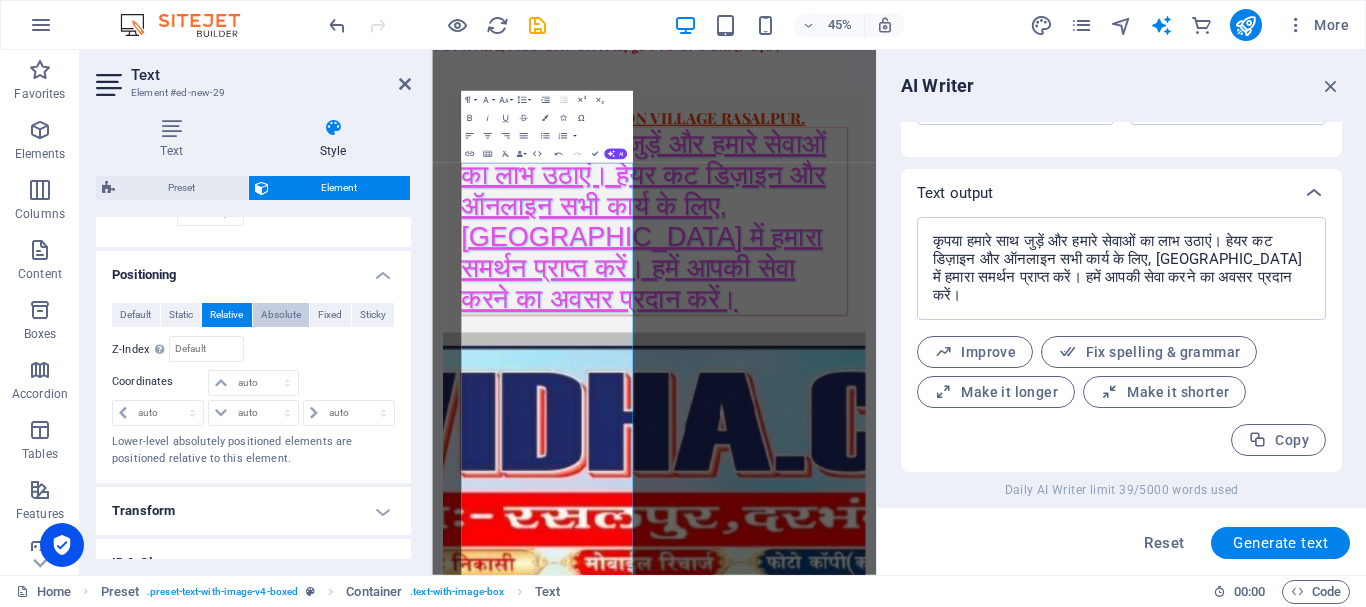 click on "Absolute" at bounding box center (281, 315) 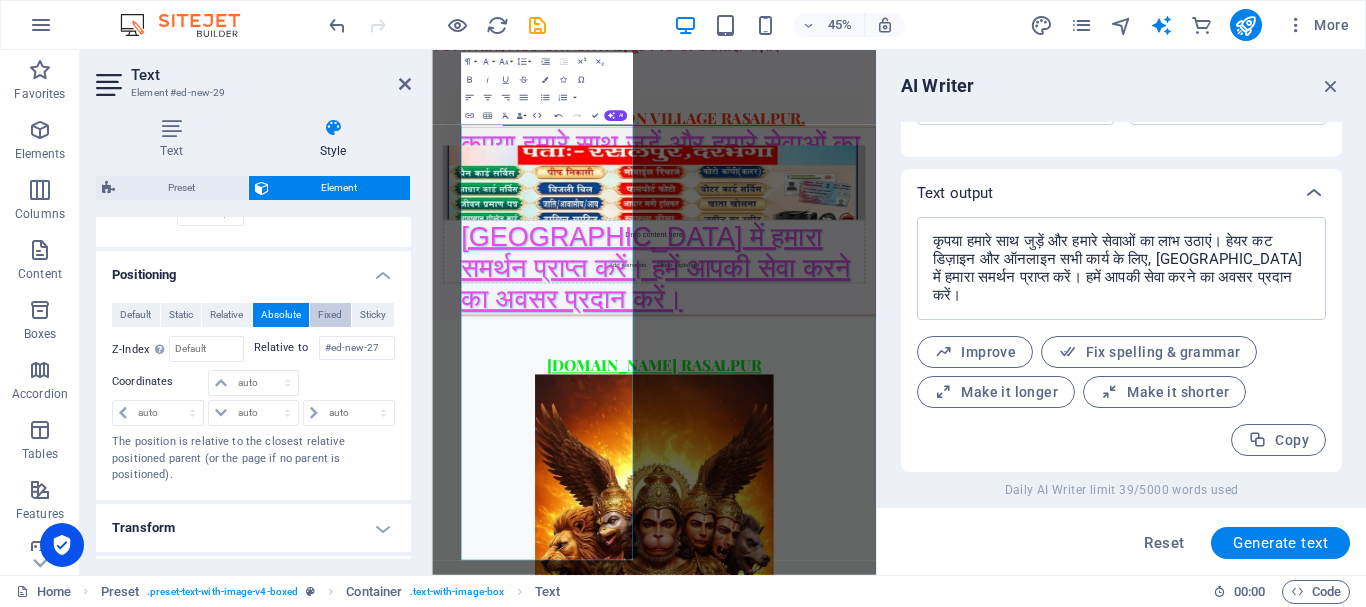 click on "Fixed" at bounding box center (330, 315) 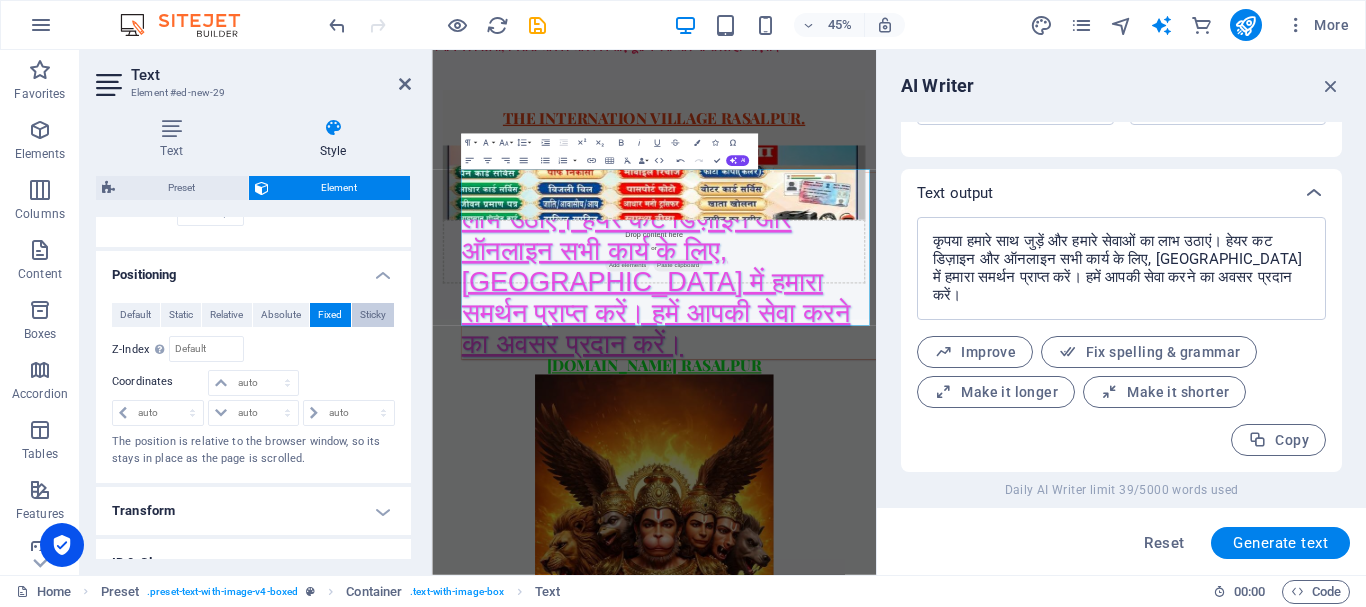 click on "Sticky" at bounding box center [373, 315] 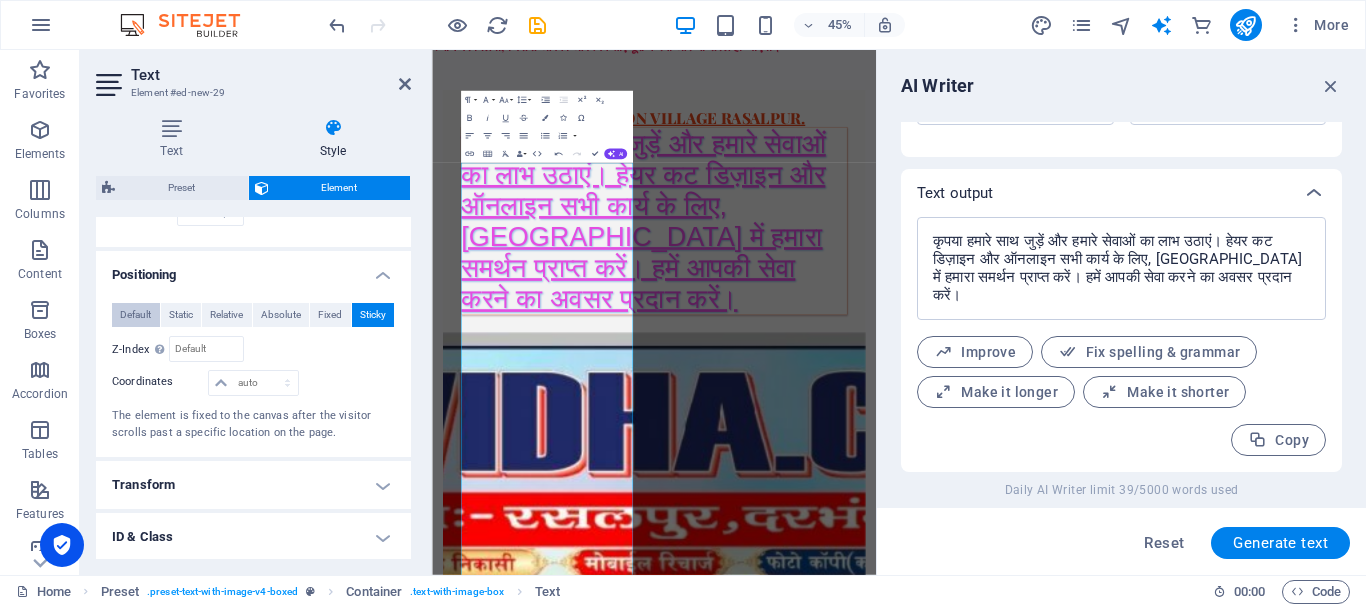 click on "Default" at bounding box center (135, 315) 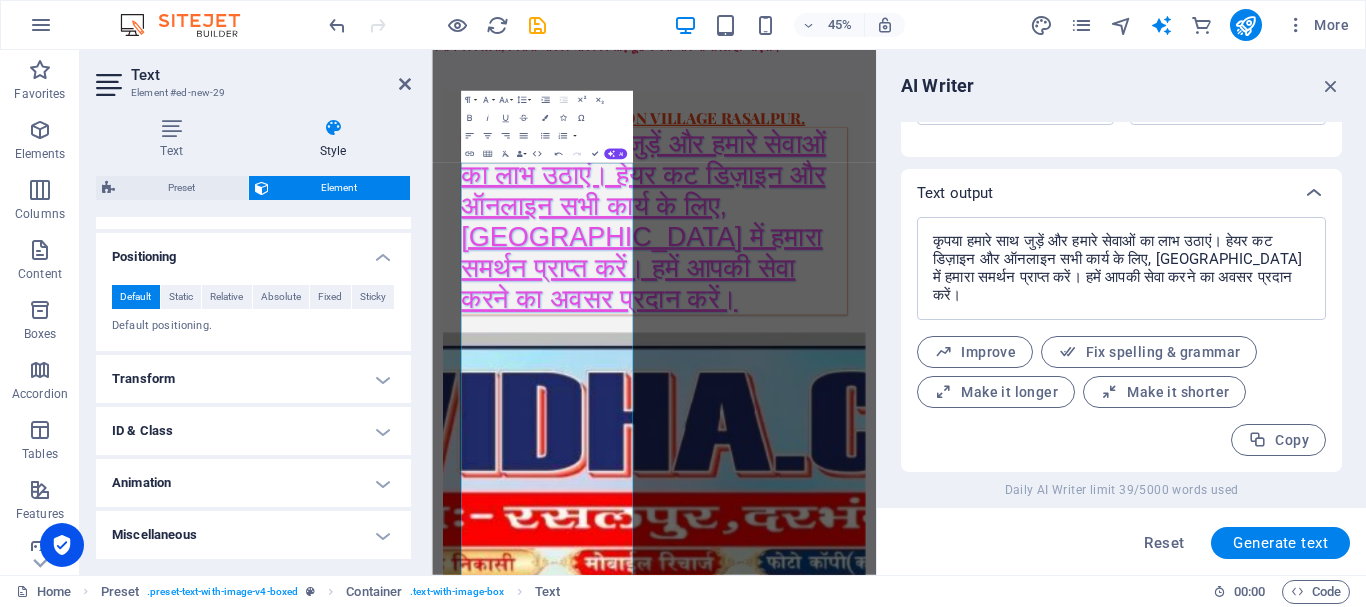 scroll, scrollTop: 1082, scrollLeft: 0, axis: vertical 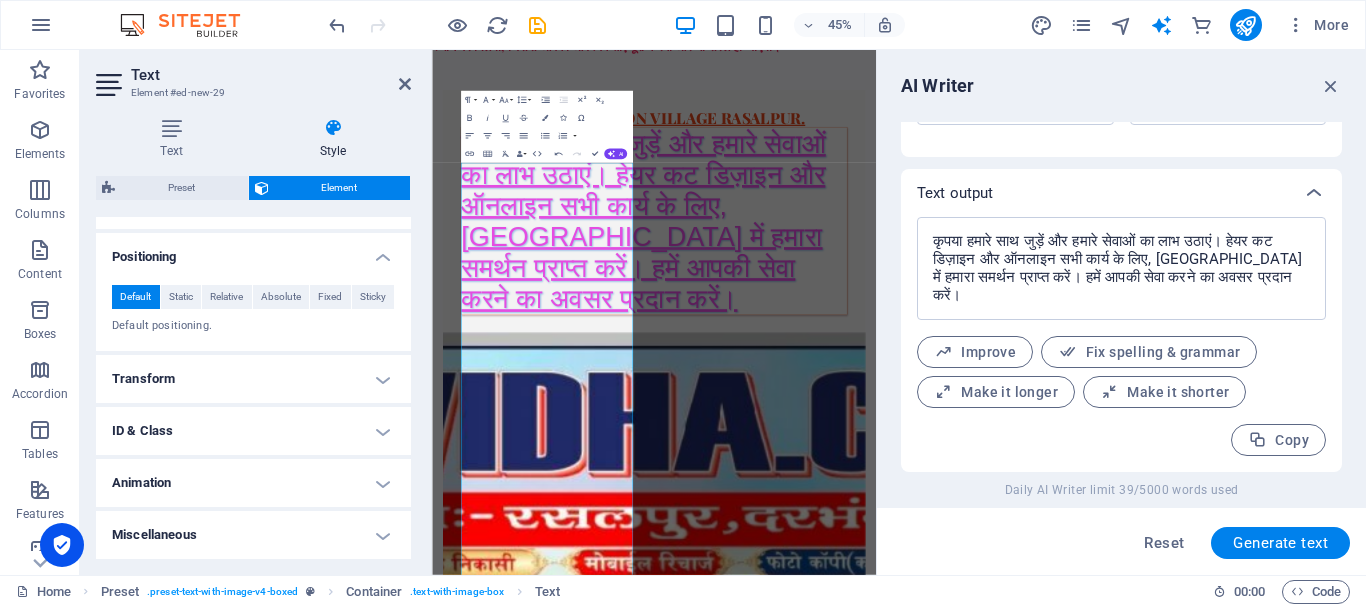 click on "Transform" at bounding box center [253, 379] 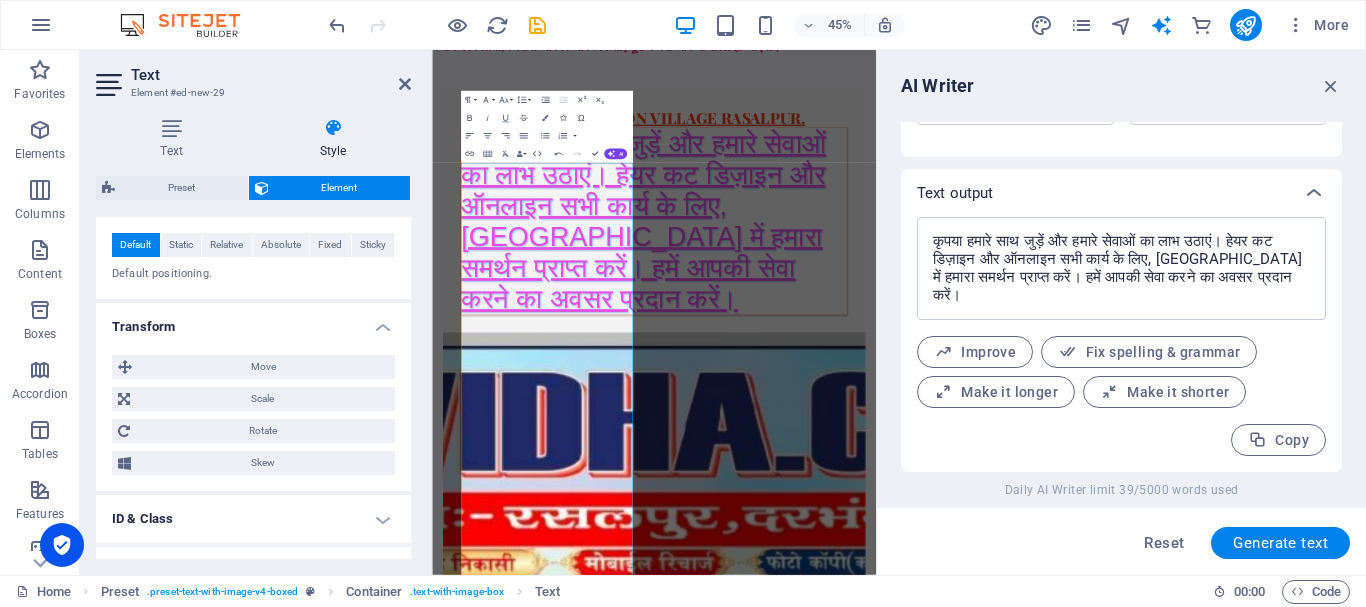 scroll, scrollTop: 1182, scrollLeft: 0, axis: vertical 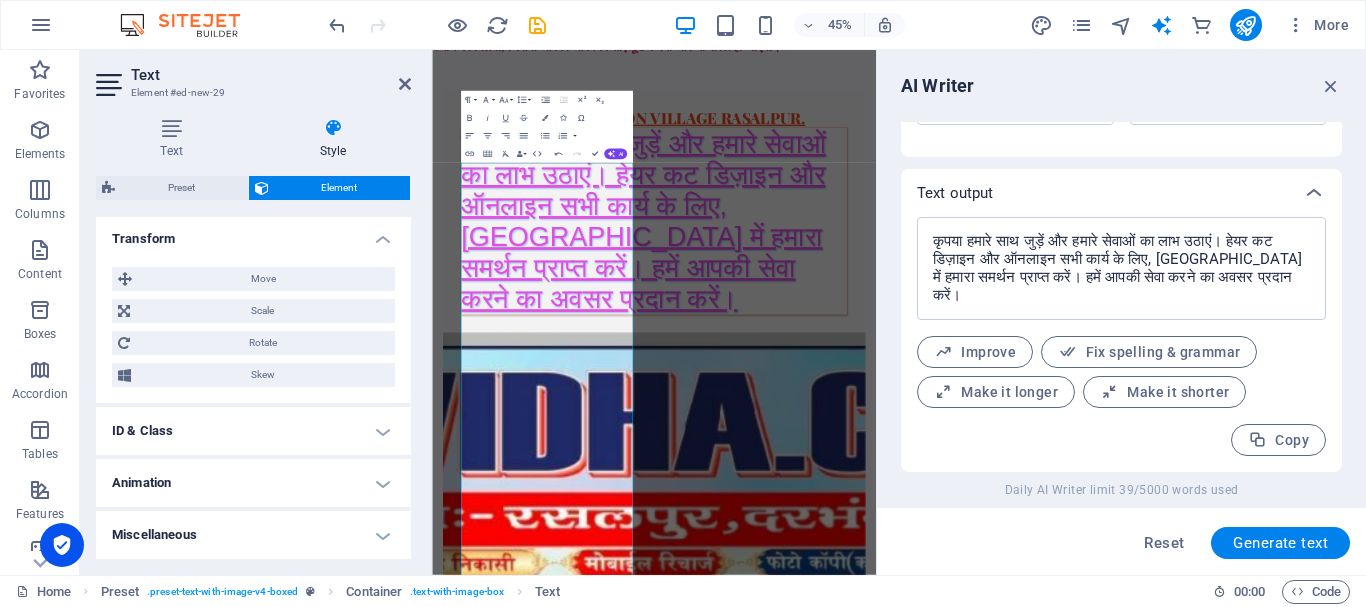 click on "ID & Class" at bounding box center (253, 431) 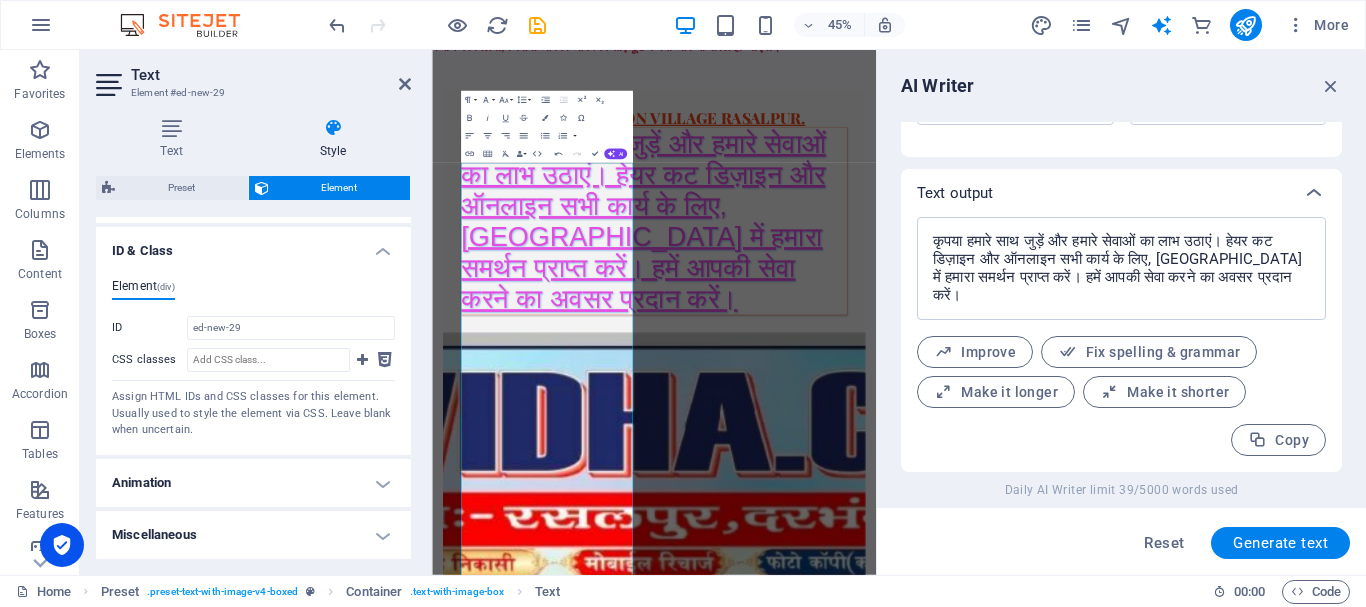 scroll, scrollTop: 1402, scrollLeft: 0, axis: vertical 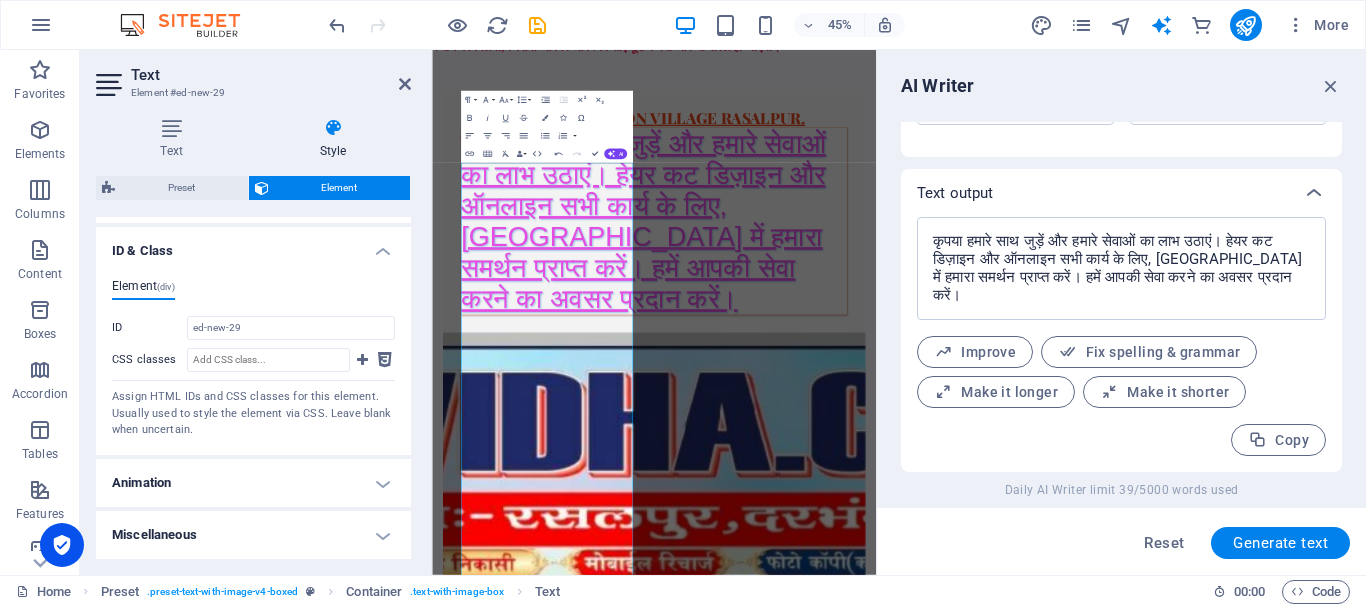 click on "Animation" at bounding box center (253, 483) 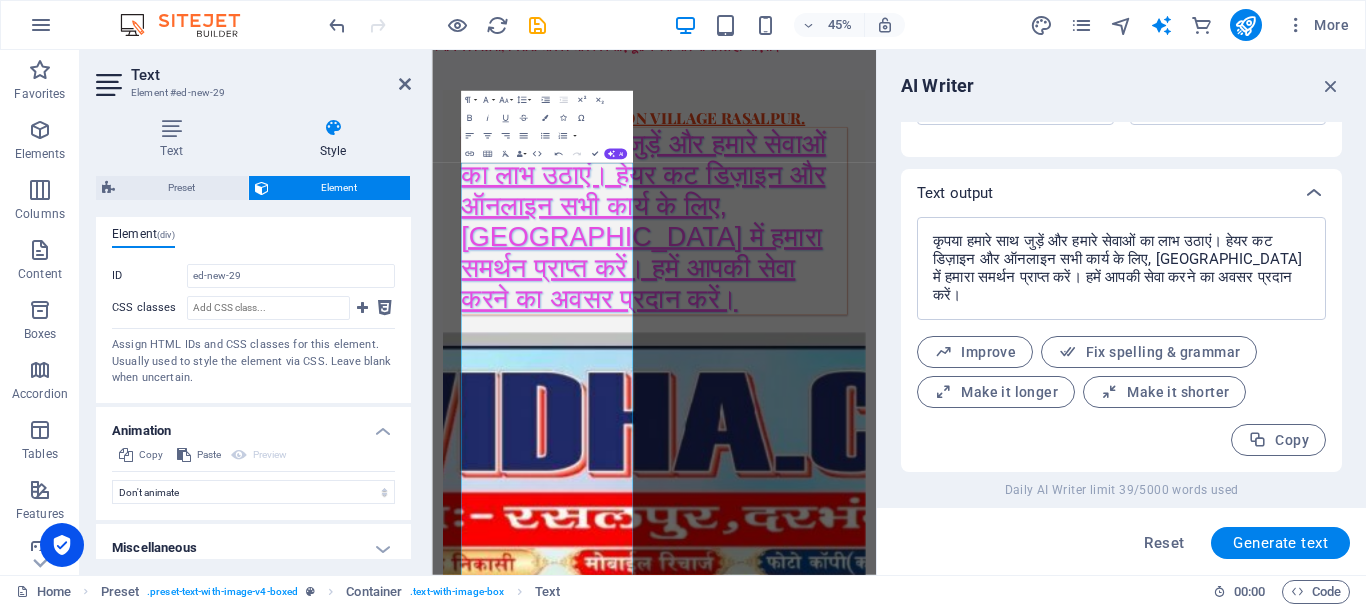 scroll, scrollTop: 1467, scrollLeft: 0, axis: vertical 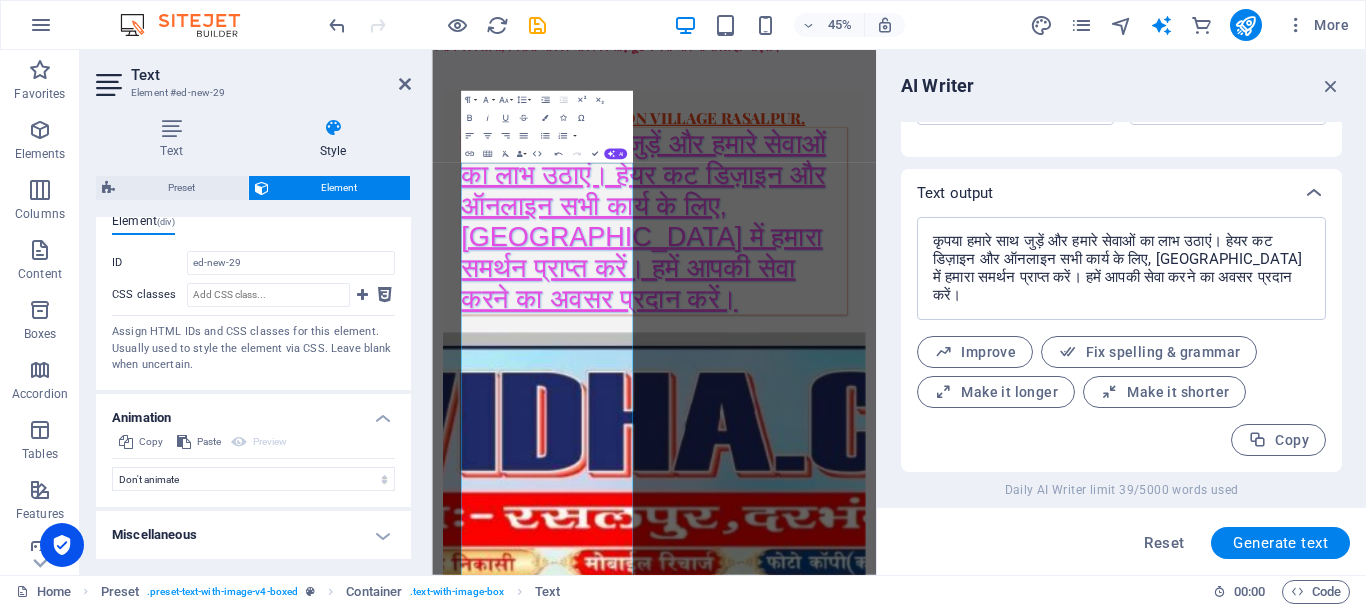 click on "Preview" at bounding box center [259, 442] 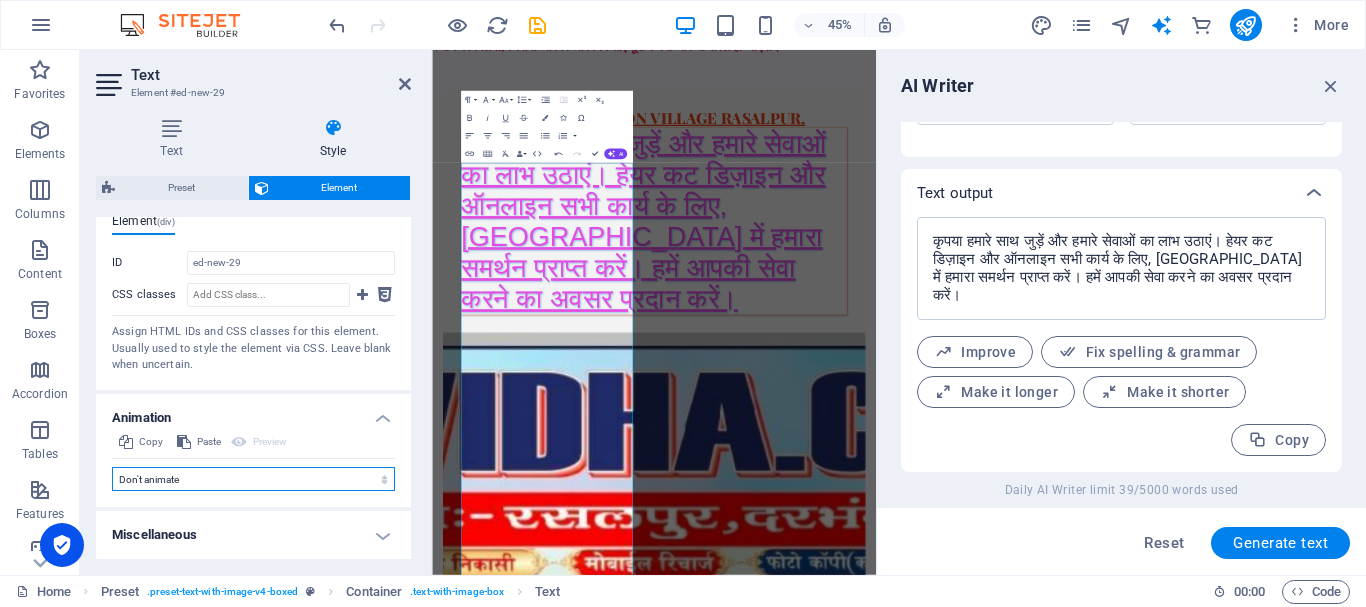 click on "Don't animate Show / Hide Slide up/down Zoom in/out Slide left to right Slide right to left Slide top to bottom Slide bottom to top Pulse Blink Open as overlay" at bounding box center [253, 479] 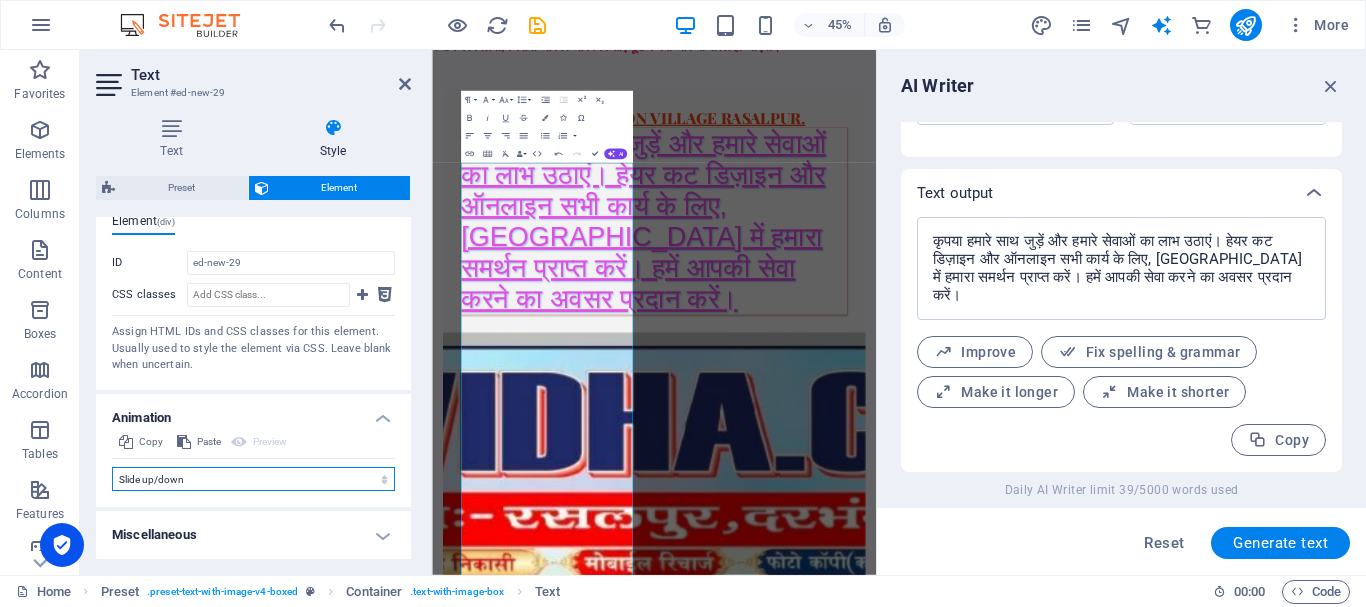 click on "Don't animate Show / Hide Slide up/down Zoom in/out Slide left to right Slide right to left Slide top to bottom Slide bottom to top Pulse Blink Open as overlay" at bounding box center [253, 479] 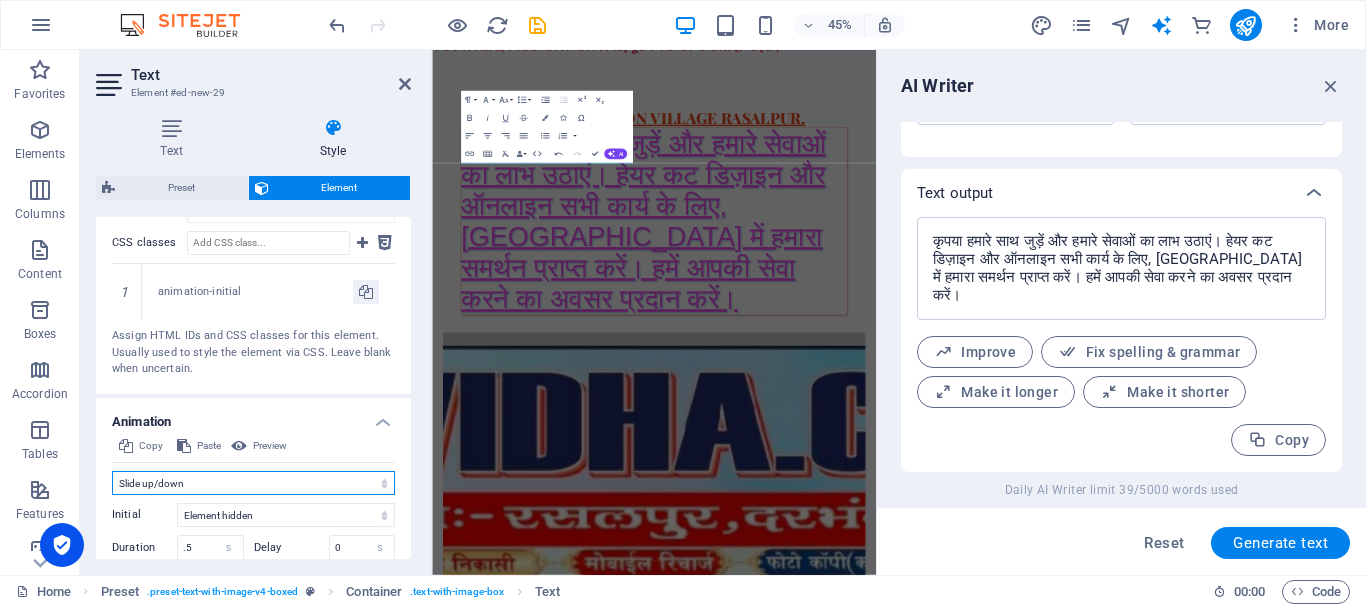 click on "Don't animate Show / Hide Slide up/down Zoom in/out Slide left to right Slide right to left Slide top to bottom Slide bottom to top Pulse Blink Open as overlay" at bounding box center (253, 483) 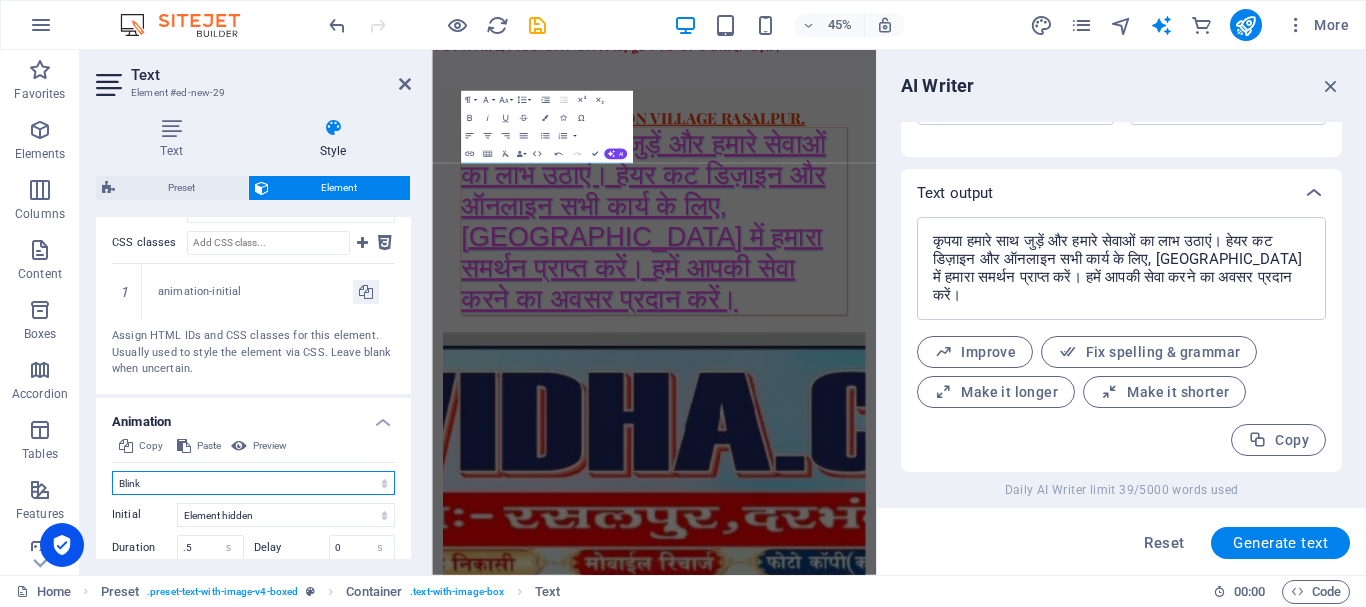 click on "Don't animate Show / Hide Slide up/down Zoom in/out Slide left to right Slide right to left Slide top to bottom Slide bottom to top Pulse Blink Open as overlay" at bounding box center (253, 483) 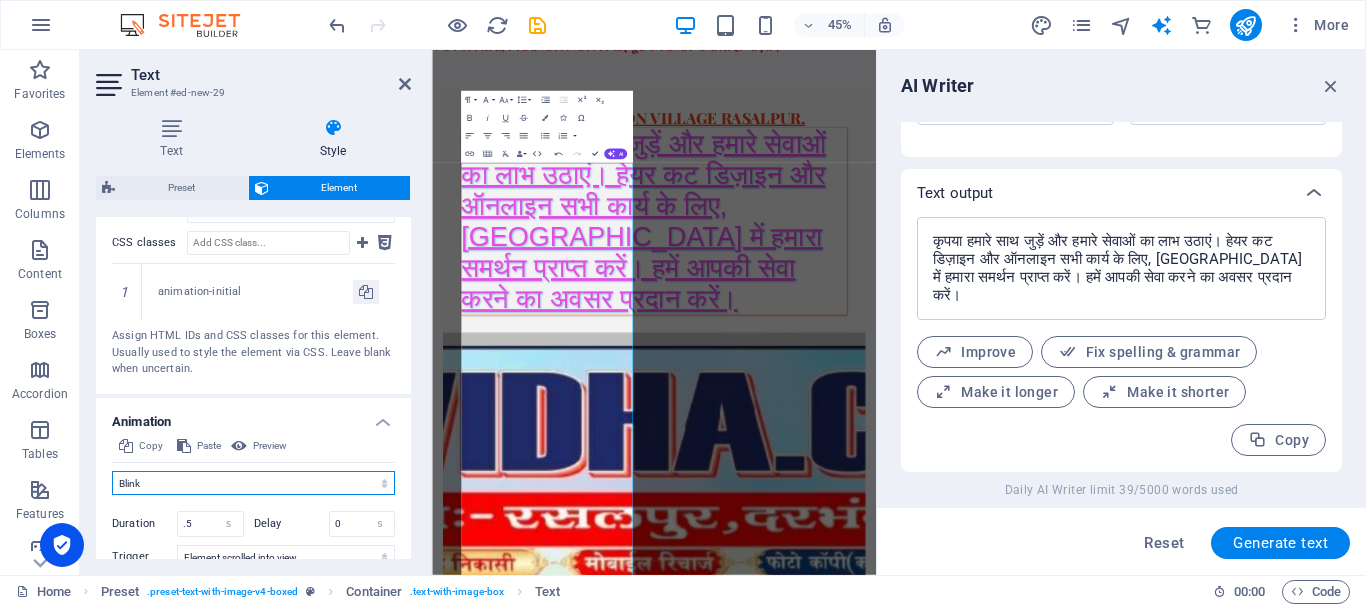 click on "Don't animate Show / Hide Slide up/down Zoom in/out Slide left to right Slide right to left Slide top to bottom Slide bottom to top Pulse Blink Open as overlay" at bounding box center [253, 483] 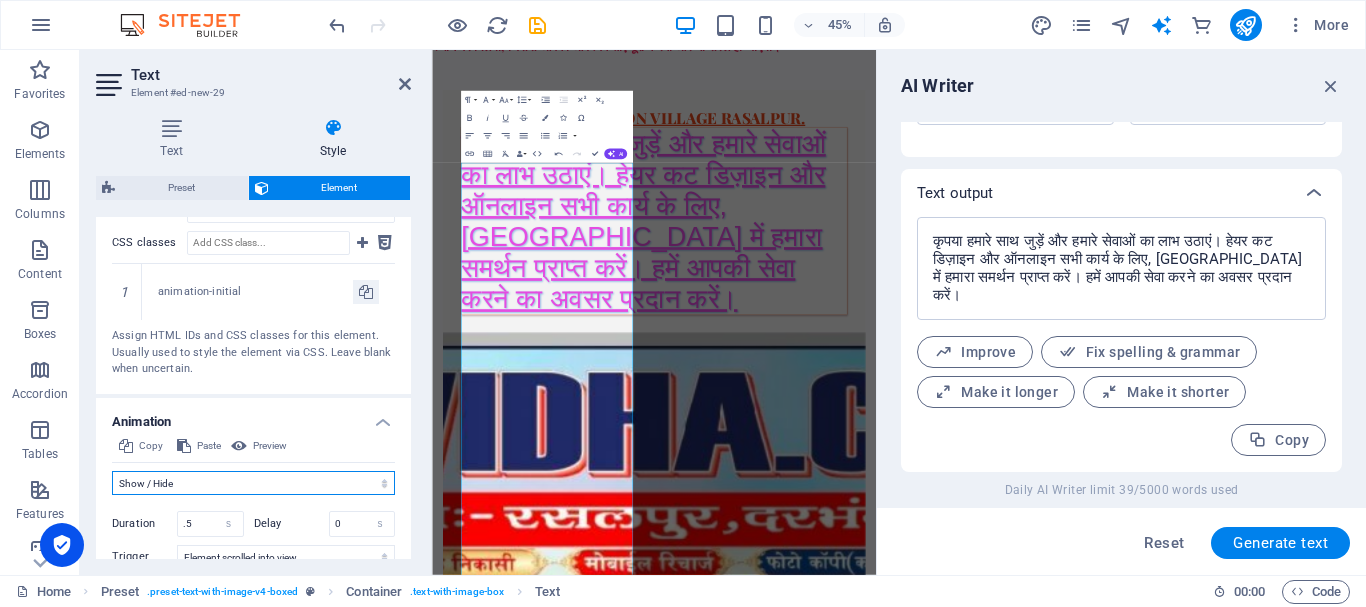 click on "Don't animate Show / Hide Slide up/down Zoom in/out Slide left to right Slide right to left Slide top to bottom Slide bottom to top Pulse Blink Open as overlay" at bounding box center (253, 483) 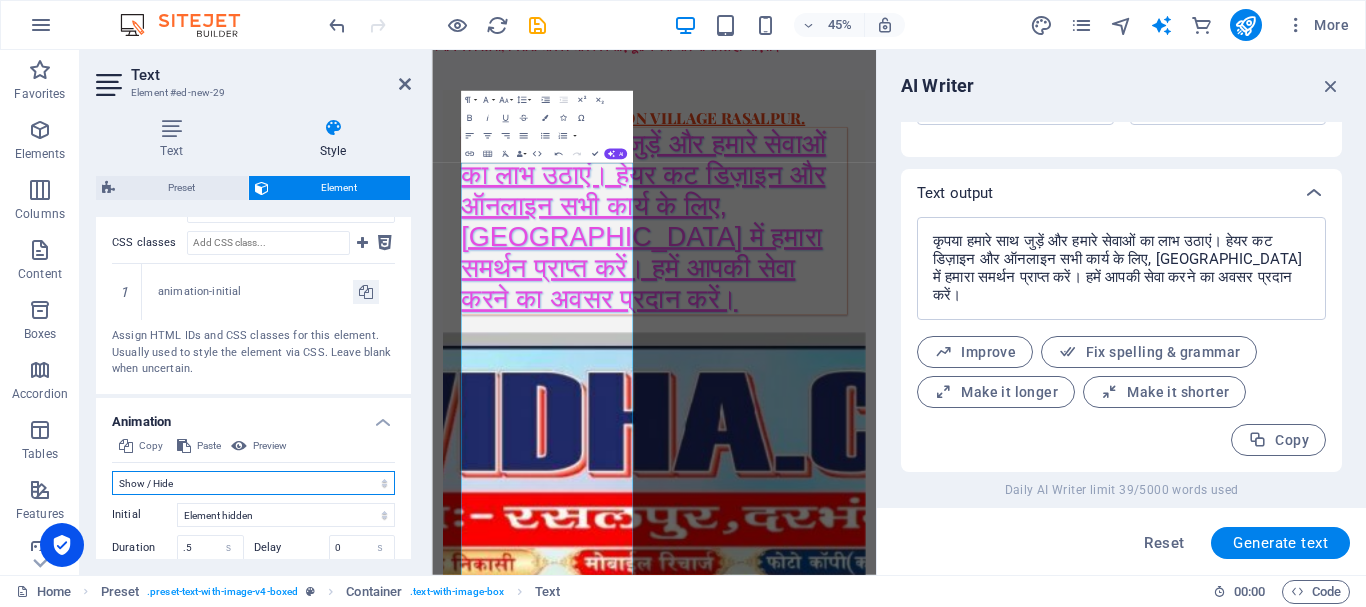 click on "Don't animate Show / Hide Slide up/down Zoom in/out Slide left to right Slide right to left Slide top to bottom Slide bottom to top Pulse Blink Open as overlay" at bounding box center [253, 483] 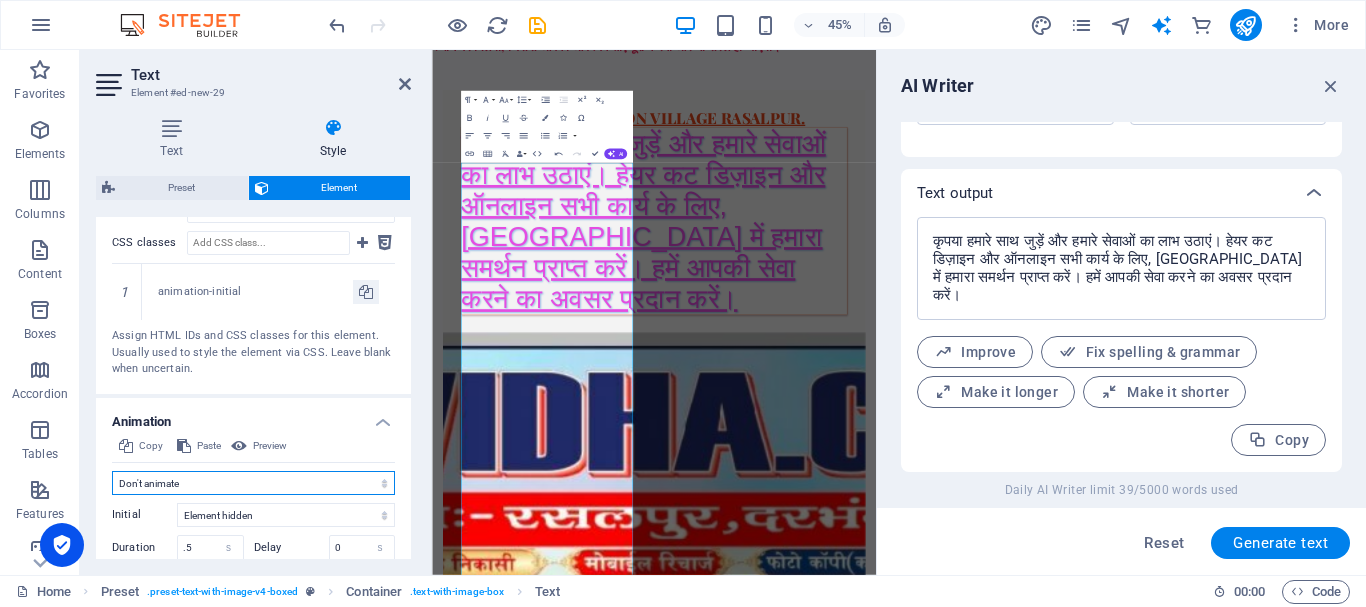 click on "Don't animate Show / Hide Slide up/down Zoom in/out Slide left to right Slide right to left Slide top to bottom Slide bottom to top Pulse Blink Open as overlay" at bounding box center (253, 483) 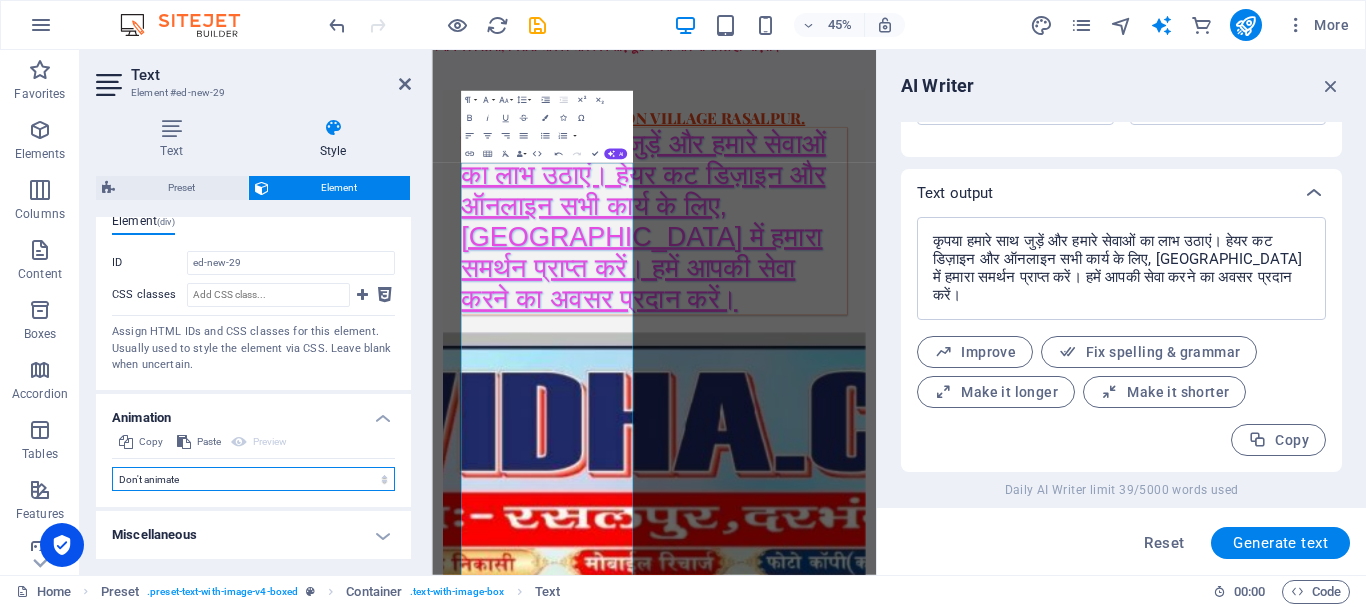 click on "Don't animate Show / Hide Slide up/down Zoom in/out Slide left to right Slide right to left Slide top to bottom Slide bottom to top Pulse Blink Open as overlay" at bounding box center (253, 479) 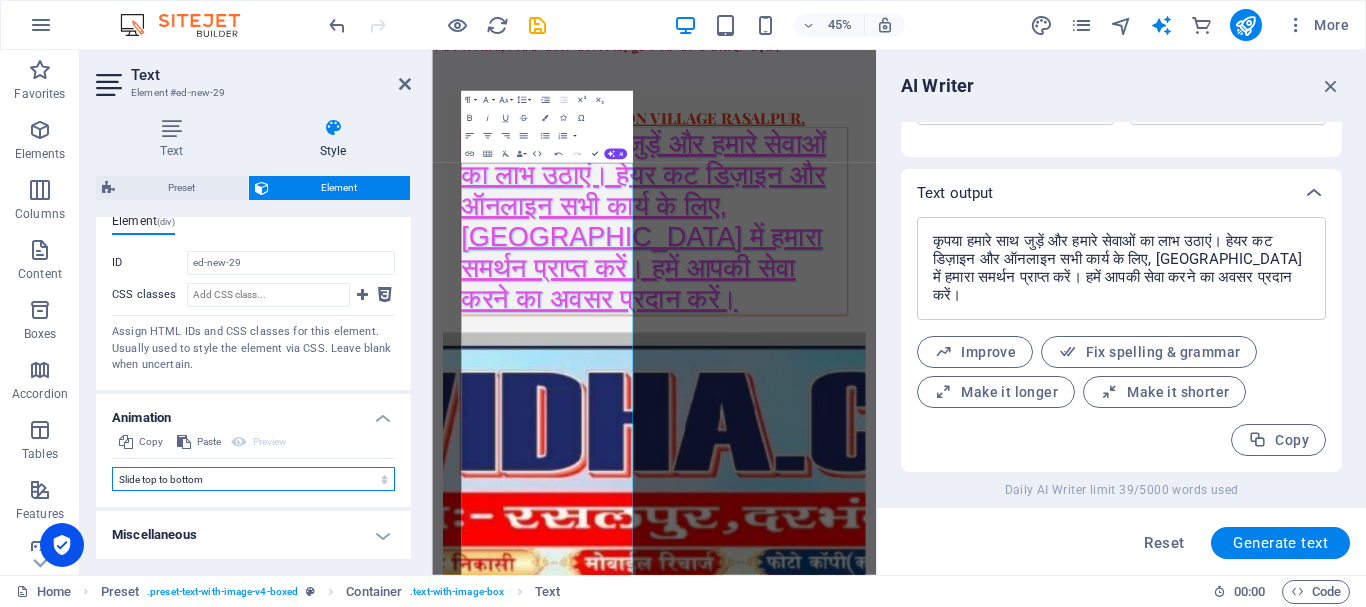 click on "Don't animate Show / Hide Slide up/down Zoom in/out Slide left to right Slide right to left Slide top to bottom Slide bottom to top Pulse Blink Open as overlay" at bounding box center [253, 479] 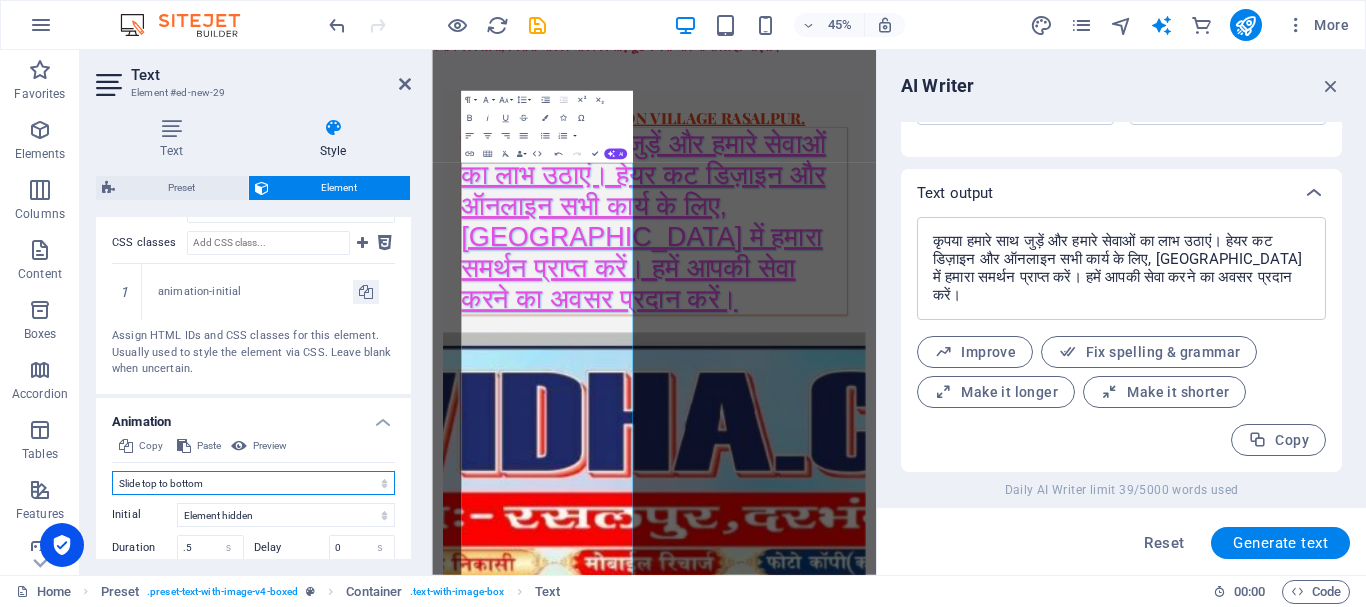 click on "Don't animate Show / Hide Slide up/down Zoom in/out Slide left to right Slide right to left Slide top to bottom Slide bottom to top Pulse Blink Open as overlay" at bounding box center (253, 483) 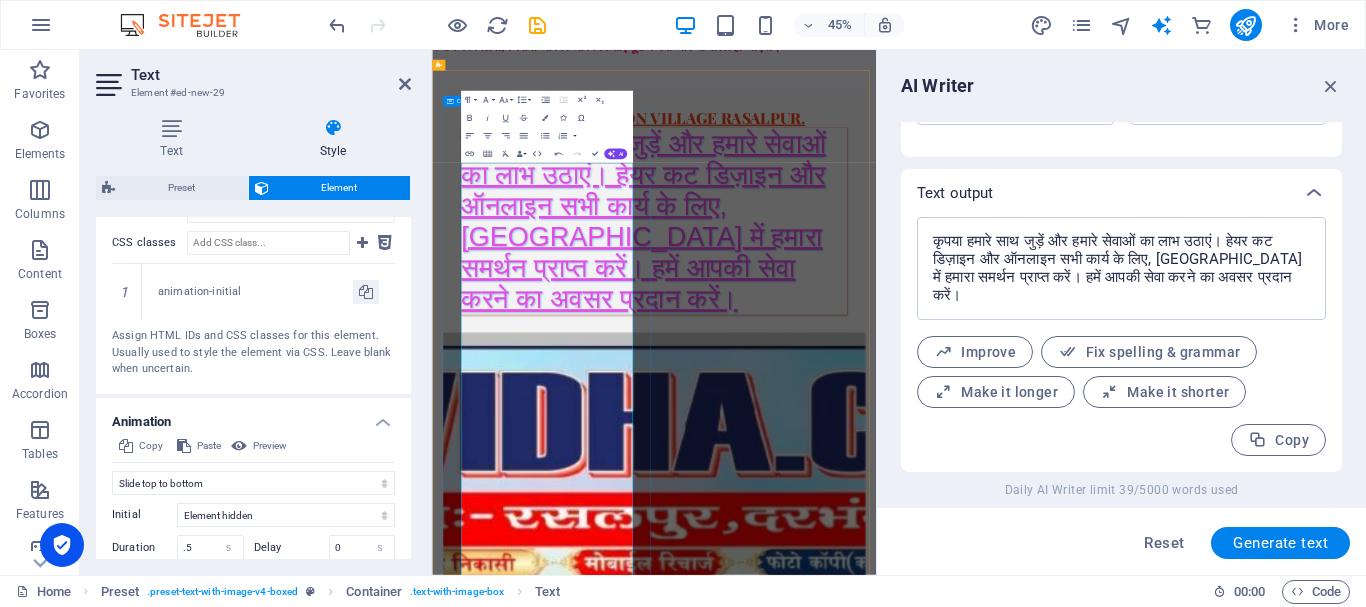 click on "THE INTERNATION VILLAGE RASALPUR. कृपया हमारे साथ जुड़ें और हमारे सेवाओं का लाभ उठाएं। हेयर कट डिज़ाइन और ऑनलाइन सभी कार्य के लिए, रसलपुर में हमारा समर्थन प्राप्त करें। हमें आपकी सेवा करने का अवसर प्रदान करें।" at bounding box center (925, 408) 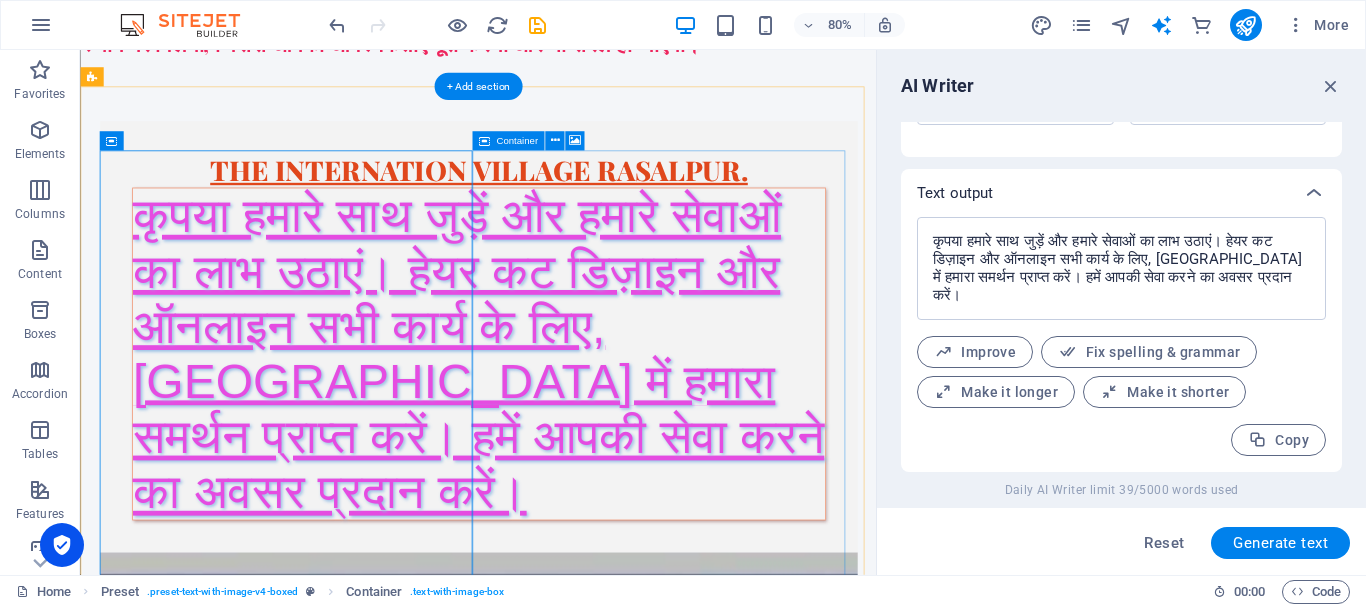 click on "Drop content here or  Add elements  Paste clipboard" at bounding box center [577, 1813] 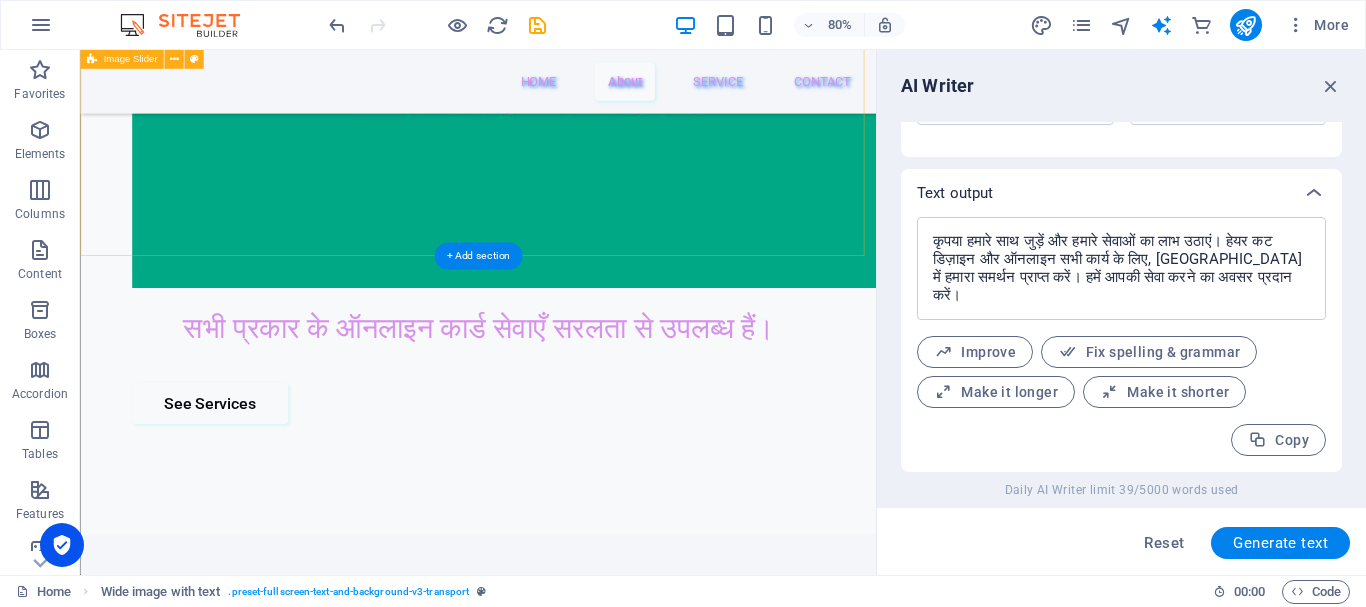 scroll, scrollTop: 4596, scrollLeft: 0, axis: vertical 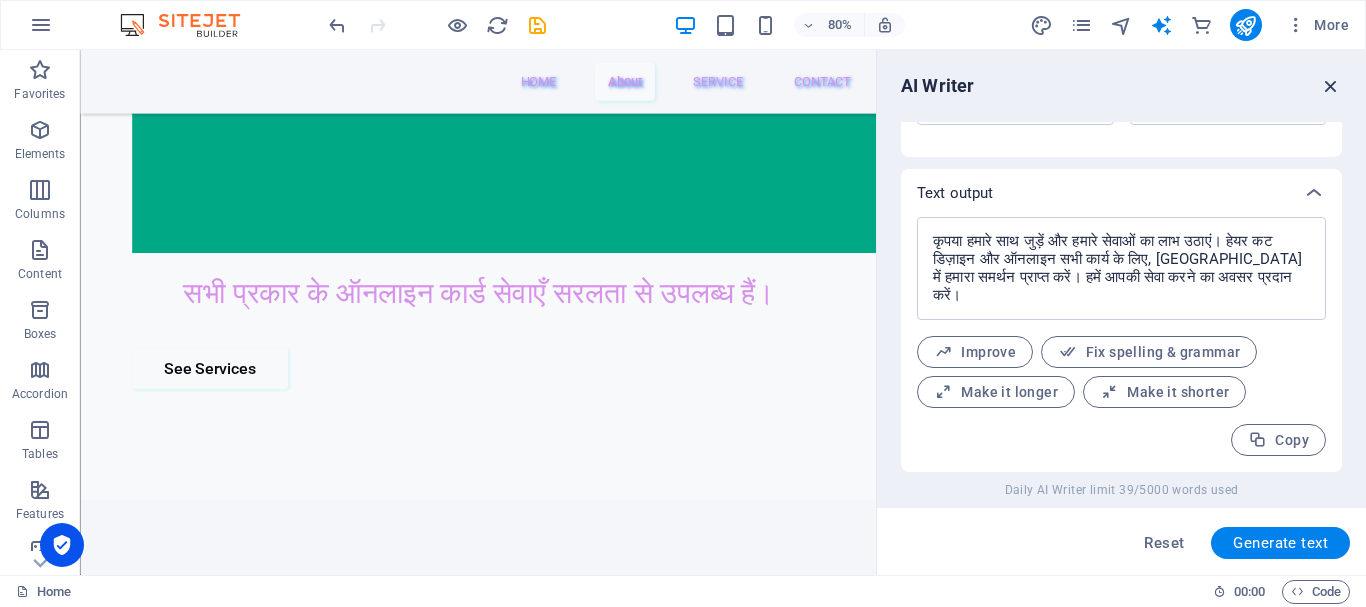 drag, startPoint x: 1334, startPoint y: 87, endPoint x: 1253, endPoint y: 35, distance: 96.25487 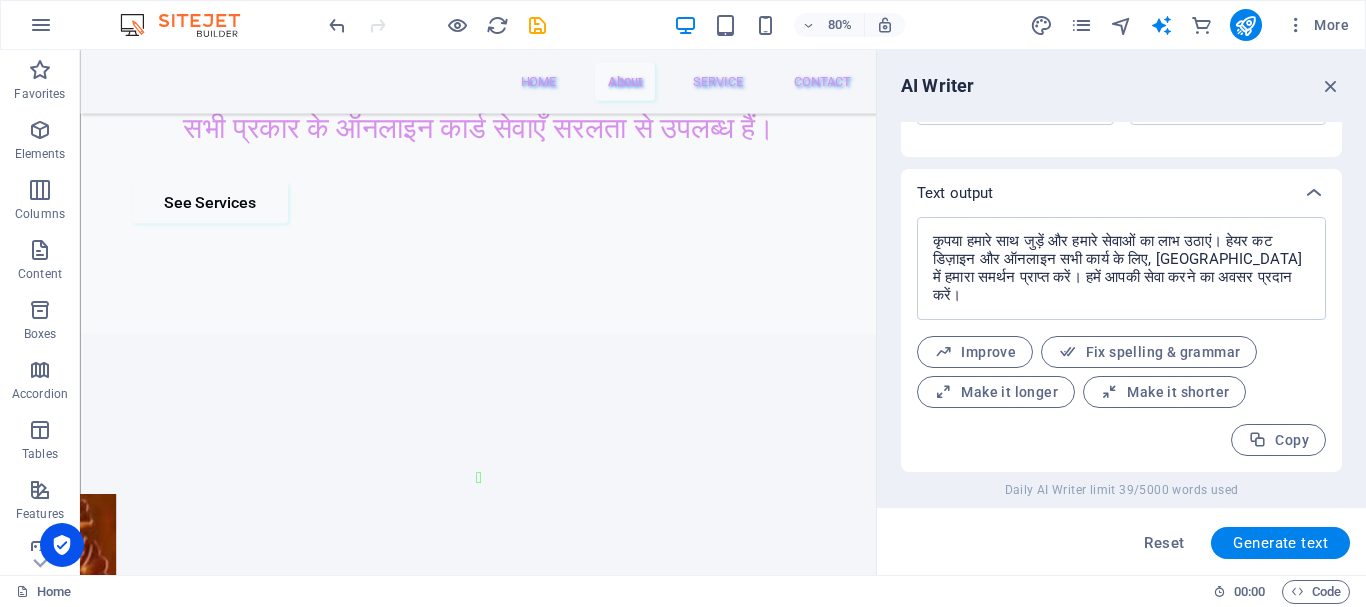 scroll, scrollTop: 4875, scrollLeft: 0, axis: vertical 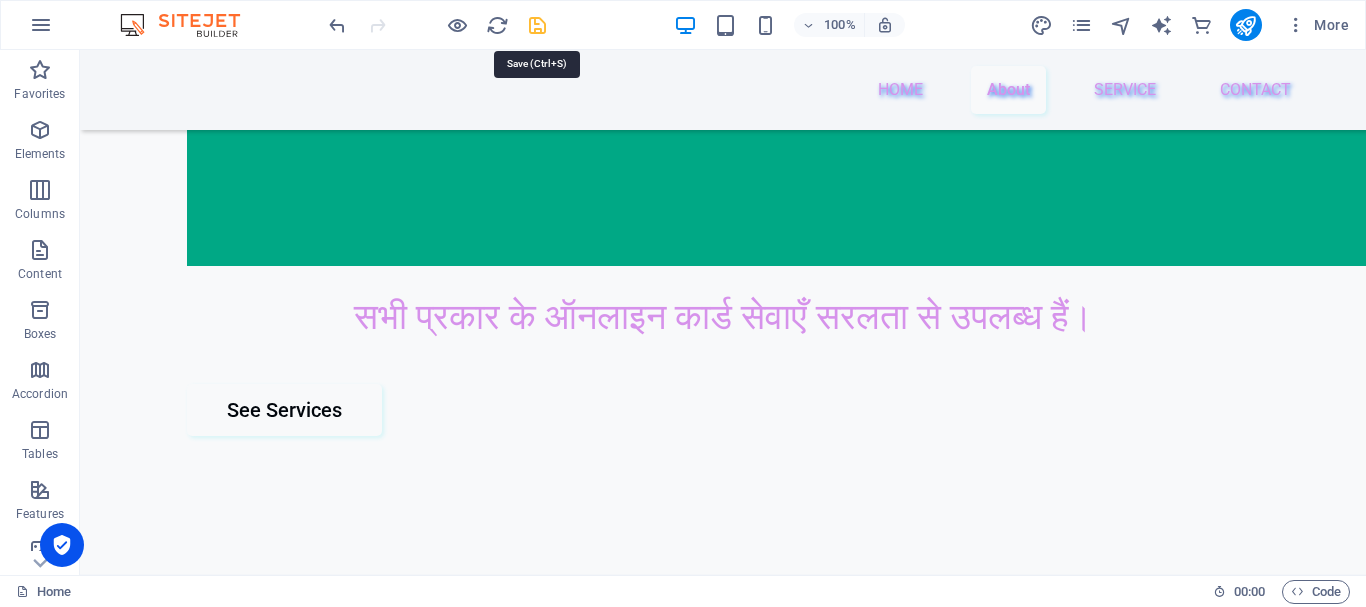 click at bounding box center (537, 25) 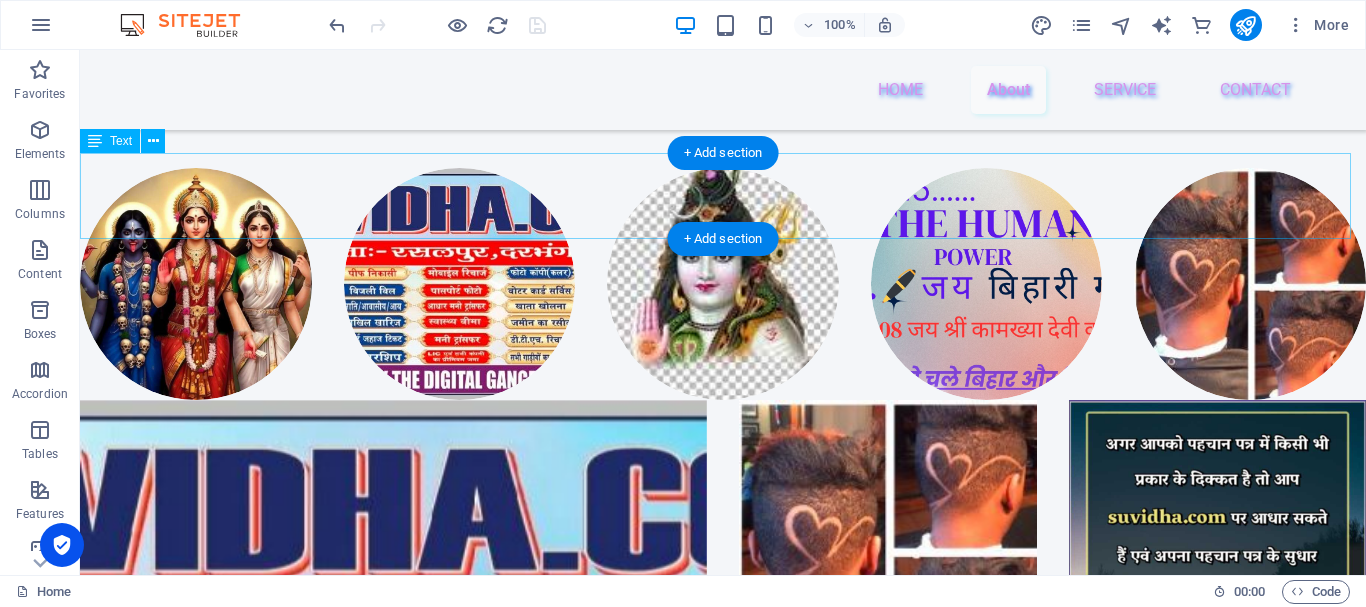 scroll, scrollTop: 6081, scrollLeft: 0, axis: vertical 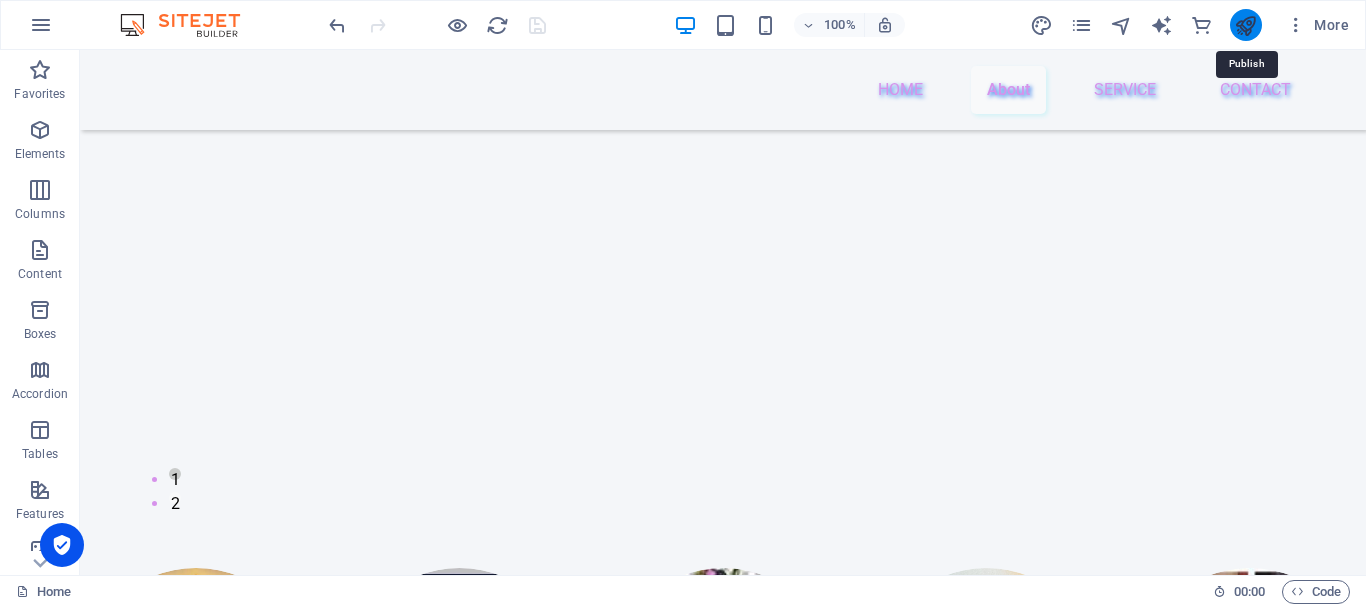 click at bounding box center (1245, 25) 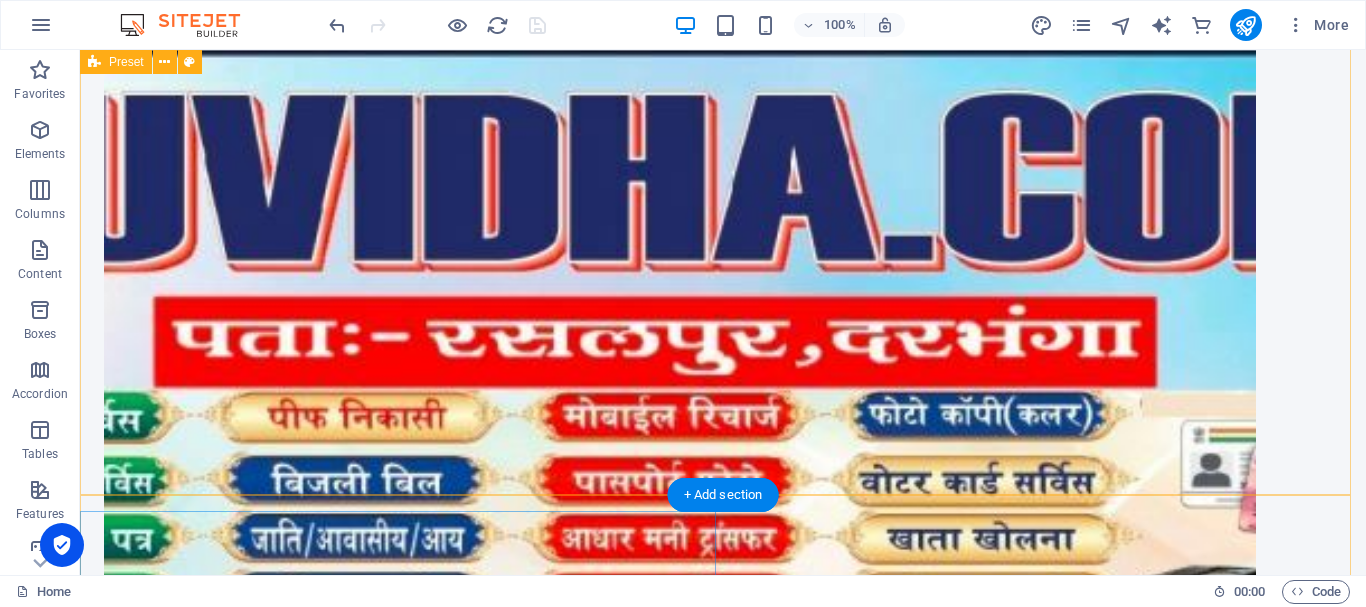 scroll, scrollTop: 572, scrollLeft: 0, axis: vertical 